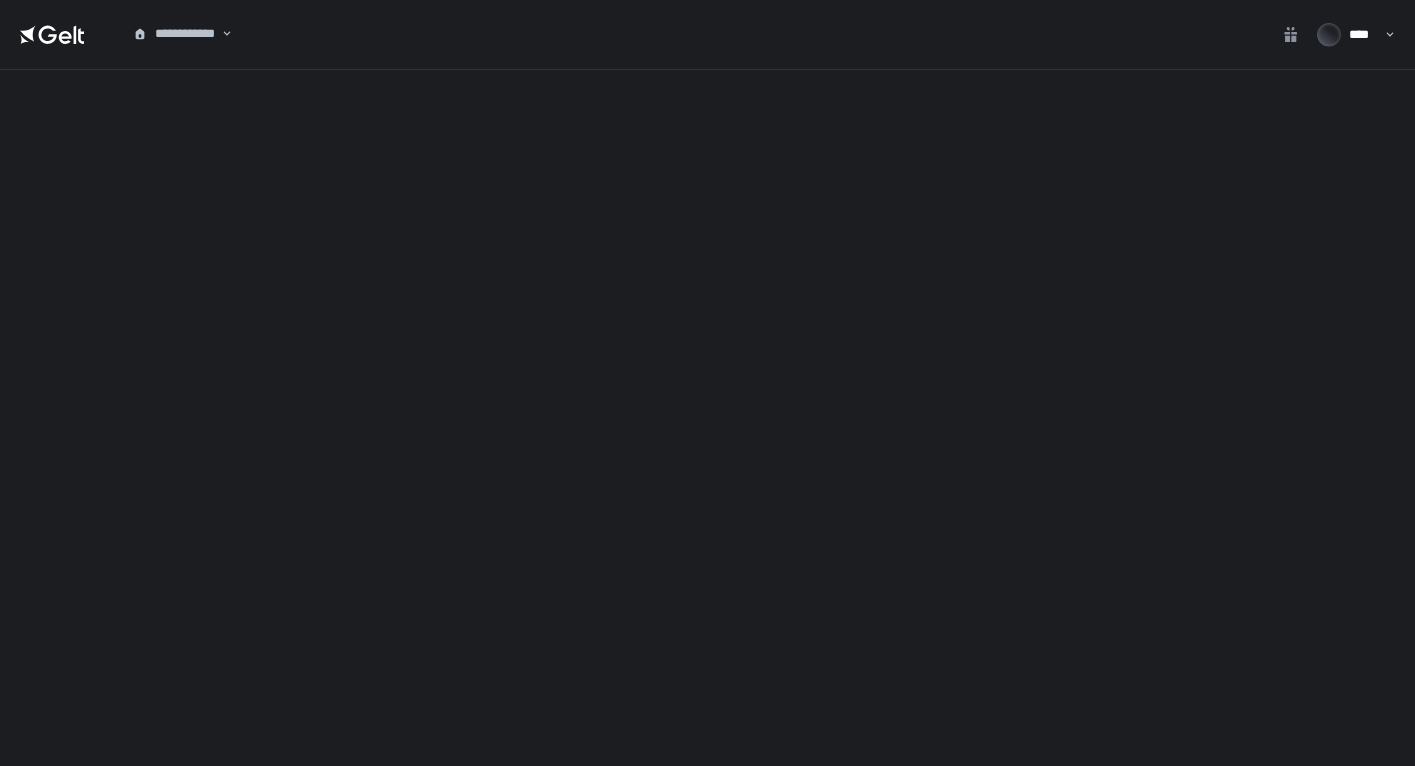 scroll, scrollTop: 0, scrollLeft: 0, axis: both 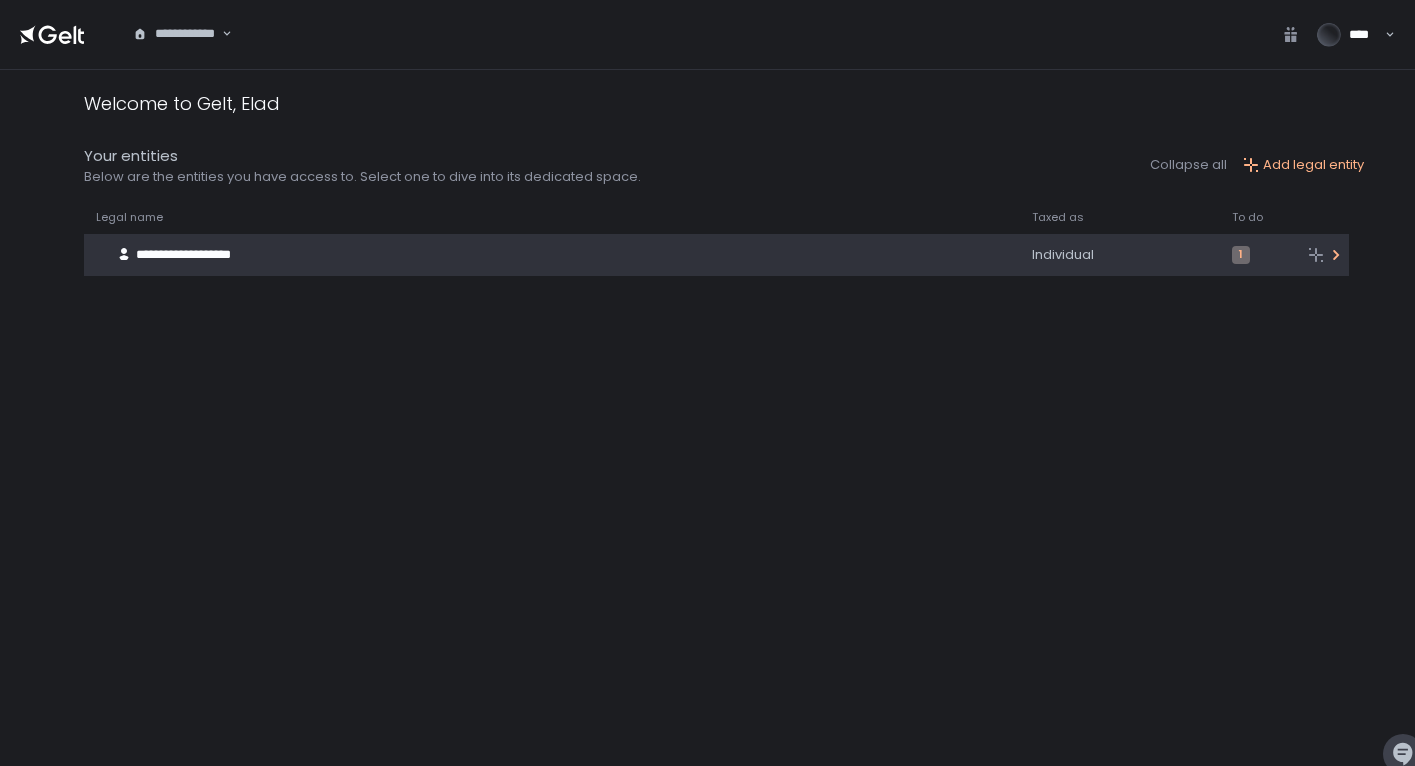 click on "**********" at bounding box center (531, 255) 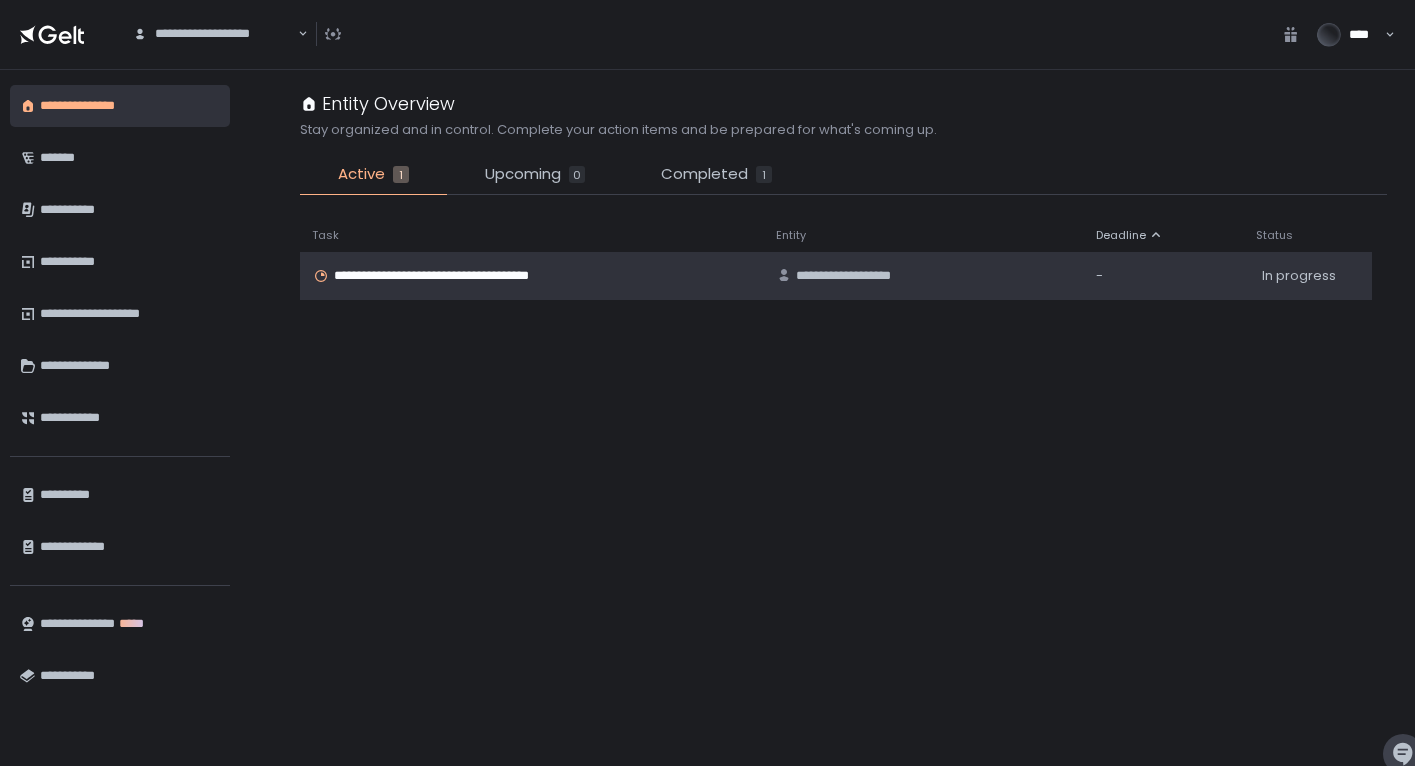click on "**********" at bounding box center (456, 276) 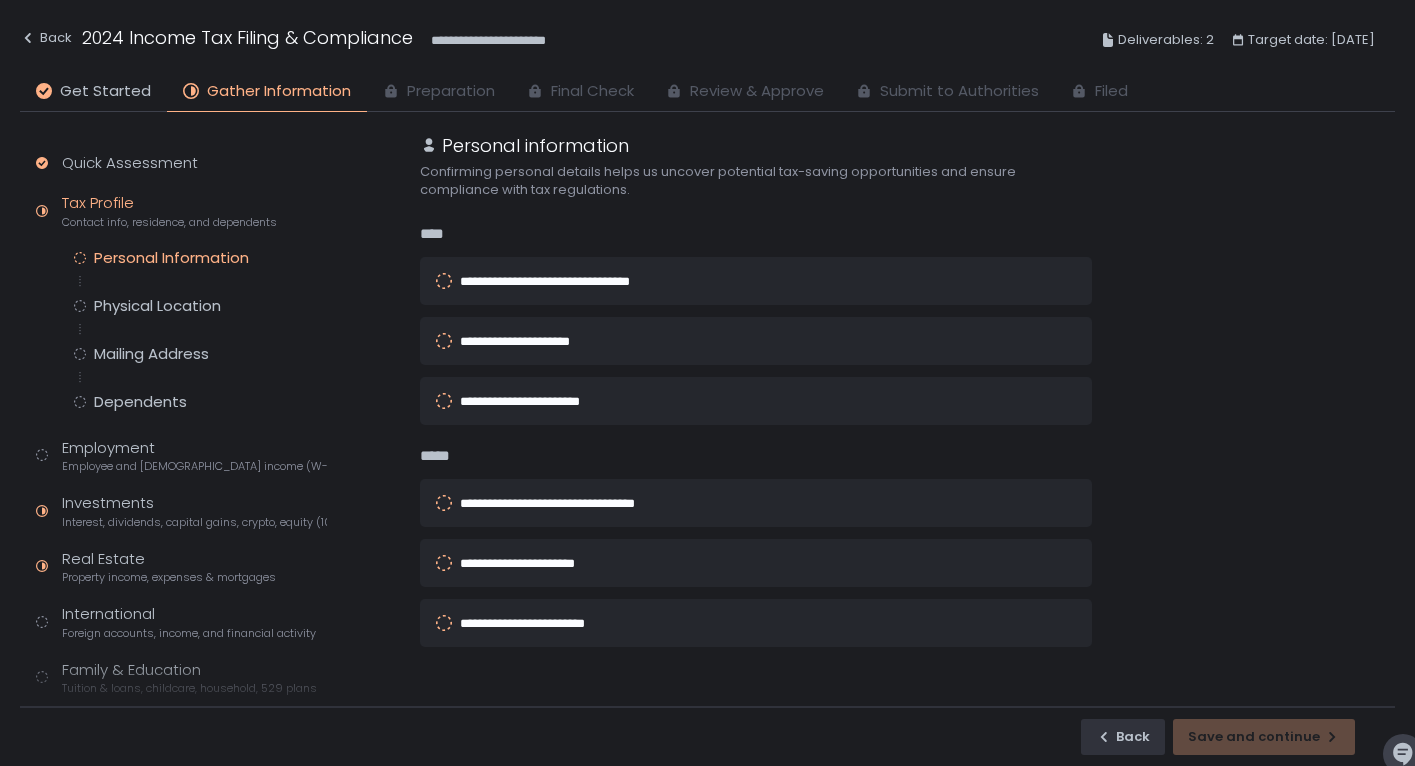 click on "**********" at bounding box center (568, 281) 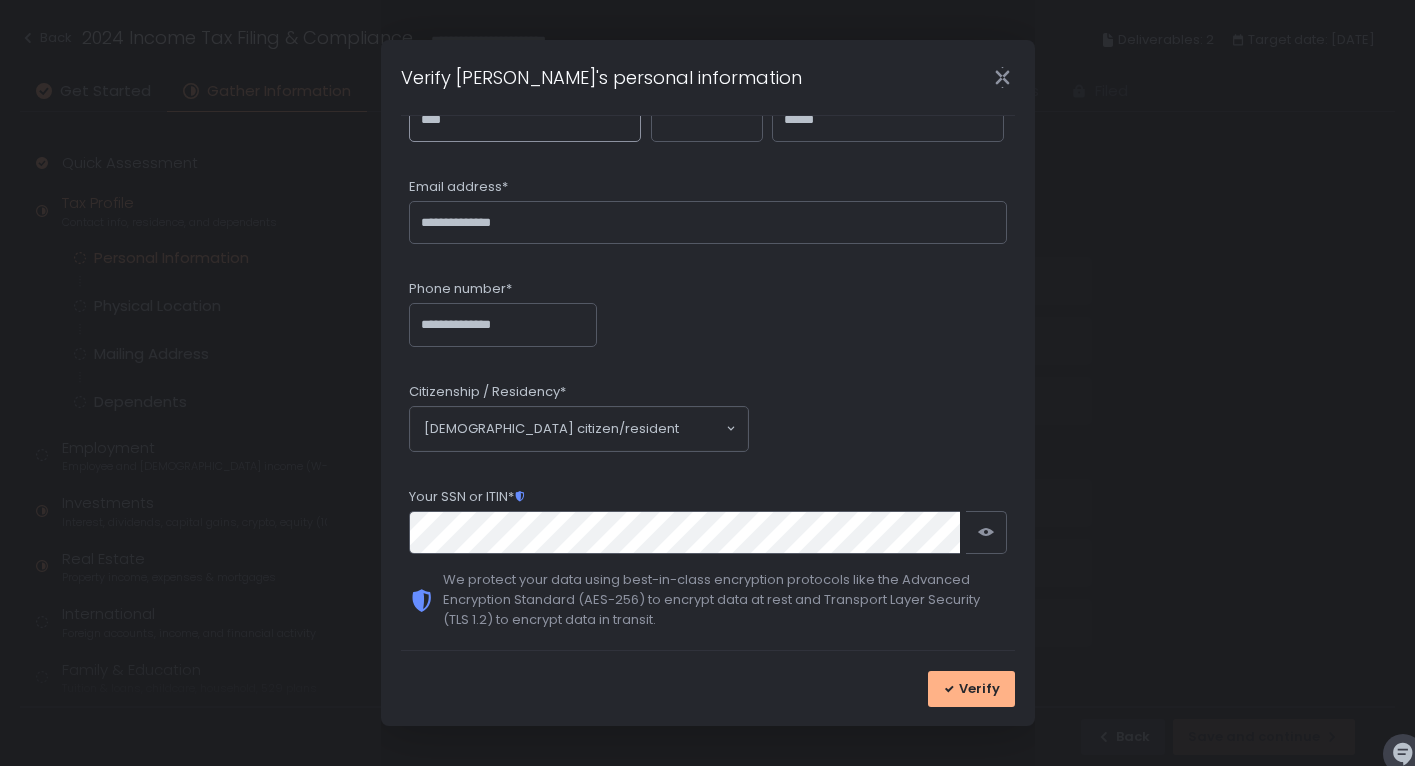 scroll, scrollTop: 207, scrollLeft: 0, axis: vertical 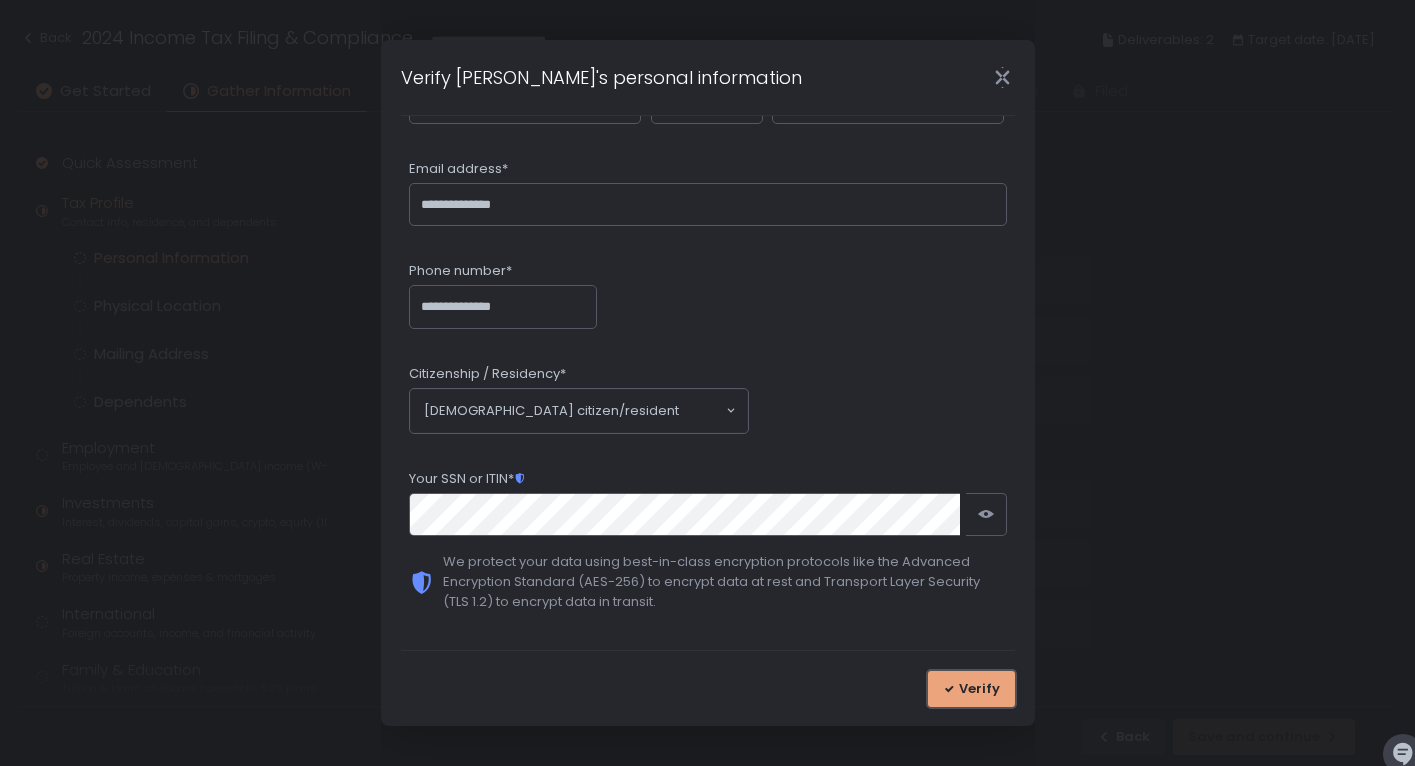 click on "Verify" 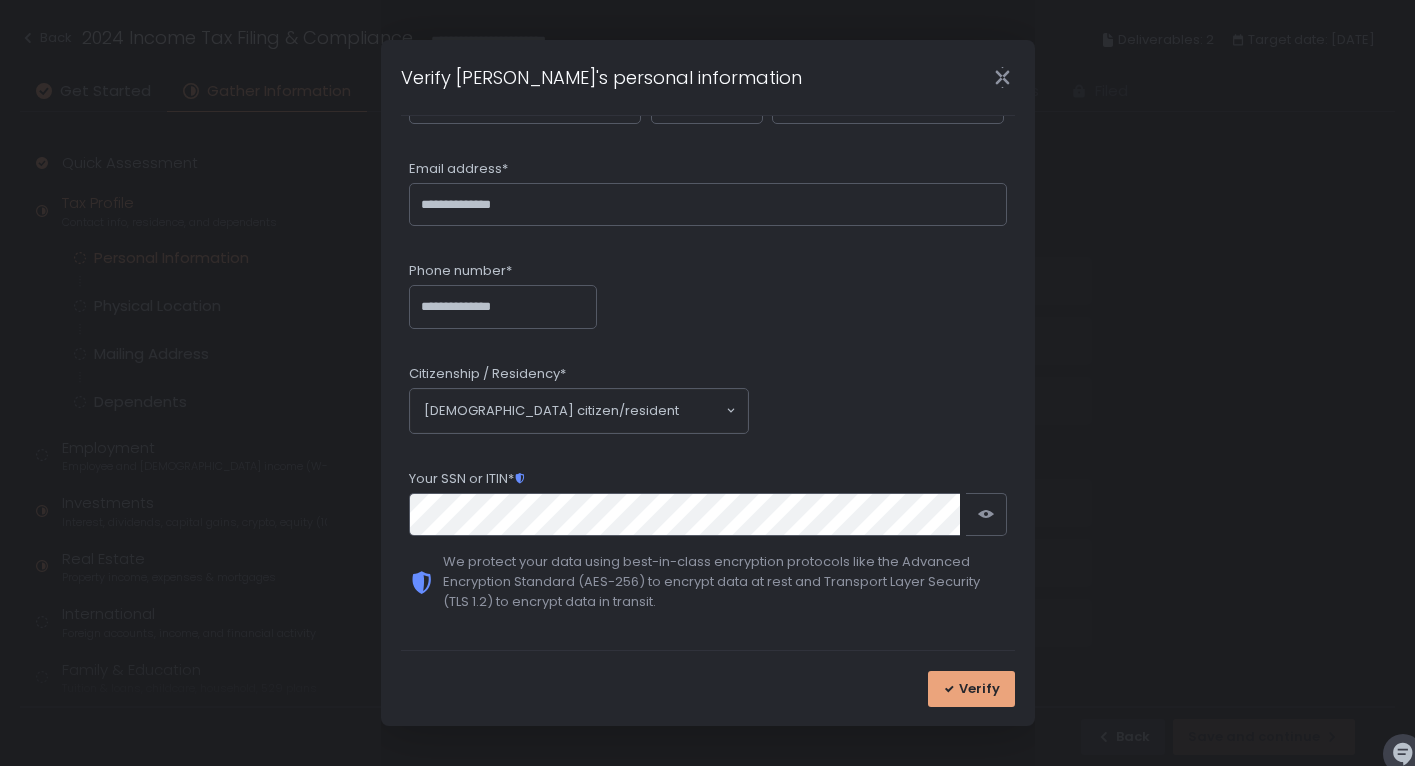 scroll, scrollTop: 0, scrollLeft: 0, axis: both 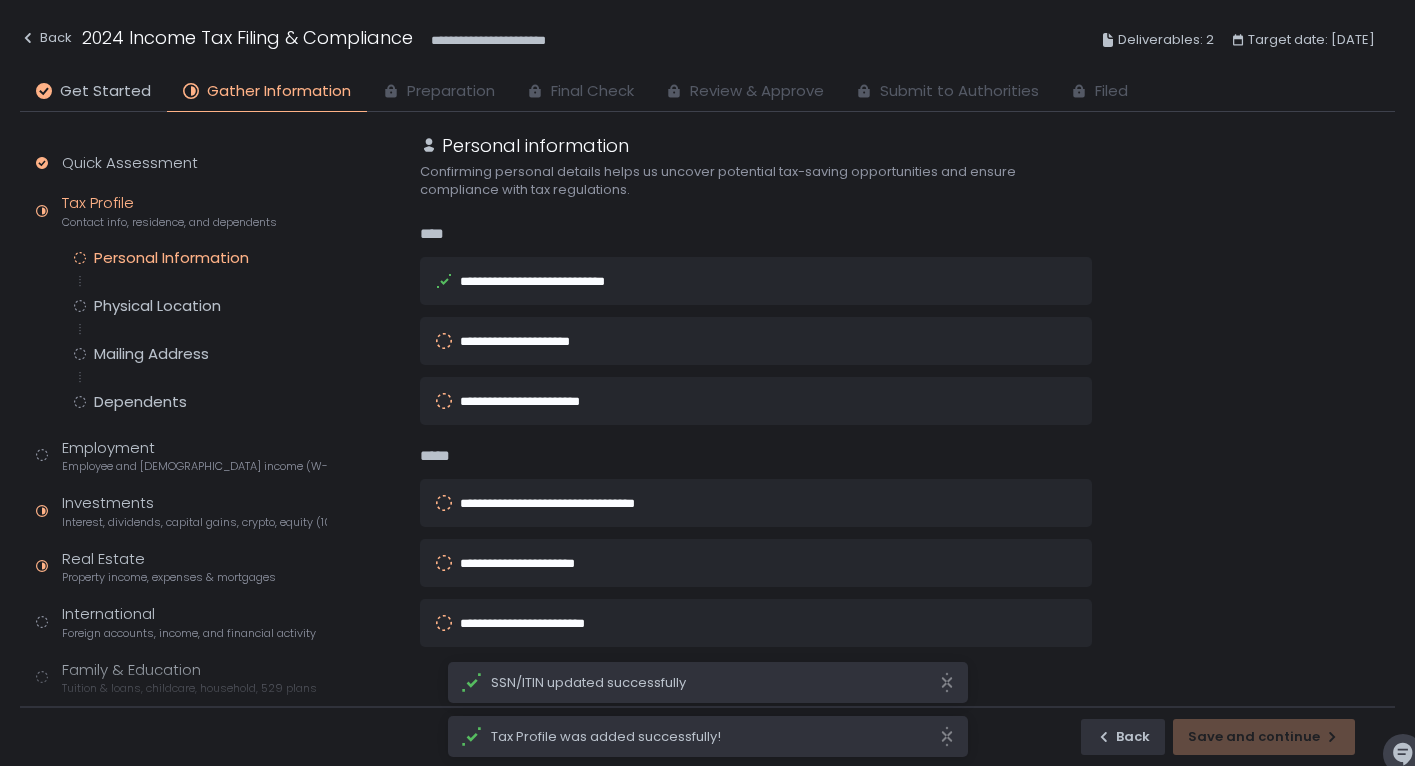 click on "**********" at bounding box center [728, 341] 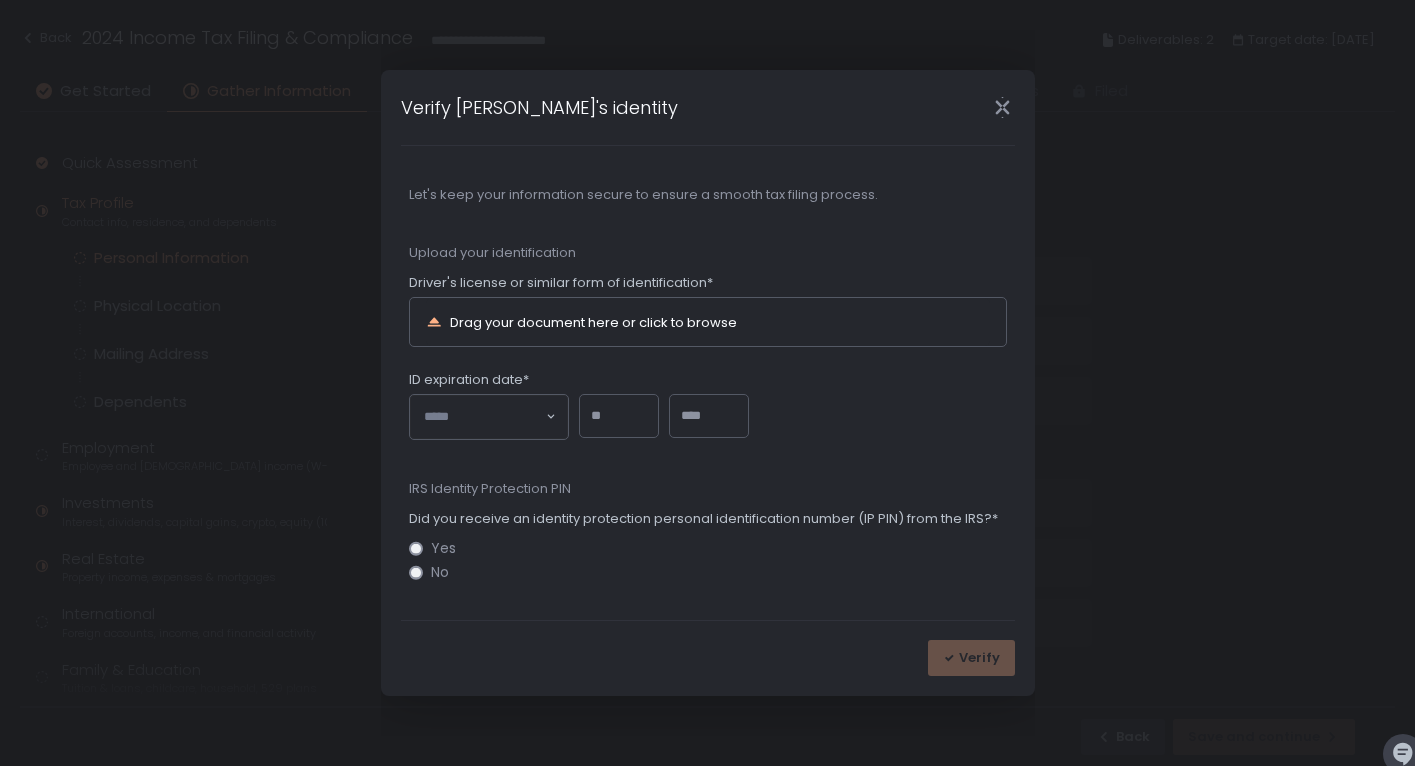 click on "Let's keep your information secure to ensure a smooth tax filing process. Upload your identification Driver's license or similar form of identification*  Drag your document here or click to browse ID expiration date*    Loading...     IRS Identity Protection PIN Did you receive an identity protection personal identification number (IP PIN) from the IRS?*  Yes No" at bounding box center (708, 383) 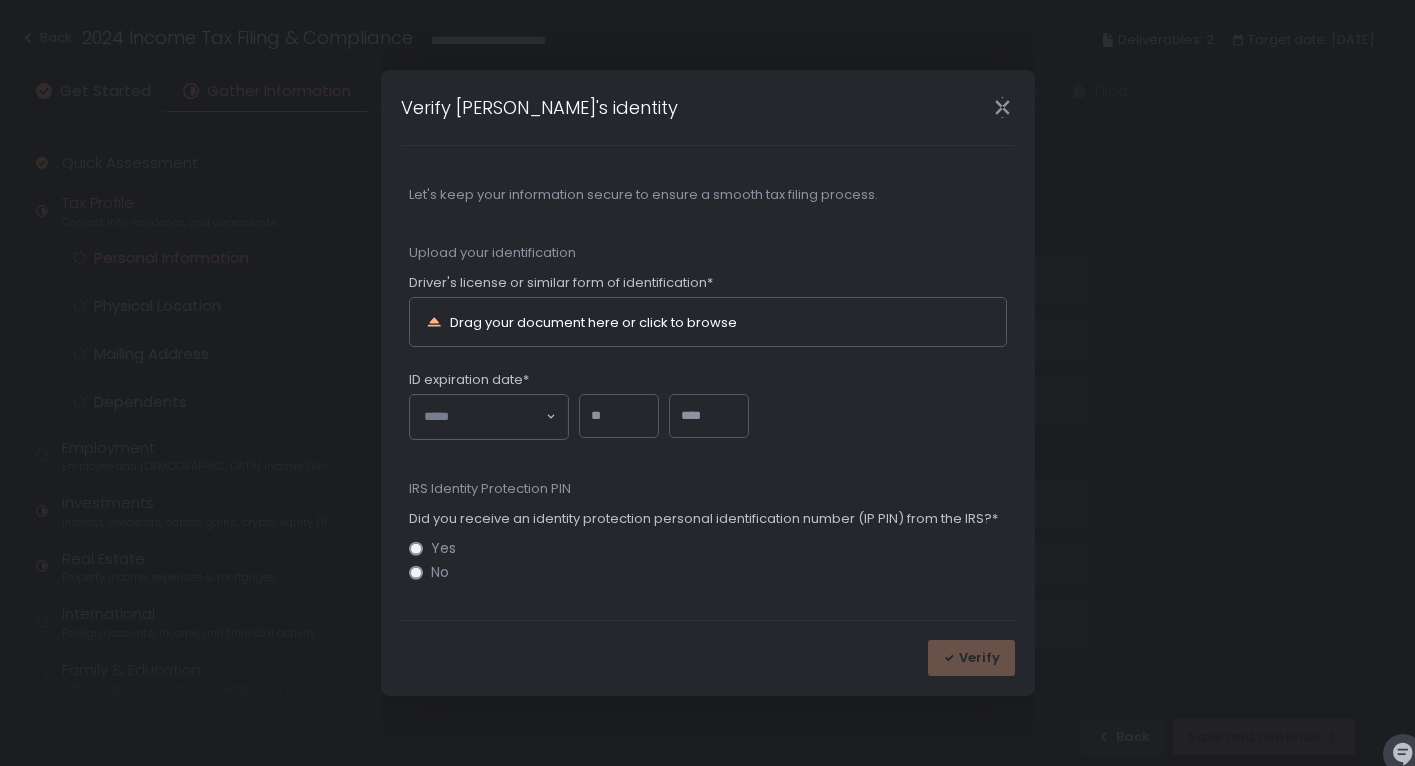 click on "Drag your document here or click to browse" 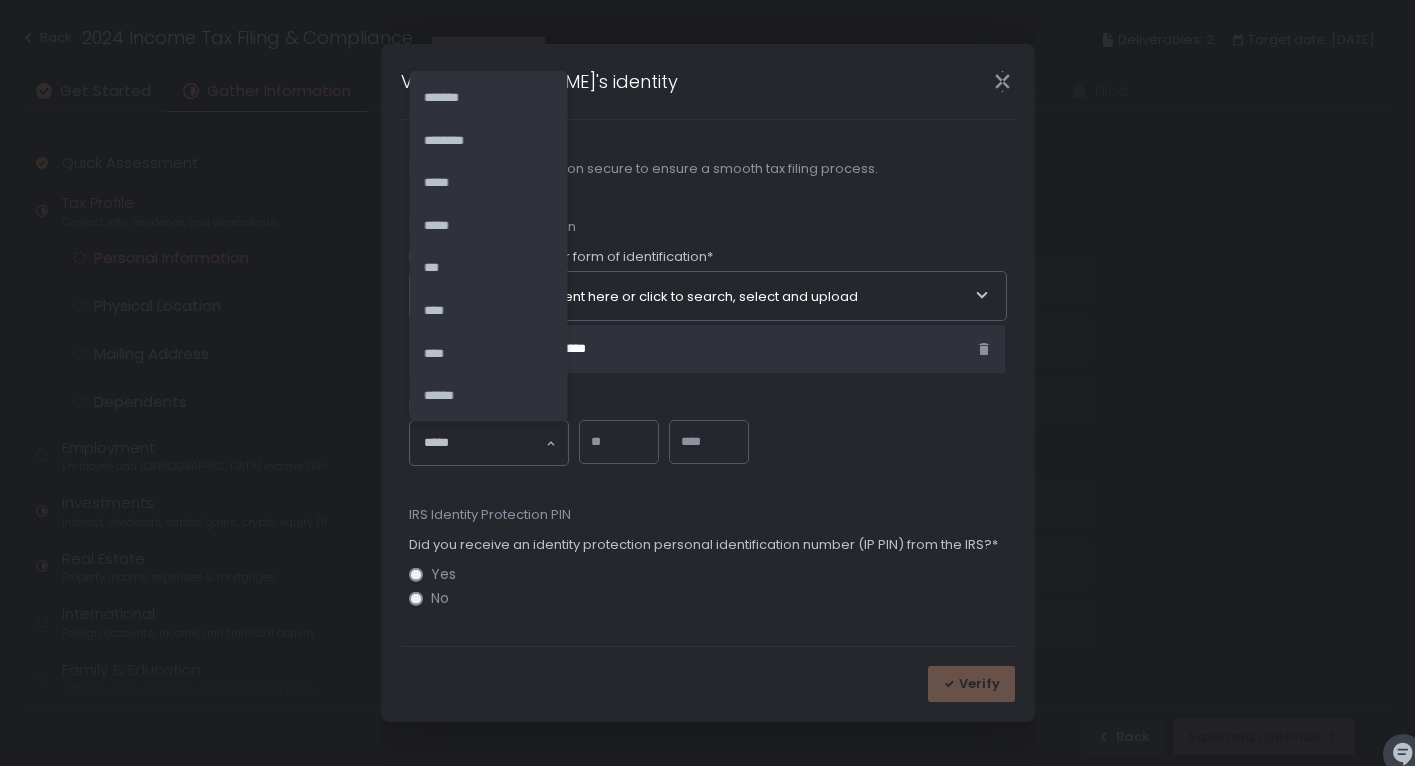 click 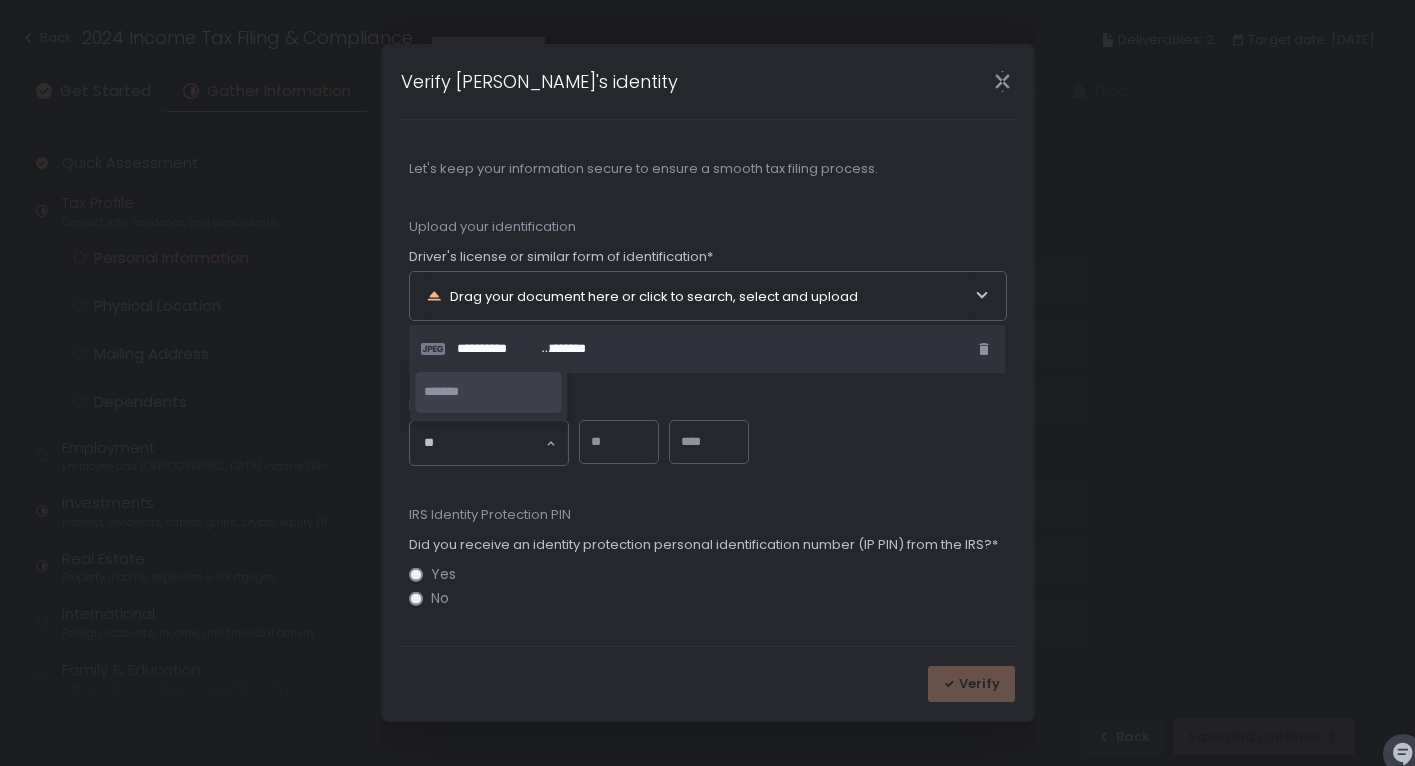 type on "**" 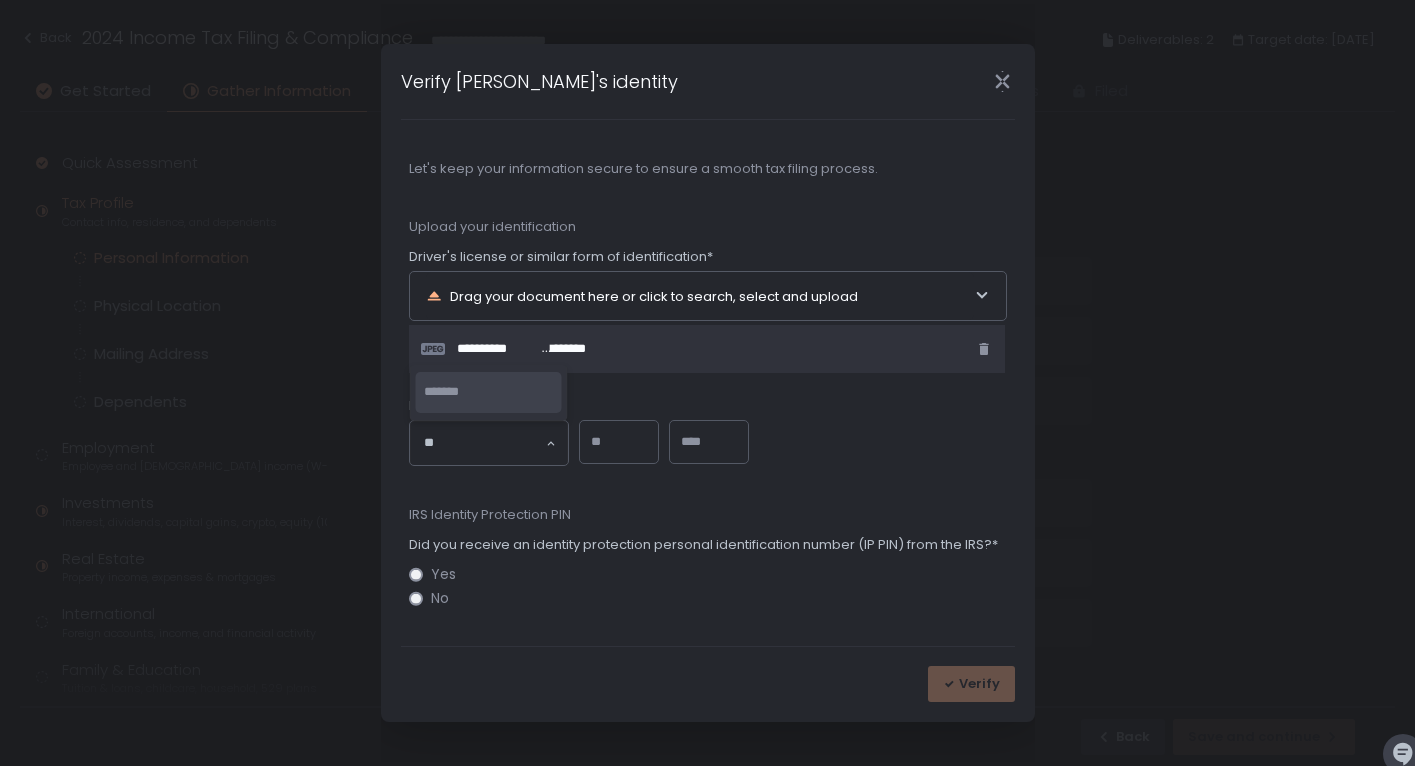 type 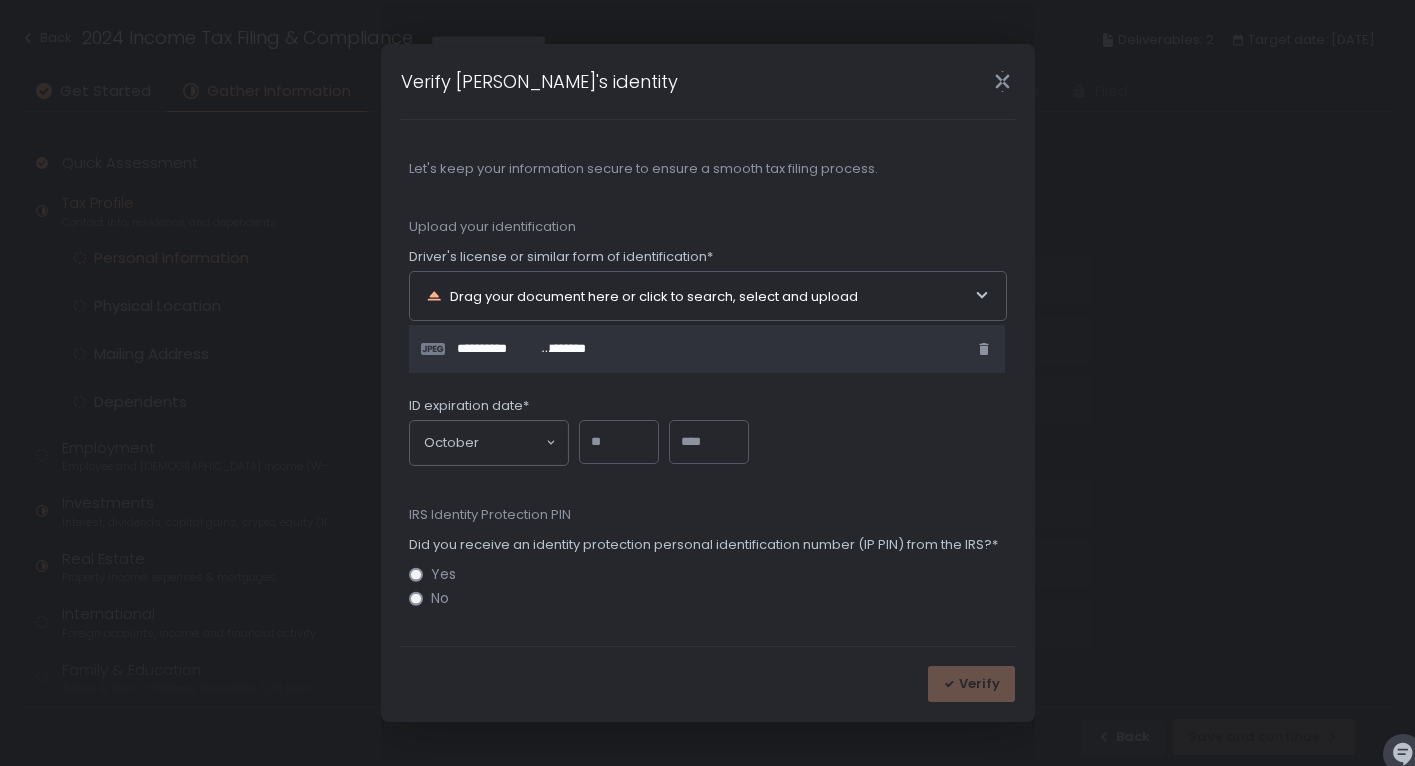 click at bounding box center [619, 442] 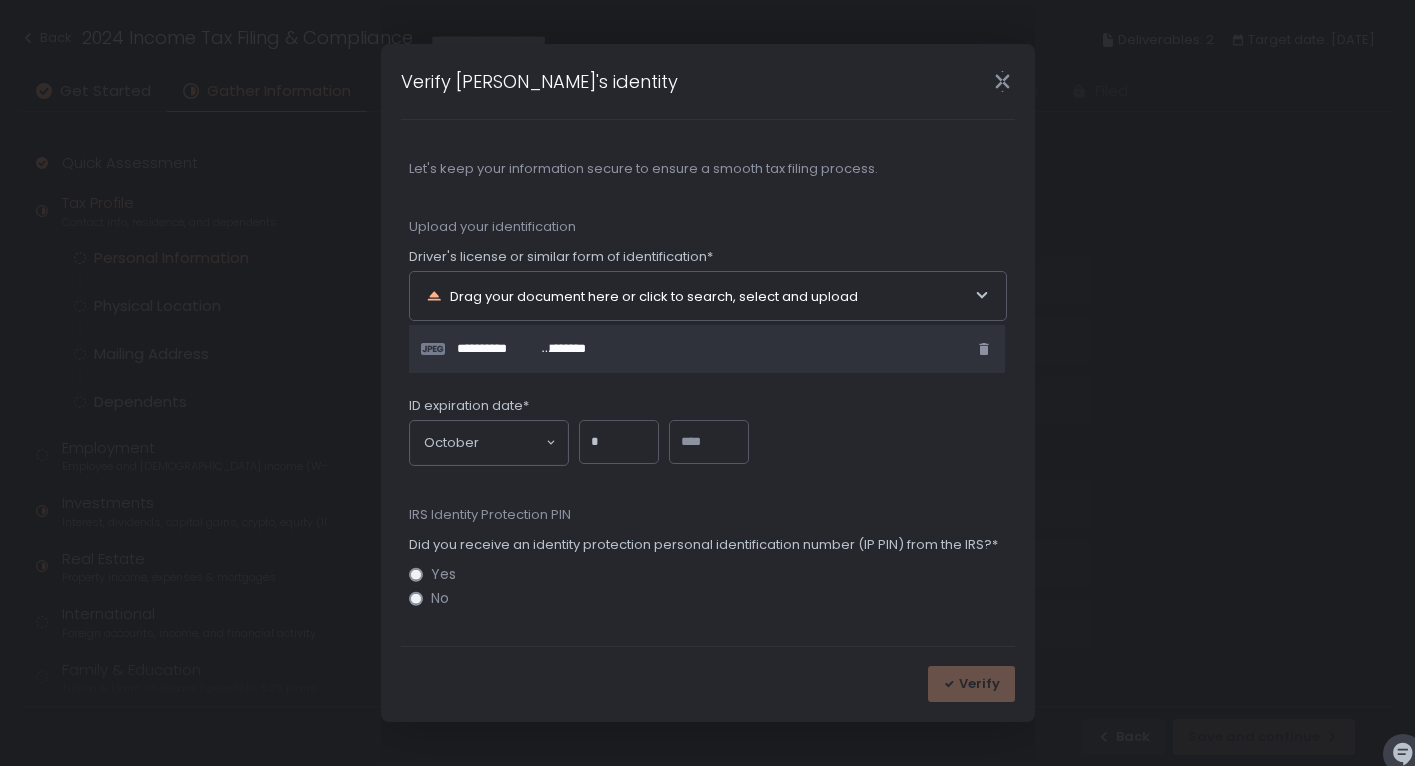 type on "*" 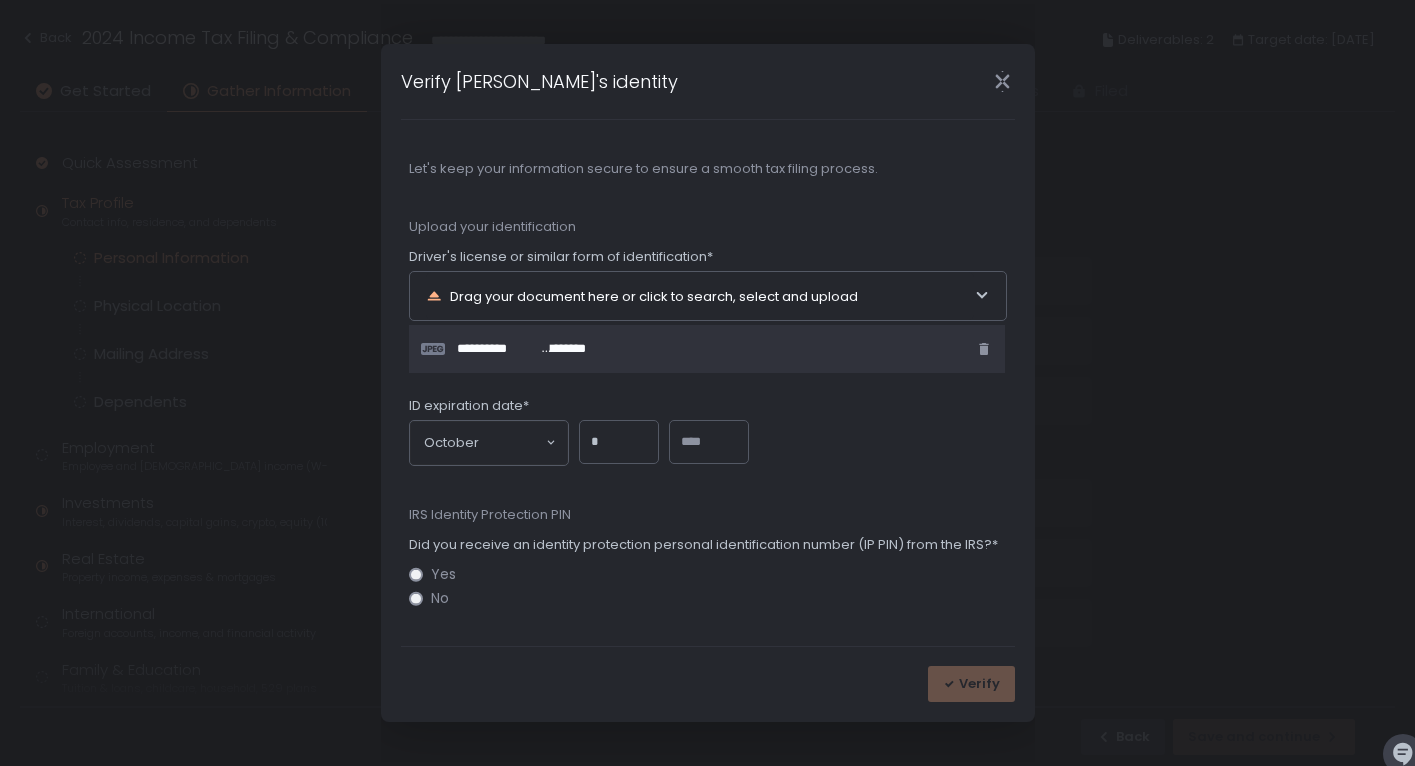 type on "*" 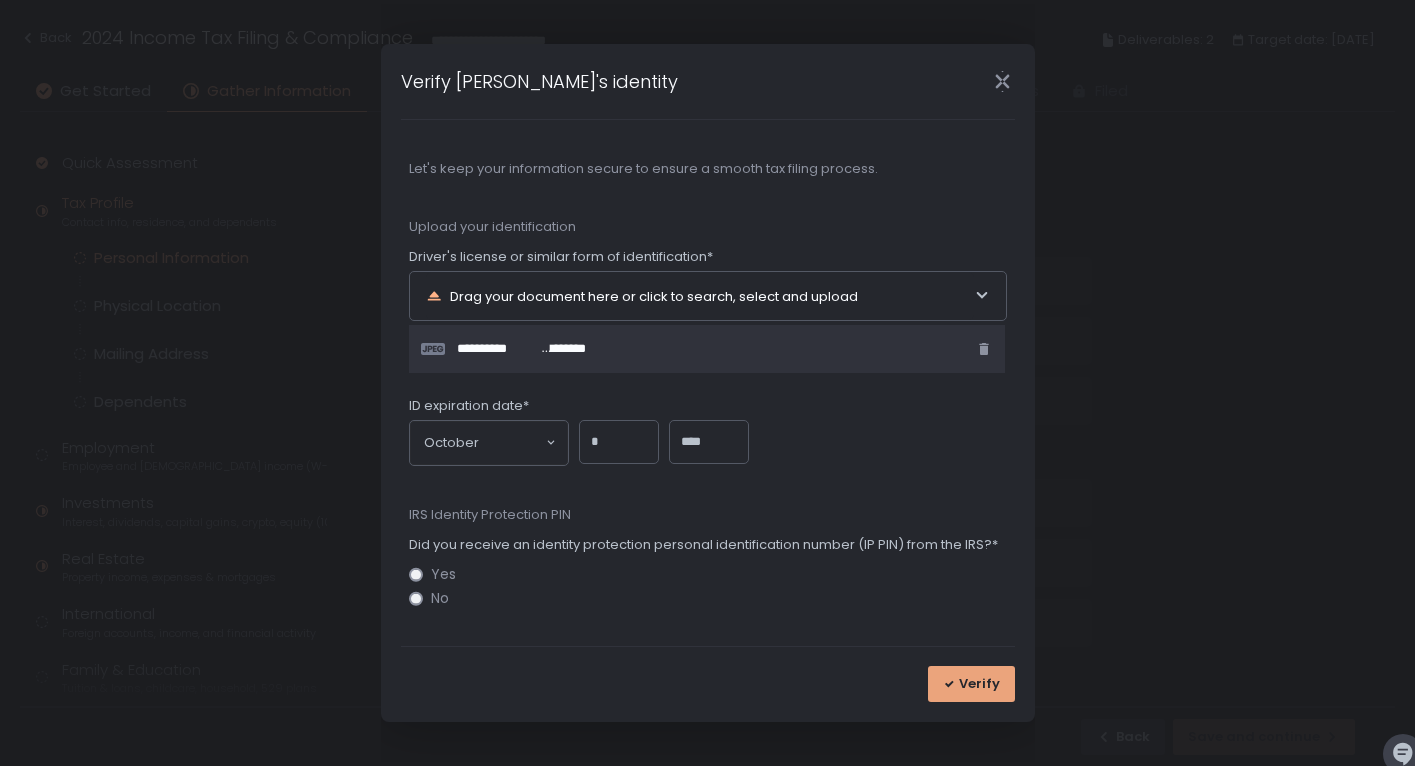 type on "****" 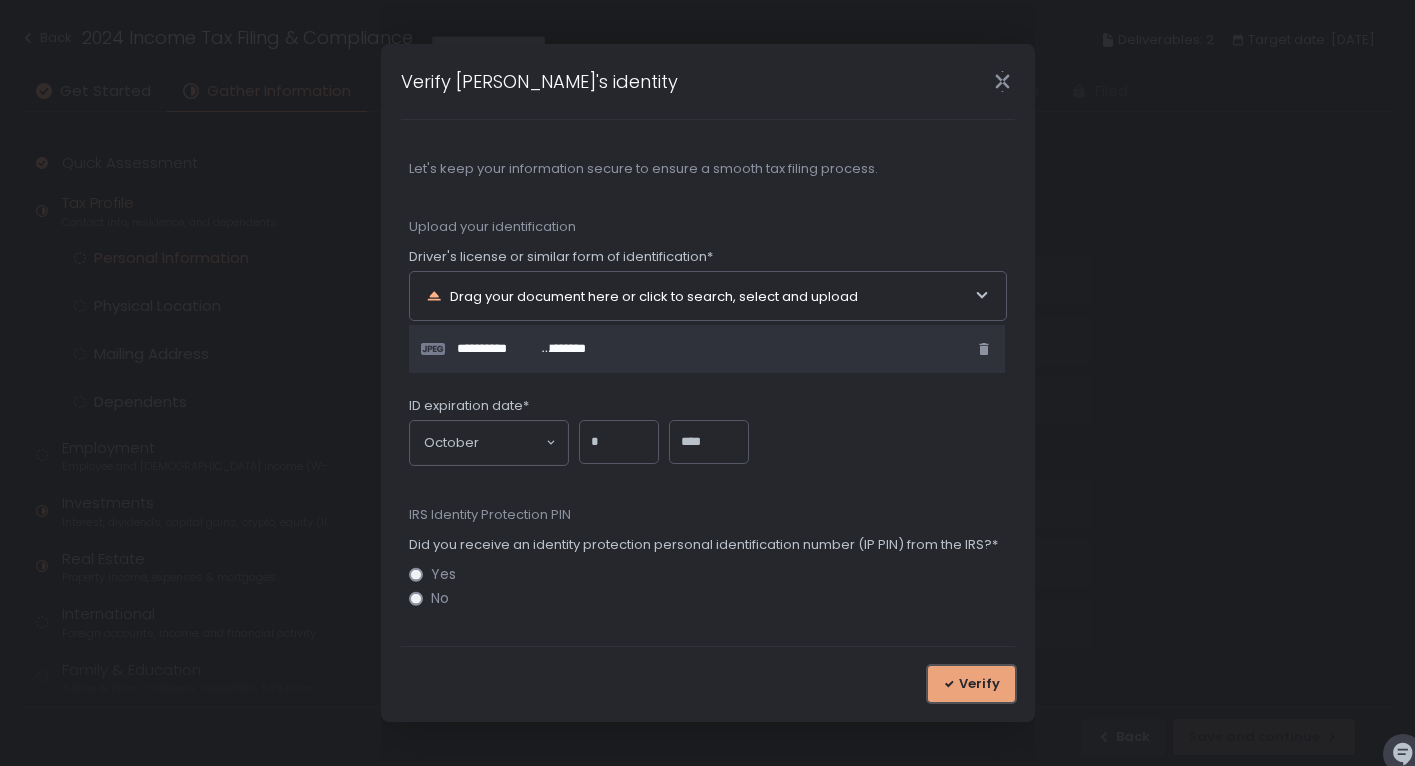 click on "Verify" at bounding box center [979, 684] 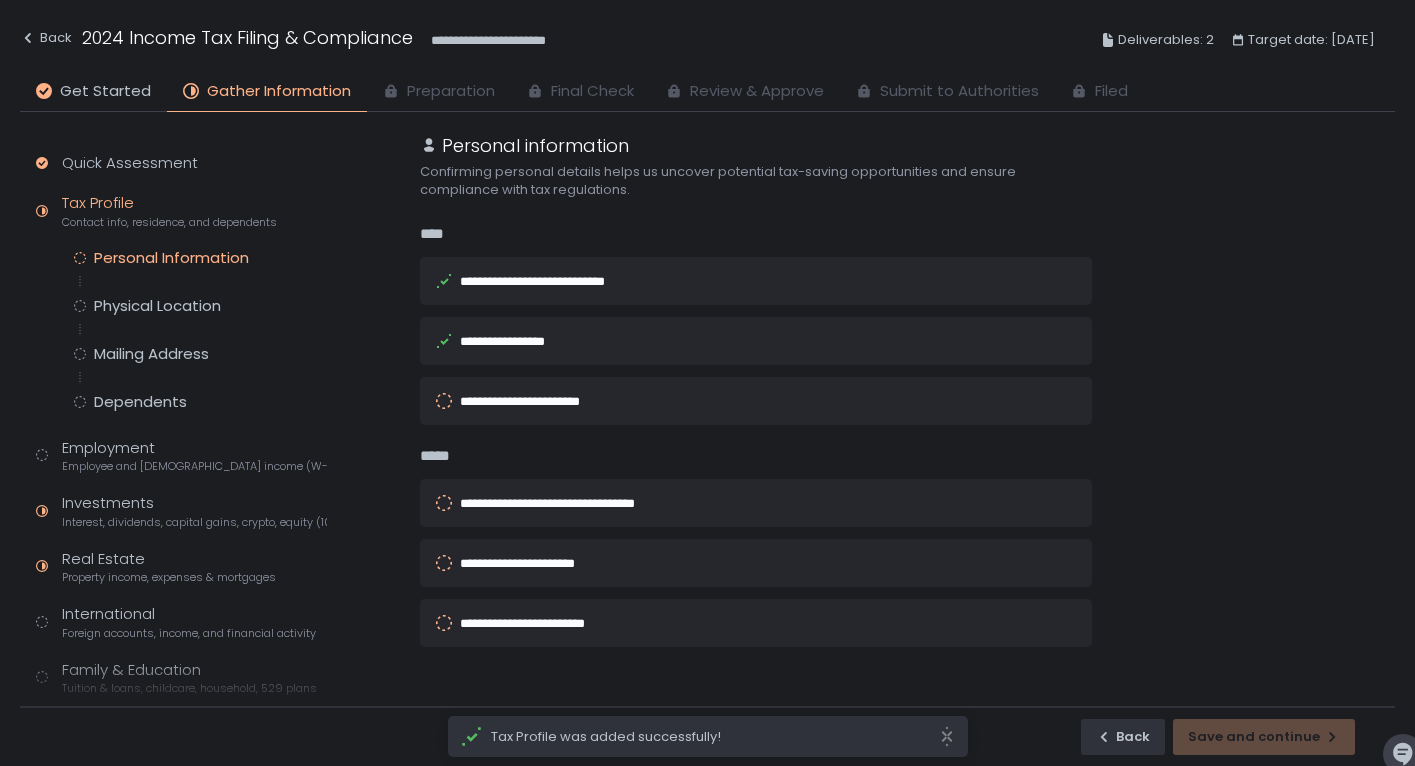 click on "**********" at bounding box center [537, 401] 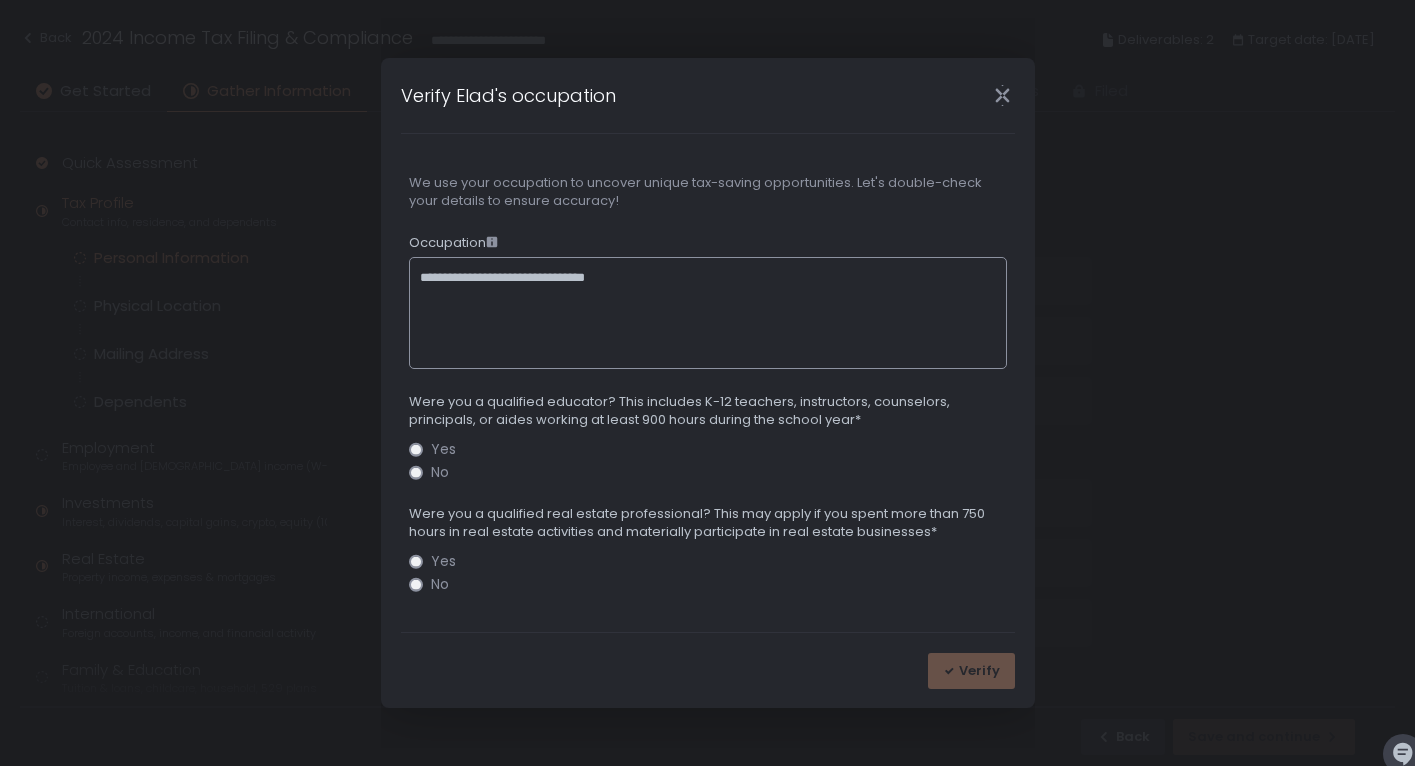 drag, startPoint x: 454, startPoint y: 279, endPoint x: 800, endPoint y: 279, distance: 346 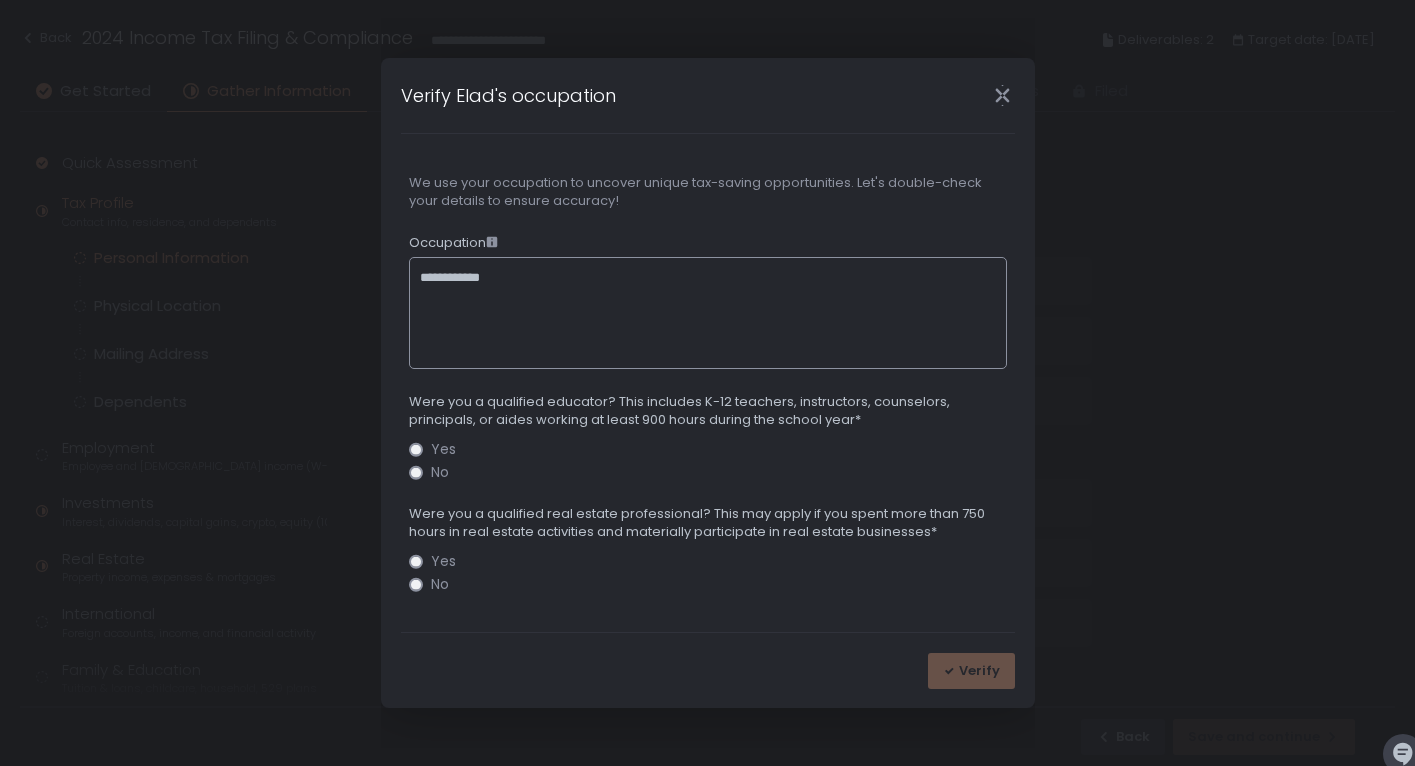 type on "**********" 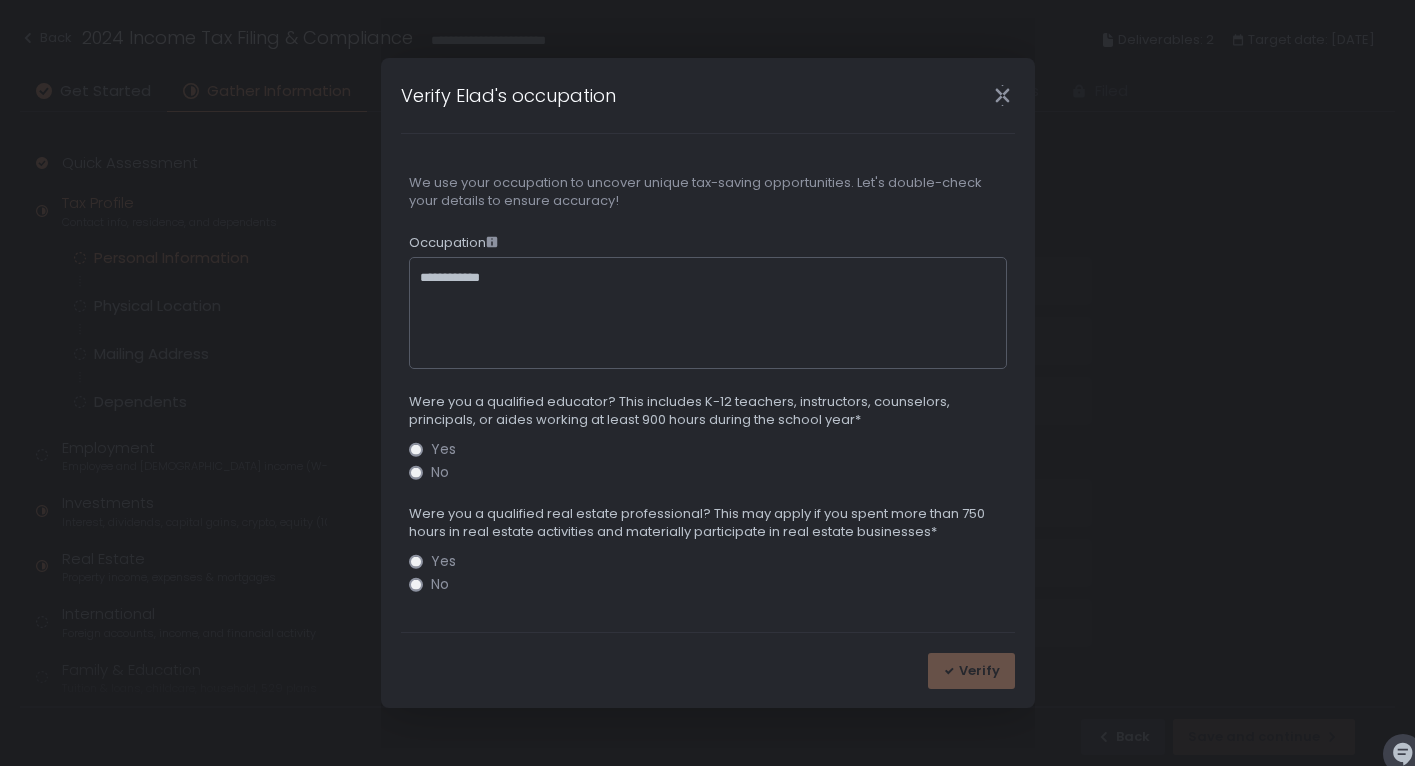click on "No" 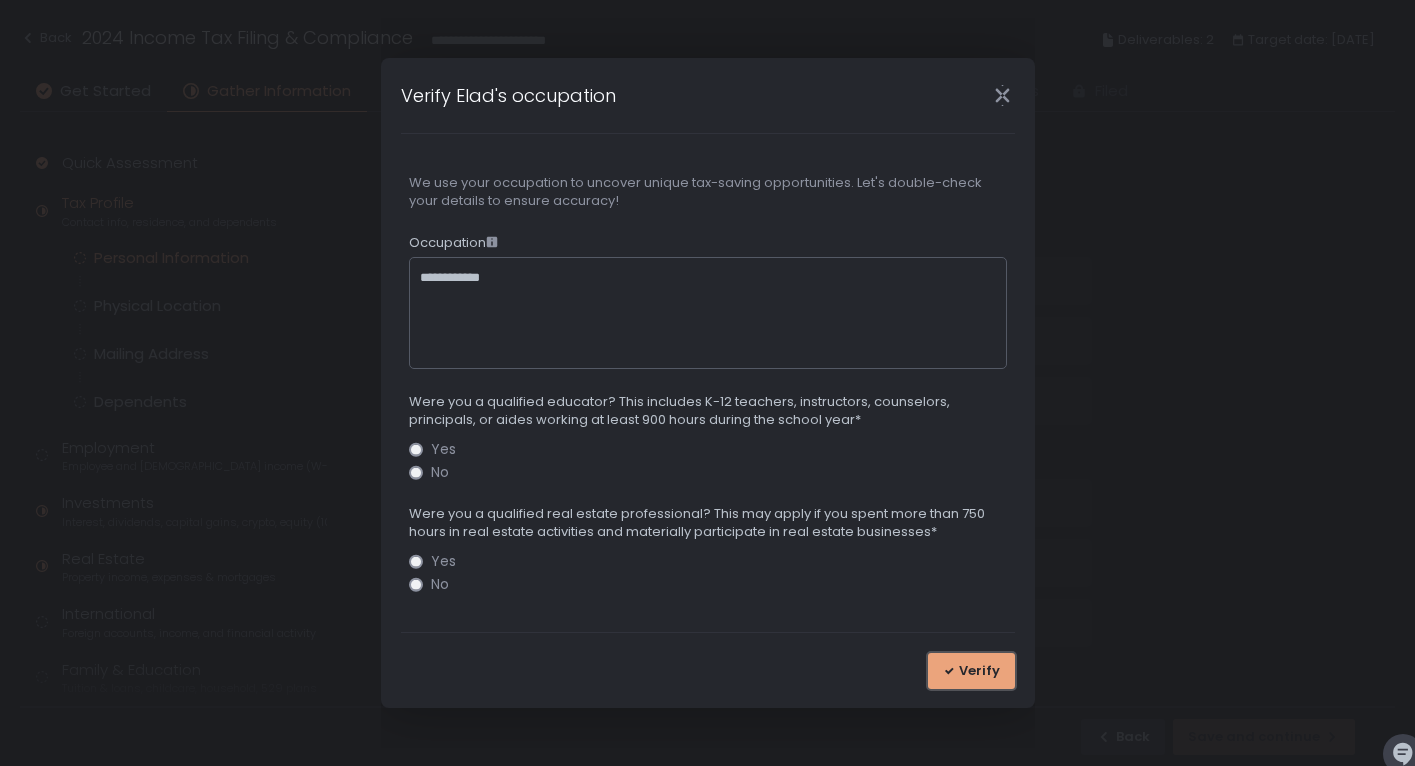 click on "Verify" at bounding box center (979, 671) 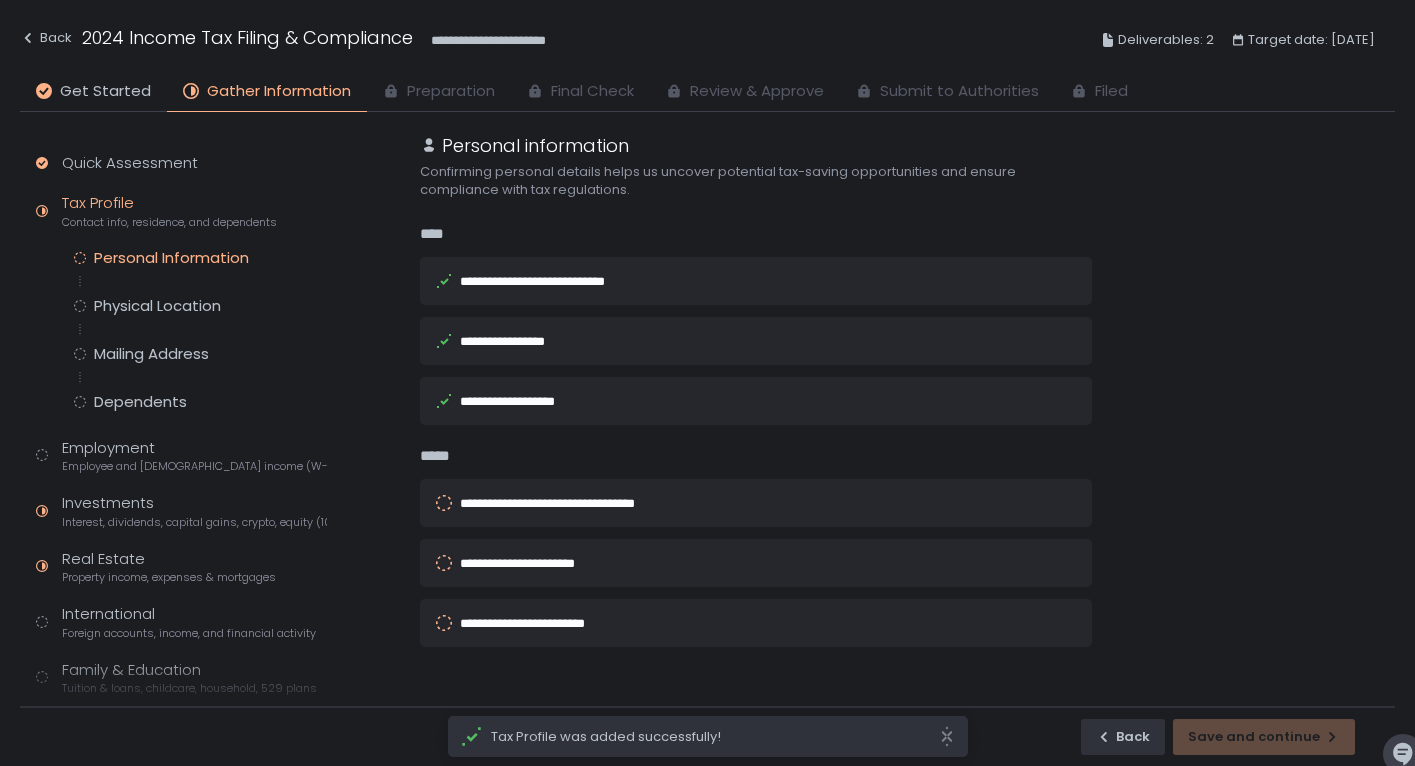 click on "**********" at bounding box center [575, 503] 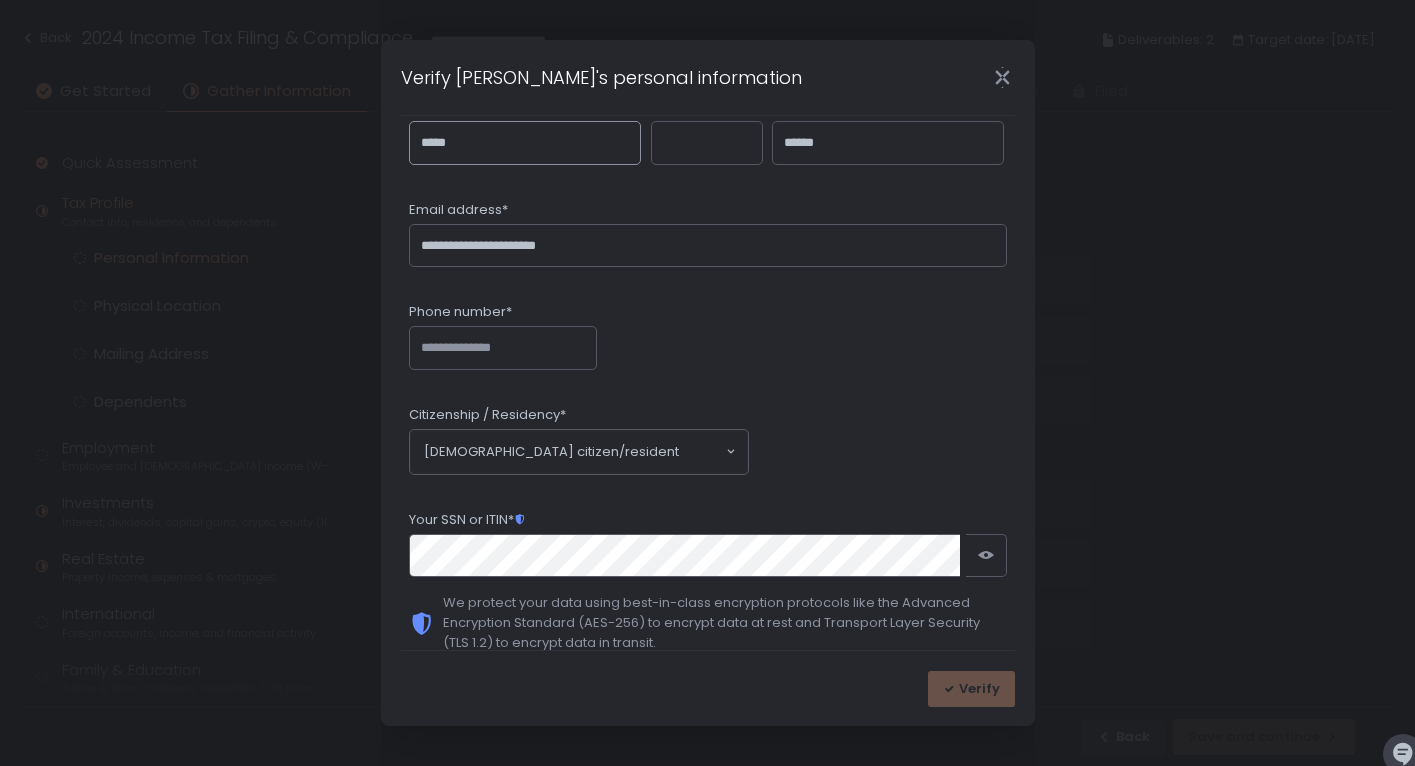 scroll, scrollTop: 158, scrollLeft: 0, axis: vertical 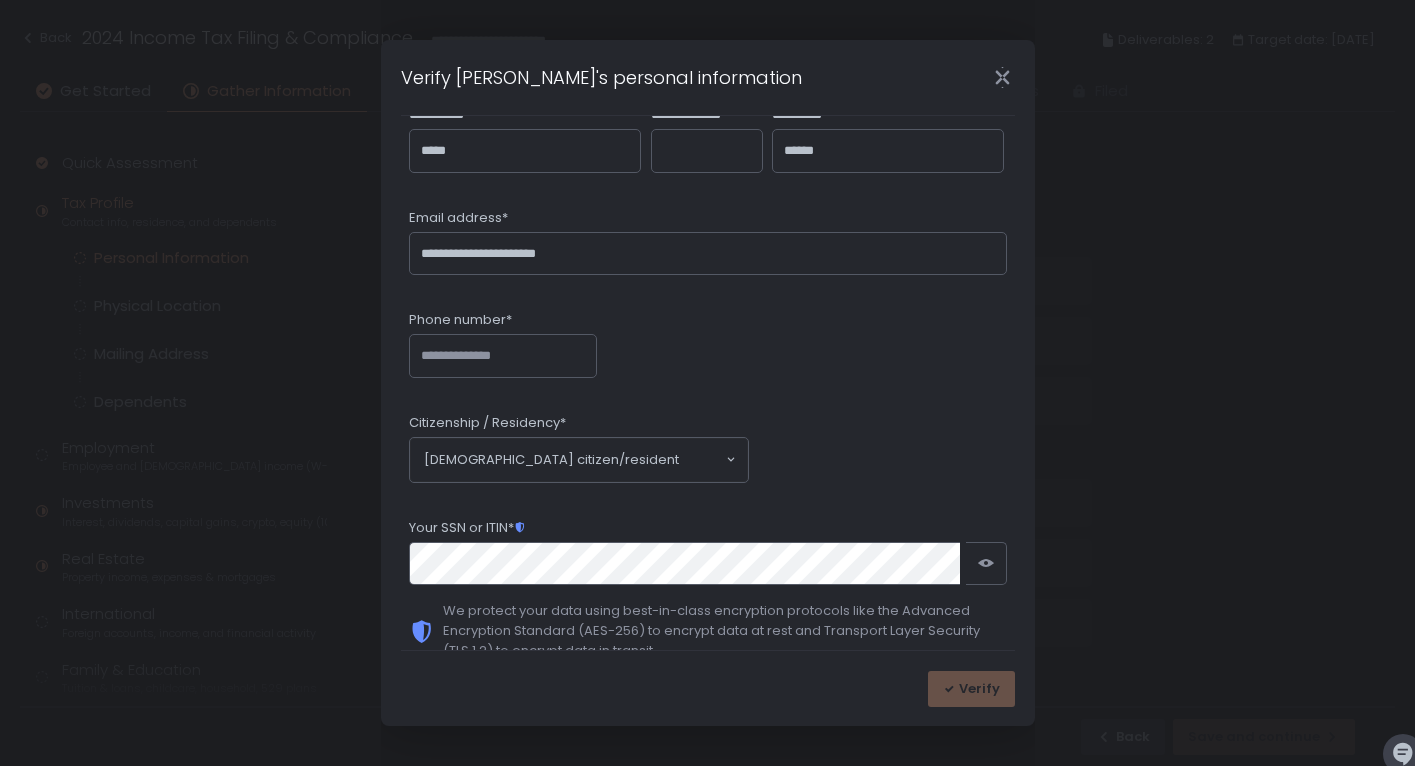 click 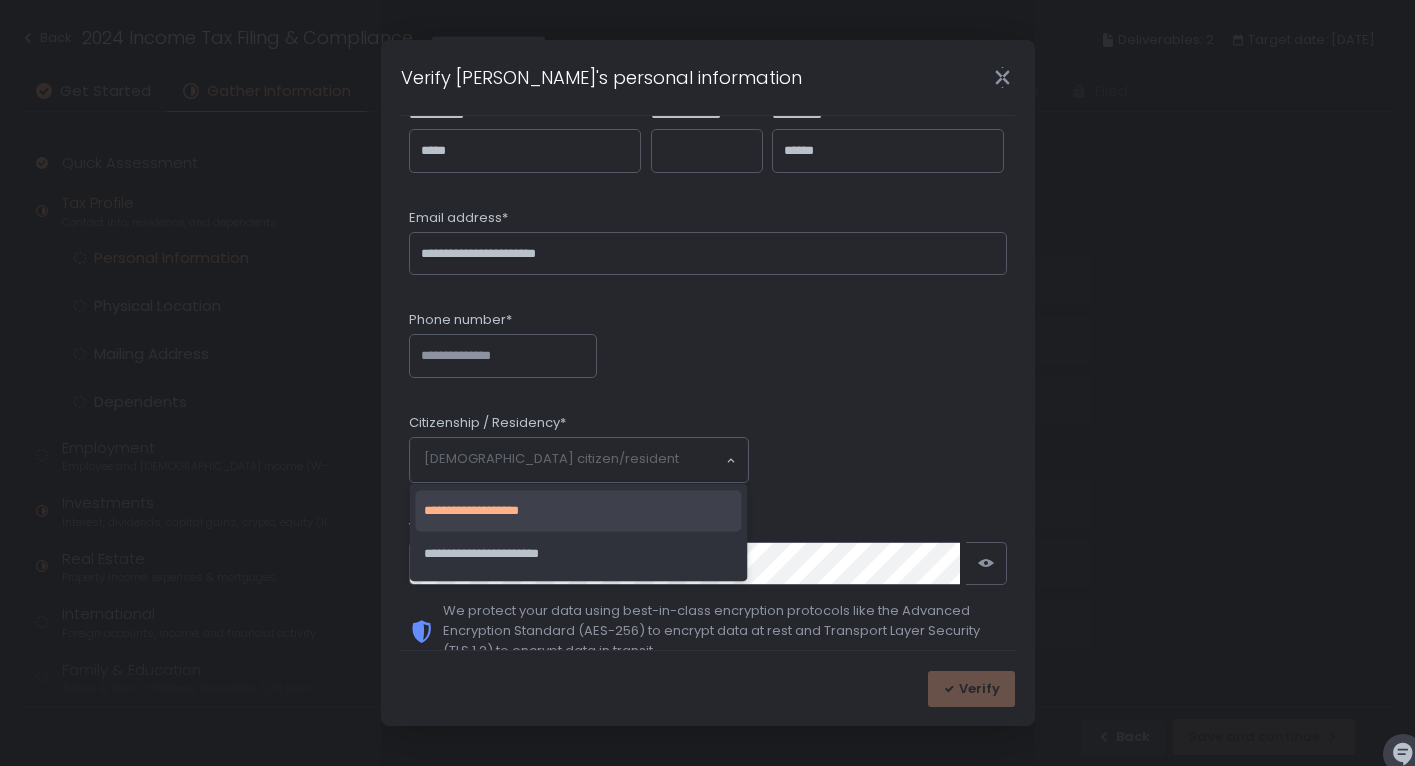 click on "Phone number*" 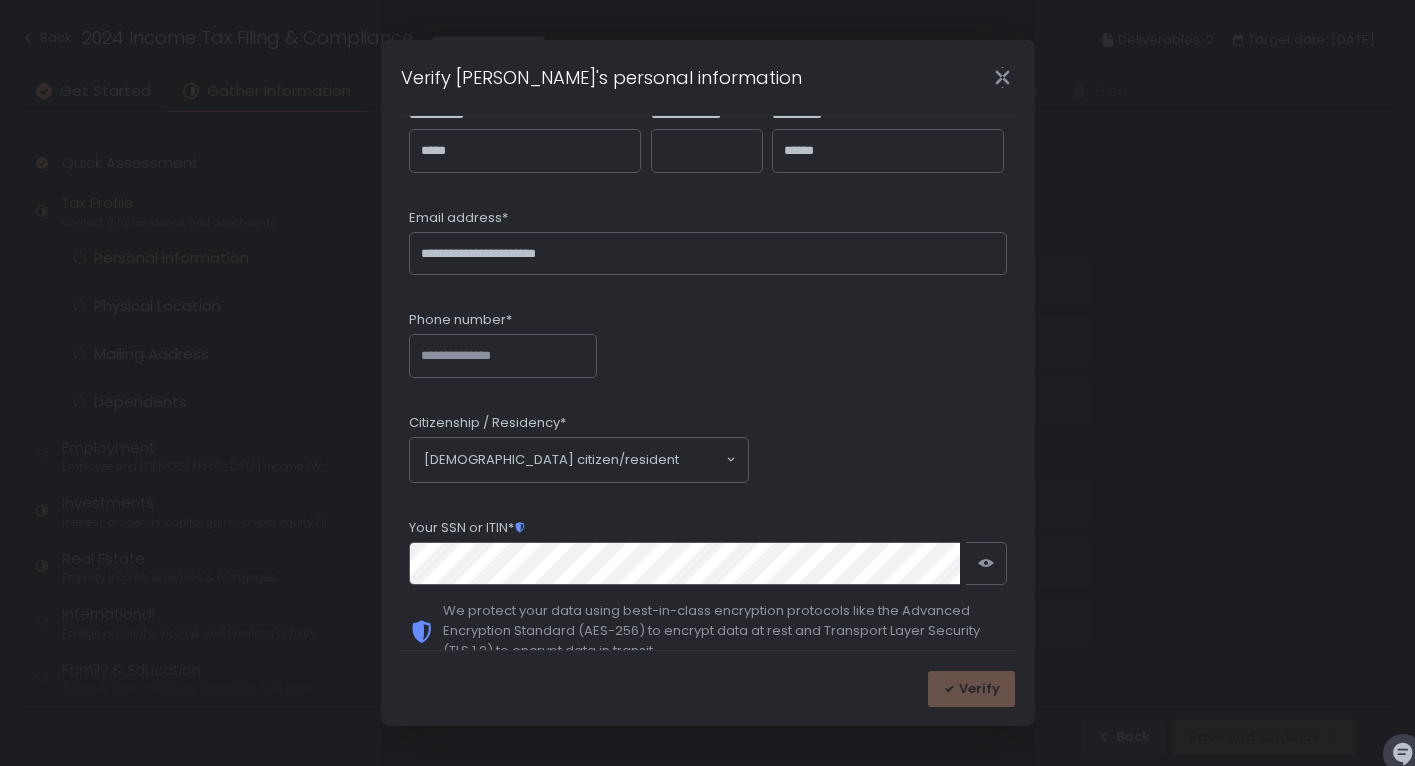 click 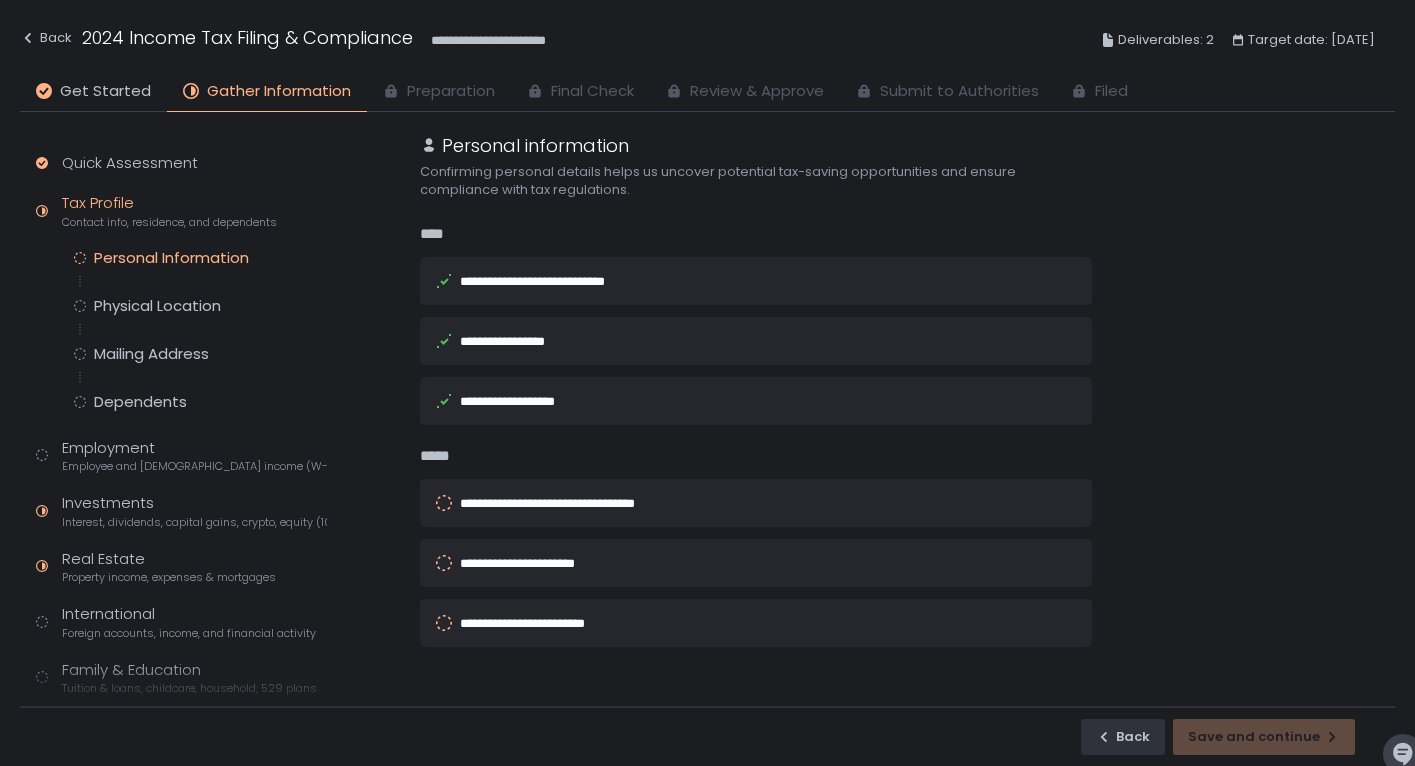 click on "**********" at bounding box center (553, 281) 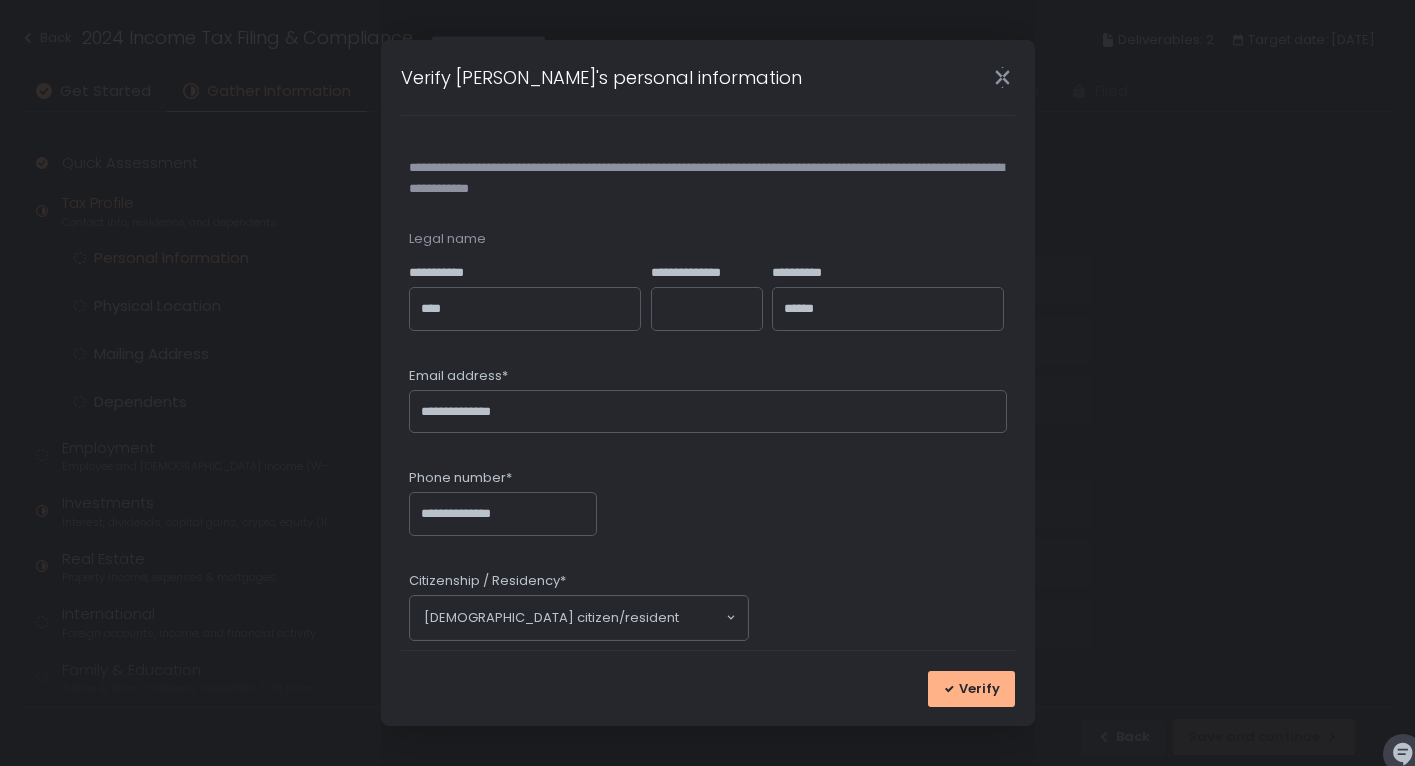 click 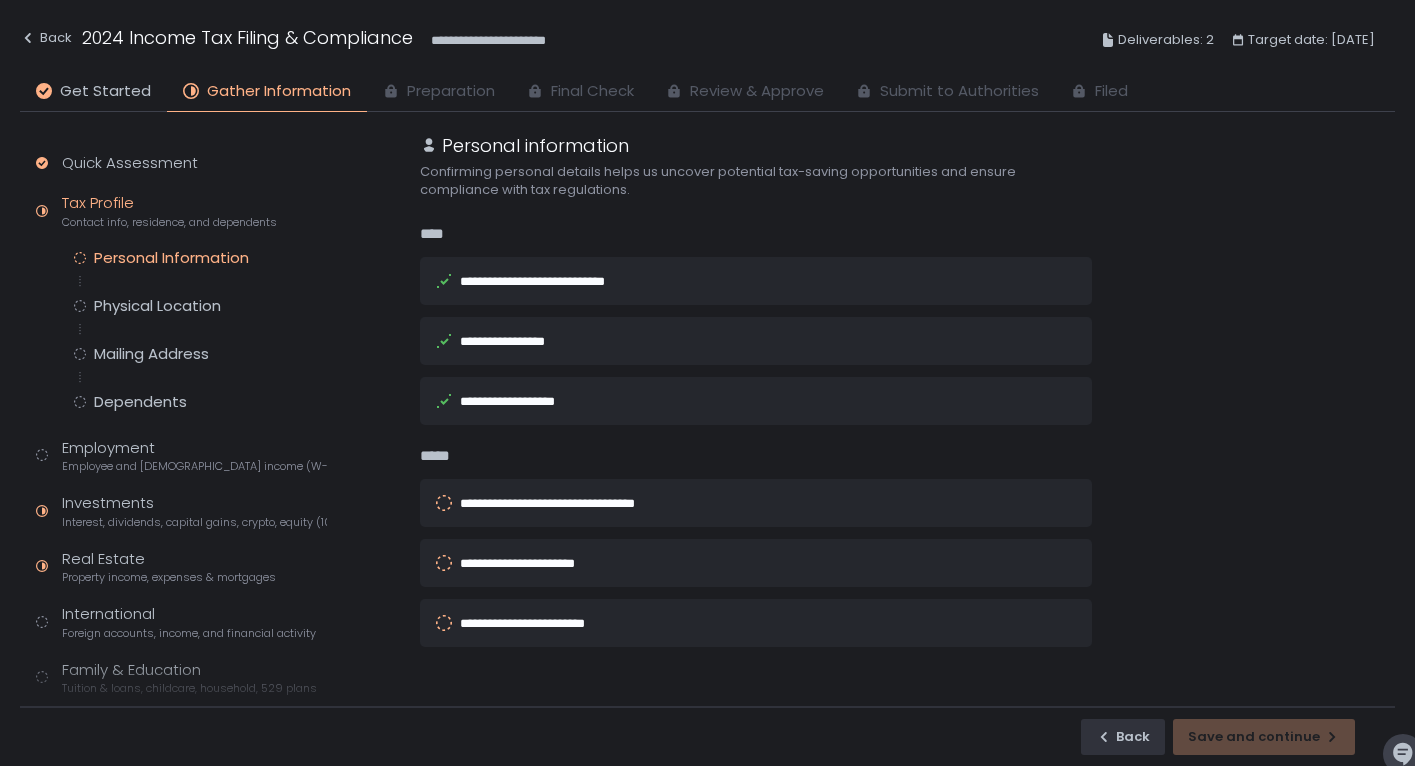 click on "**********" at bounding box center [756, 503] 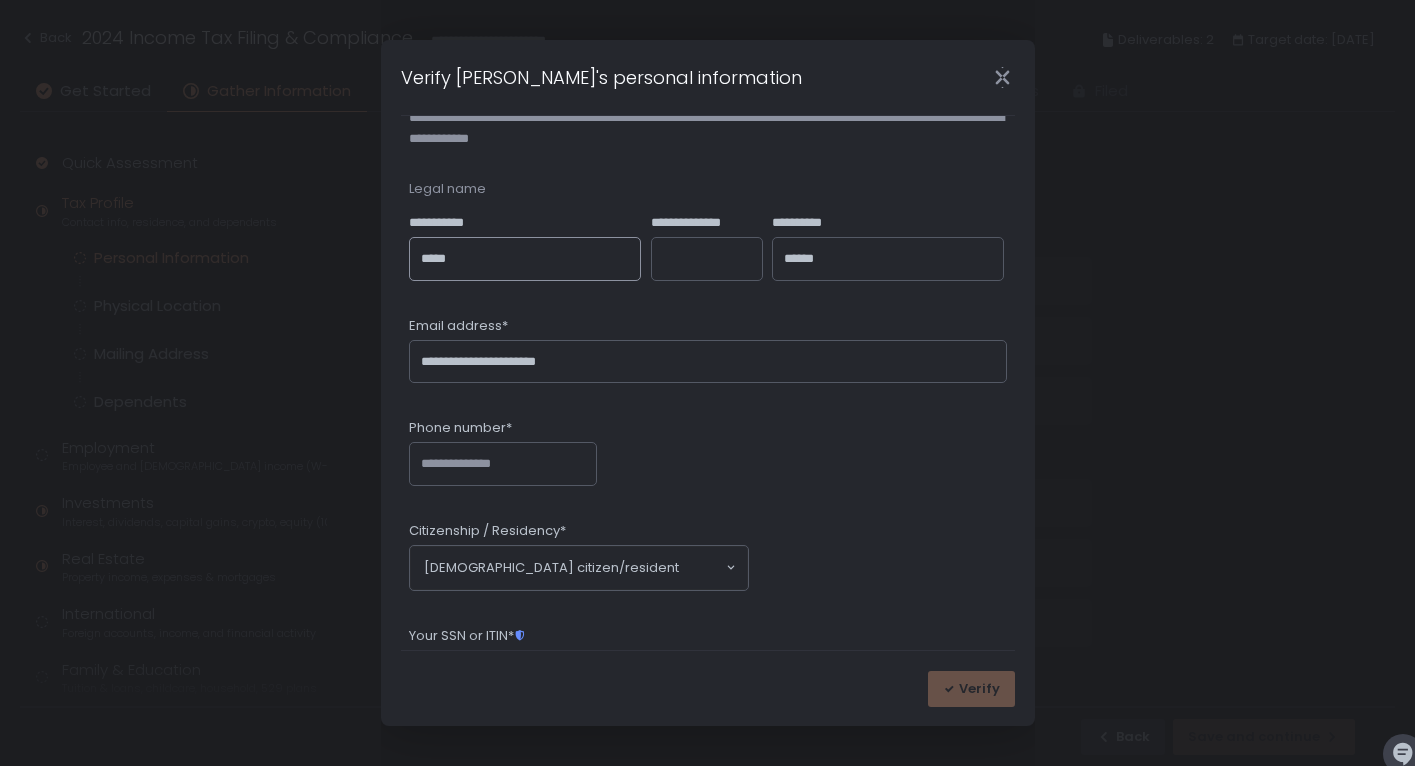 scroll, scrollTop: 58, scrollLeft: 0, axis: vertical 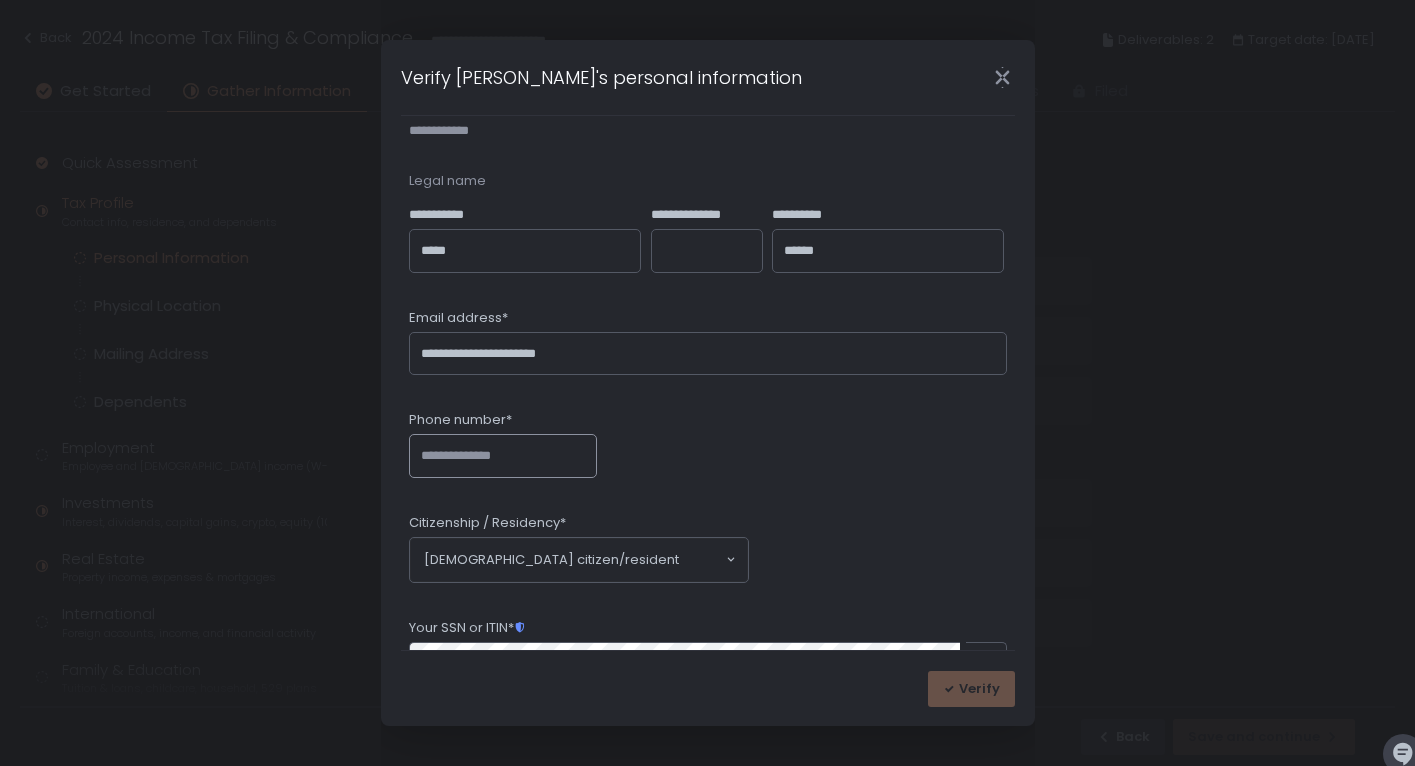click on "Phone number*" 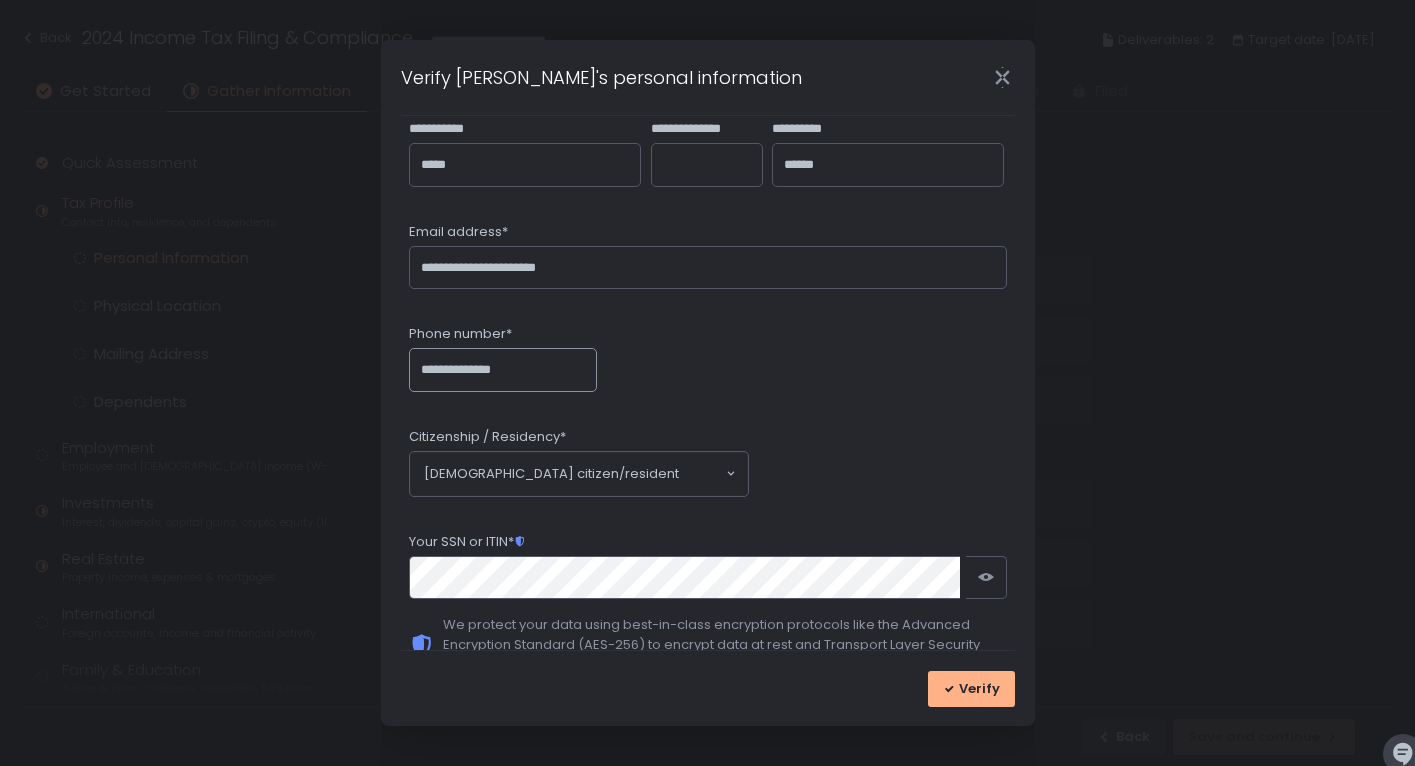 scroll, scrollTop: 207, scrollLeft: 0, axis: vertical 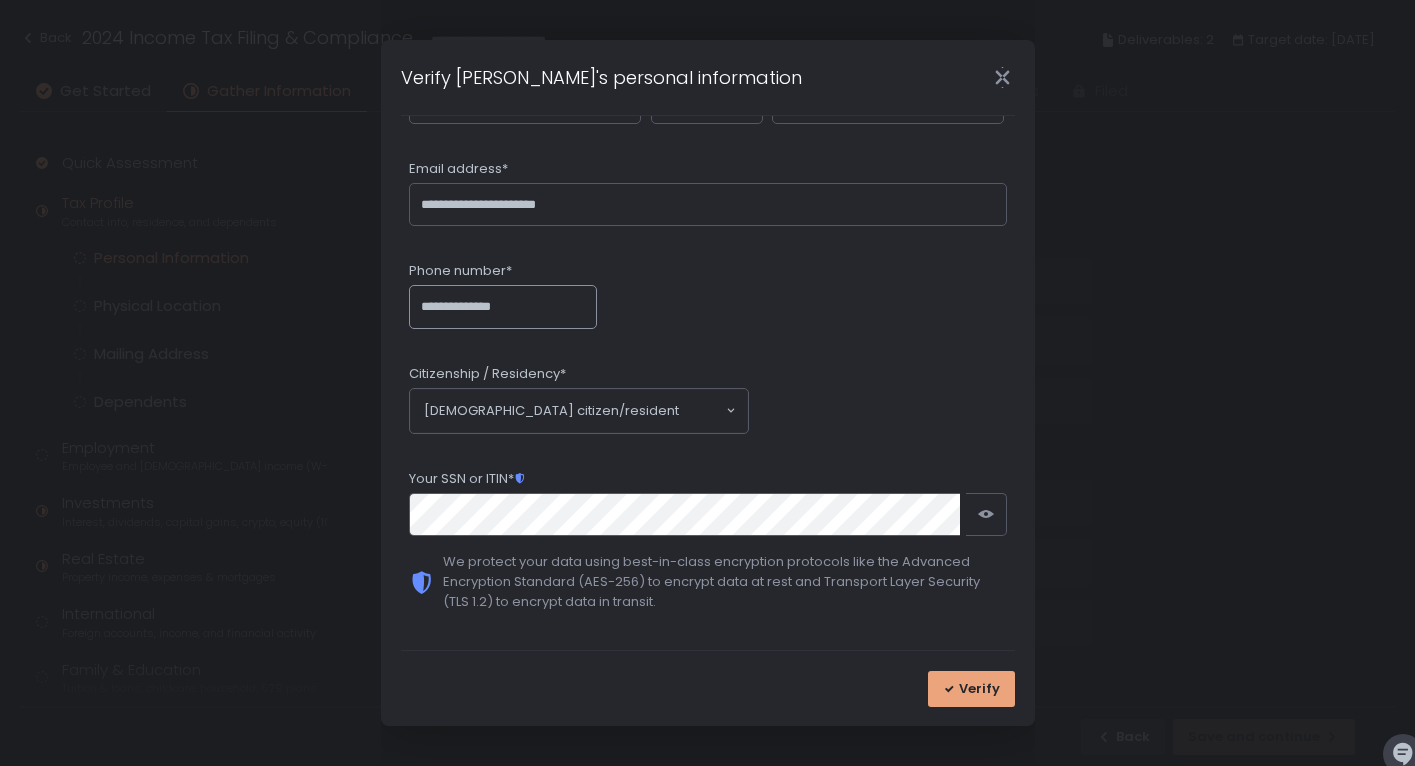 type on "**********" 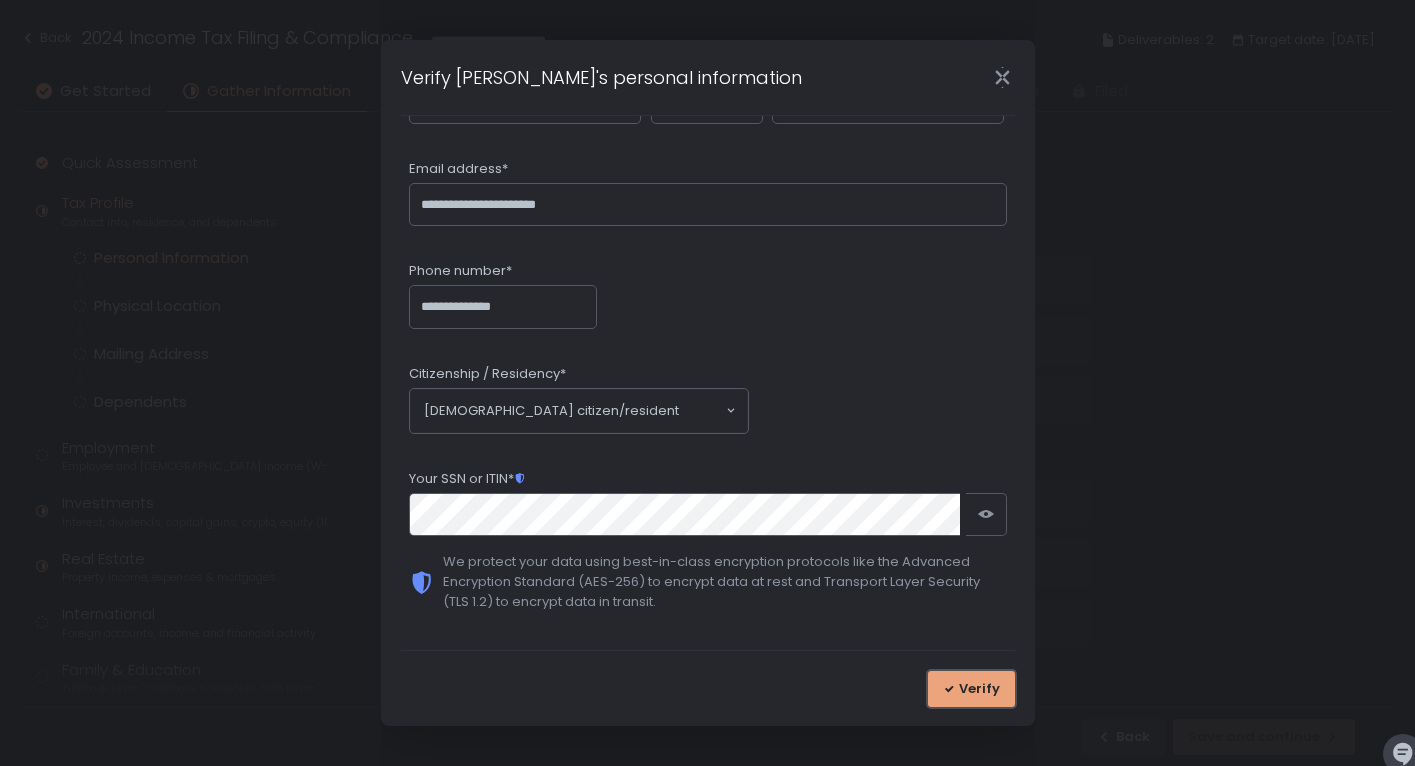 click on "Verify" at bounding box center [979, 689] 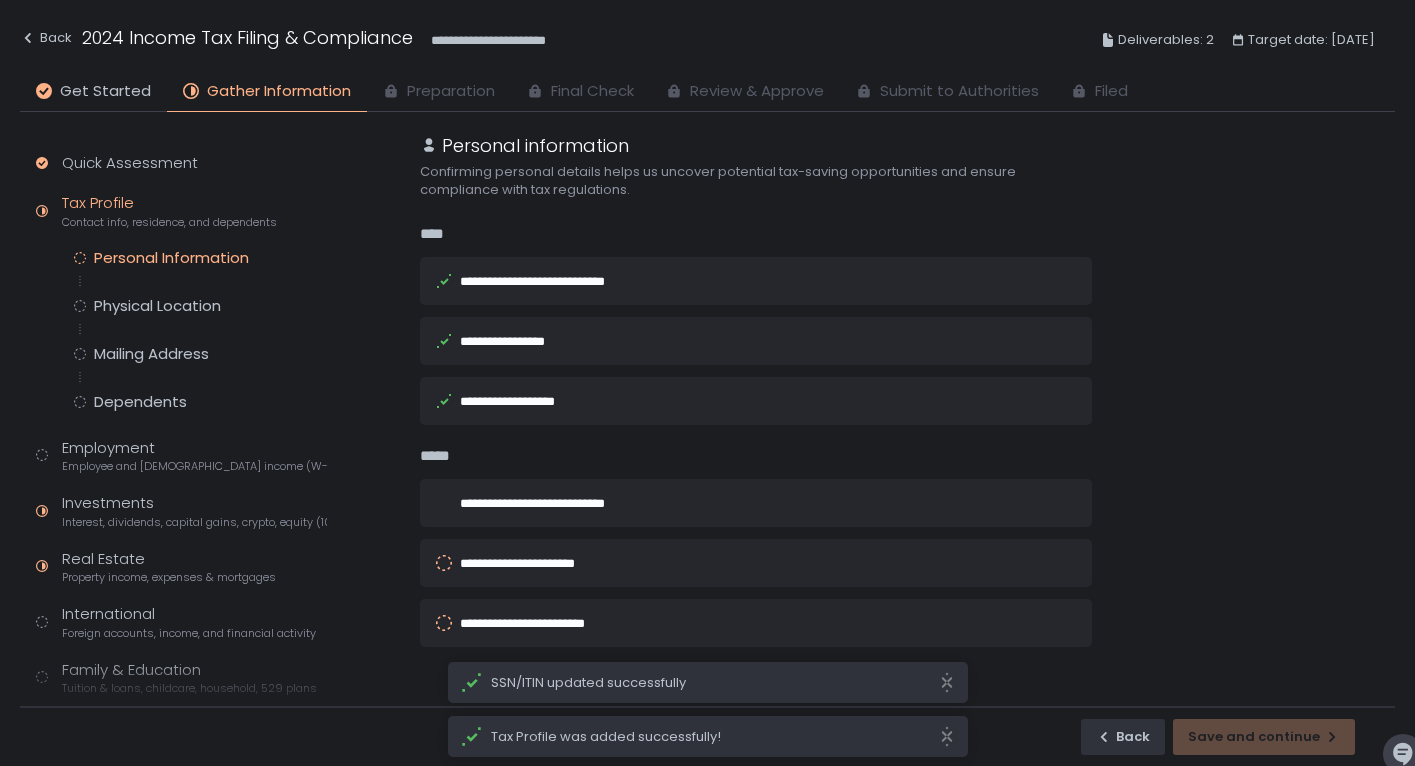 scroll, scrollTop: 13, scrollLeft: 0, axis: vertical 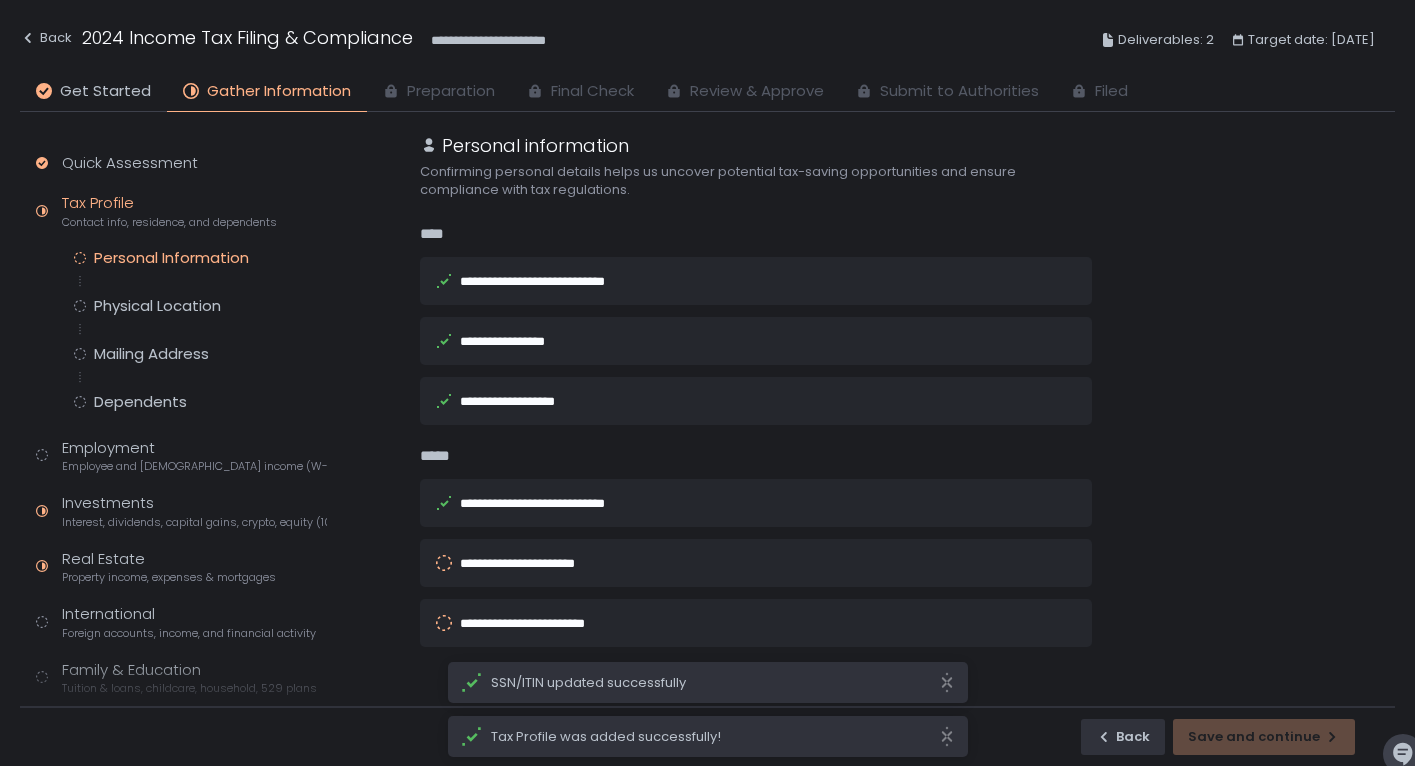 click on "**********" at bounding box center [531, 563] 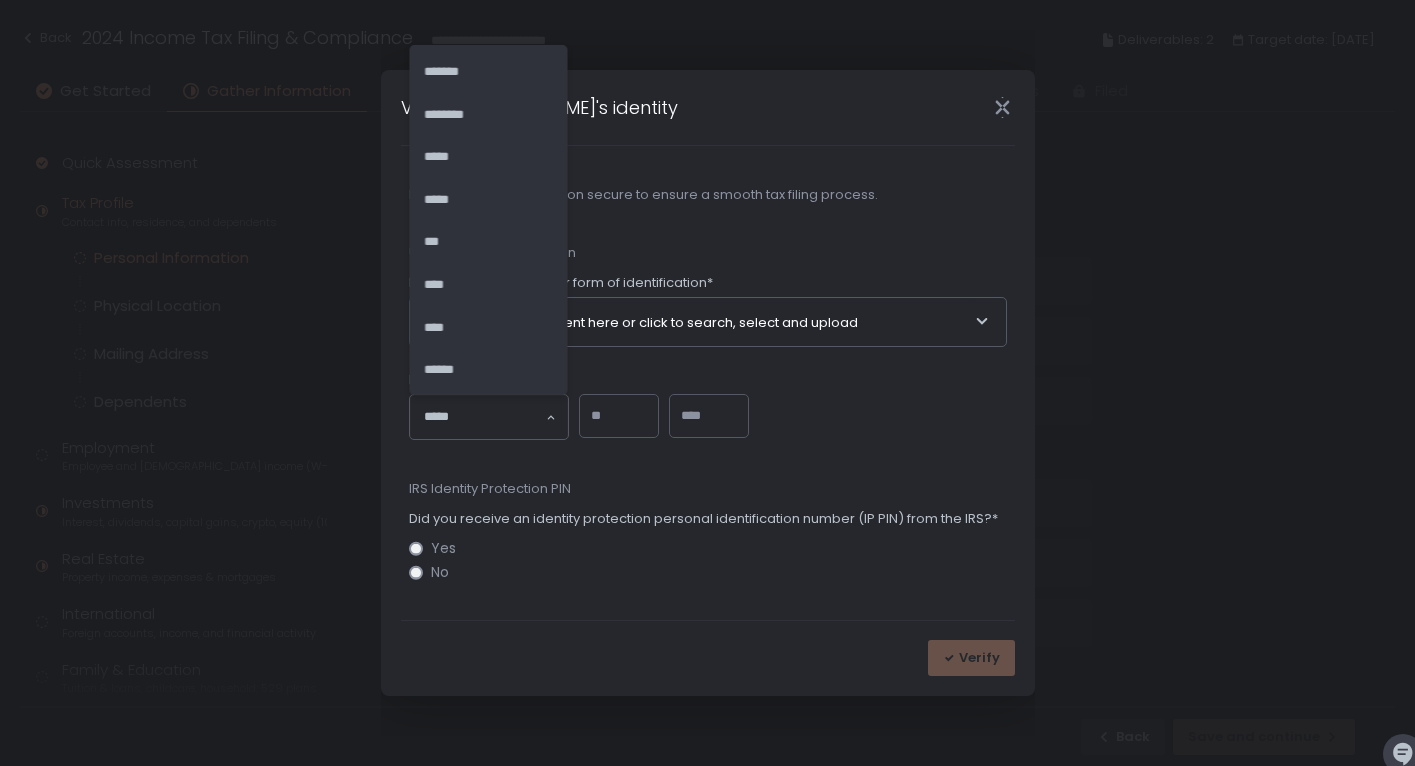 scroll, scrollTop: 38, scrollLeft: 0, axis: vertical 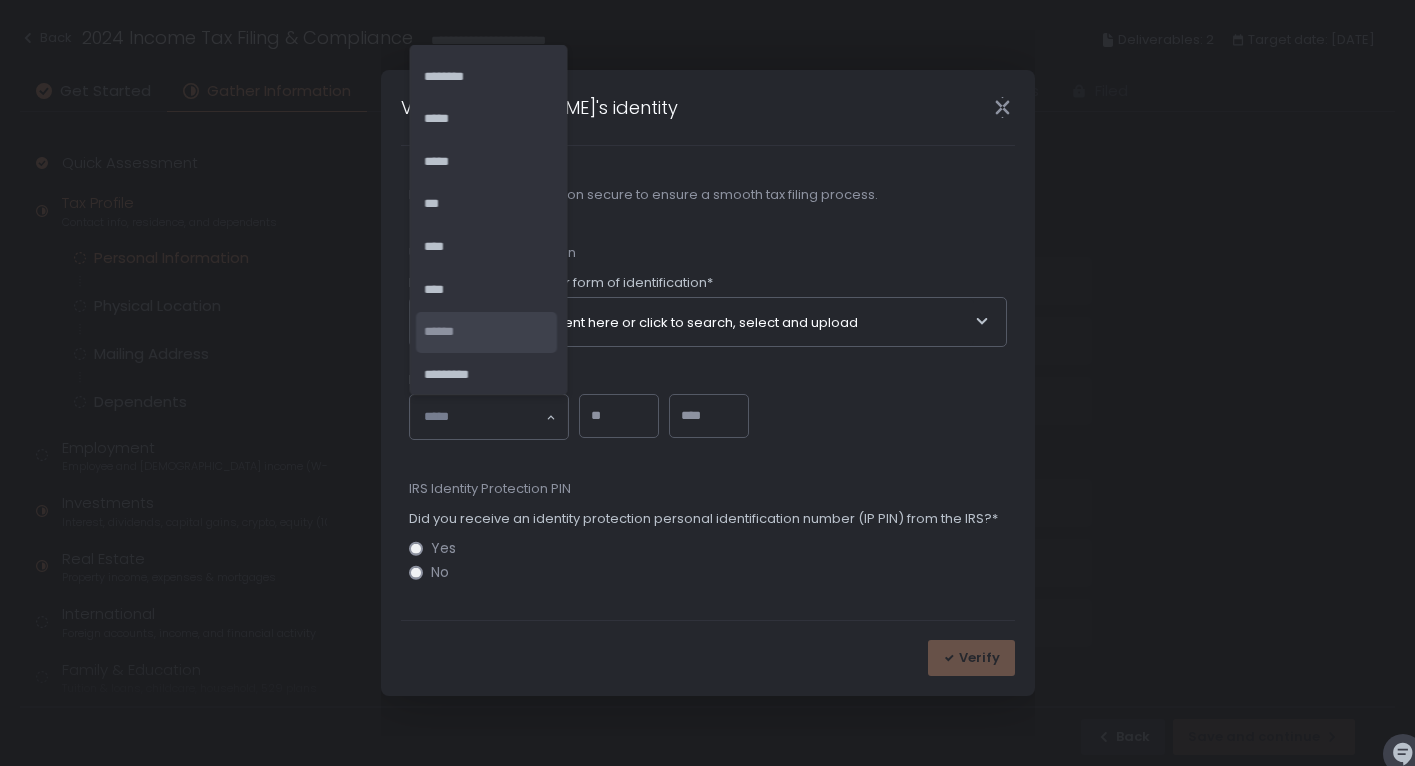 click on "Drag your document here or click to search, select and upload" at bounding box center [700, 322] 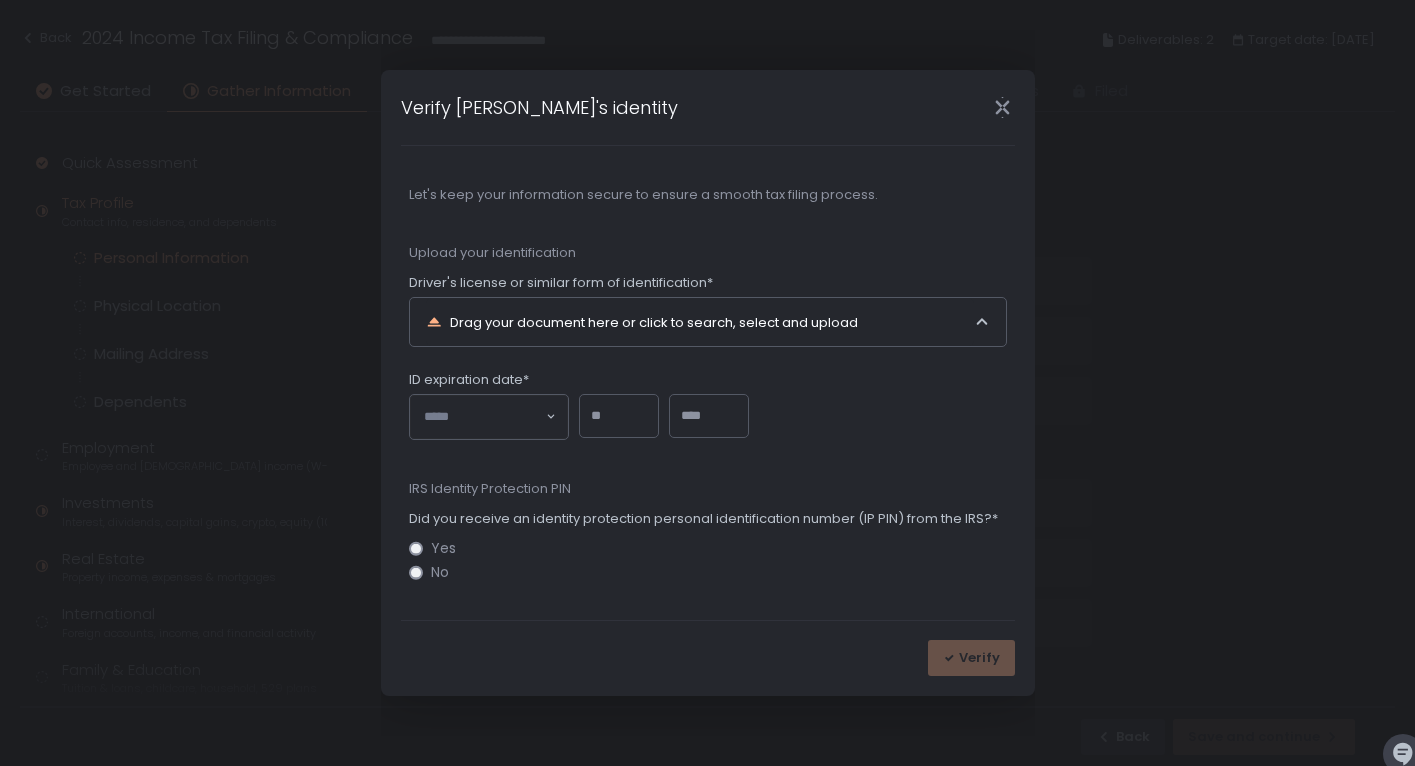 click on "Upload your identification" at bounding box center (708, 253) 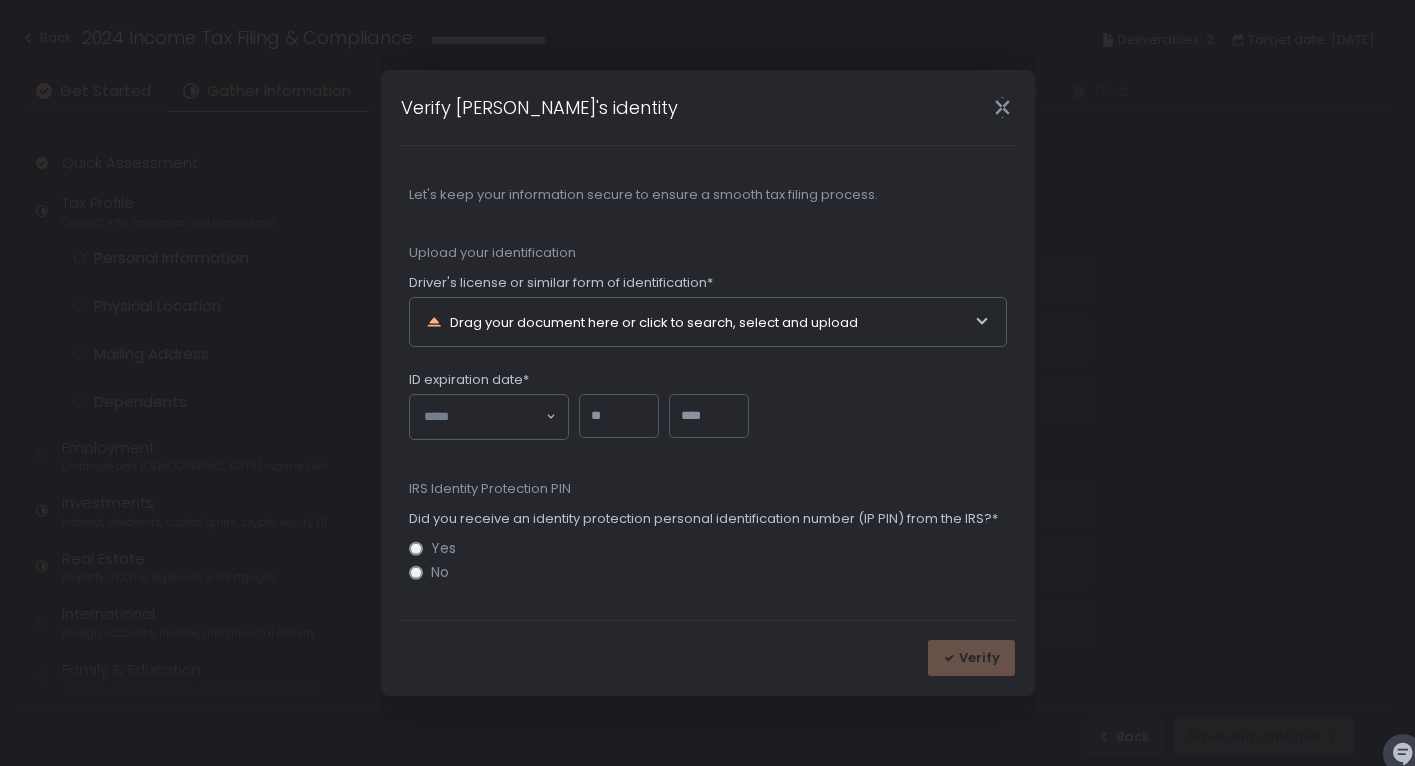 click on "Drag your document here or click to search, select and upload" at bounding box center [700, 322] 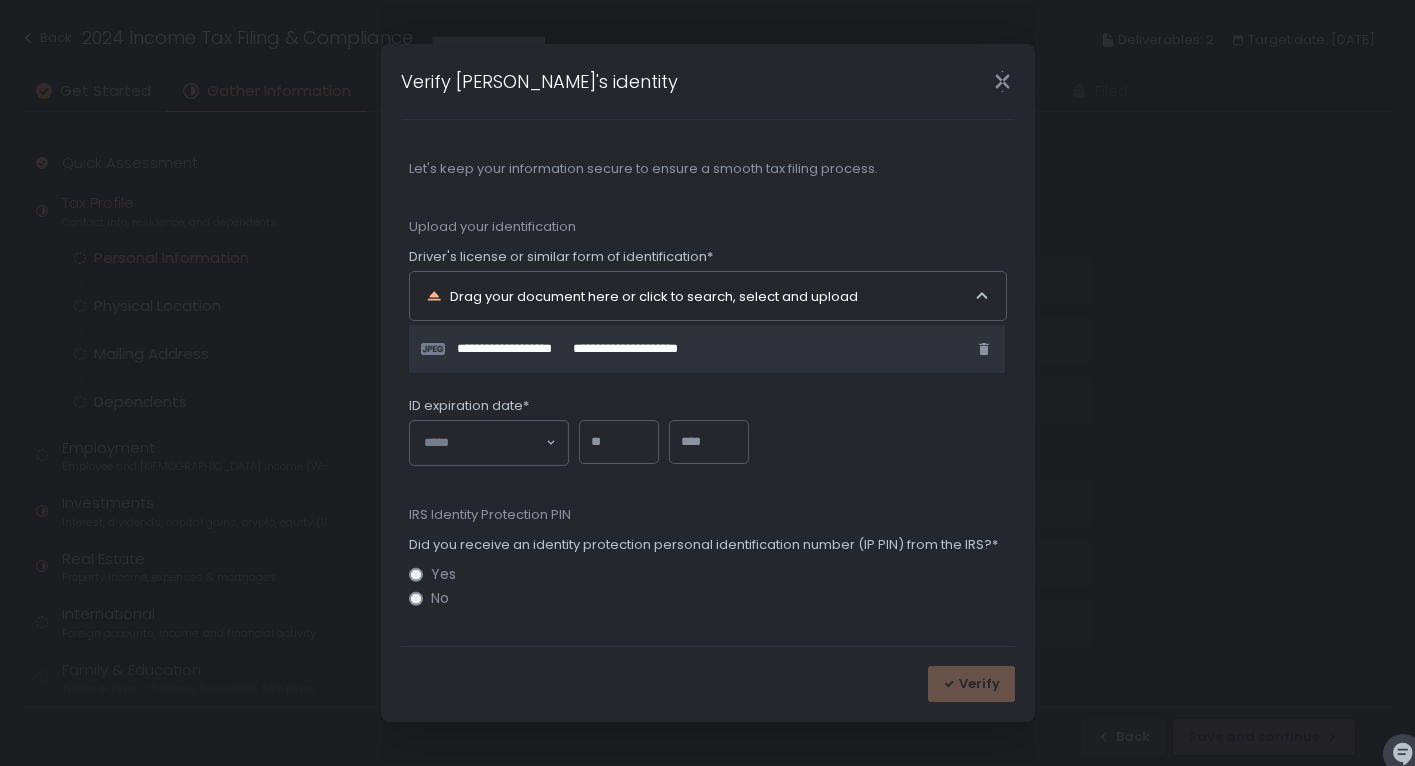 click on "**********" 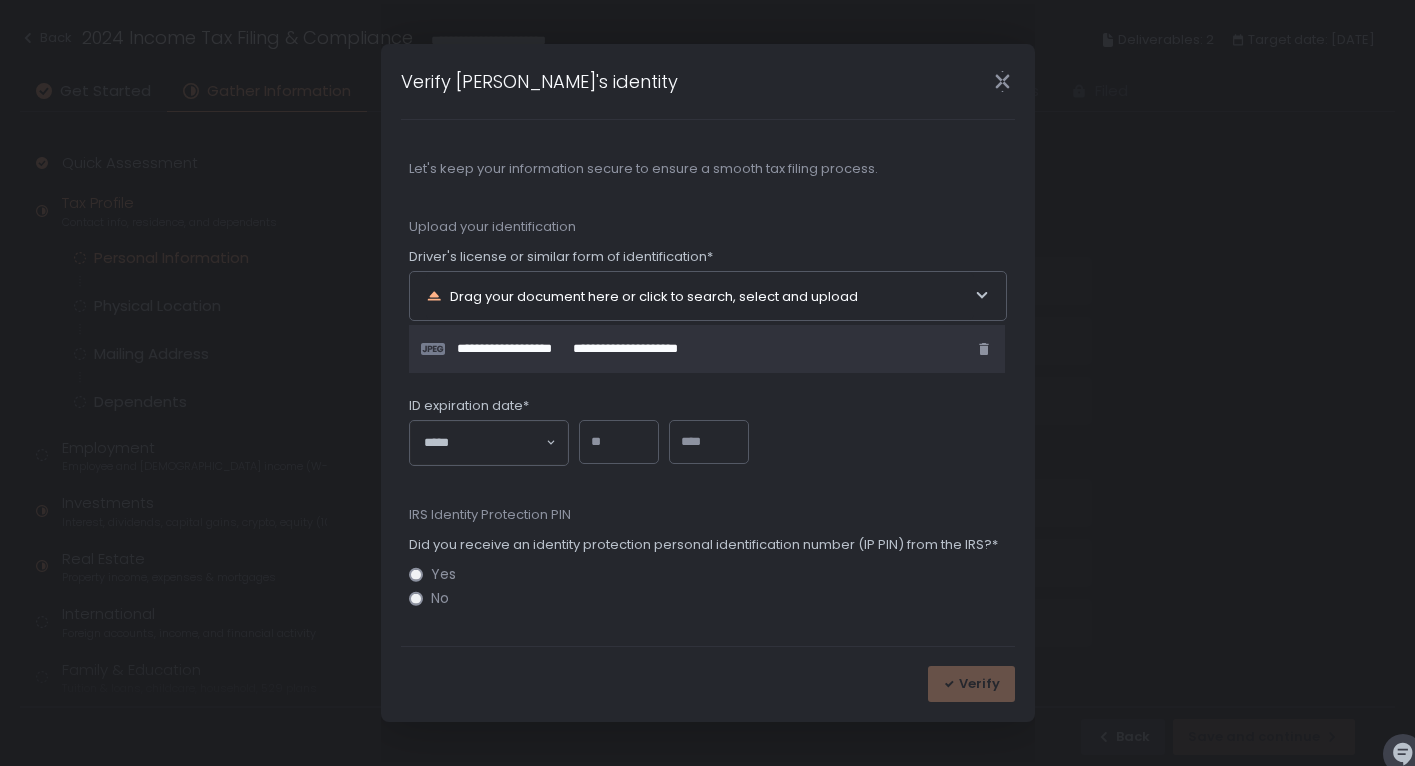 click 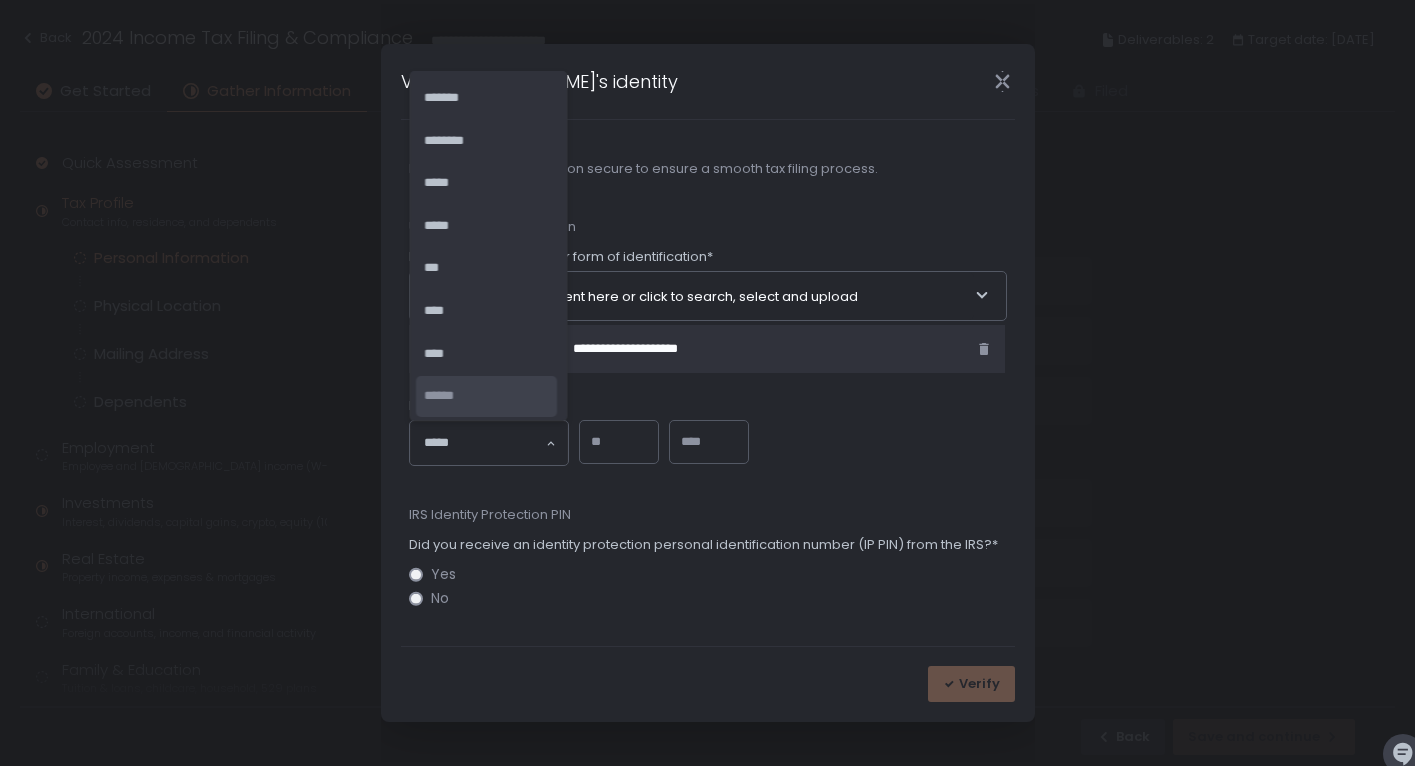 click on "******" 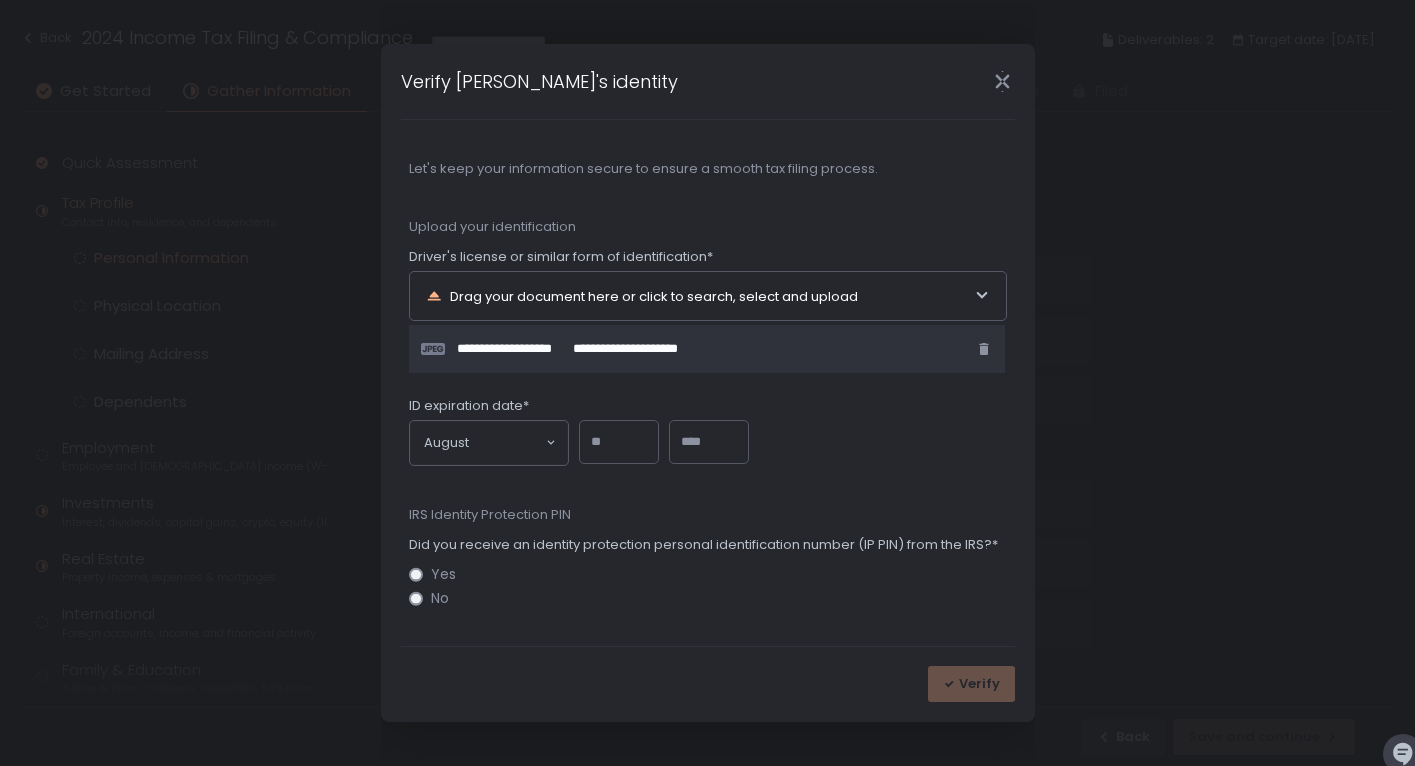 click at bounding box center (619, 442) 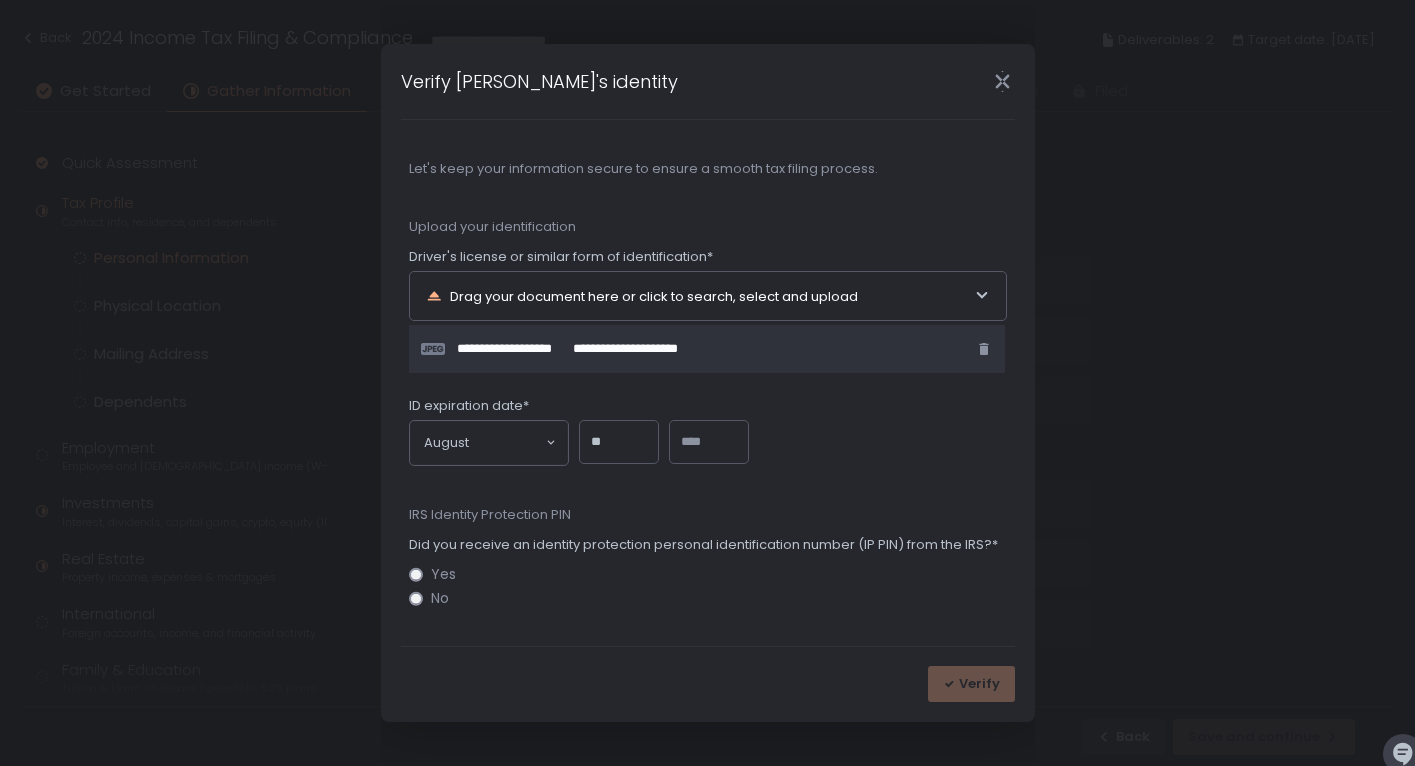 type on "**" 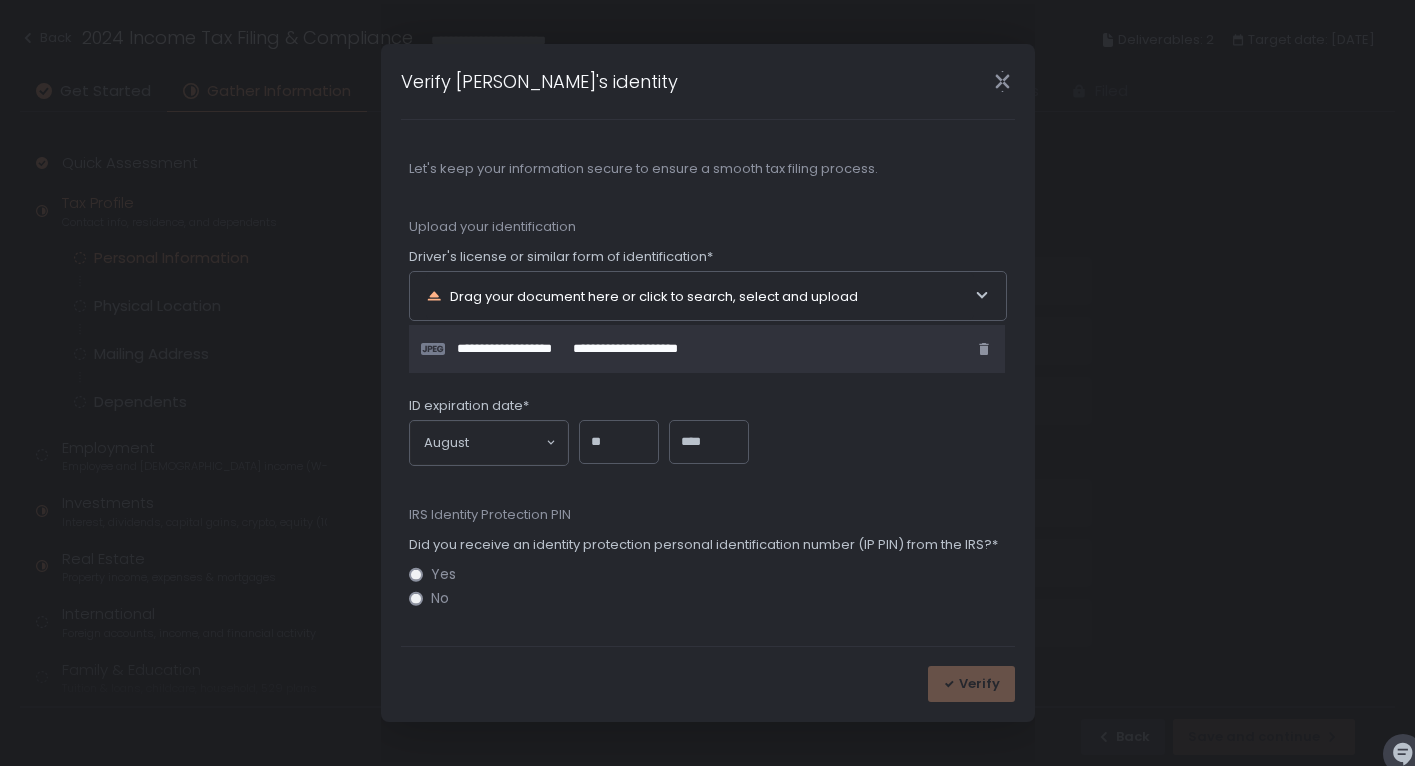 type on "****" 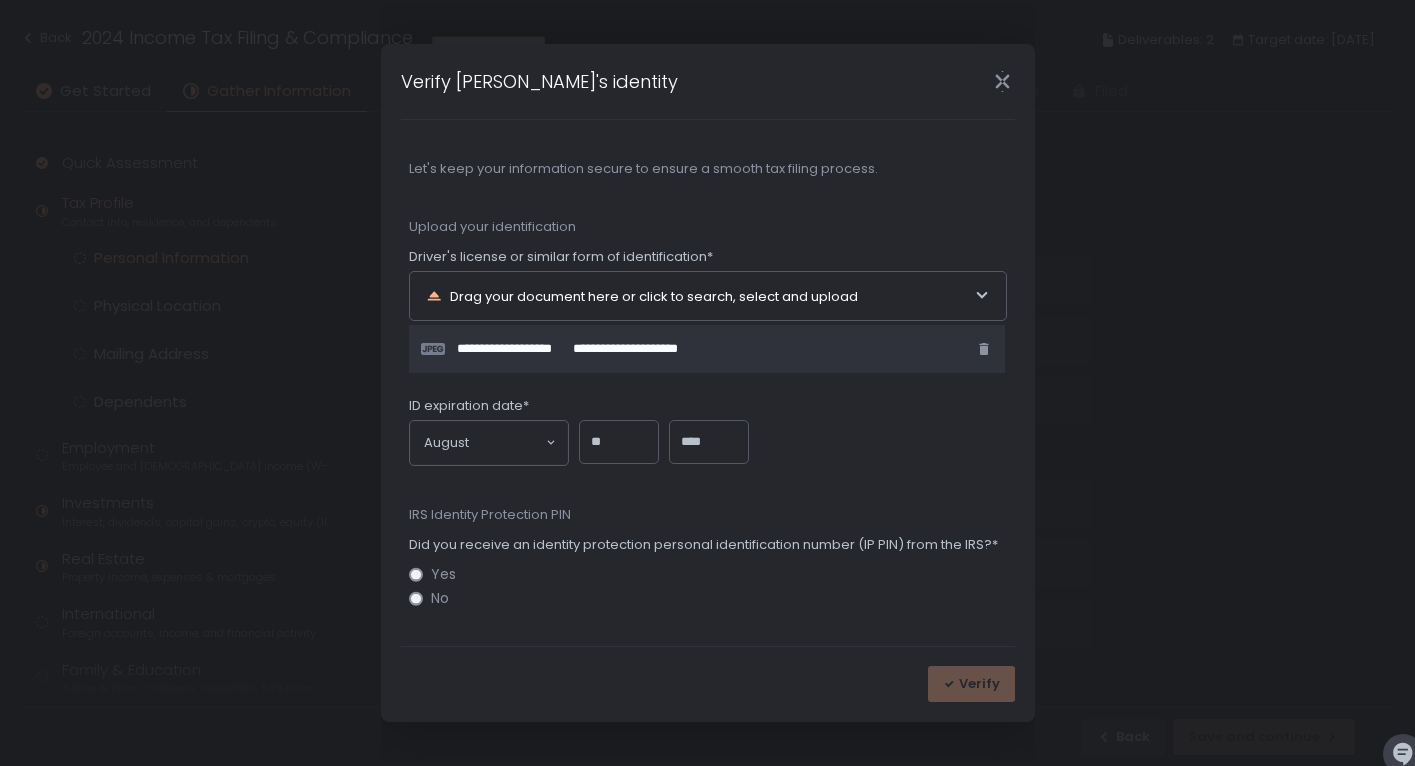 click on "No" 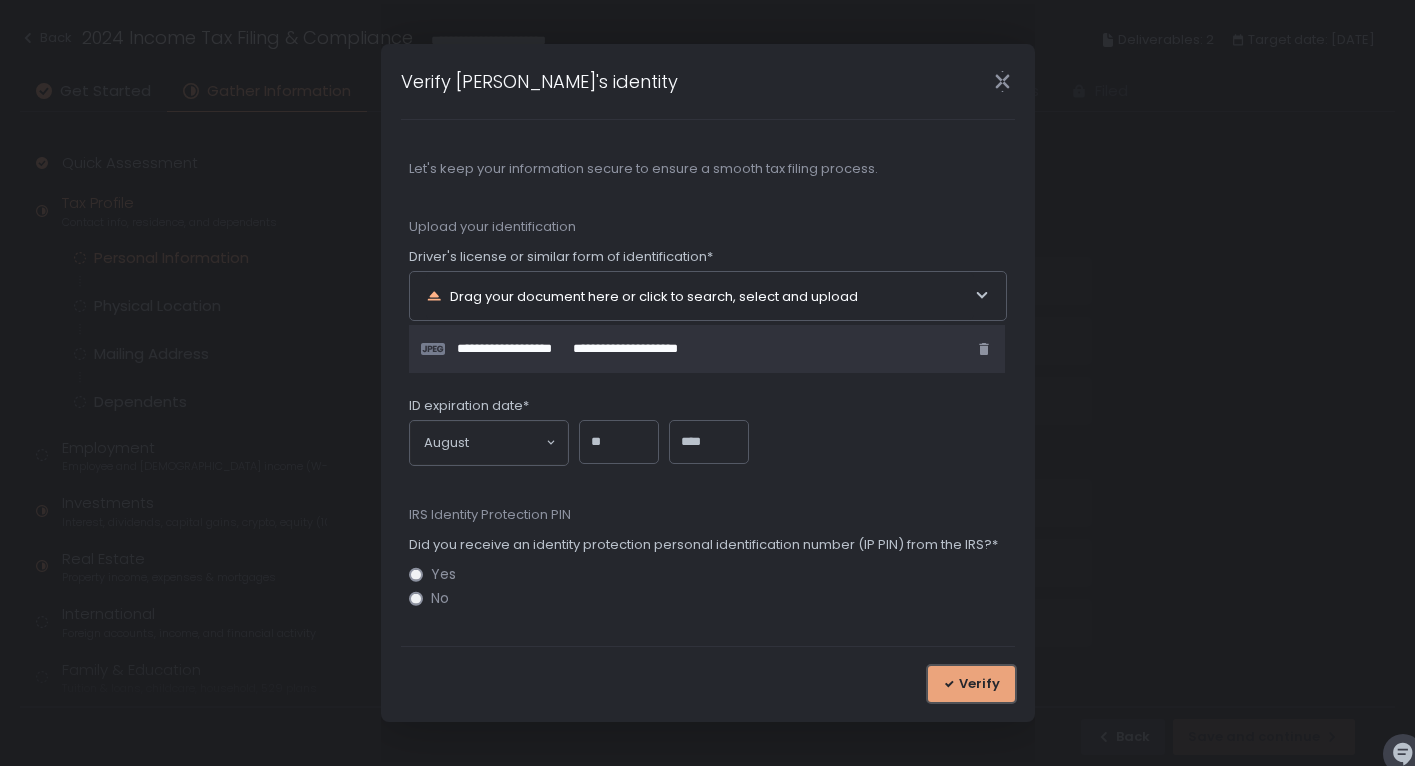 click on "Verify" 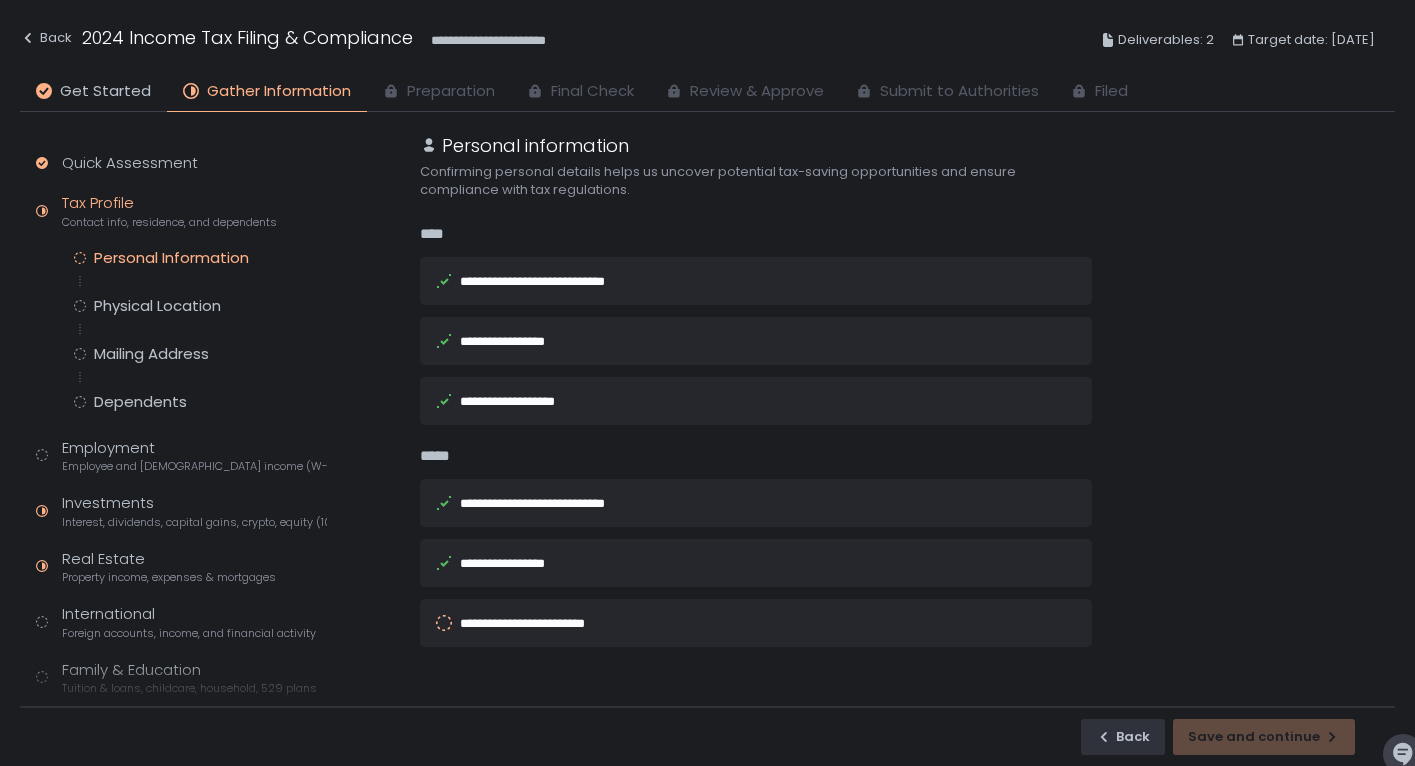 click on "**********" at bounding box center (756, 341) 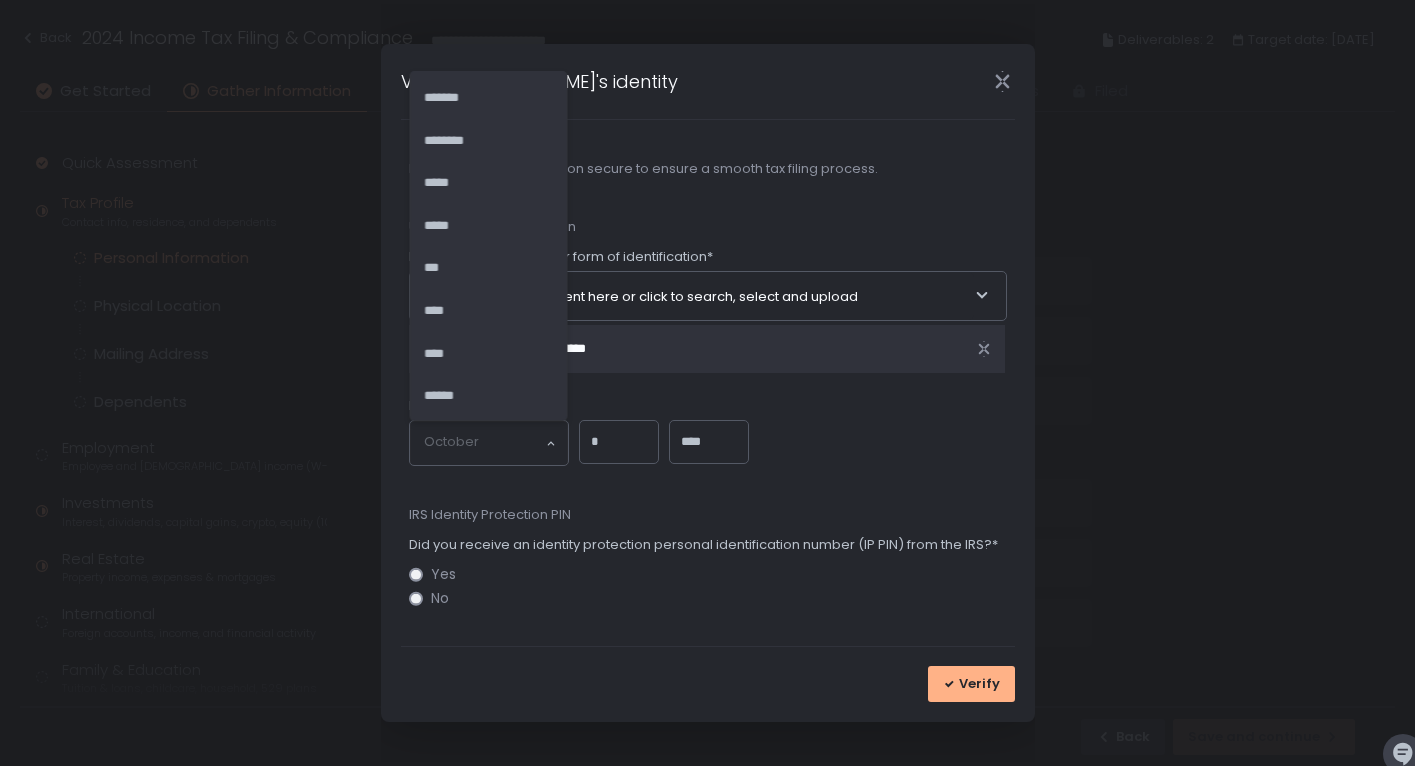 click 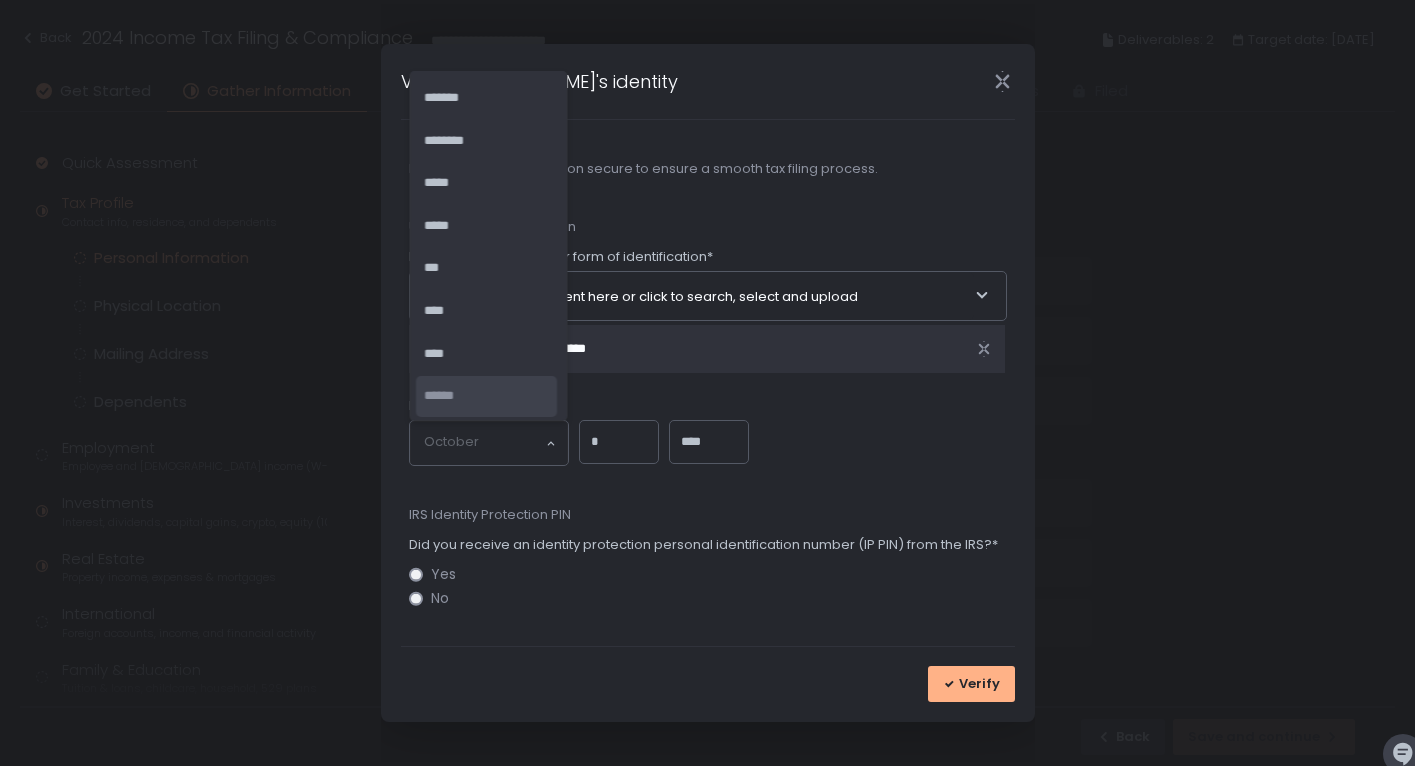 click on "******" 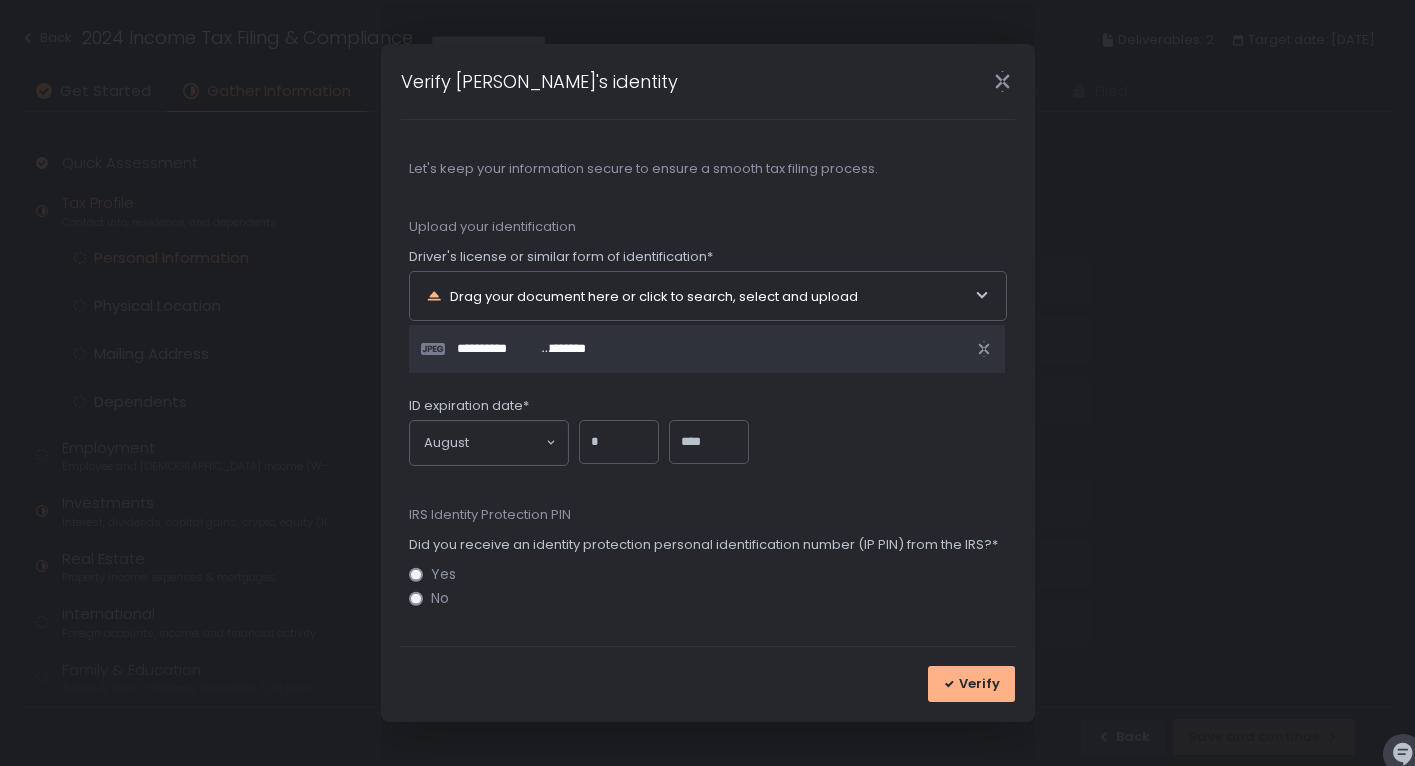 click on "*" 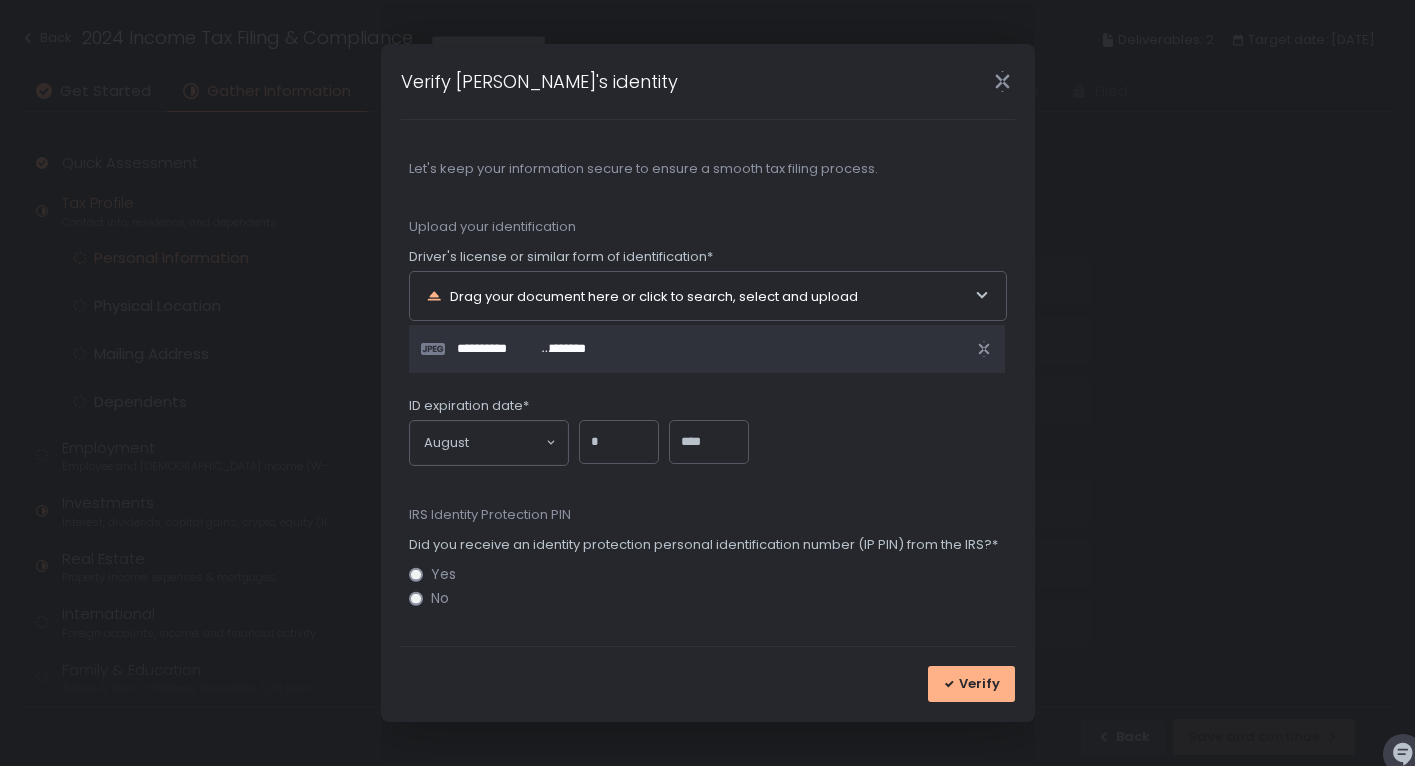 click on "*" at bounding box center (619, 442) 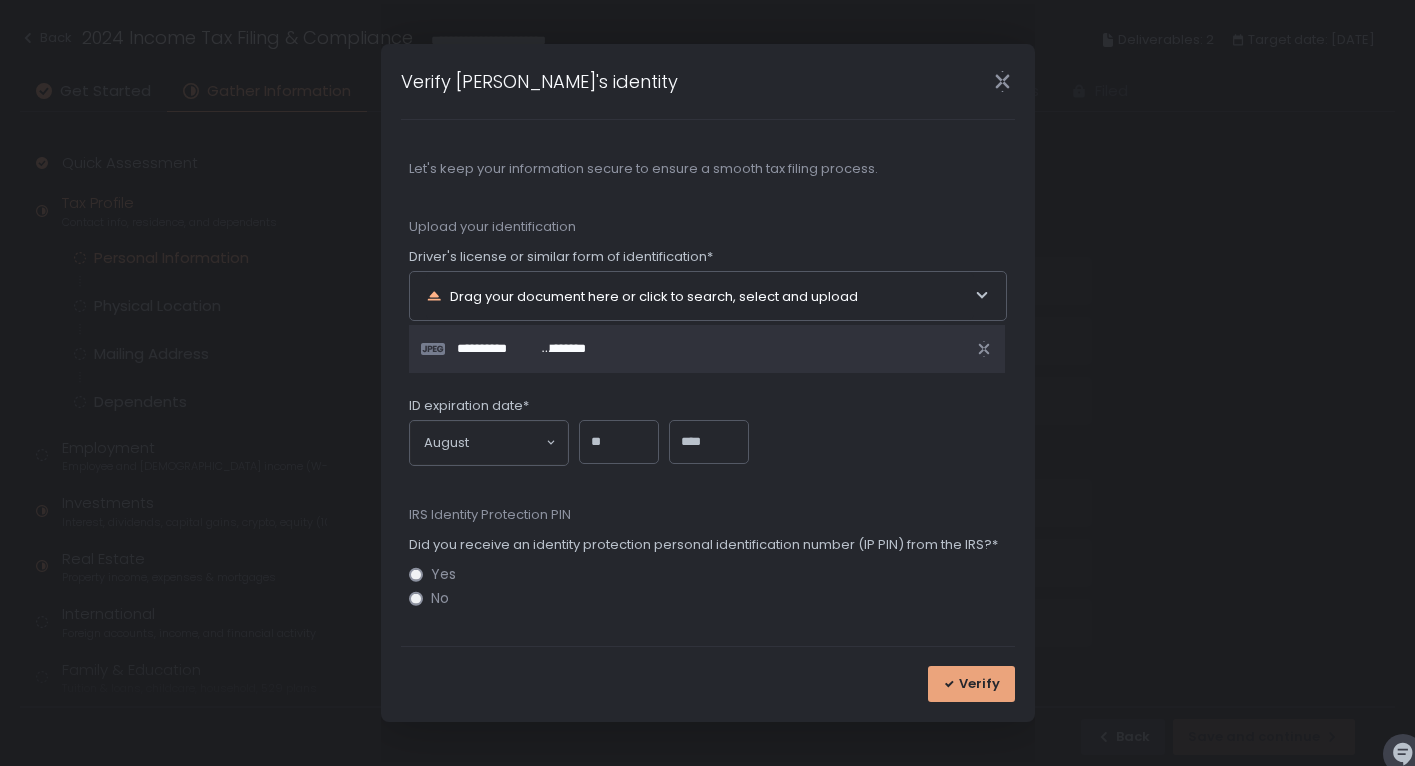 type on "**" 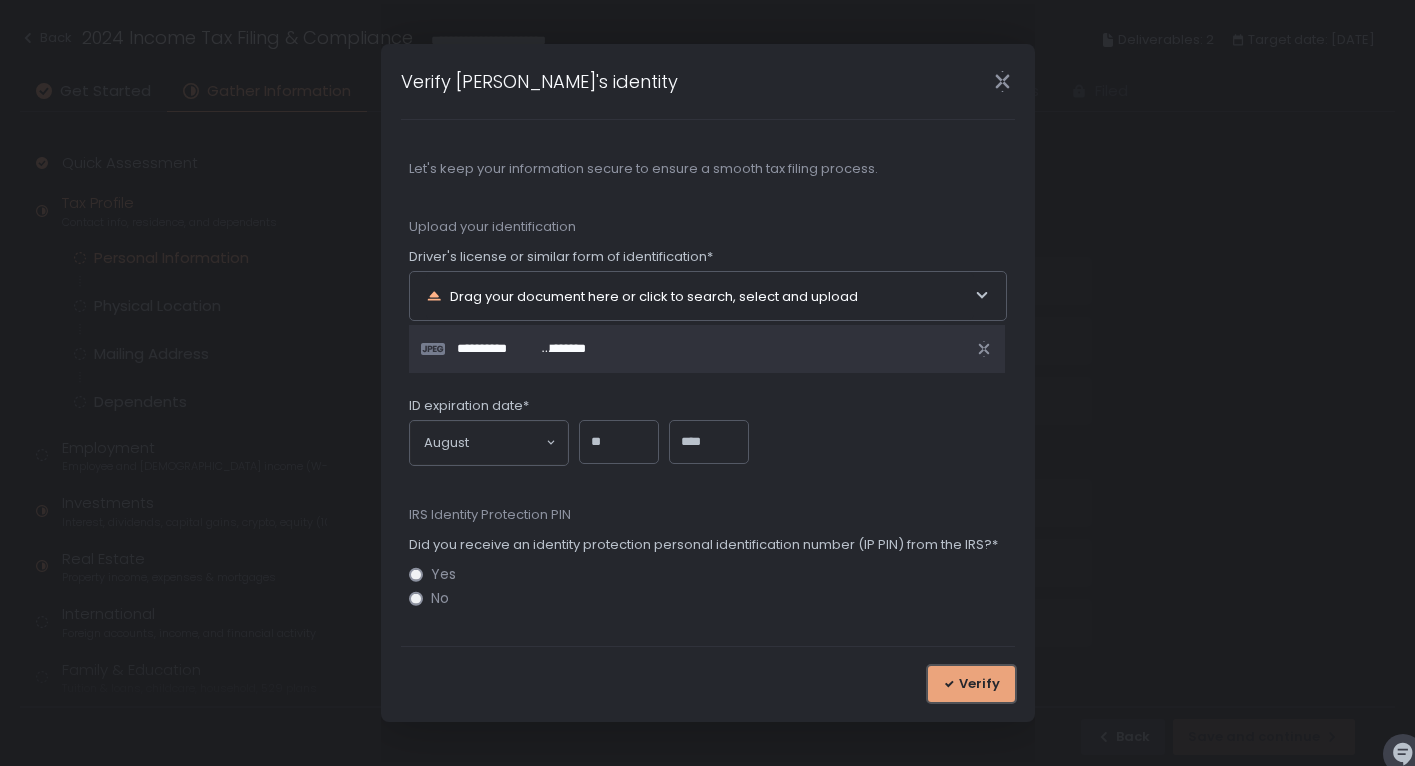 click on "Verify" at bounding box center [979, 684] 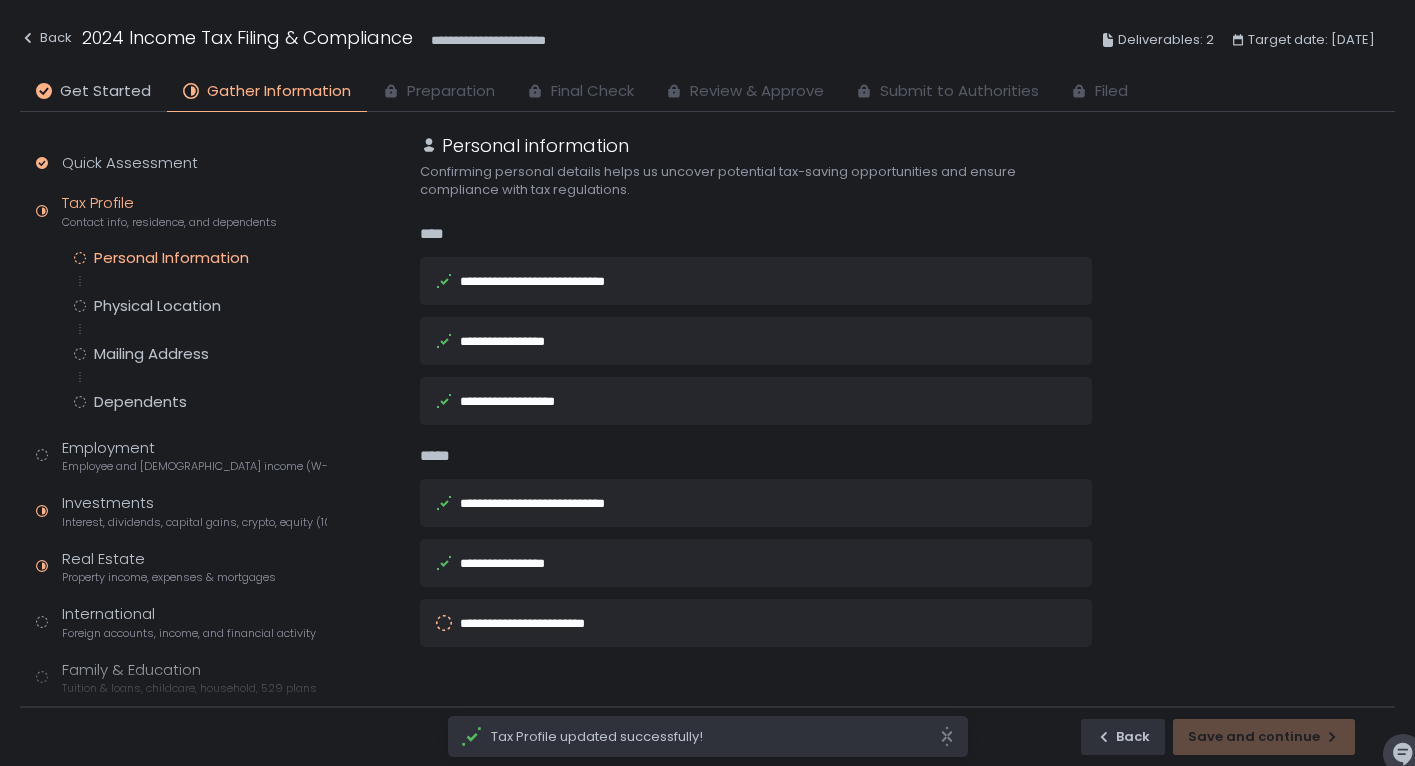 scroll, scrollTop: 21, scrollLeft: 0, axis: vertical 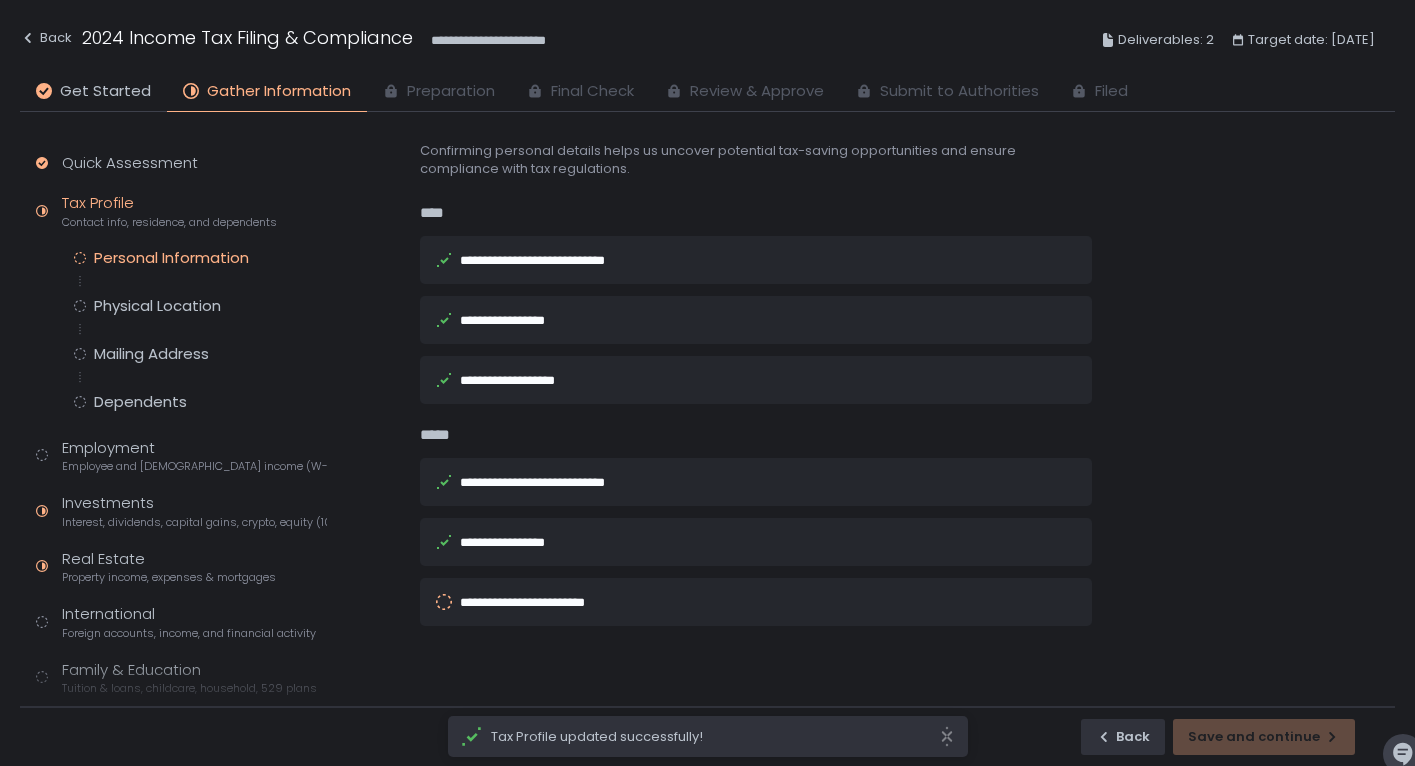 click on "**********" at bounding box center [756, 602] 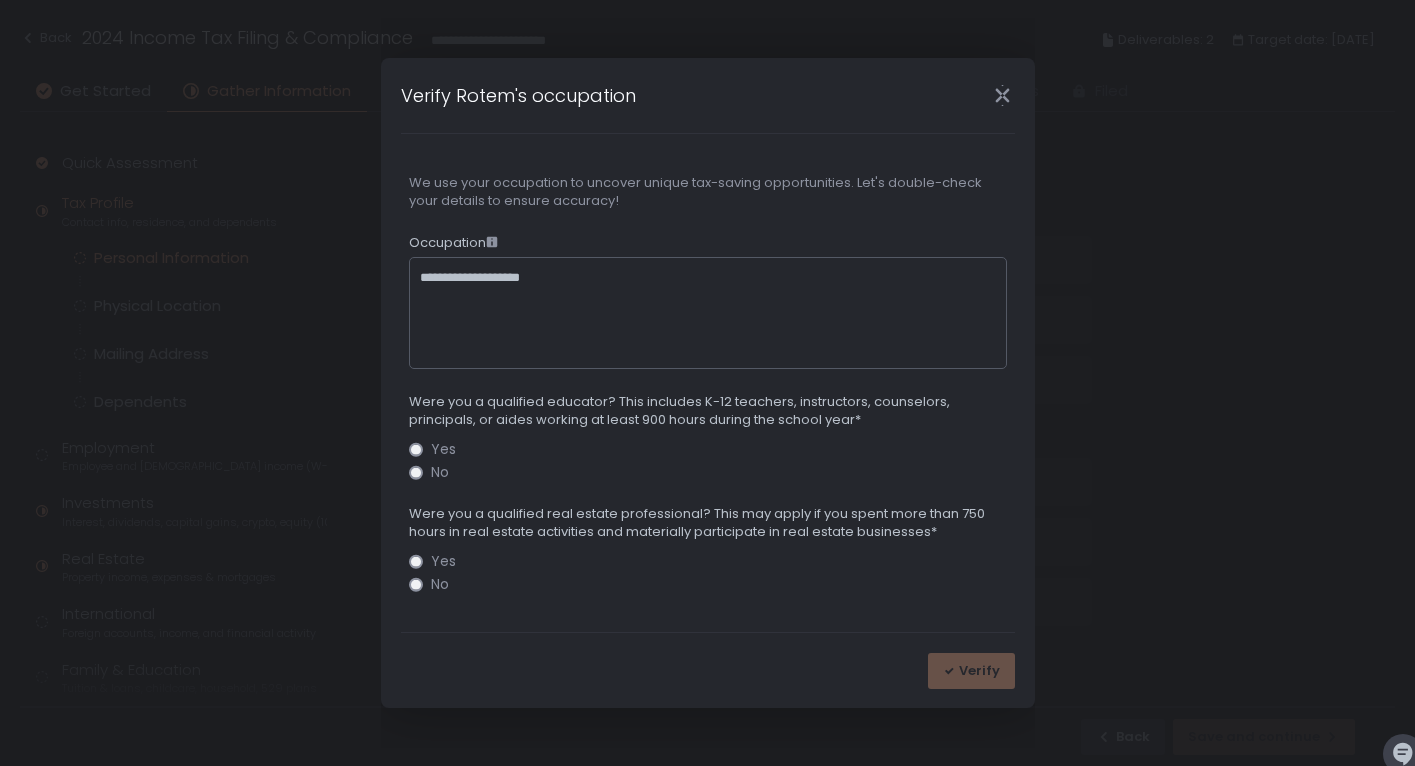 click on "No" 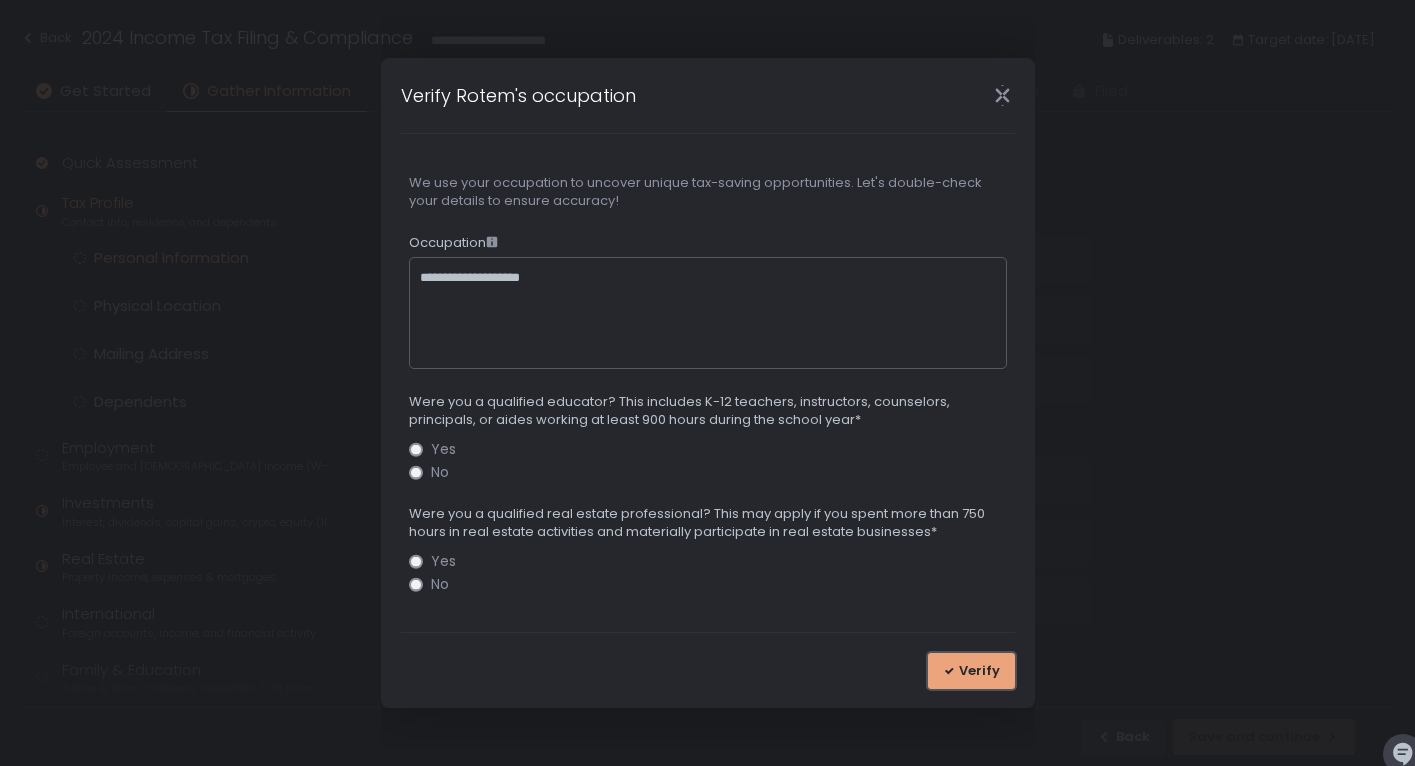 click on "Verify" at bounding box center (979, 671) 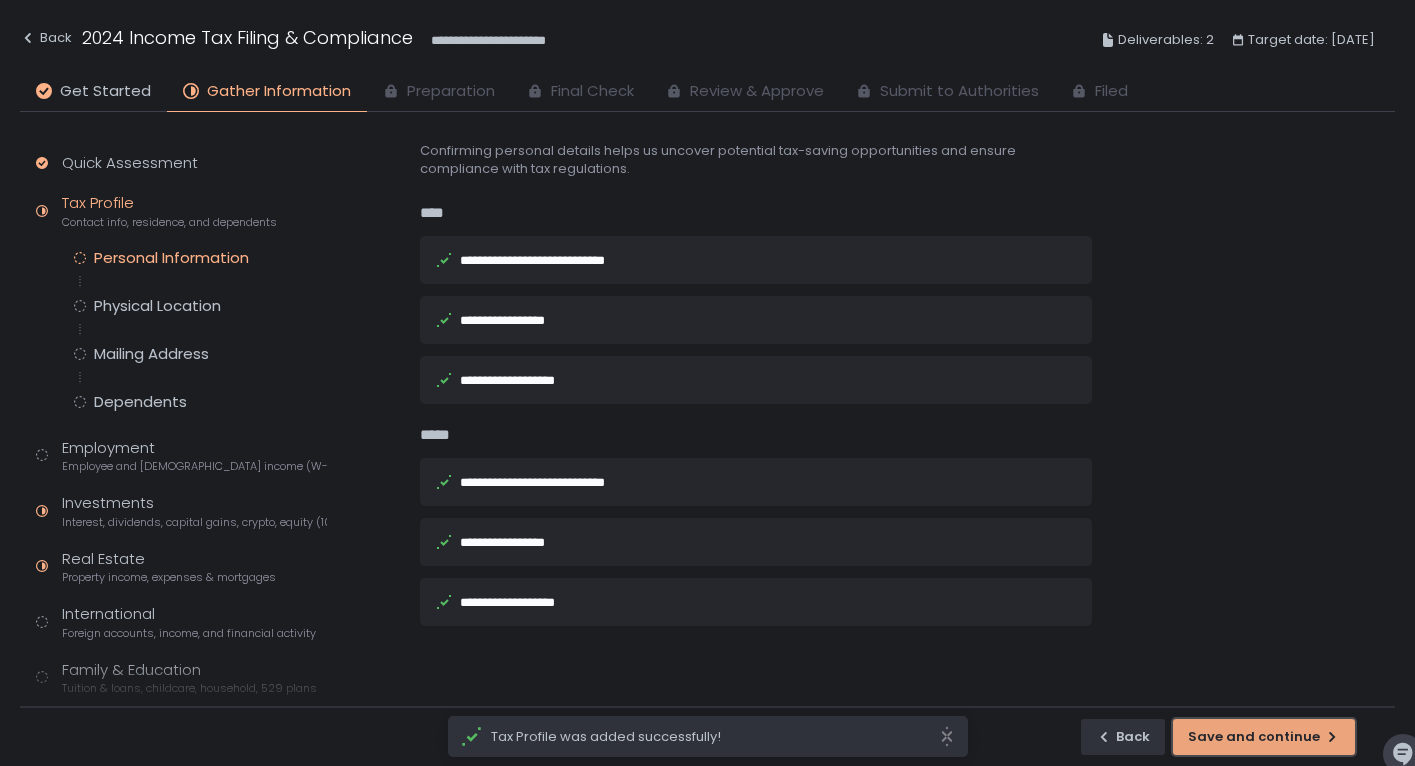 click on "Save and continue" 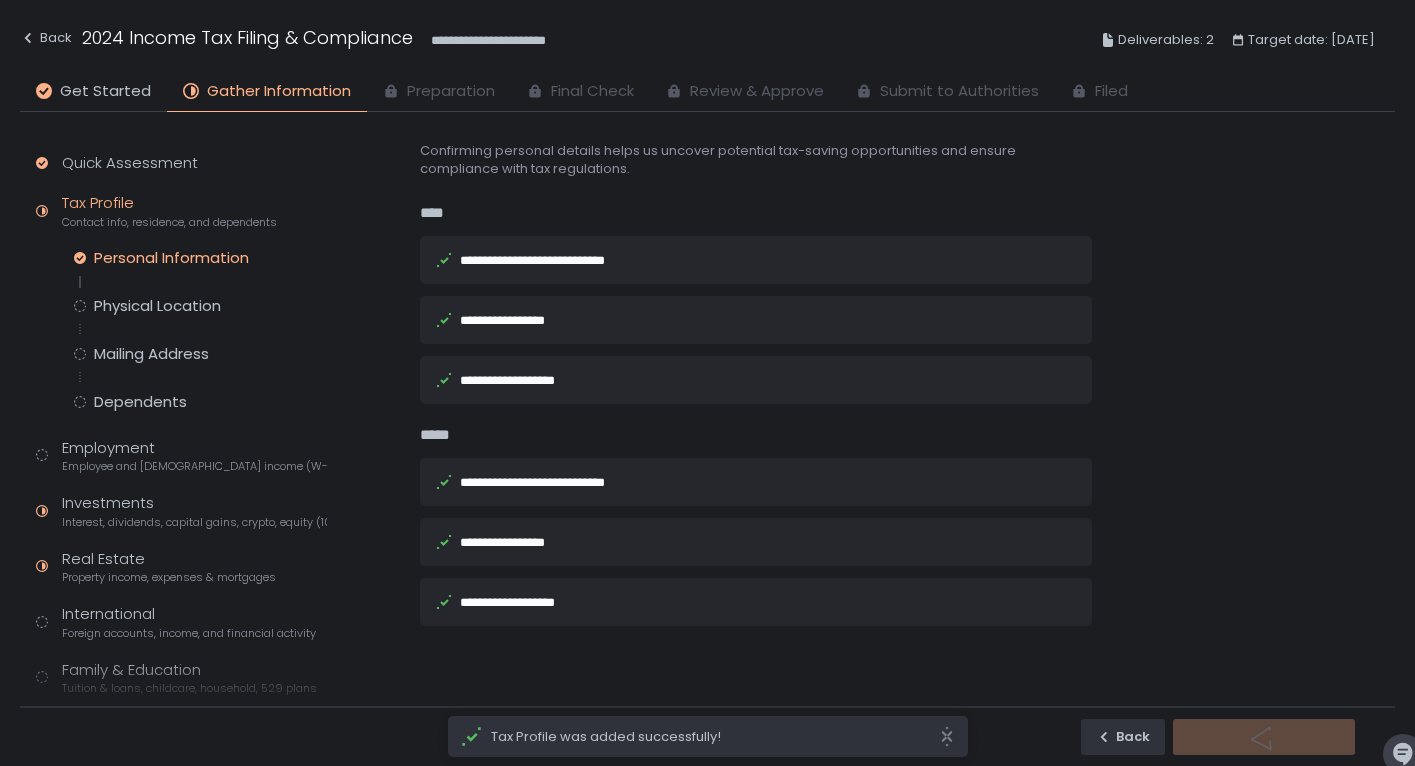 scroll, scrollTop: 0, scrollLeft: 0, axis: both 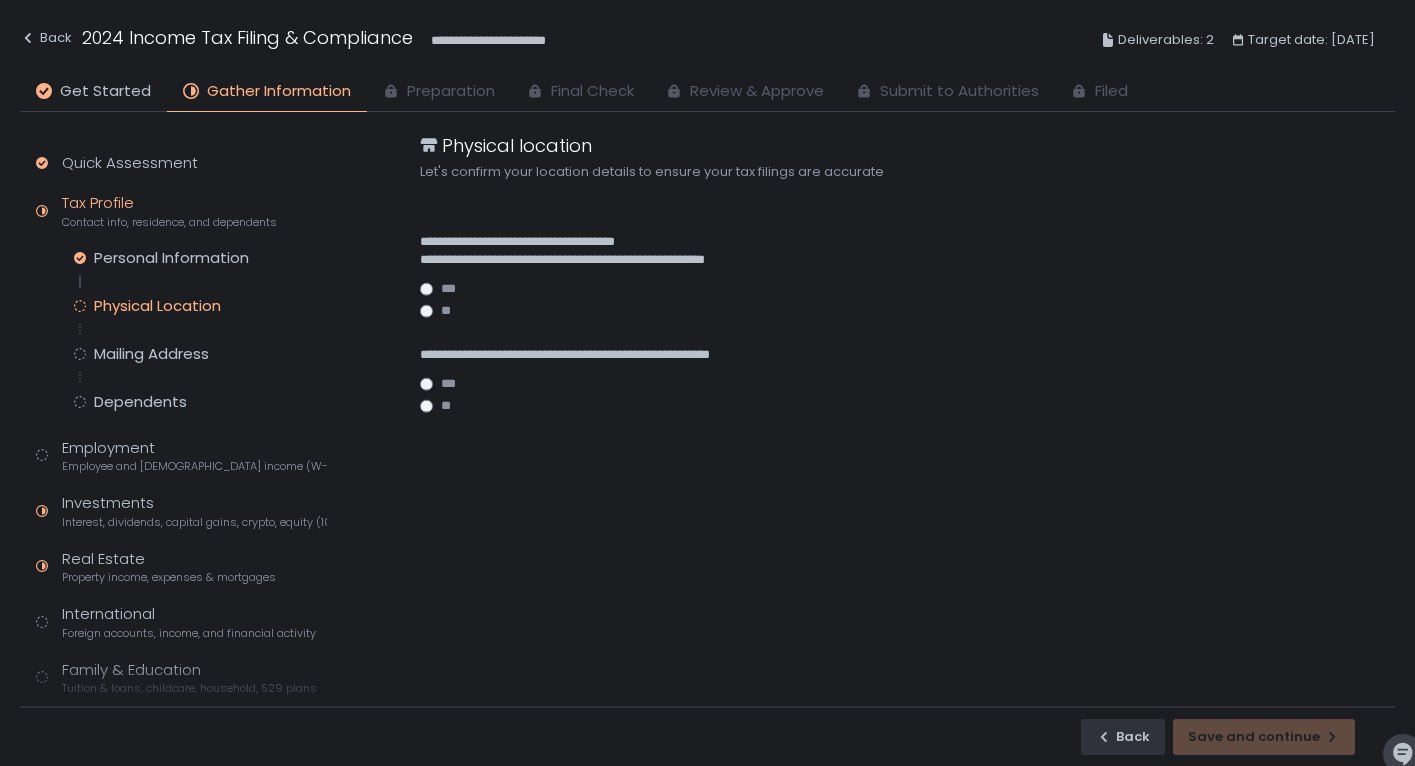 click on "**" 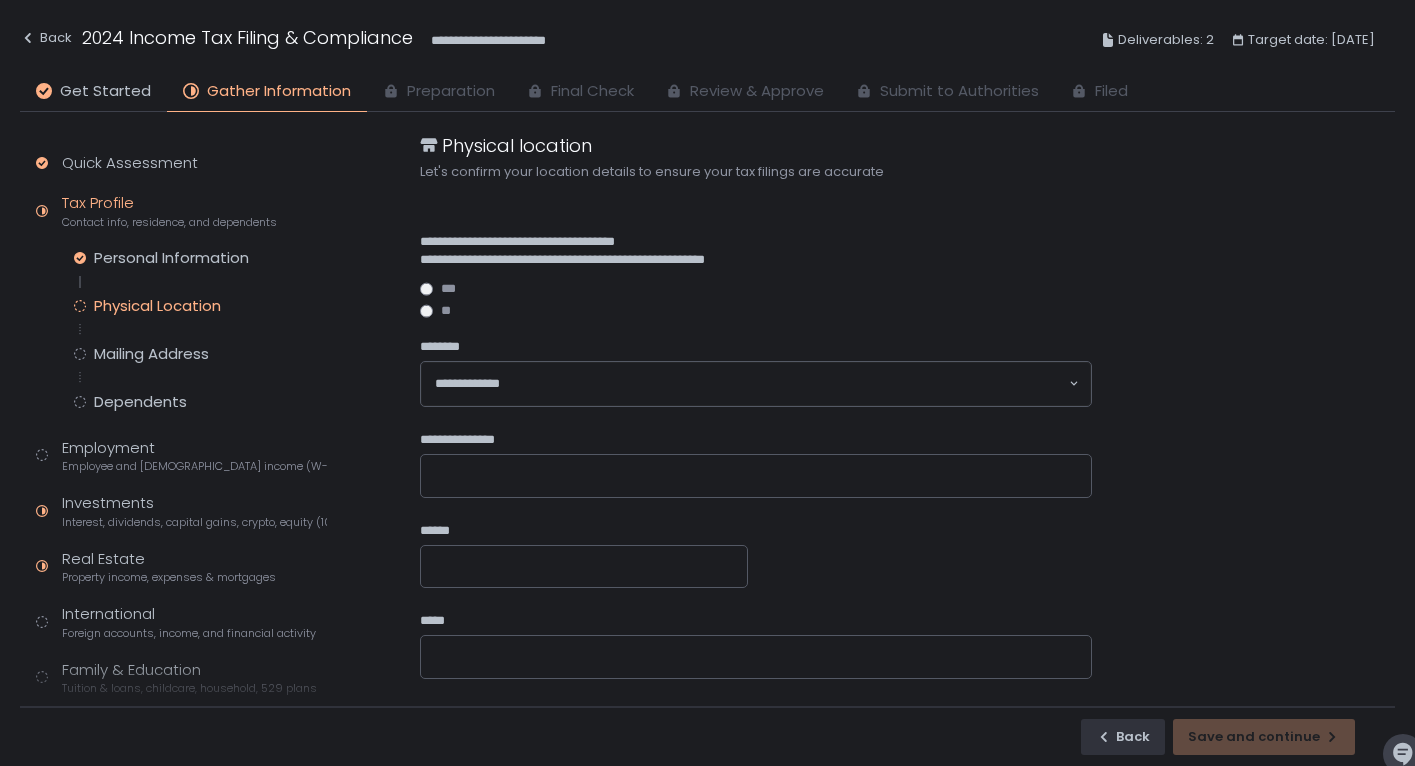 scroll, scrollTop: 532, scrollLeft: 0, axis: vertical 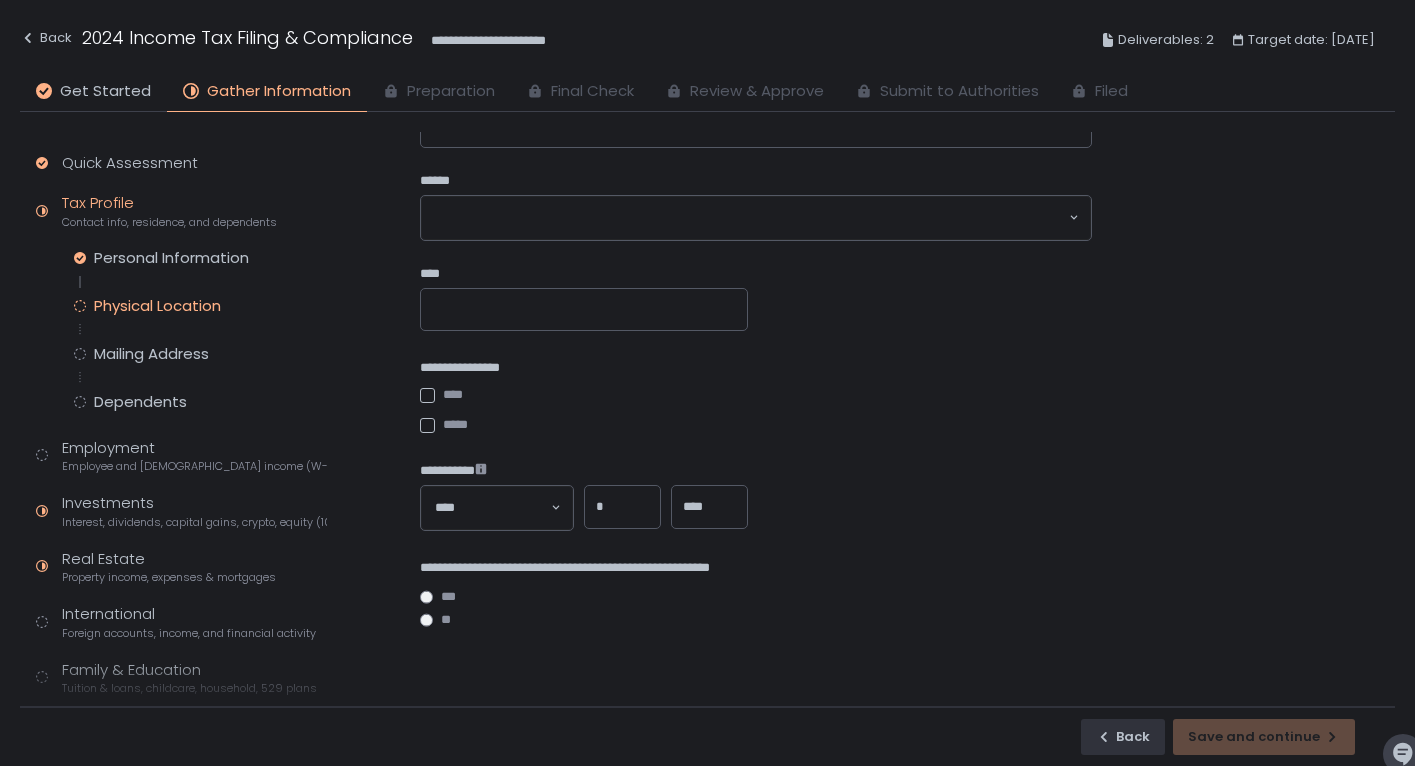 click on "**********" at bounding box center (756, 154) 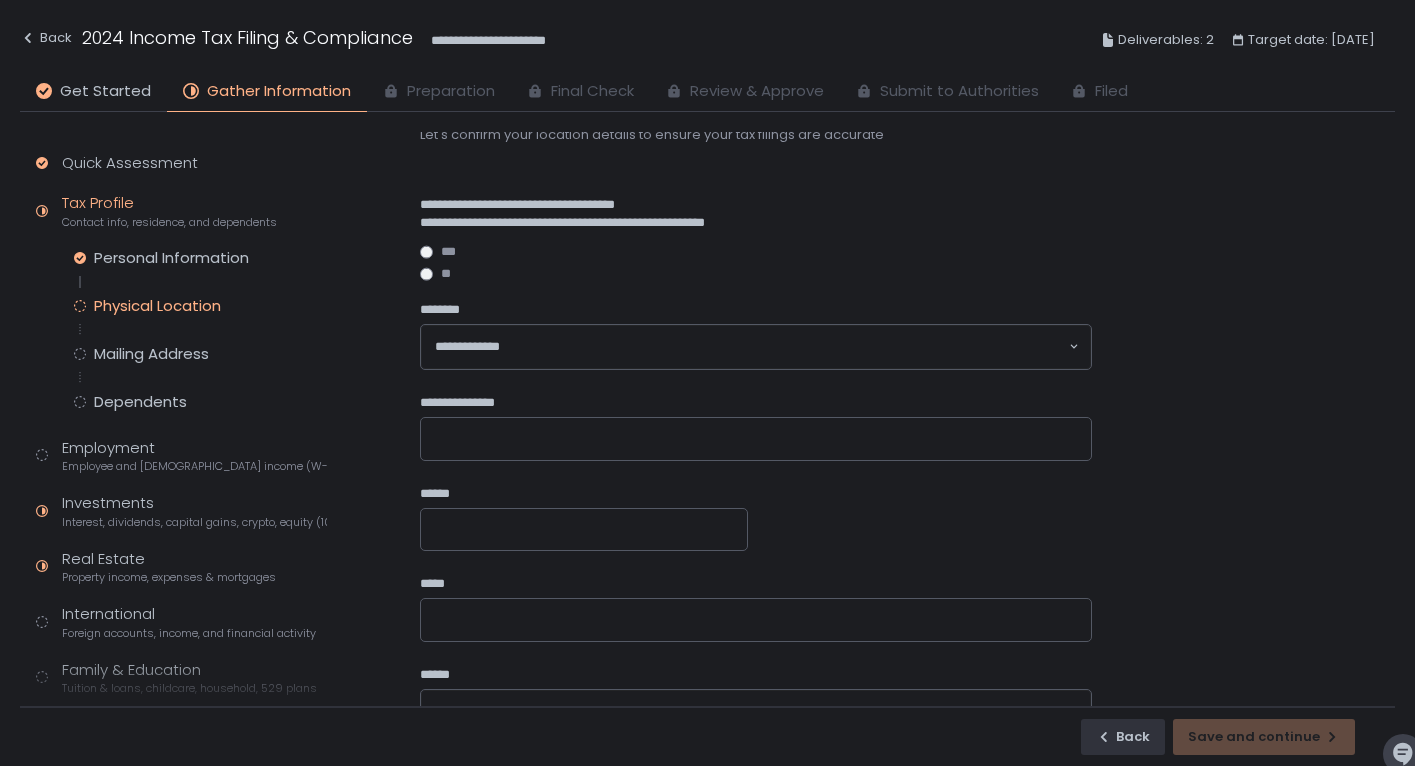 scroll, scrollTop: 0, scrollLeft: 0, axis: both 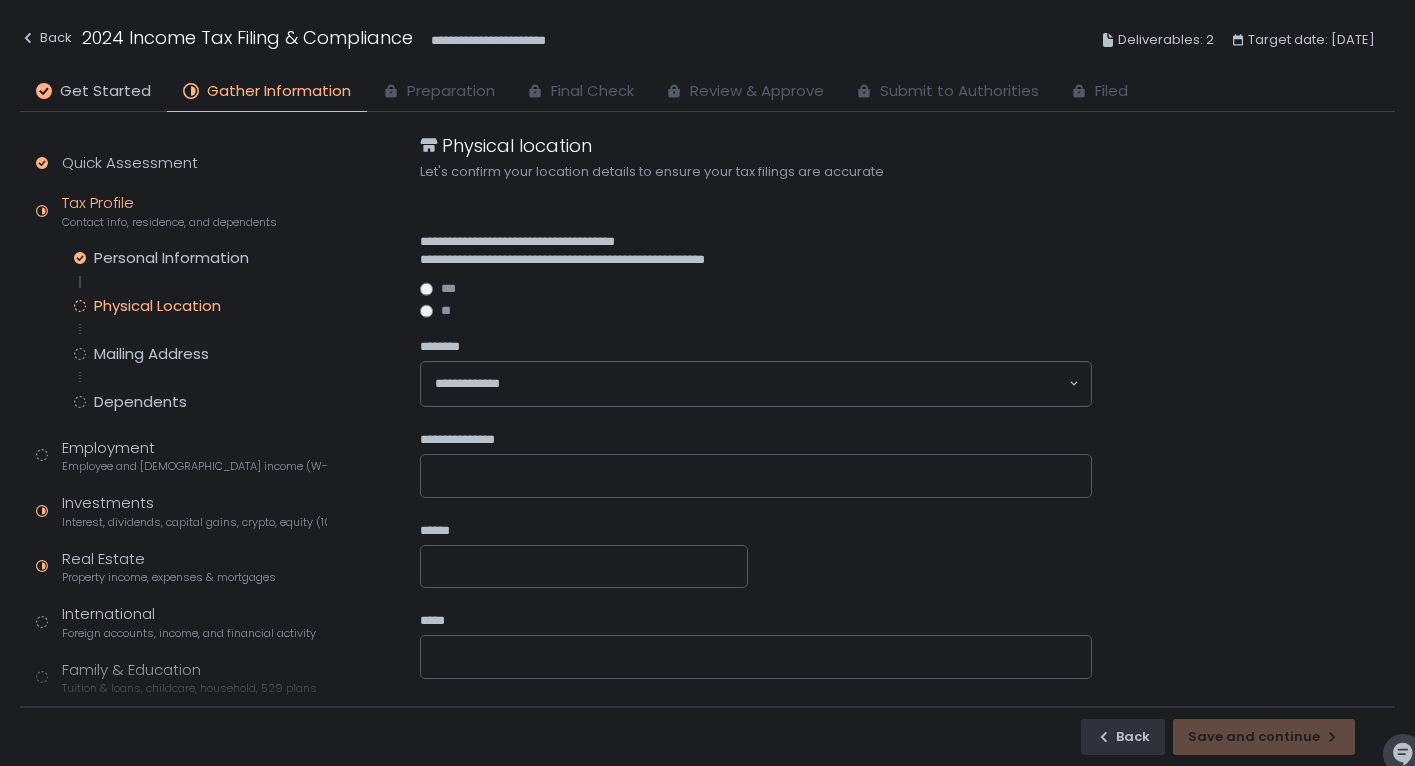 click 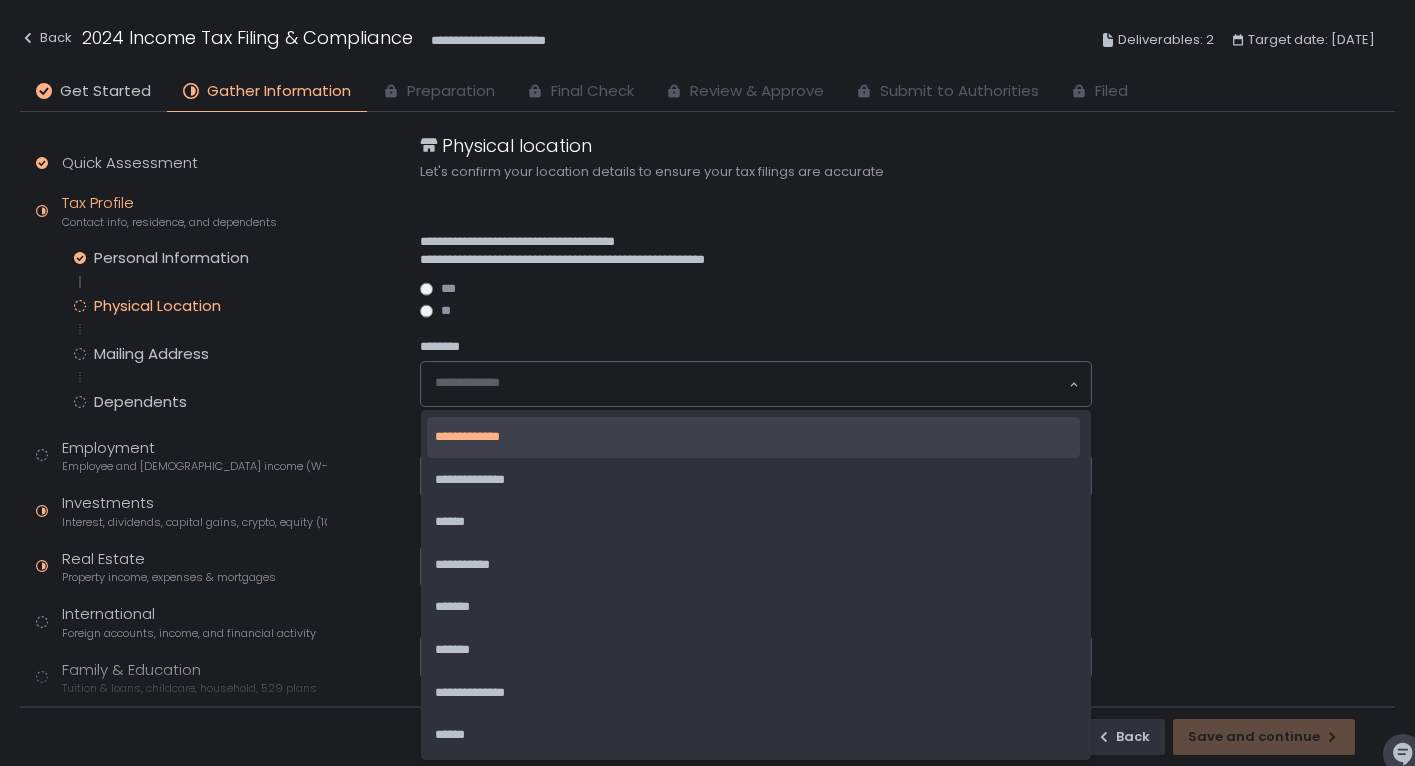 type on "*" 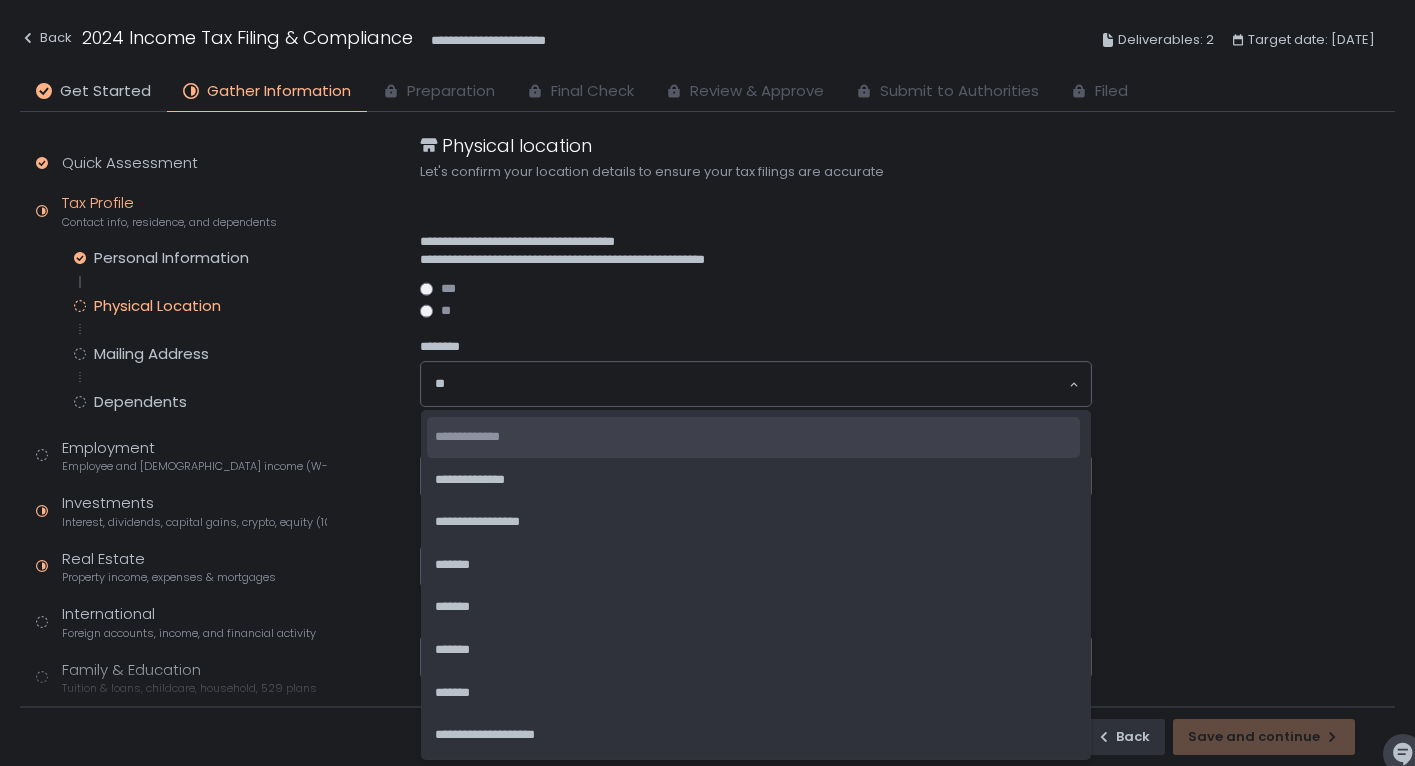 type on "**" 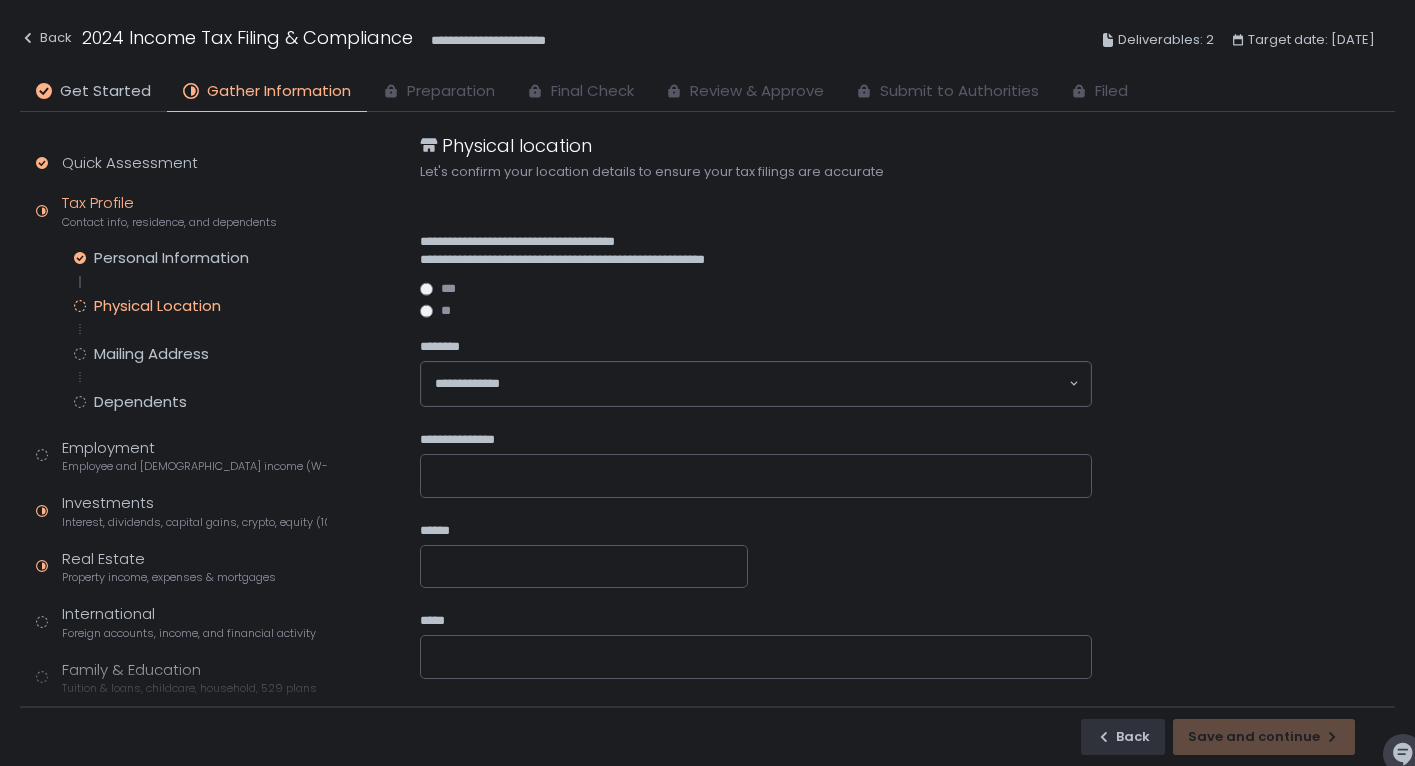 click on "**********" 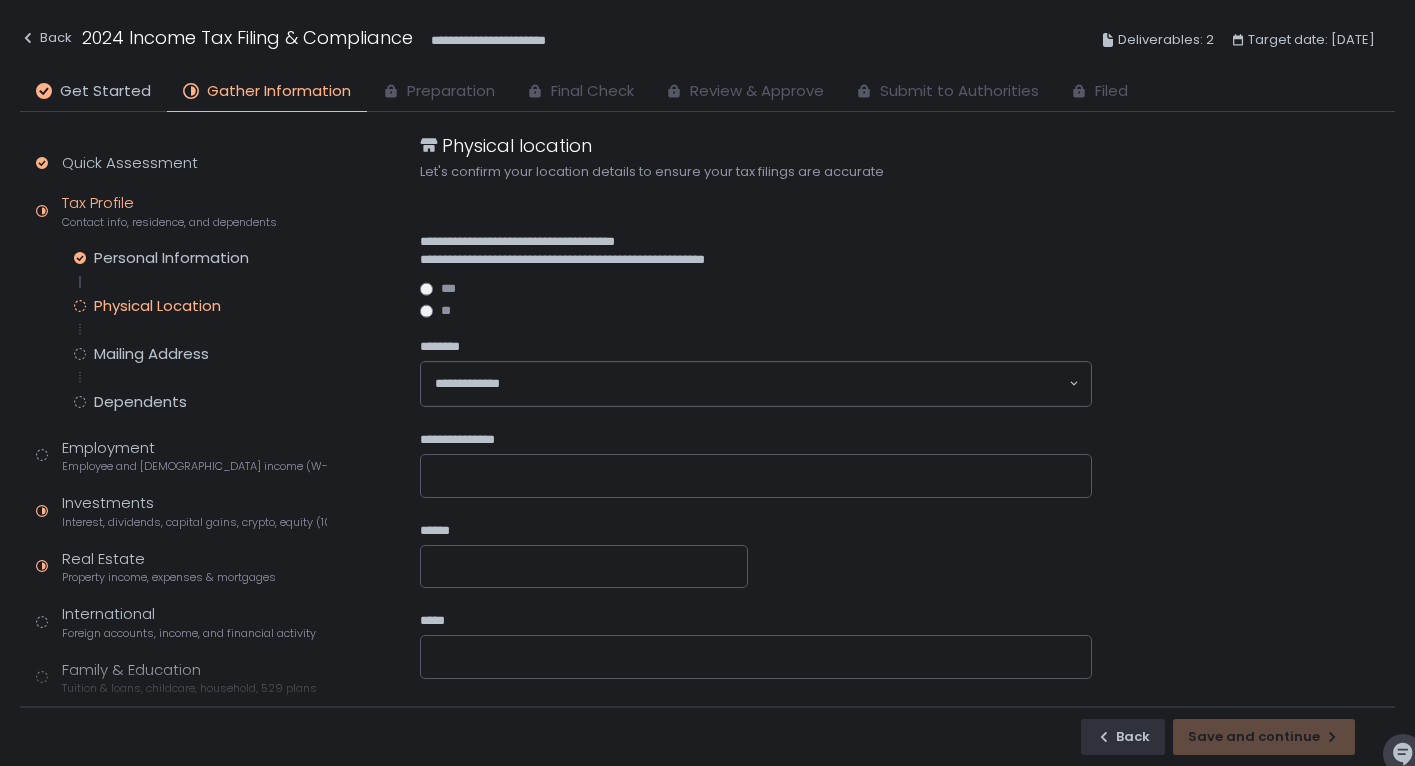 type on "**********" 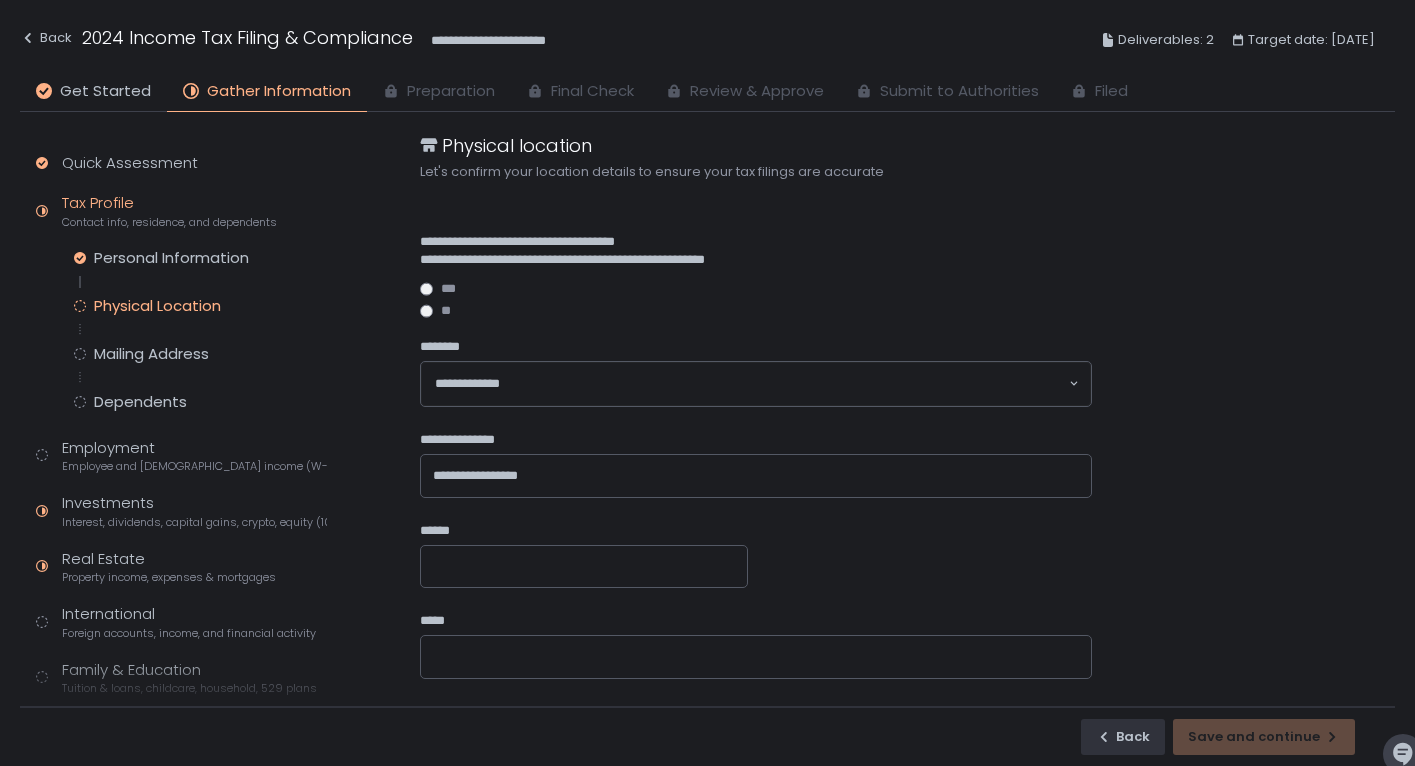 type on "*****" 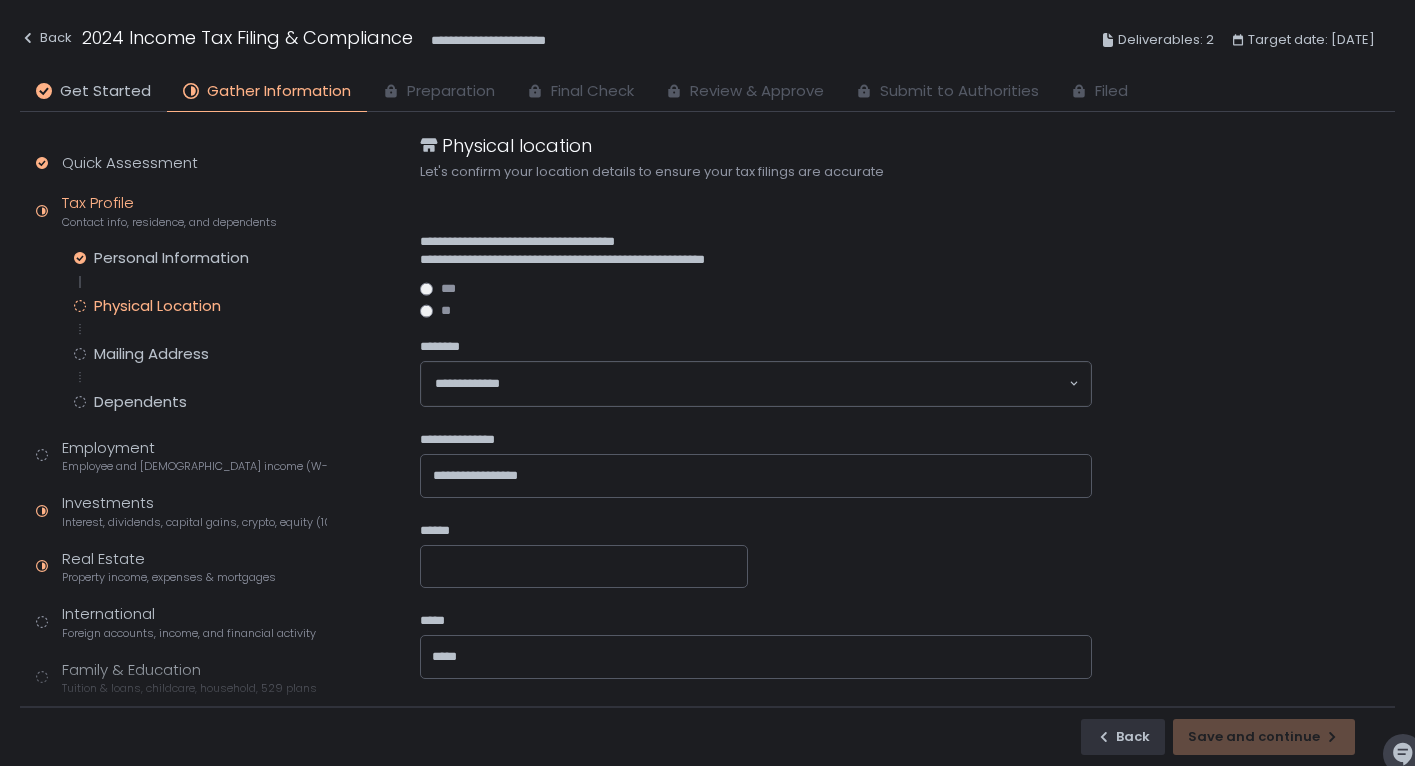 type on "**" 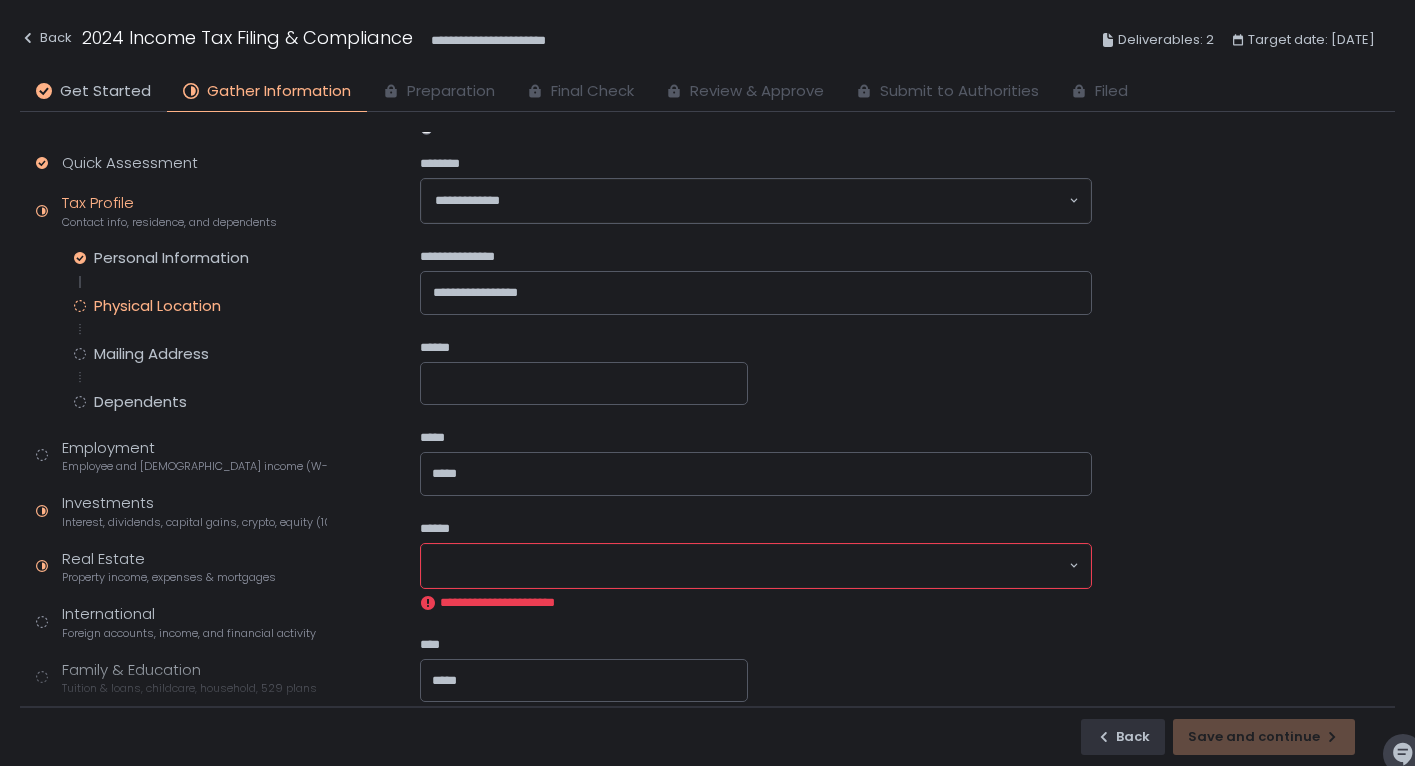 scroll, scrollTop: 247, scrollLeft: 0, axis: vertical 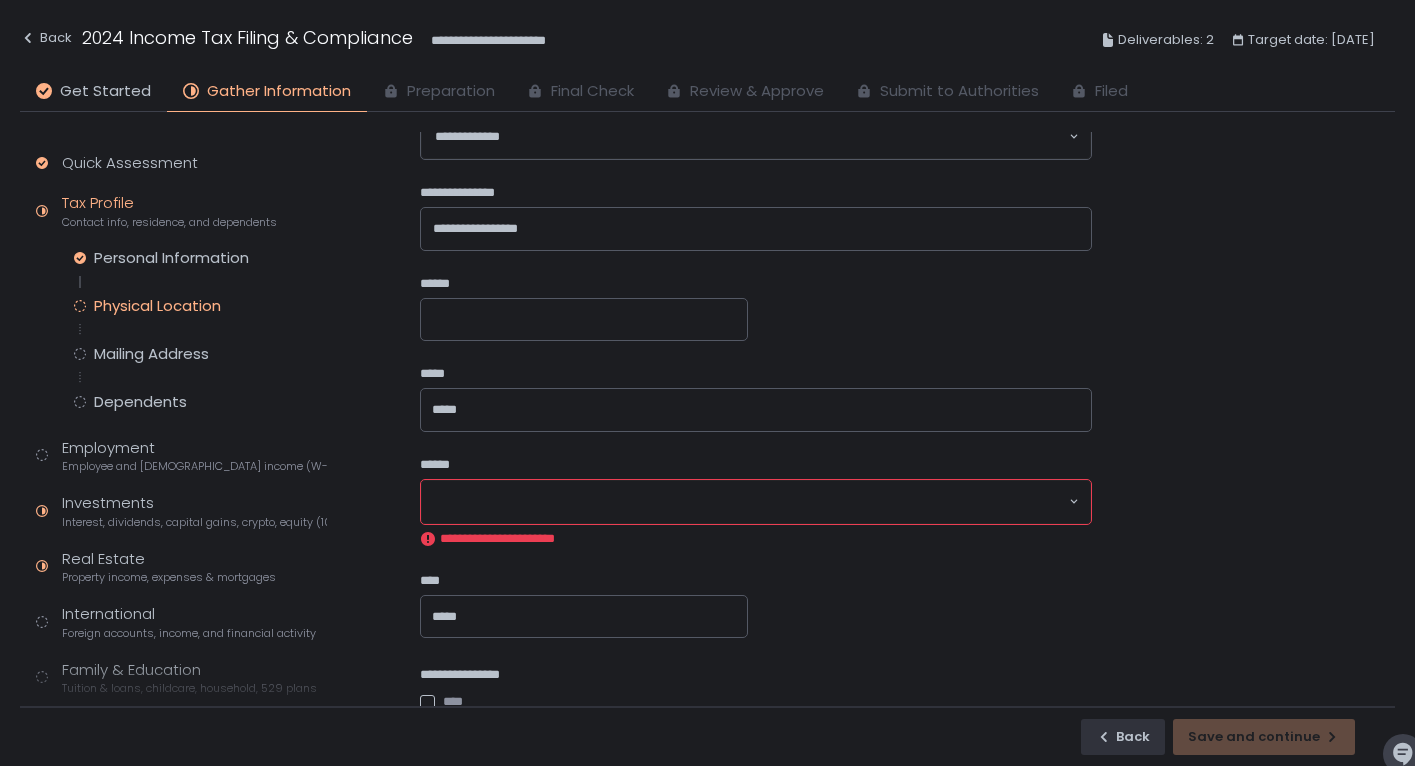 click 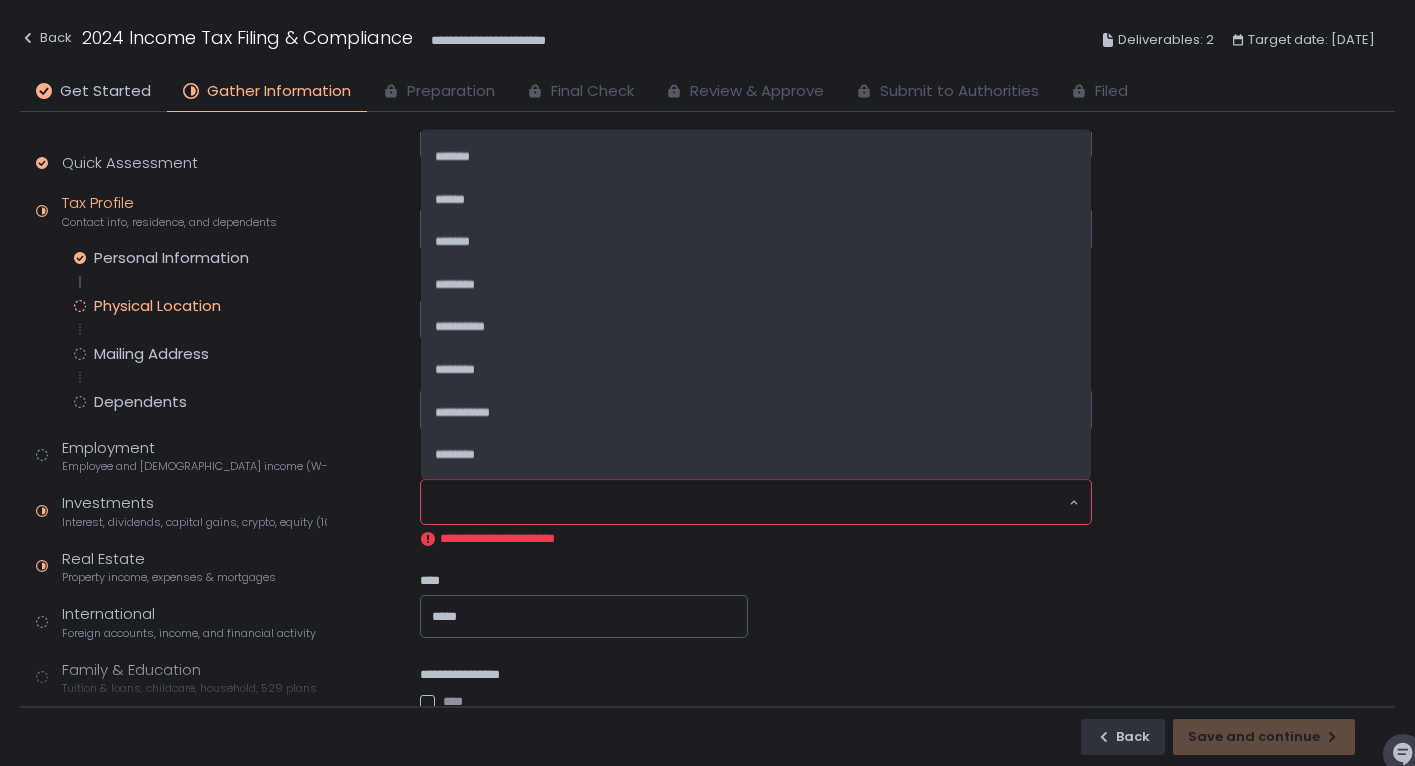 type on "**" 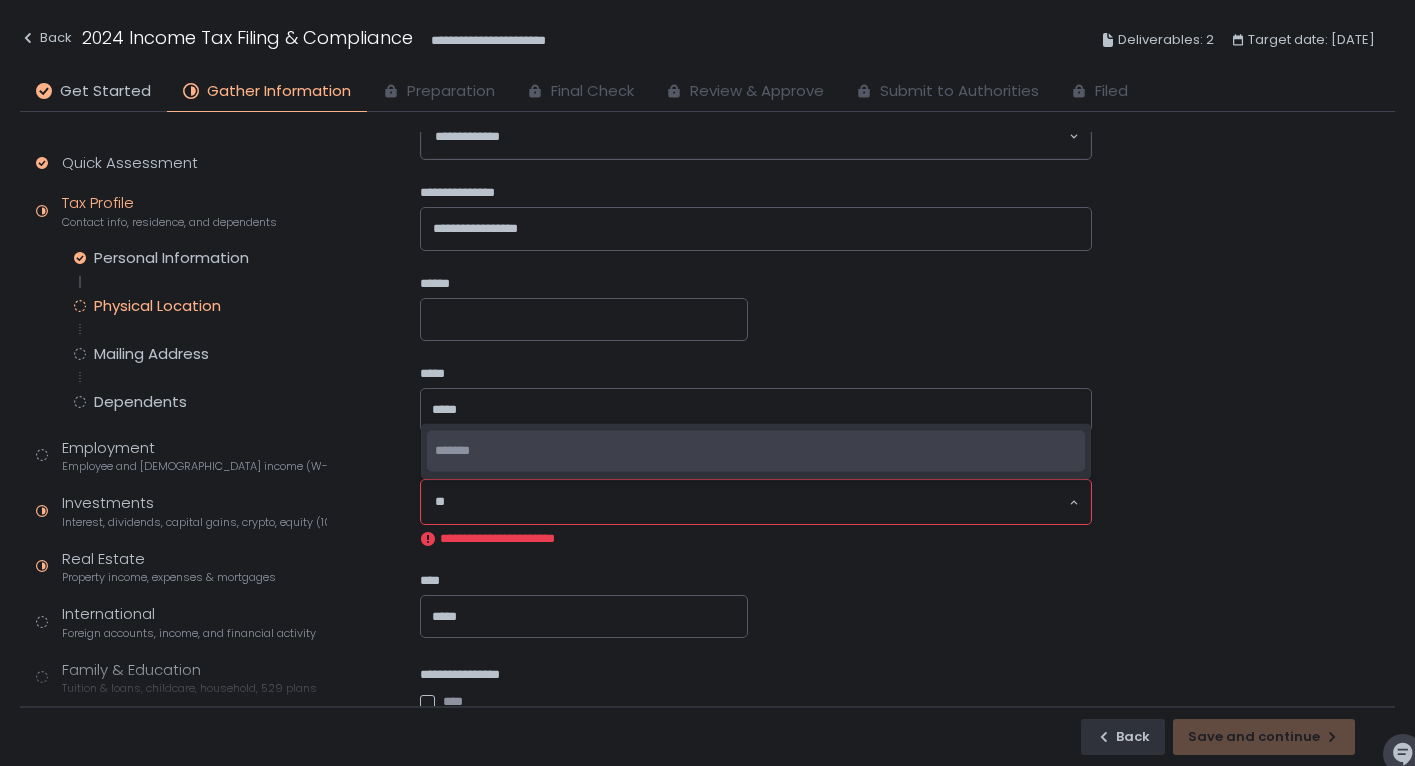 click on "*******" 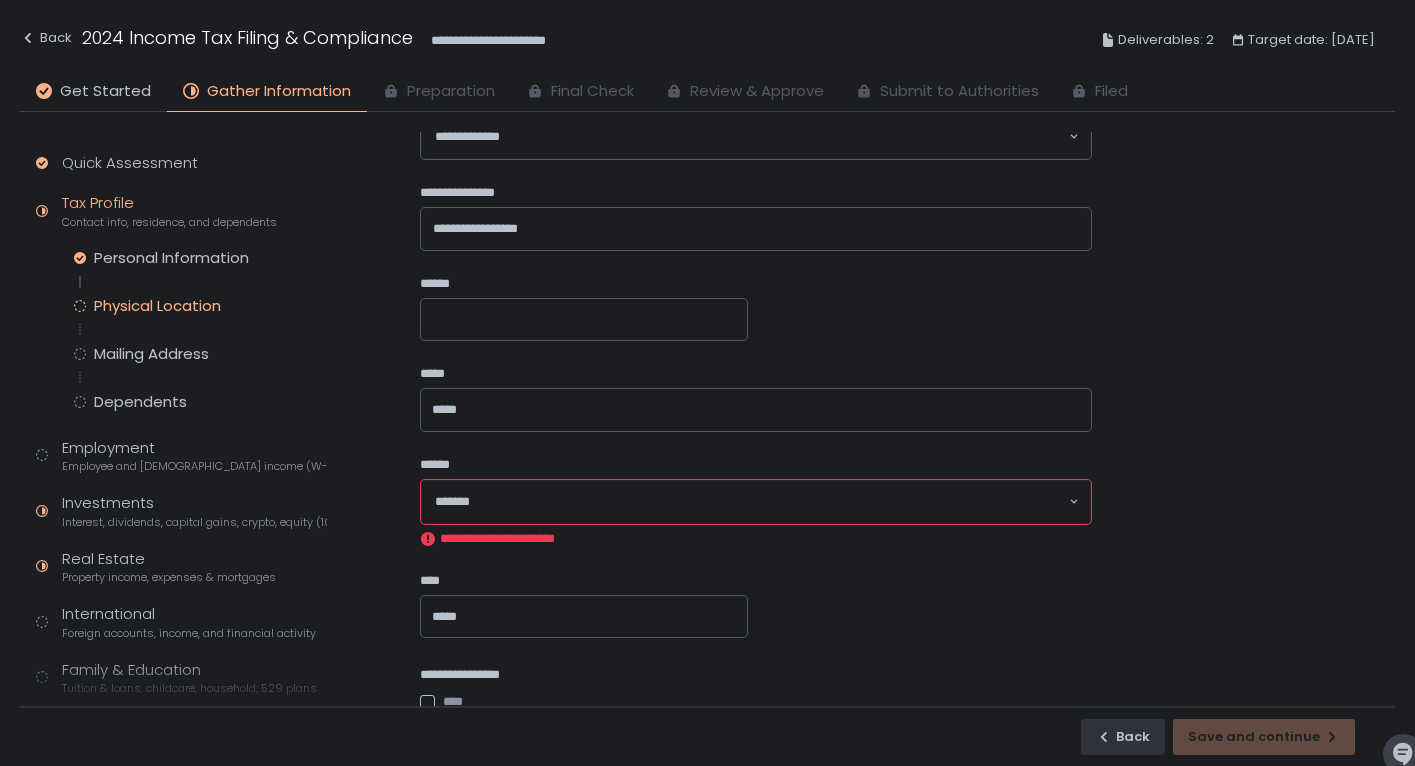 click on "****" at bounding box center (584, 583) 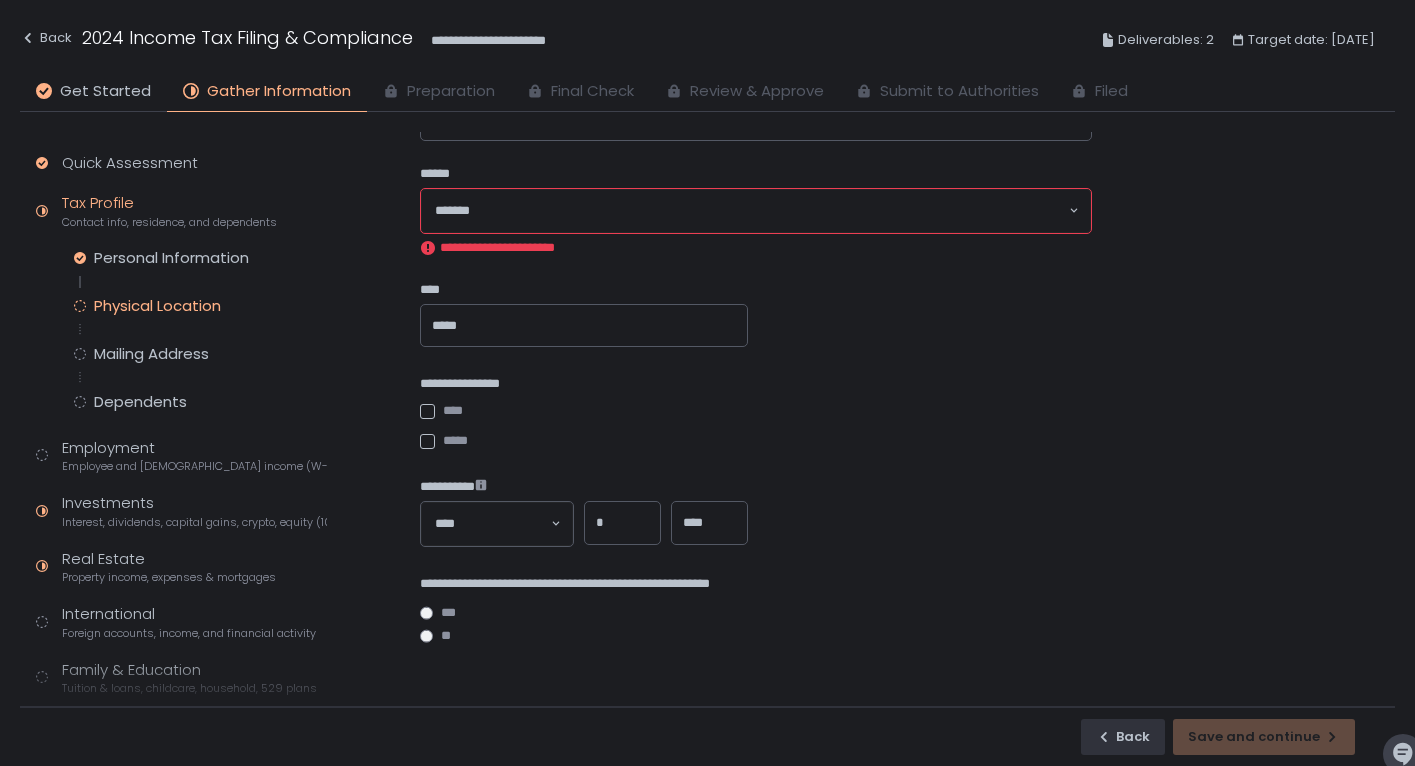 scroll, scrollTop: 555, scrollLeft: 0, axis: vertical 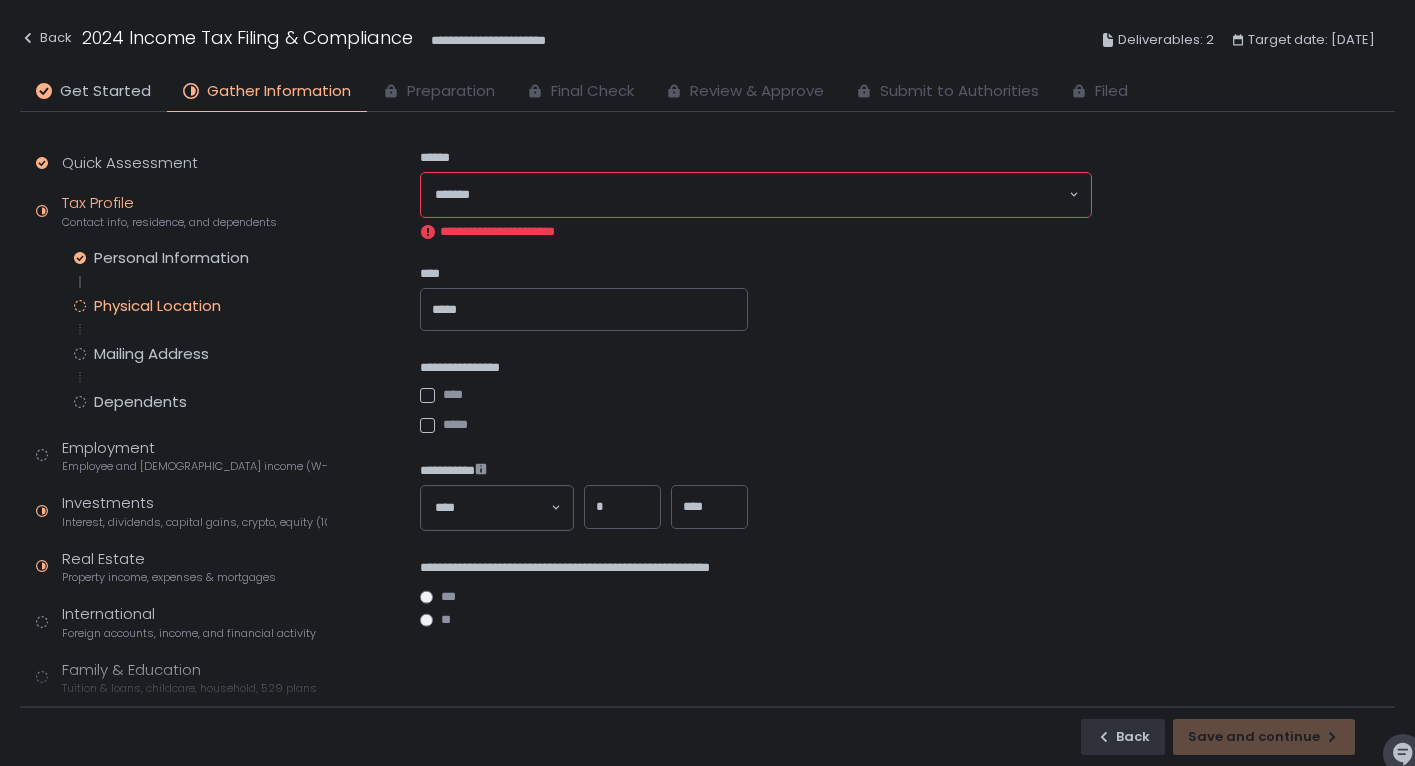 click on "****" at bounding box center [709, 507] 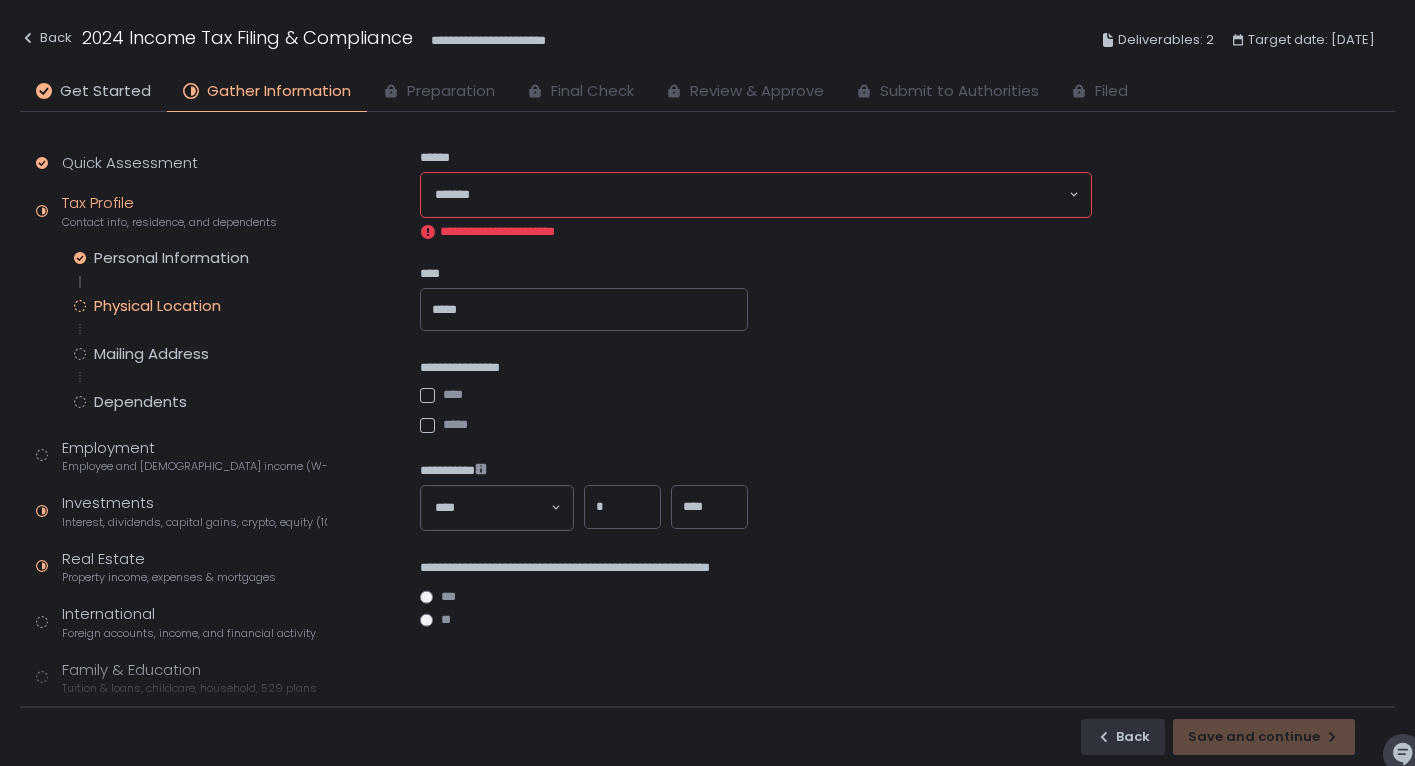 click on "*" at bounding box center [622, 507] 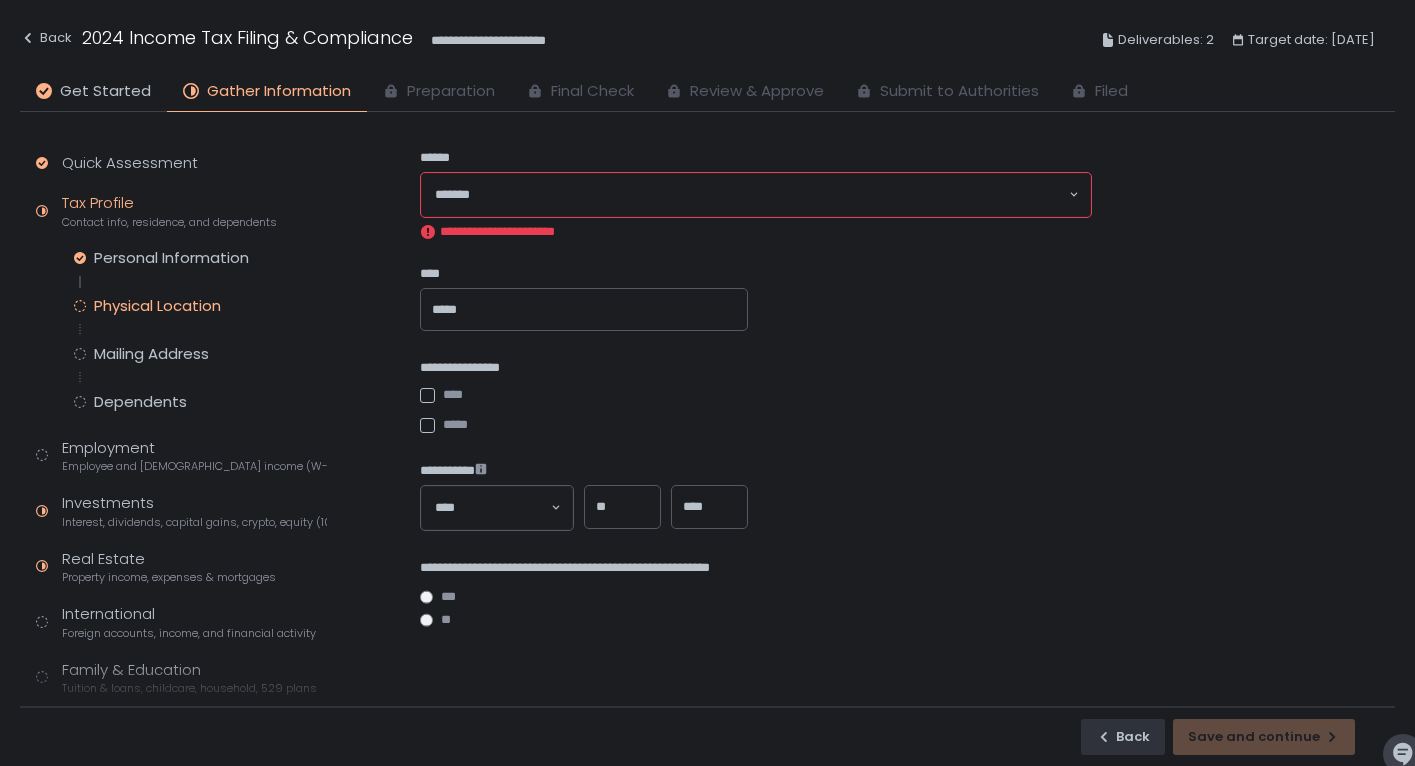 click on "**********" at bounding box center [907, 419] 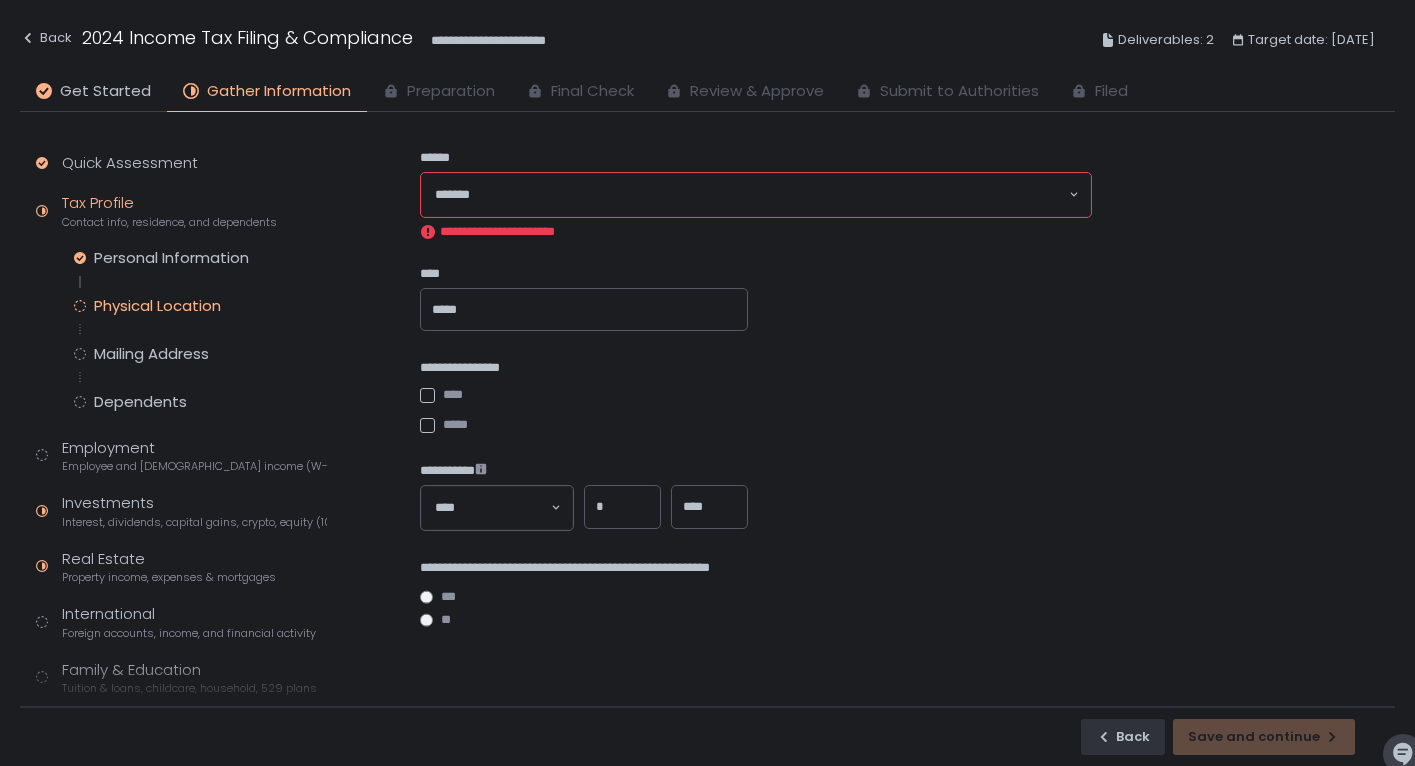 click on "**********" 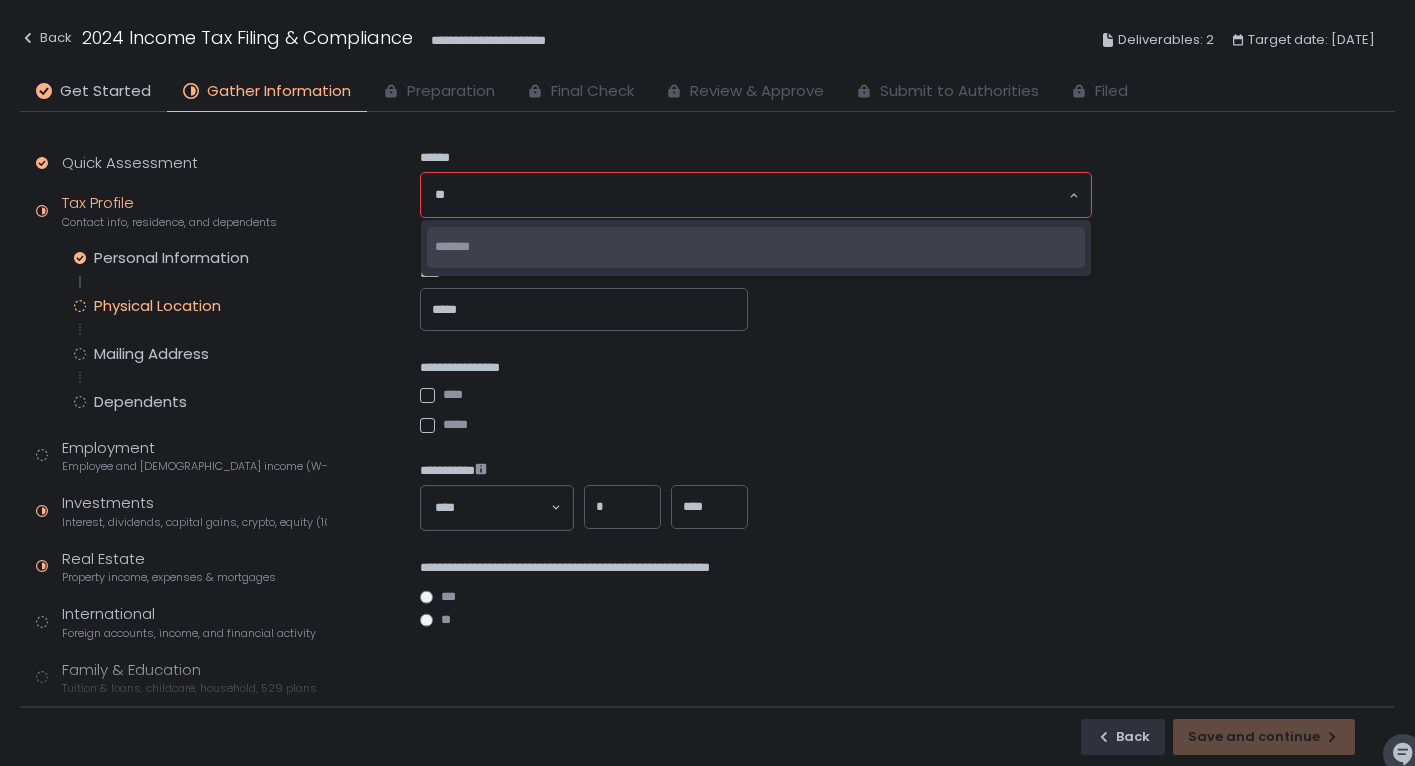 click on "*******" 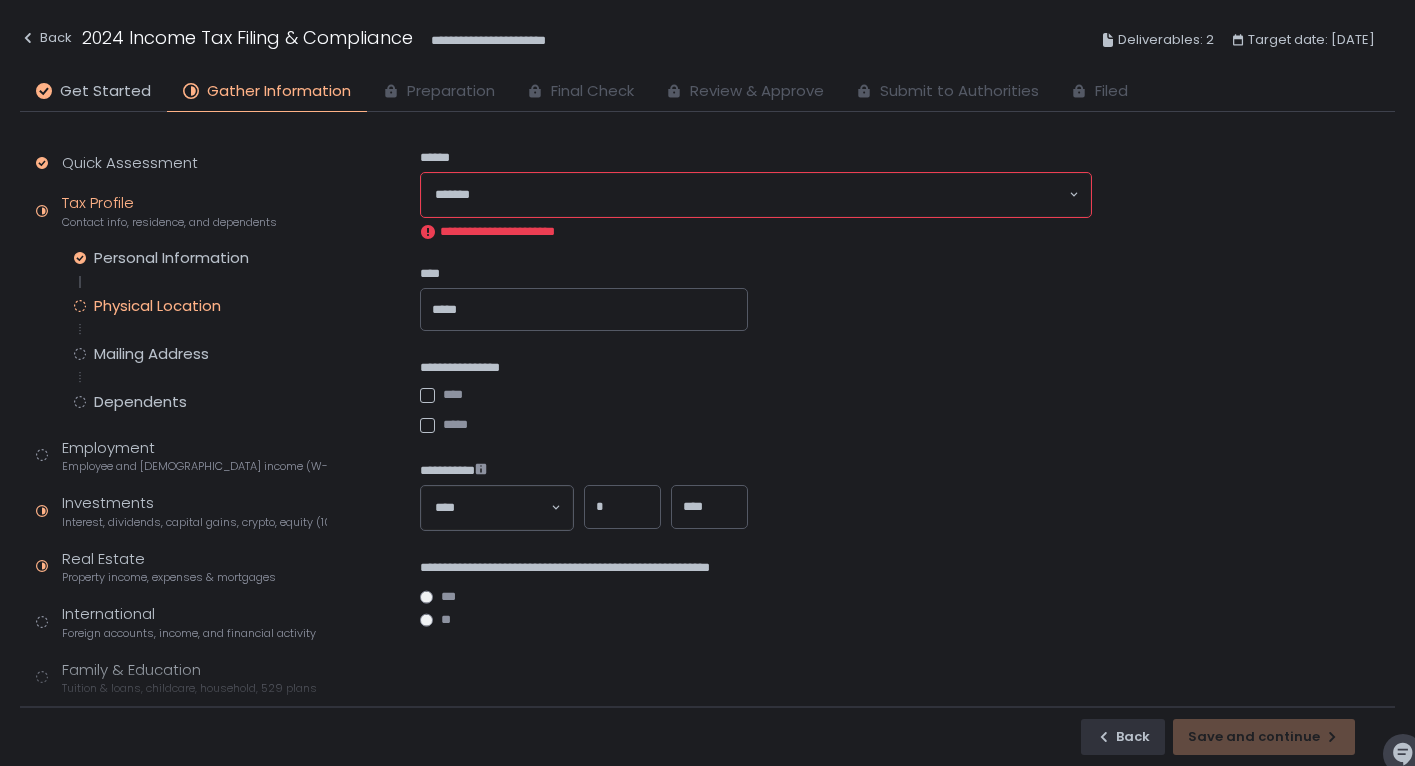 click on "**********" 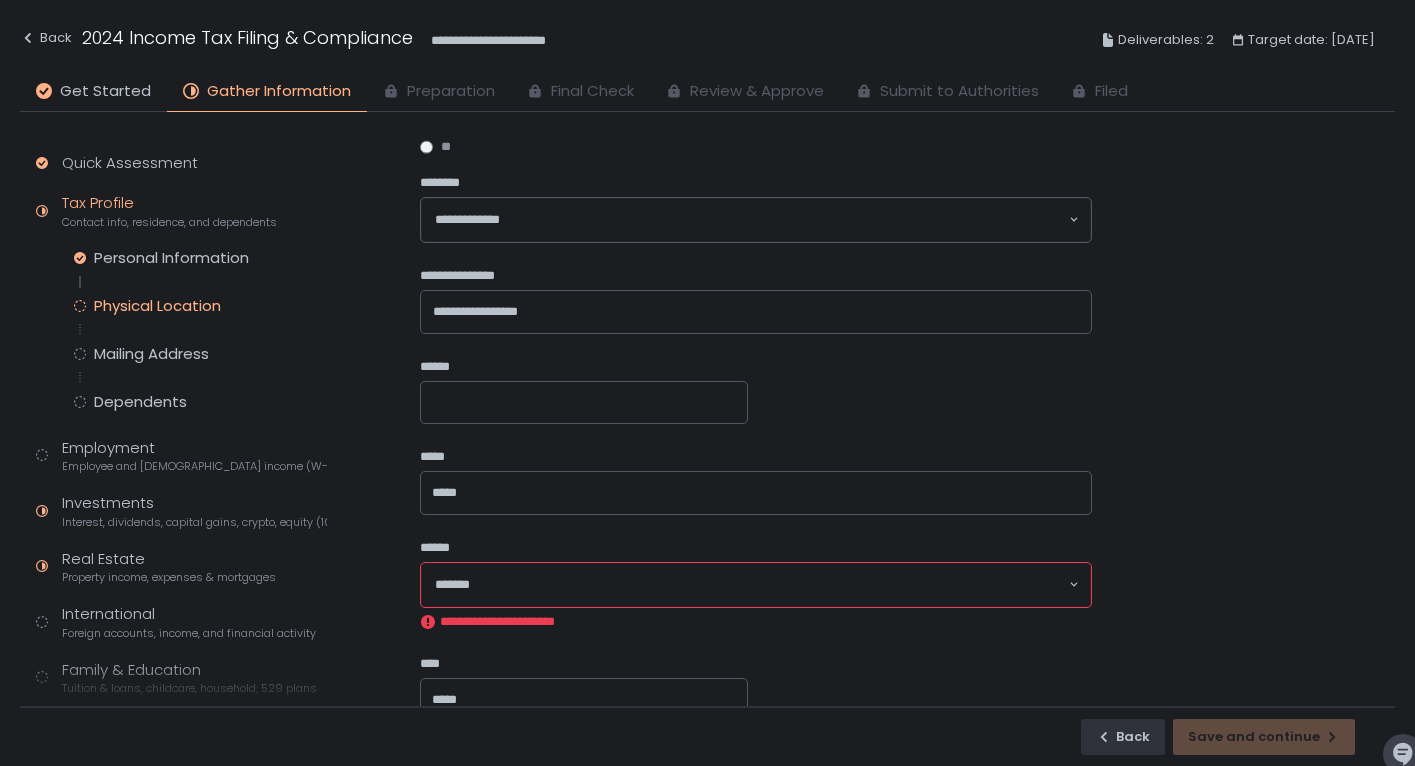 scroll, scrollTop: 162, scrollLeft: 0, axis: vertical 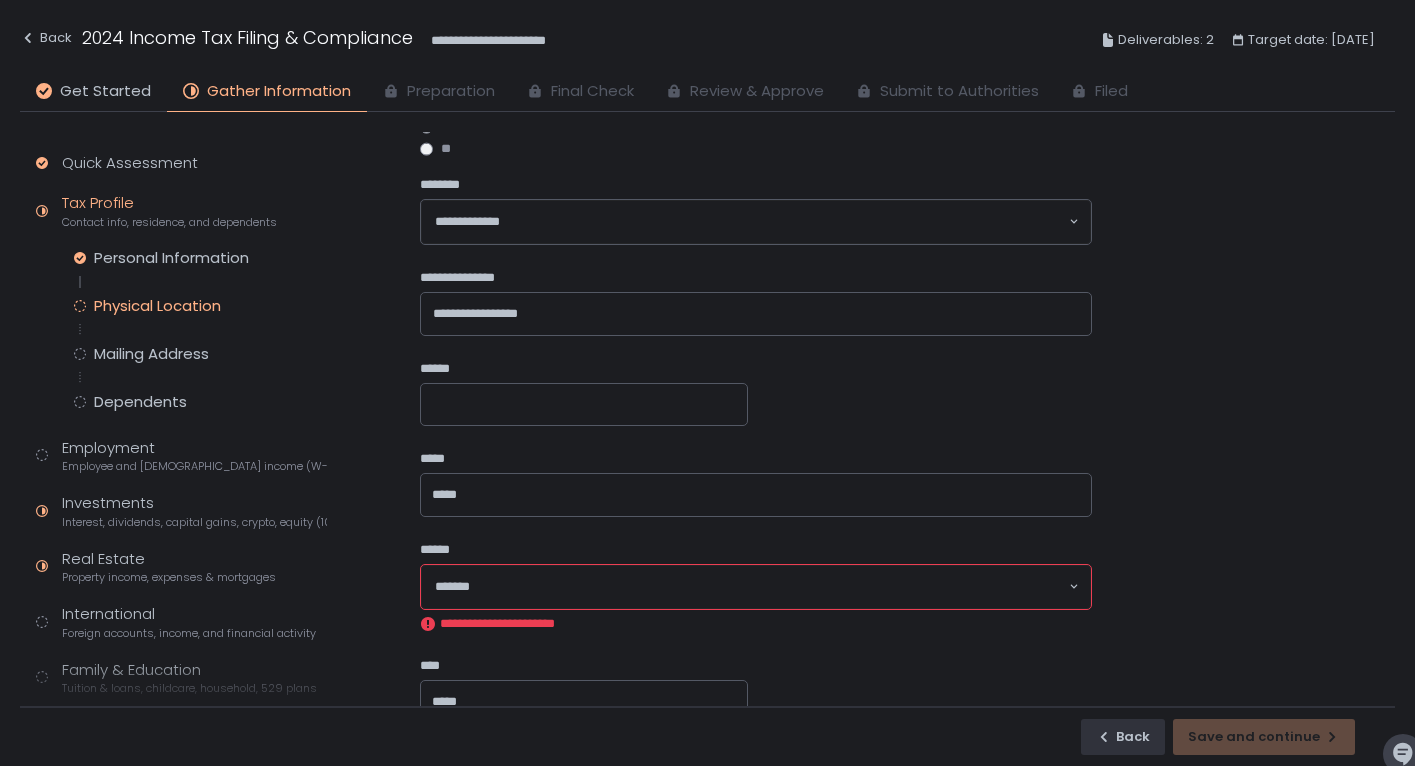 click 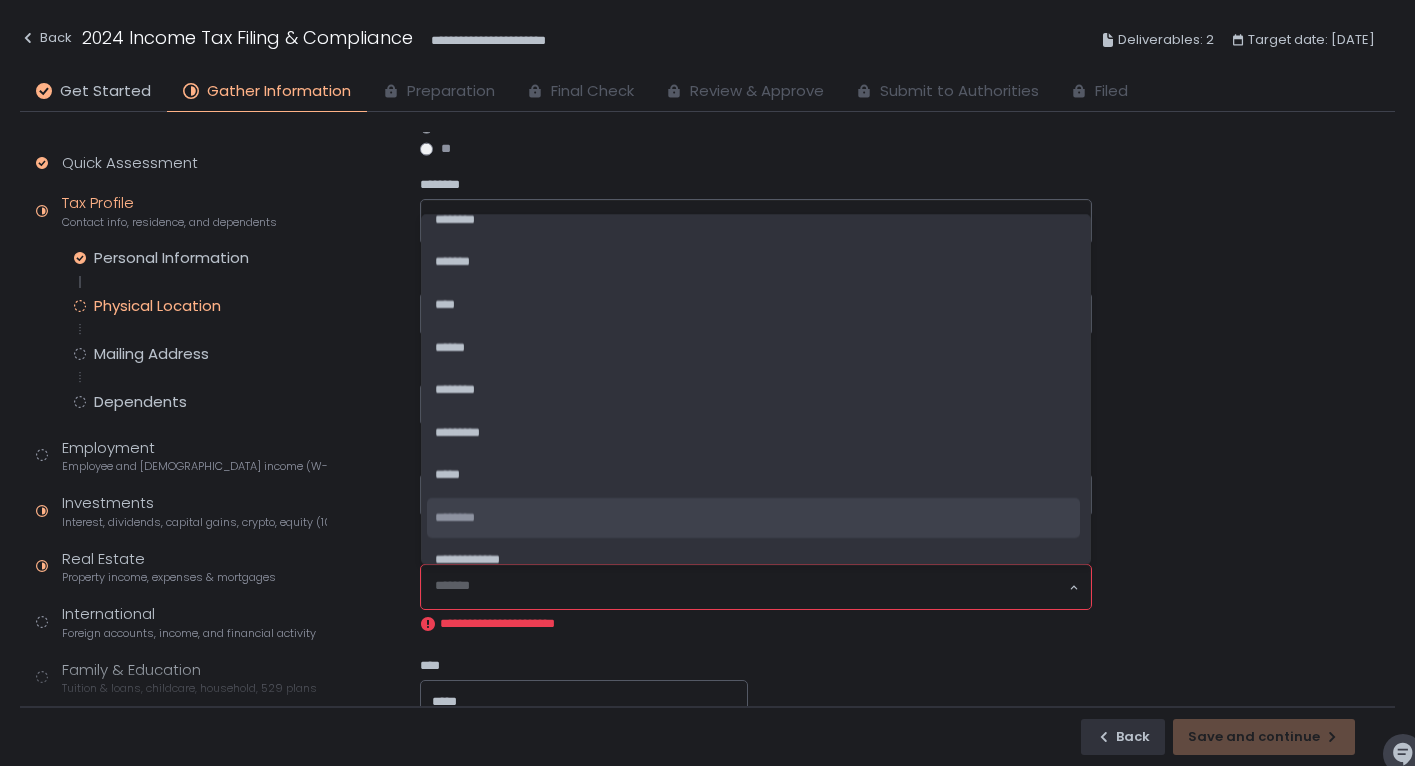 scroll, scrollTop: 647, scrollLeft: 0, axis: vertical 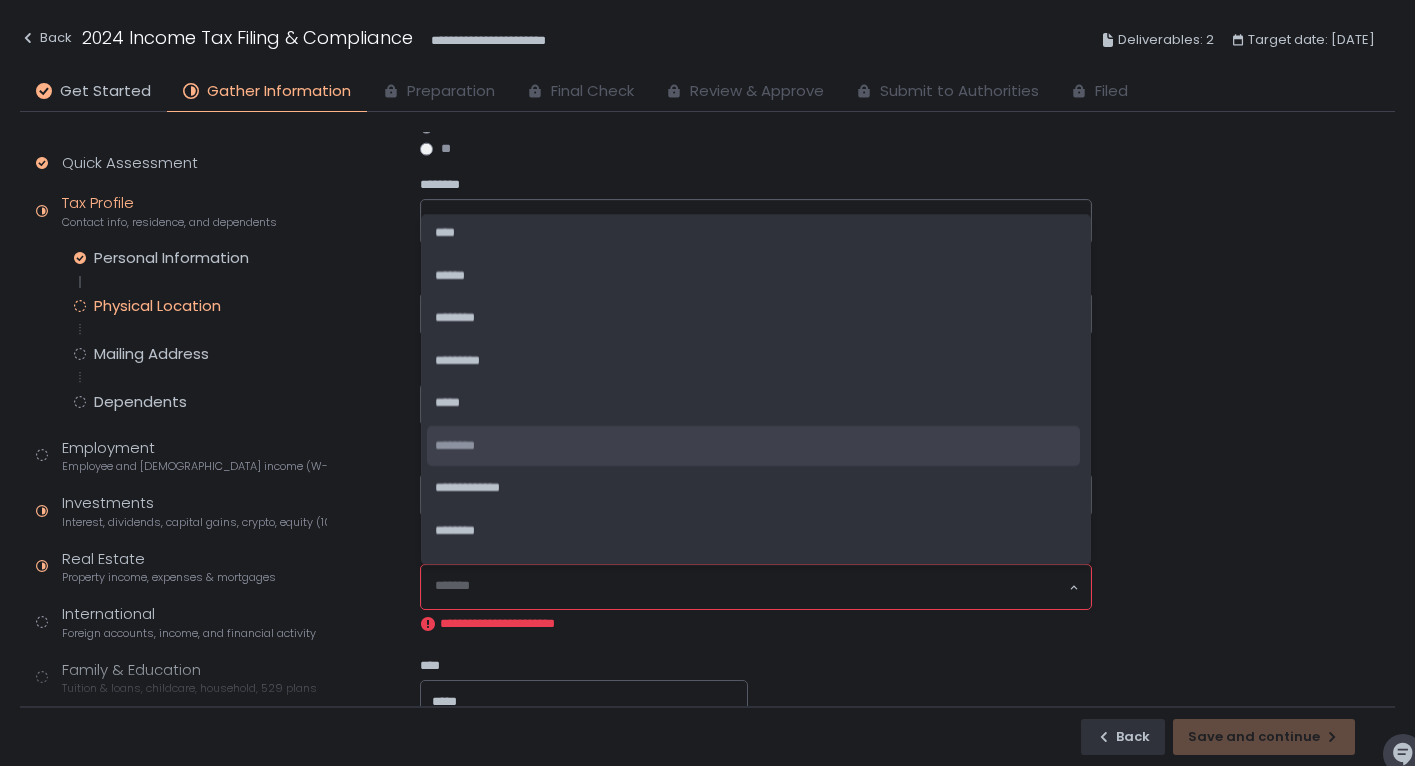 click on "********" 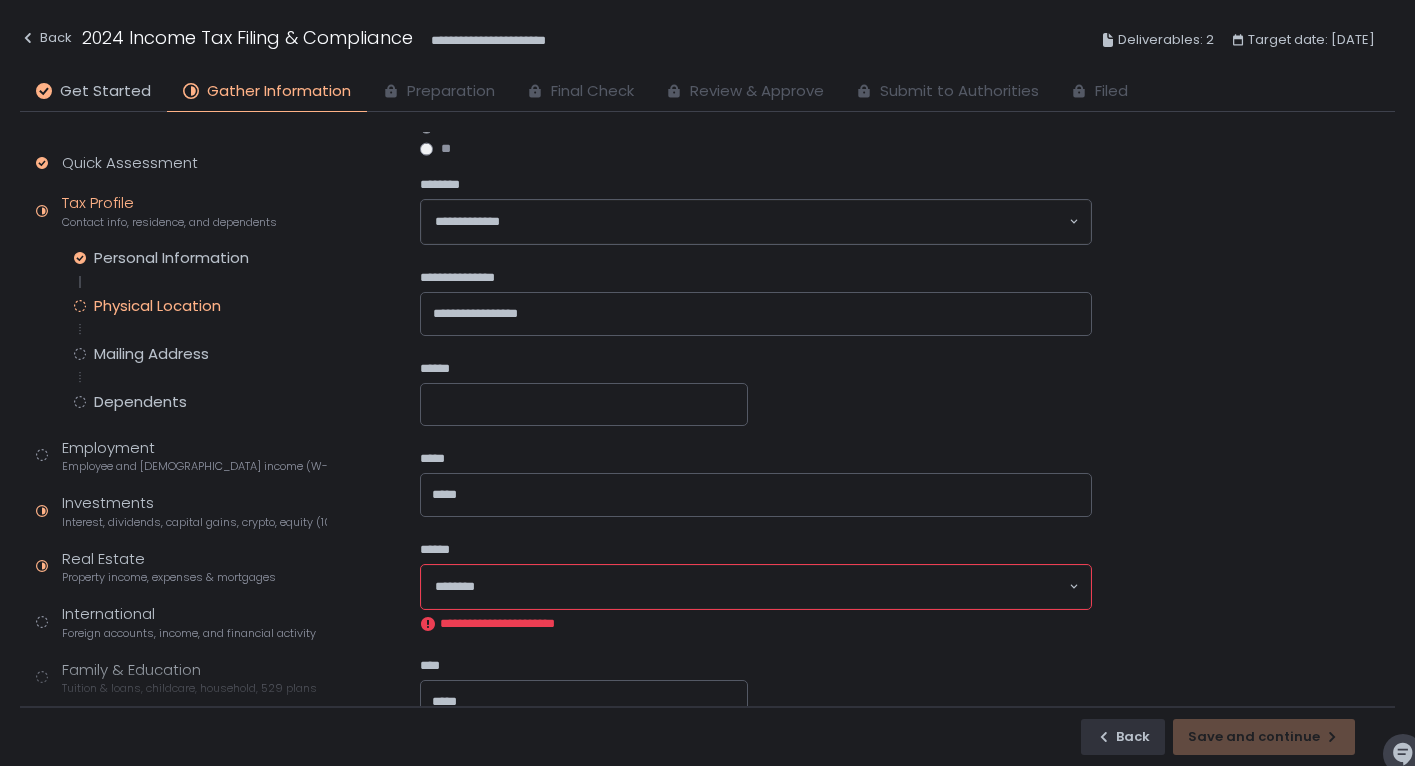 click on "**********" 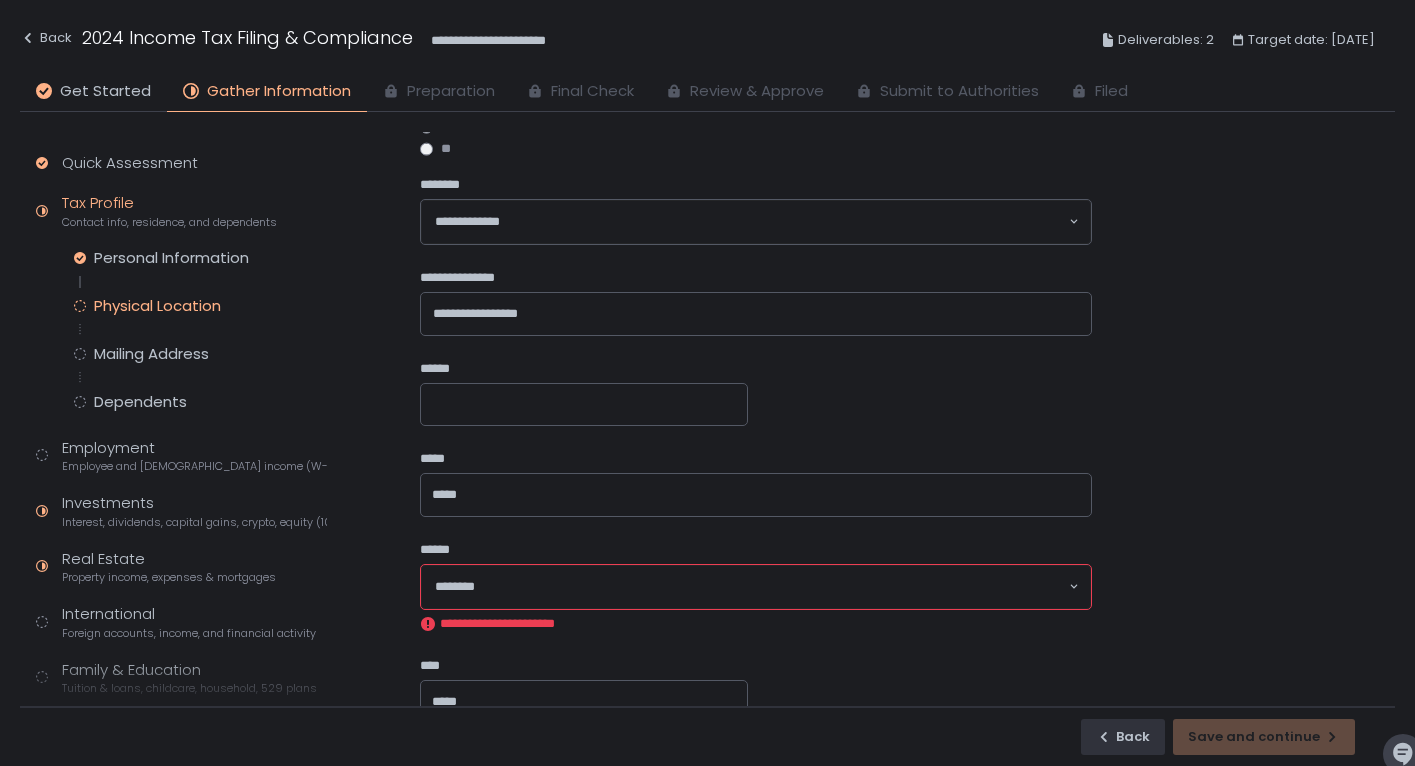 click 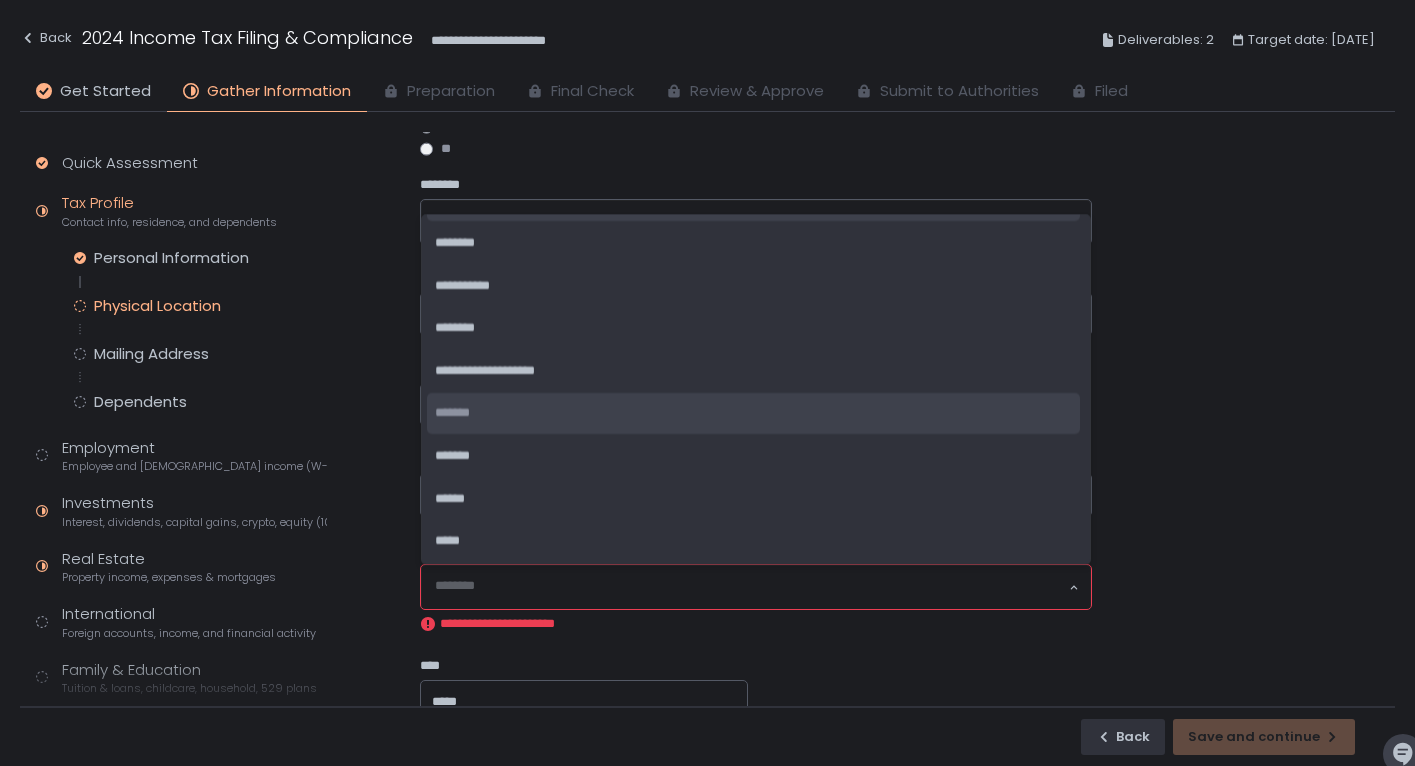 scroll, scrollTop: 230, scrollLeft: 0, axis: vertical 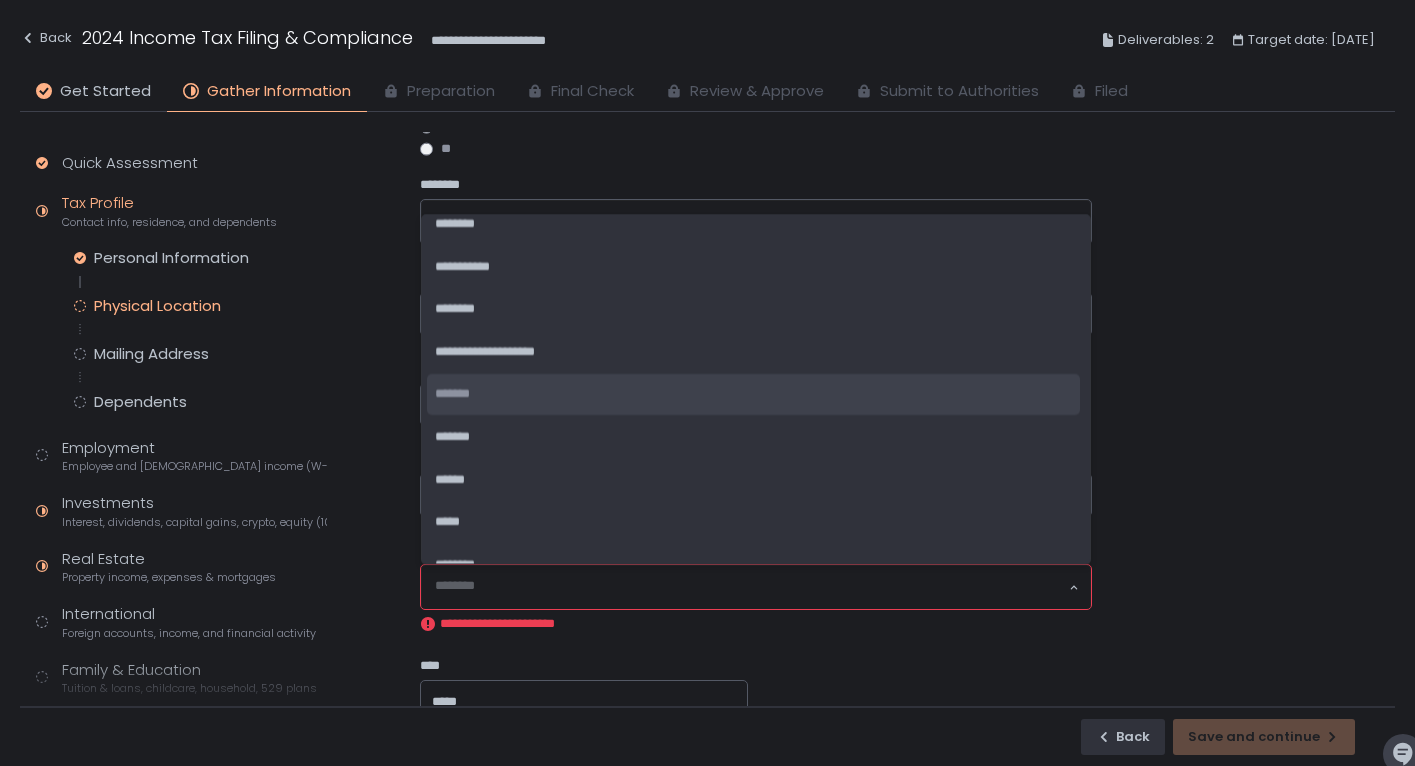 click on "*******" 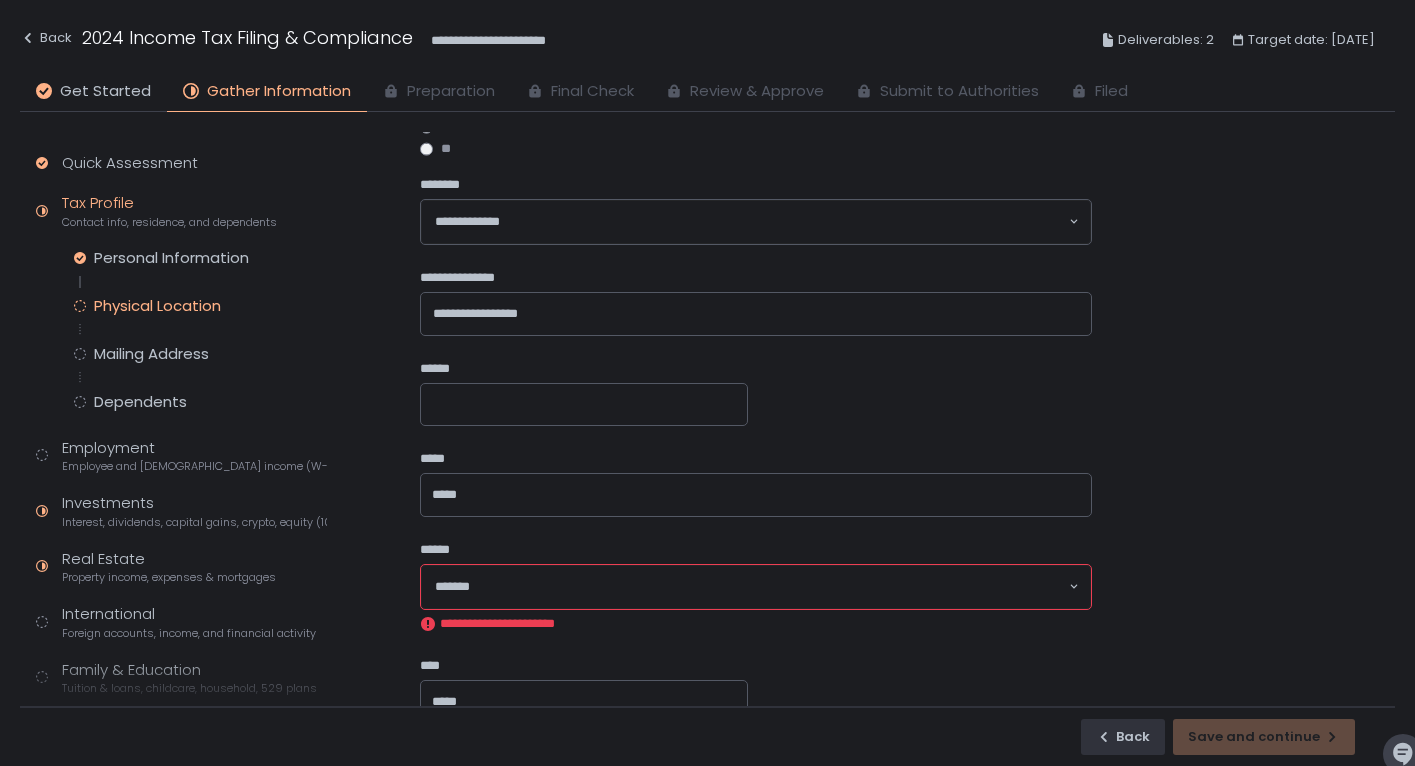 click on "**********" 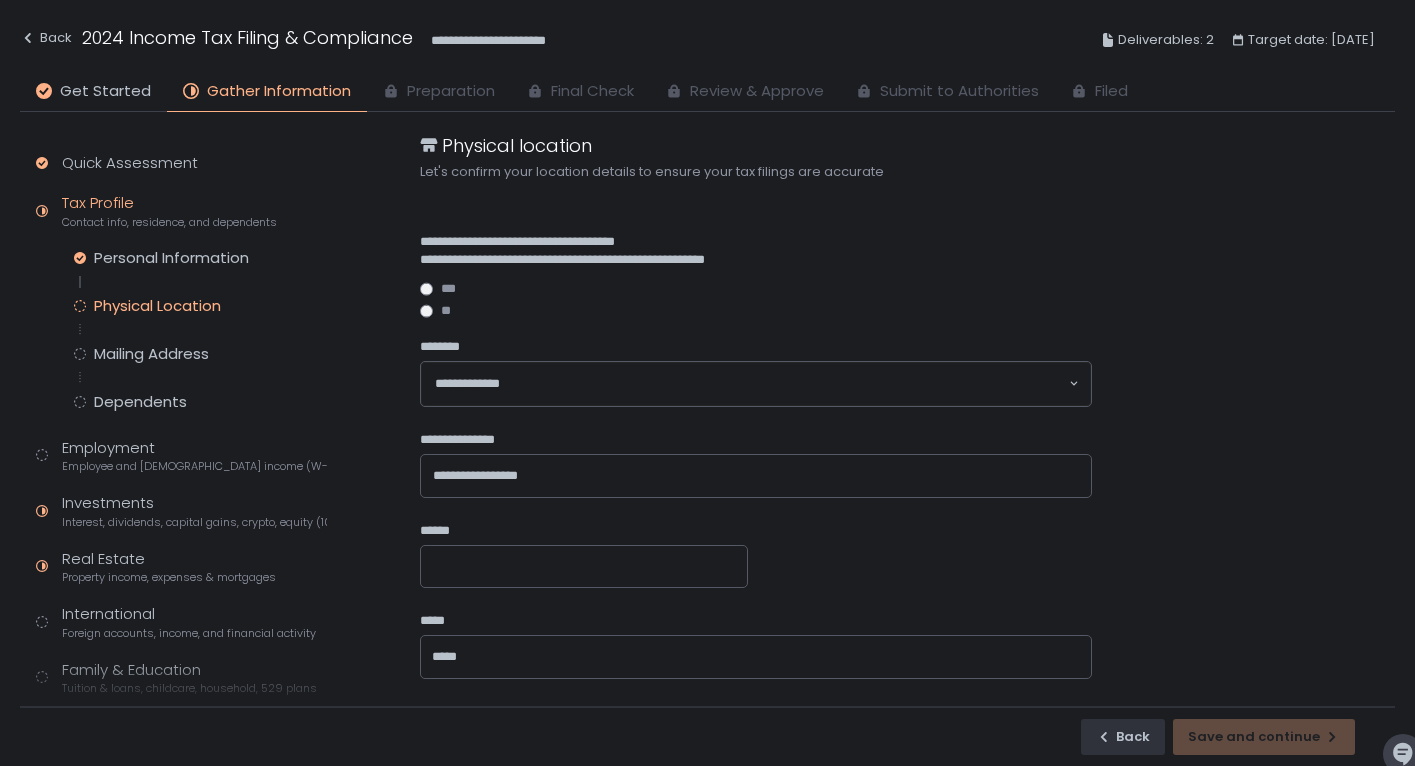 click on "***" 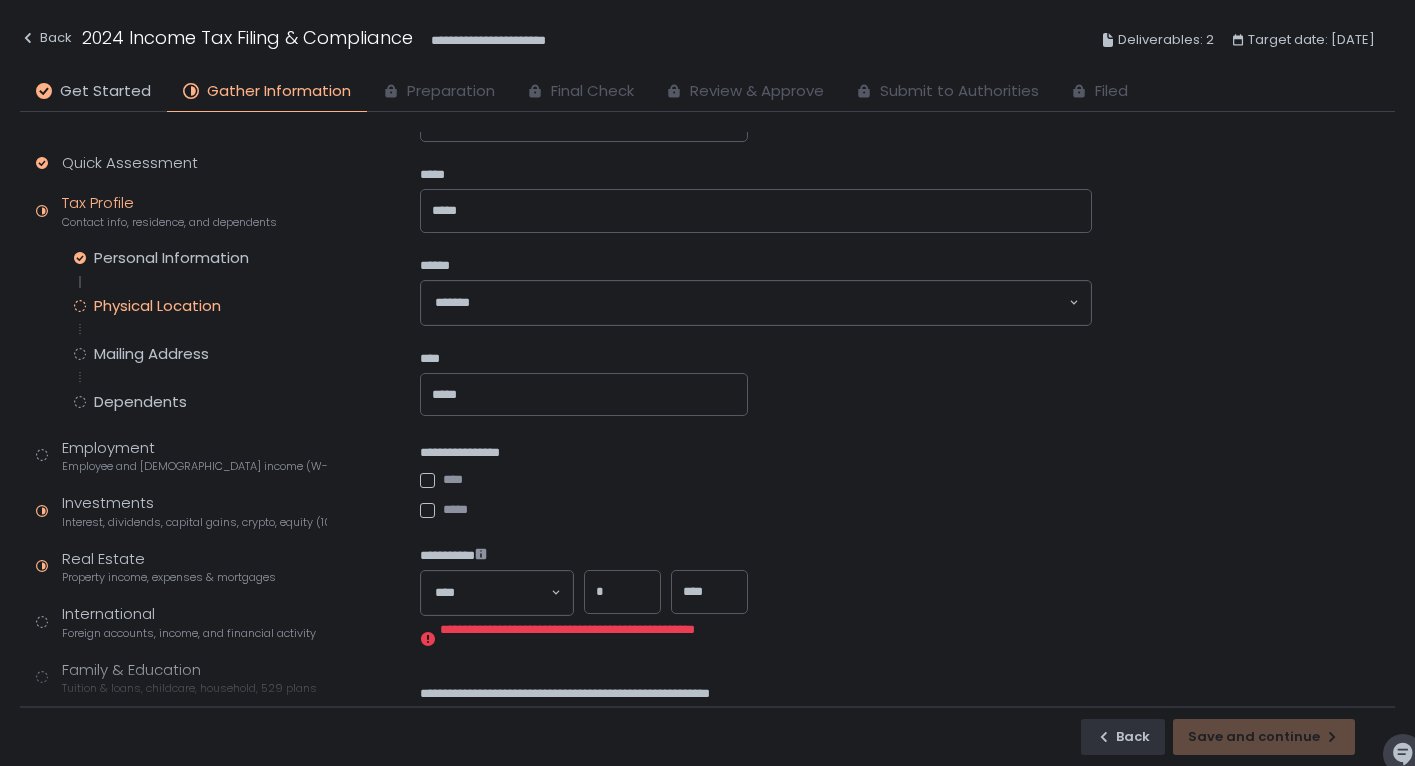 scroll, scrollTop: 573, scrollLeft: 0, axis: vertical 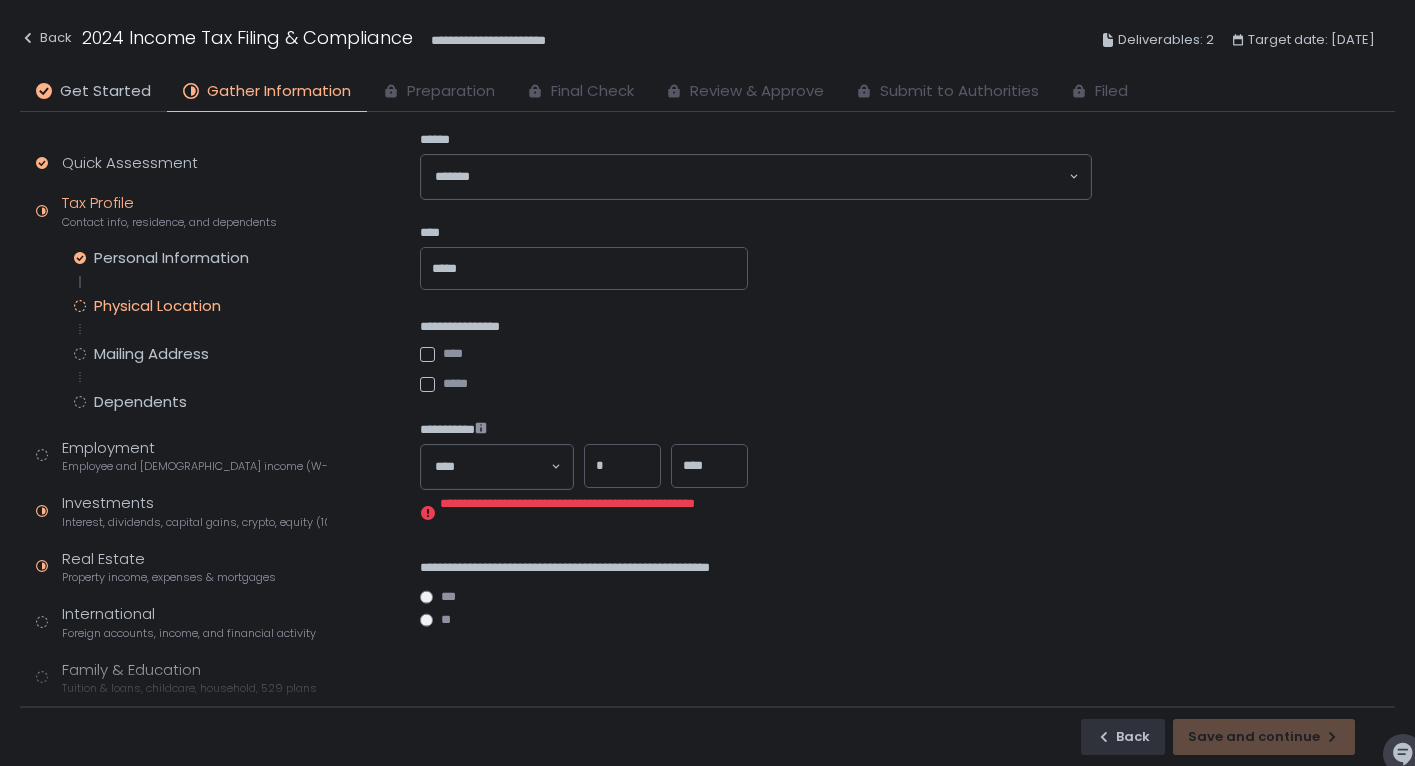 click on "****" at bounding box center [709, 466] 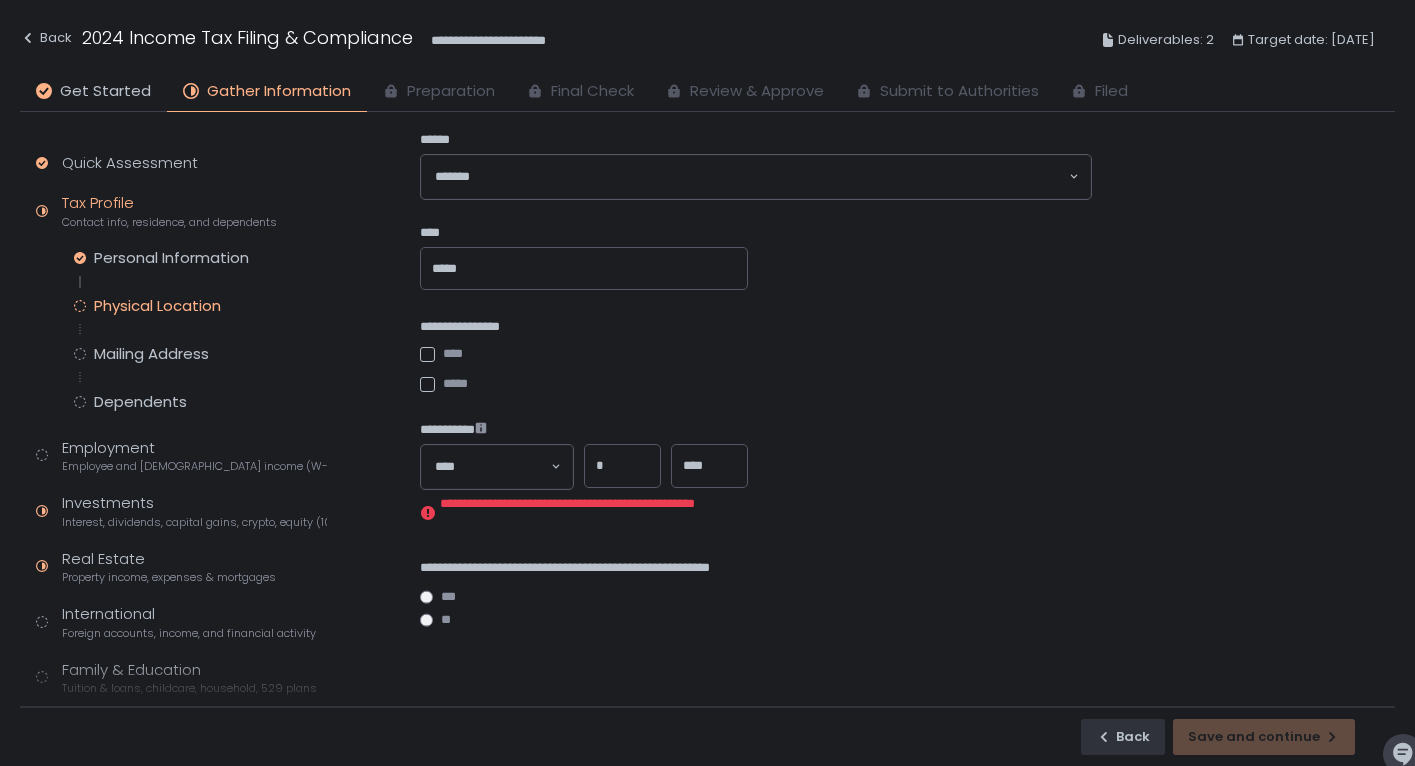 click on "*" at bounding box center [622, 466] 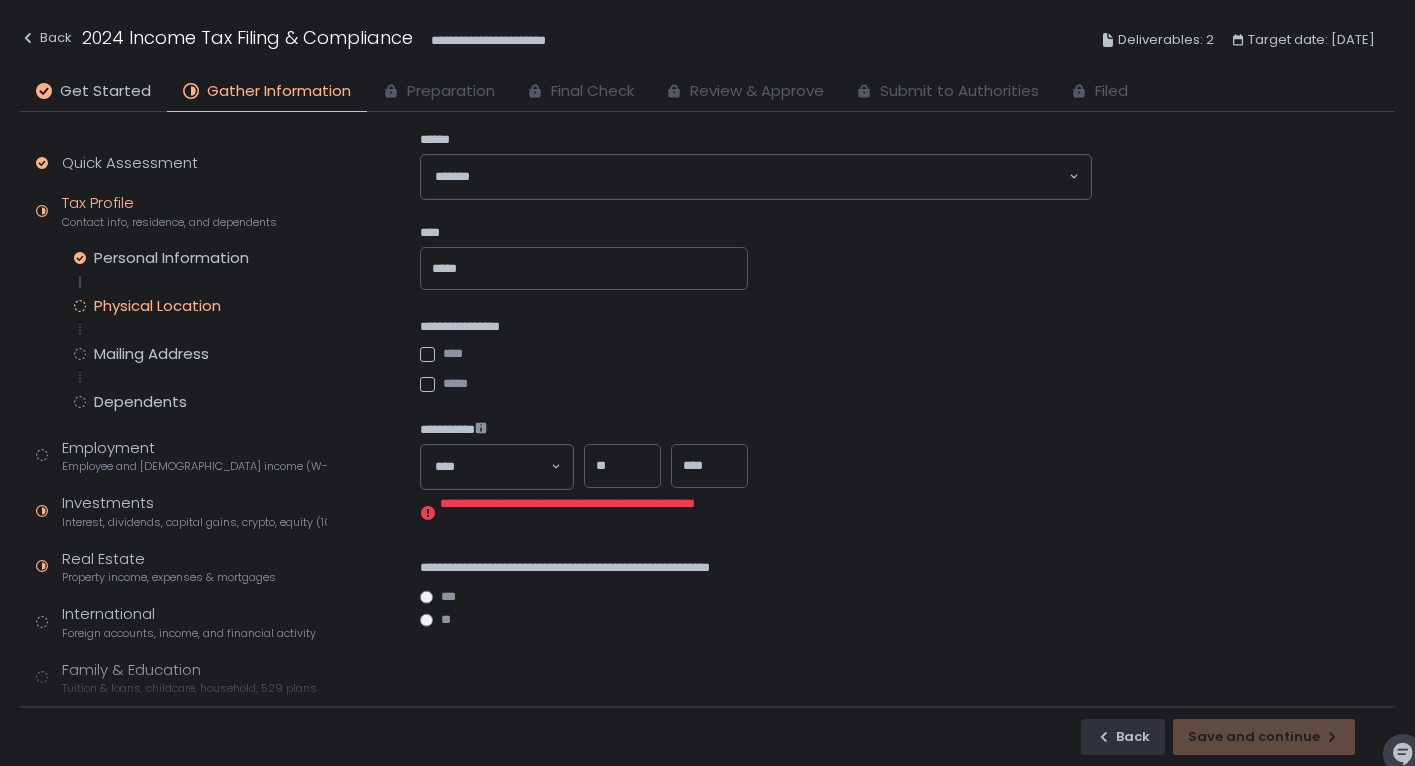 click on "**********" 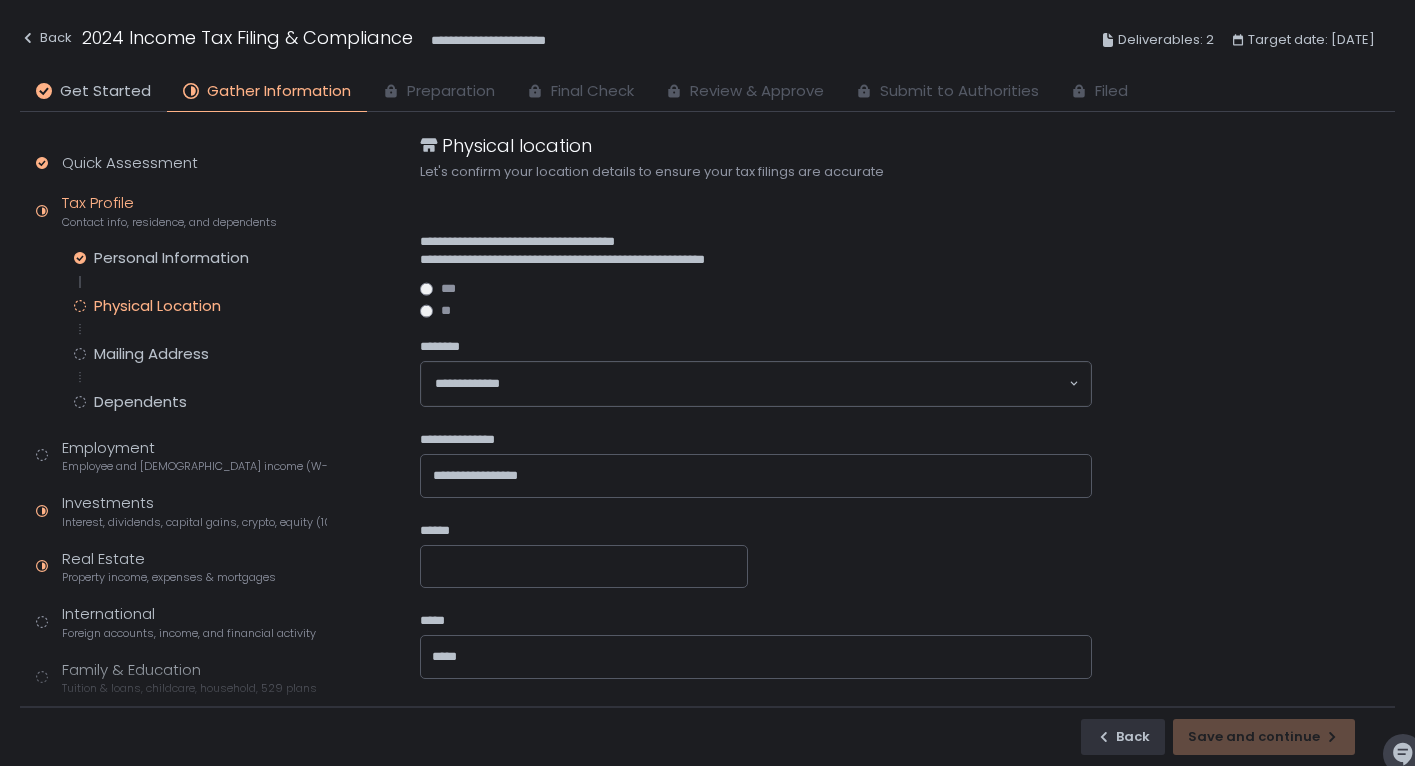 scroll, scrollTop: 573, scrollLeft: 0, axis: vertical 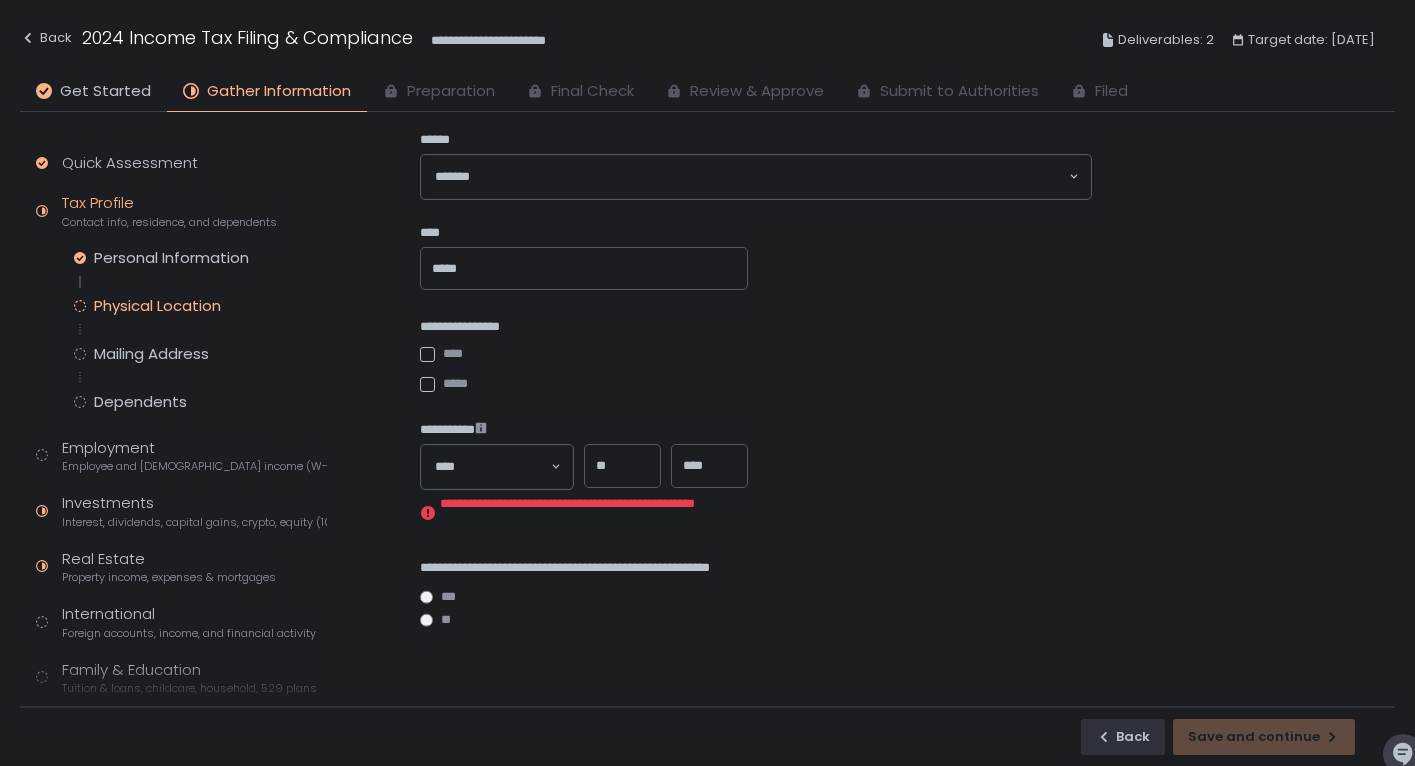 type on "*" 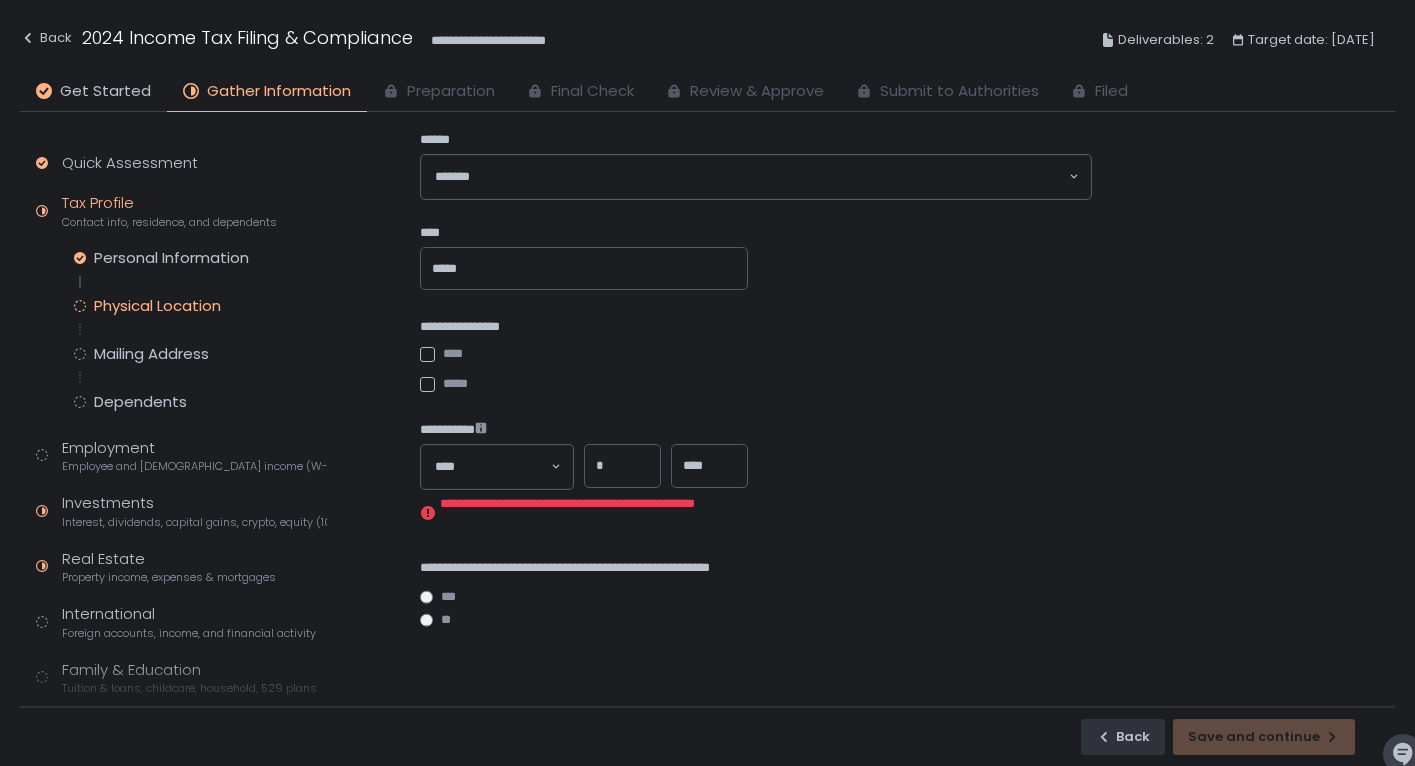 click at bounding box center (427, 384) 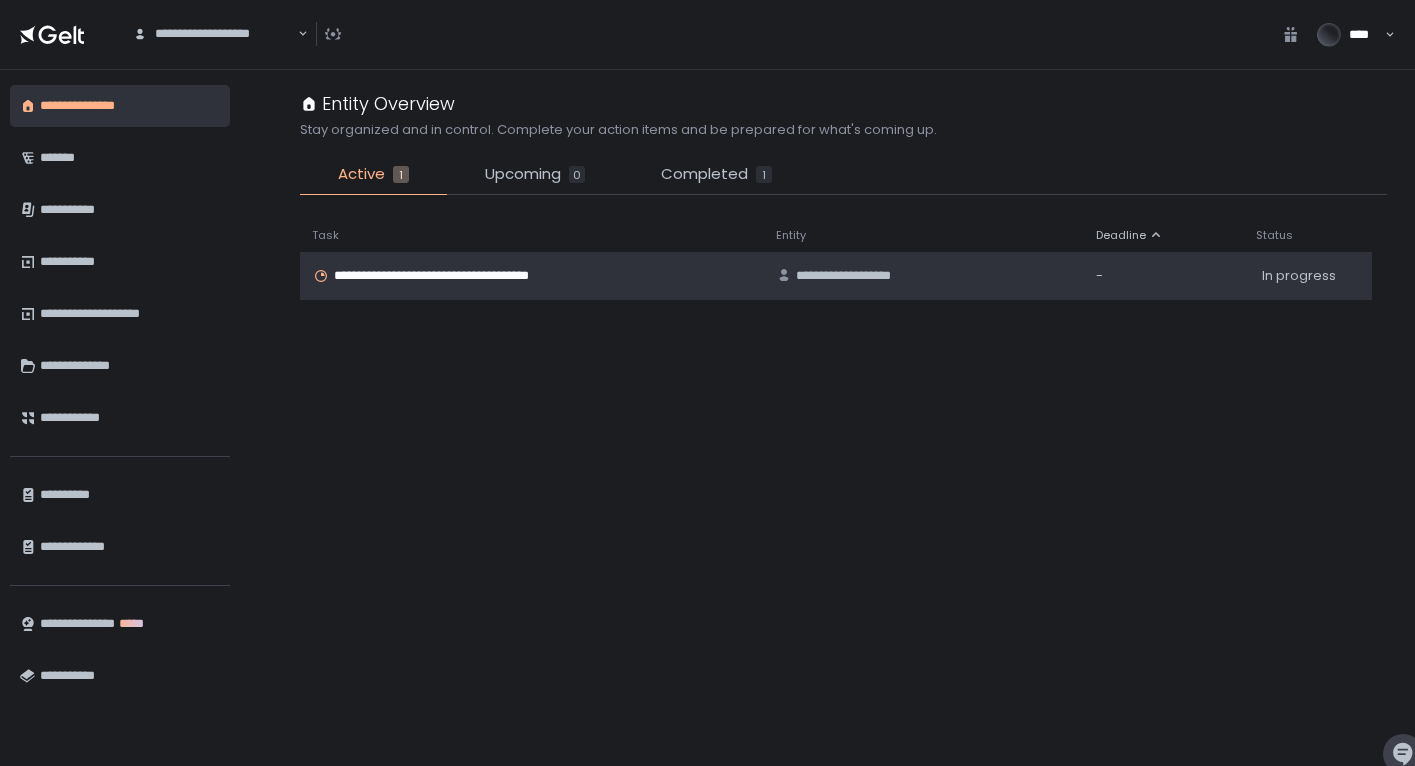 click on "**********" at bounding box center (456, 276) 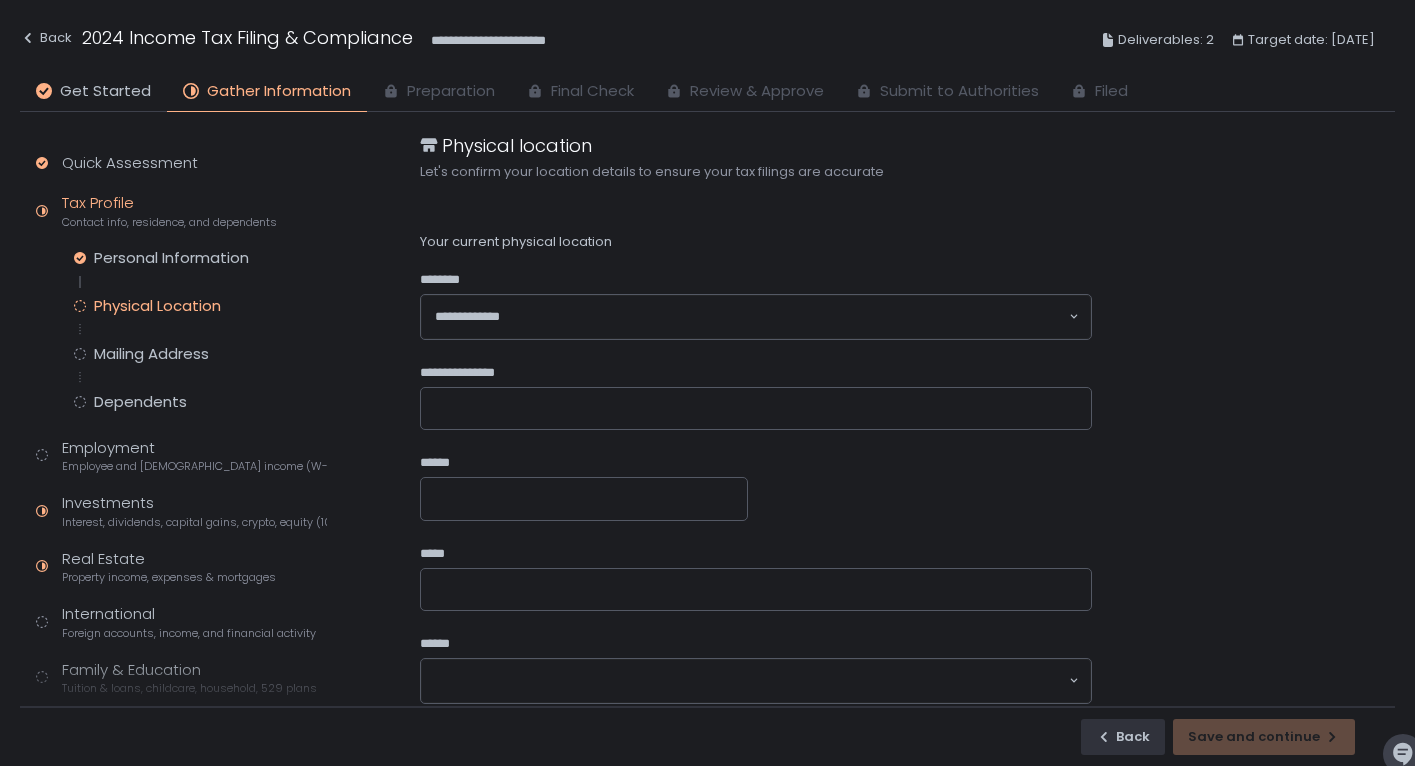 click on "**********" 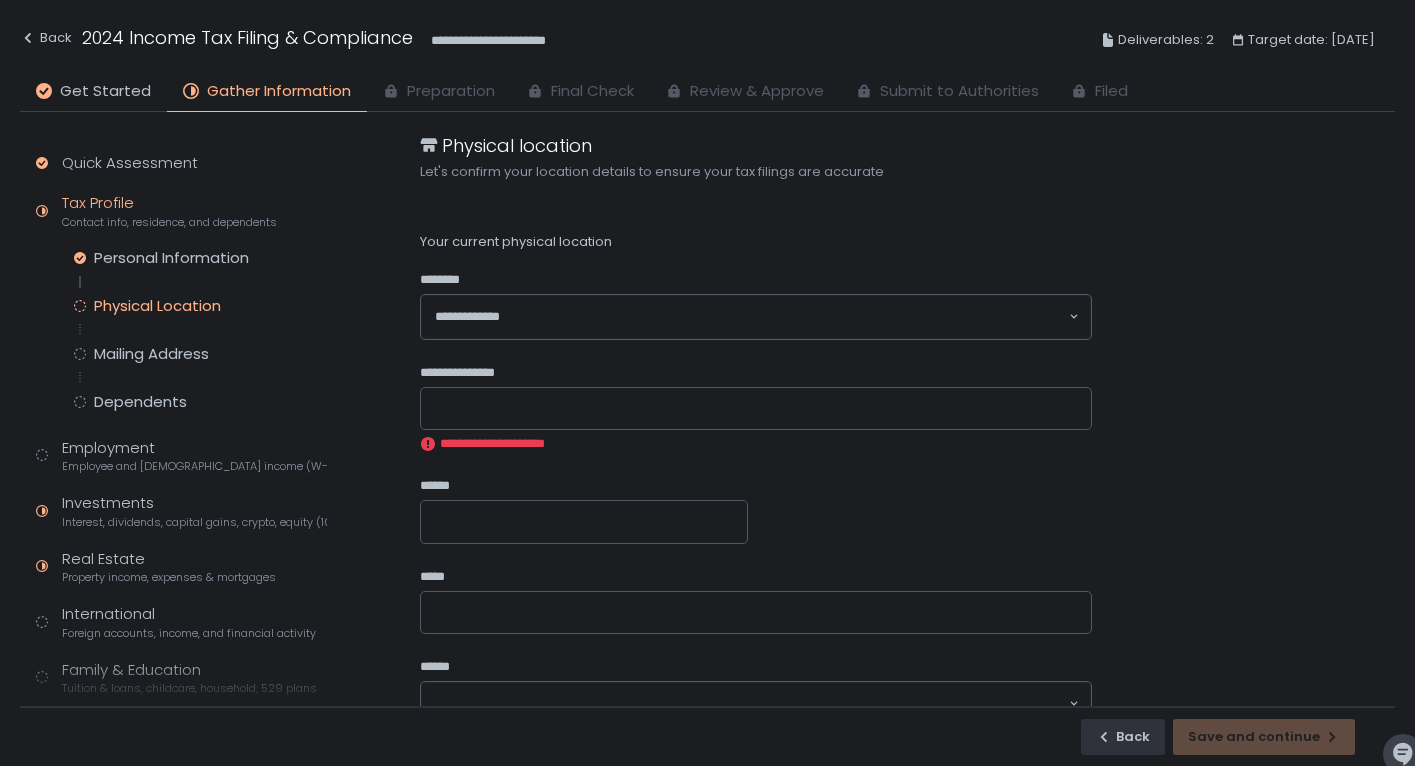 click on "**********" at bounding box center (756, 375) 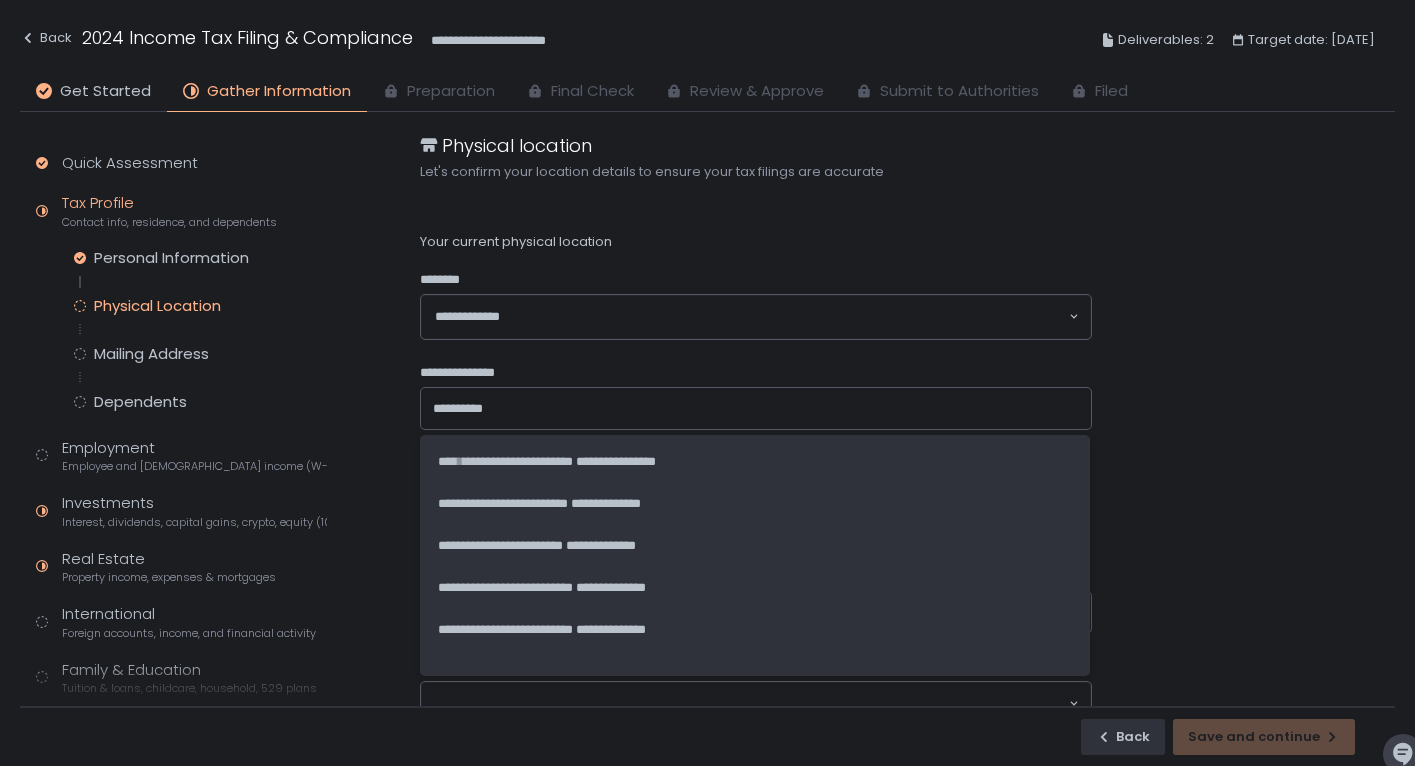 click on "**********" 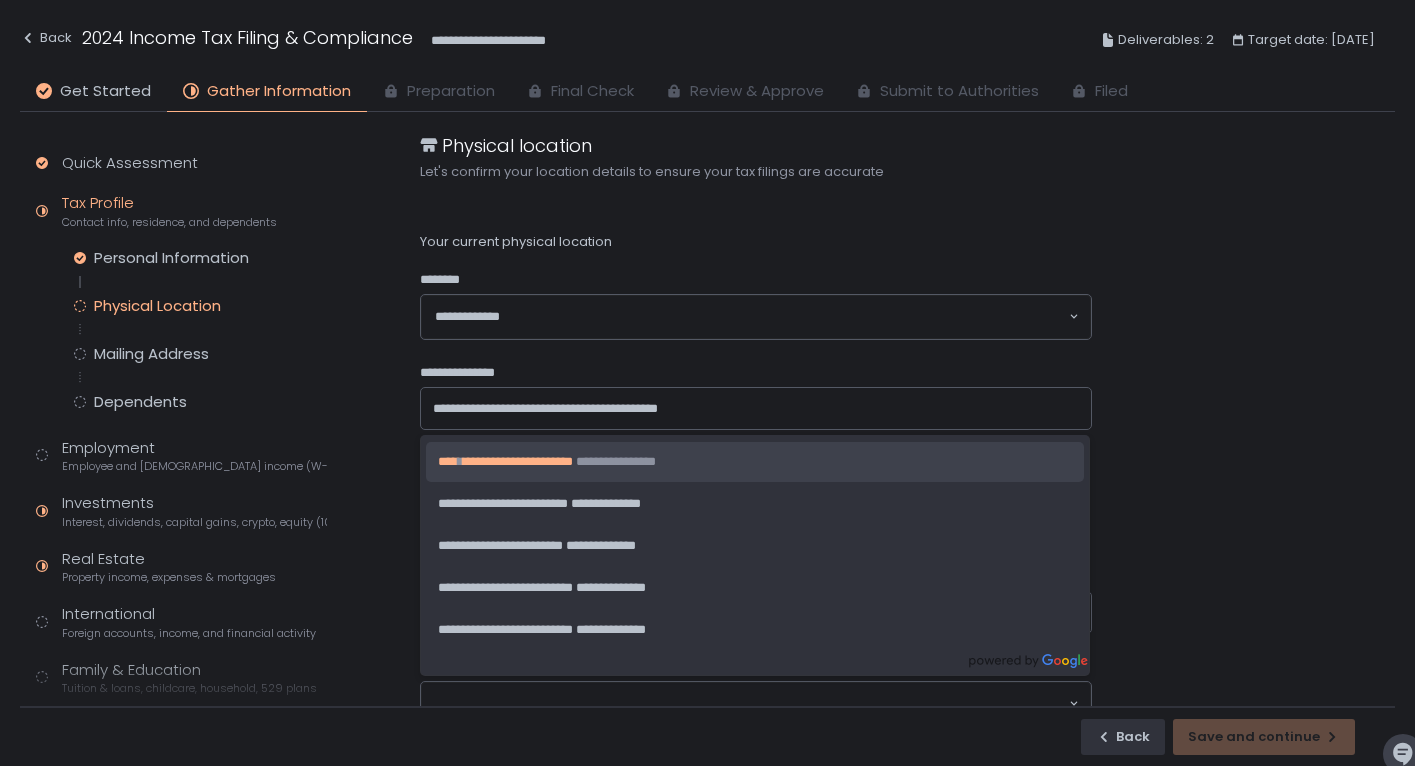 type on "**********" 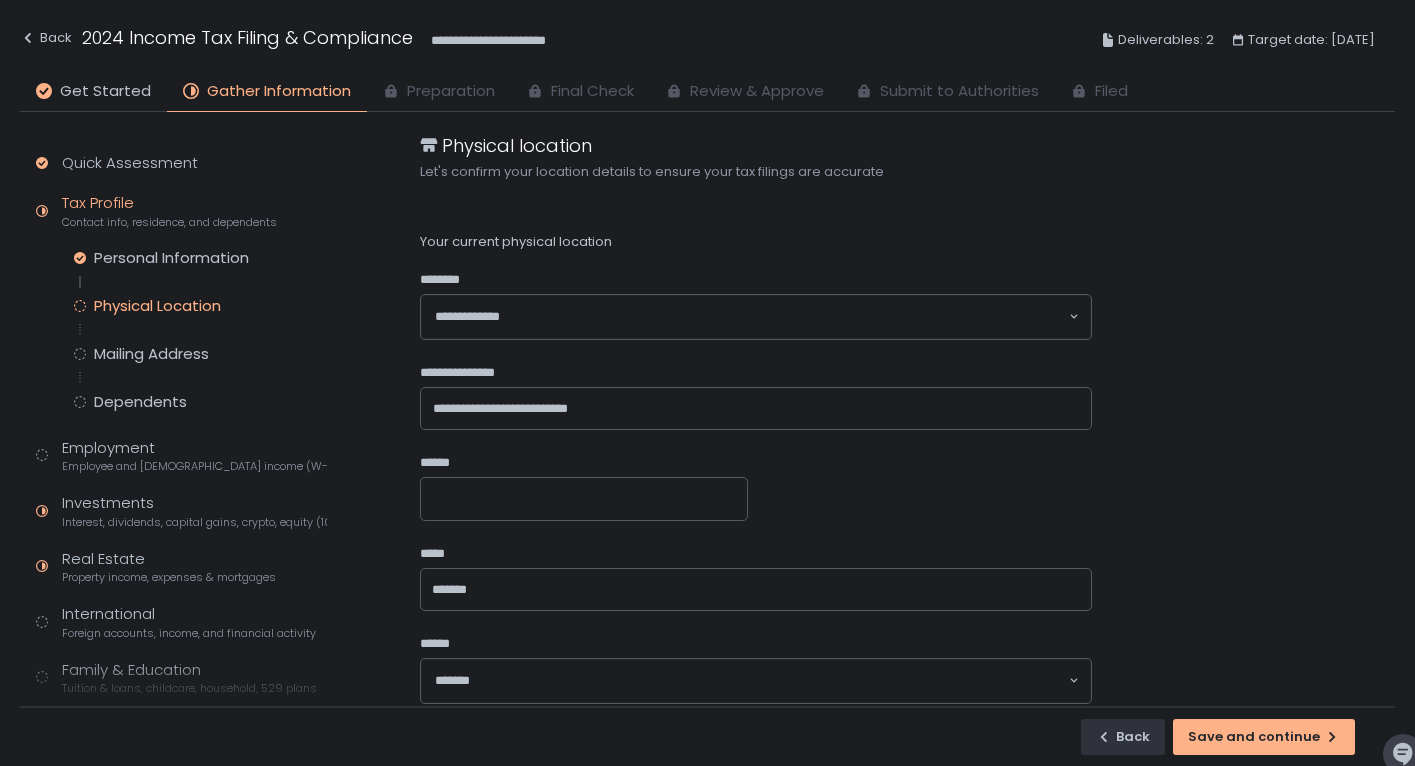 click on "**********" 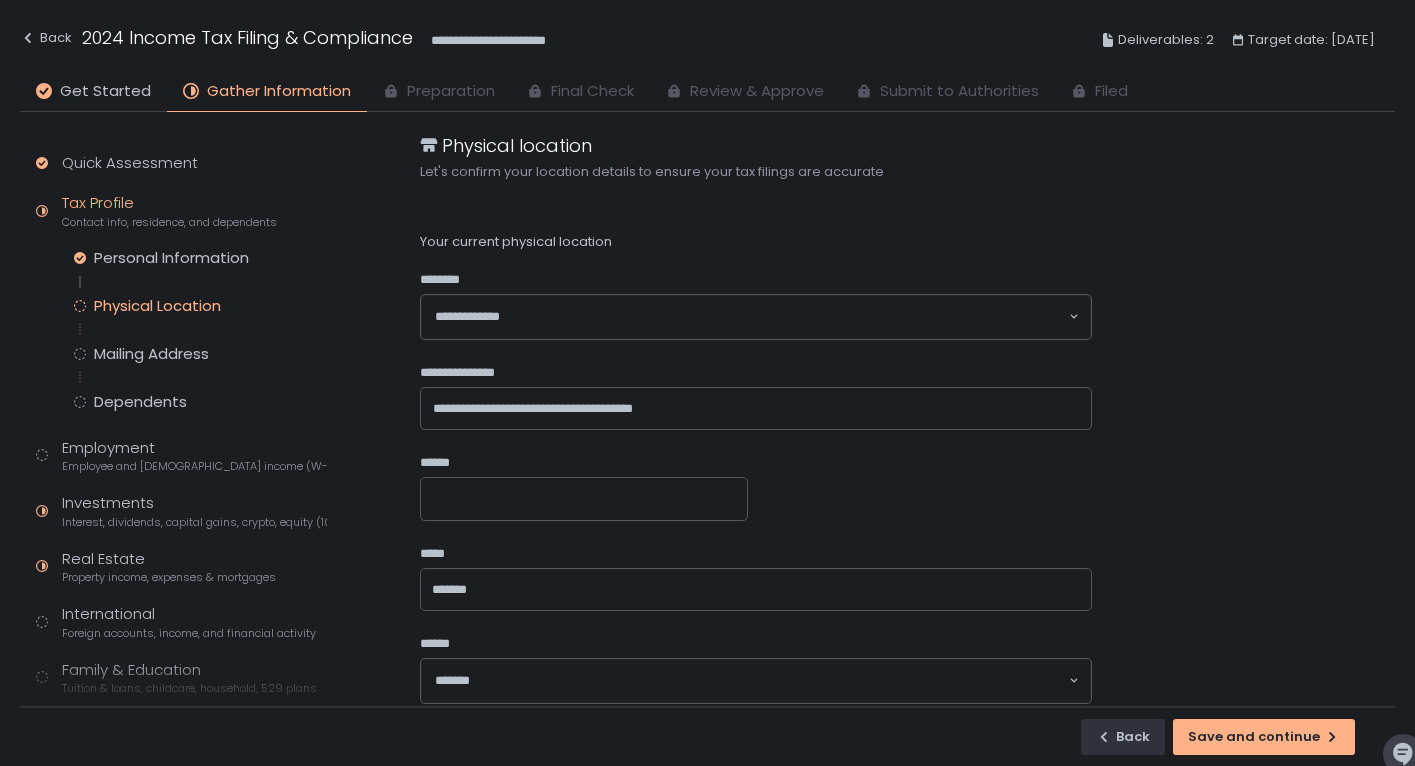 type on "**********" 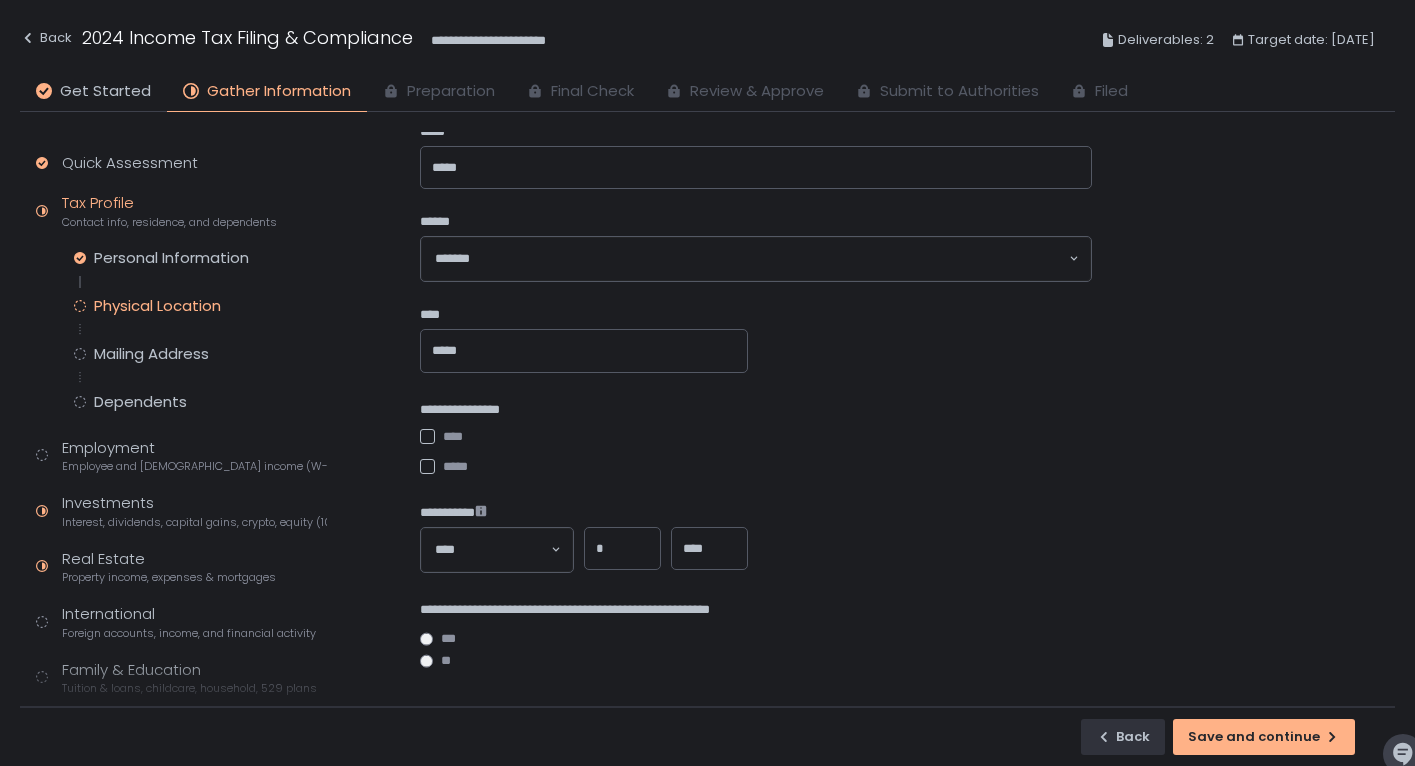 scroll, scrollTop: 464, scrollLeft: 0, axis: vertical 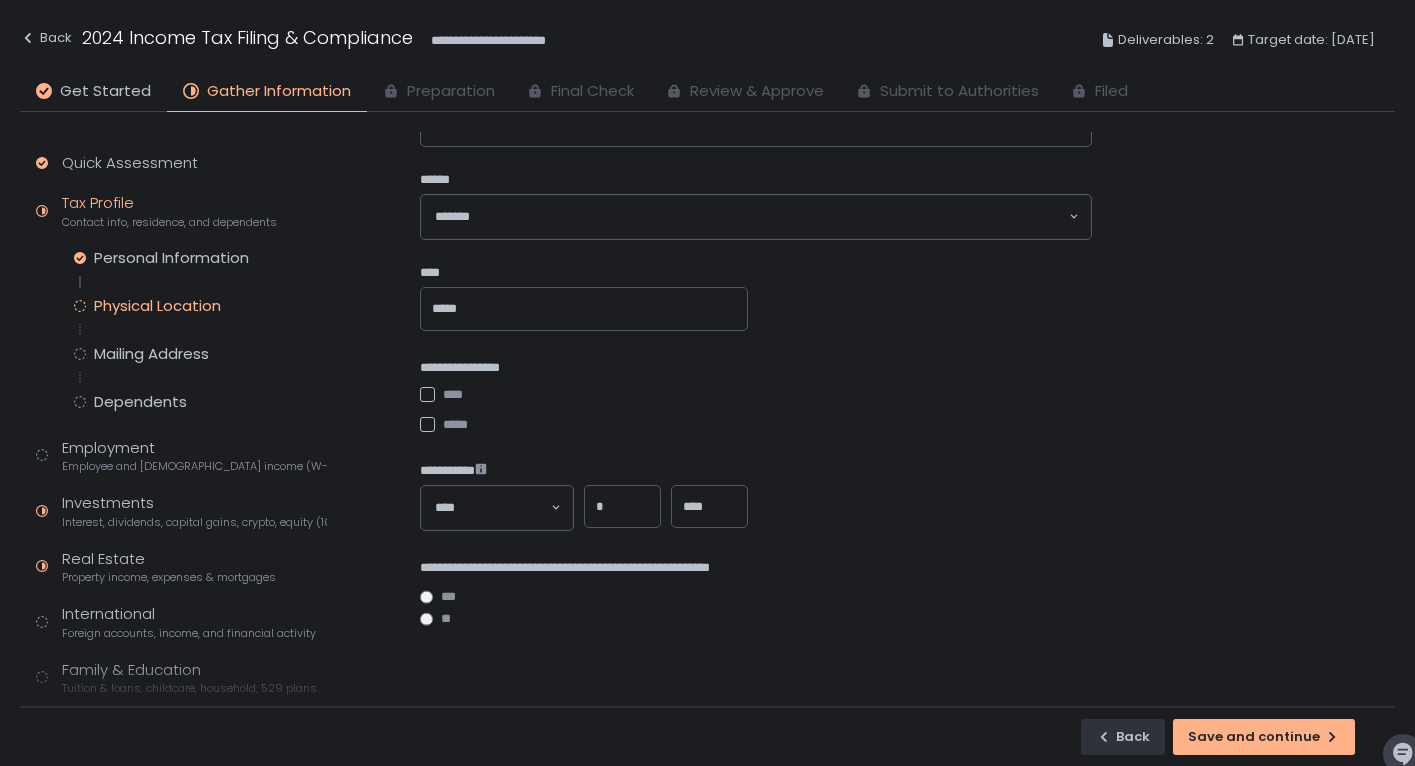 click on "****" at bounding box center [709, 507] 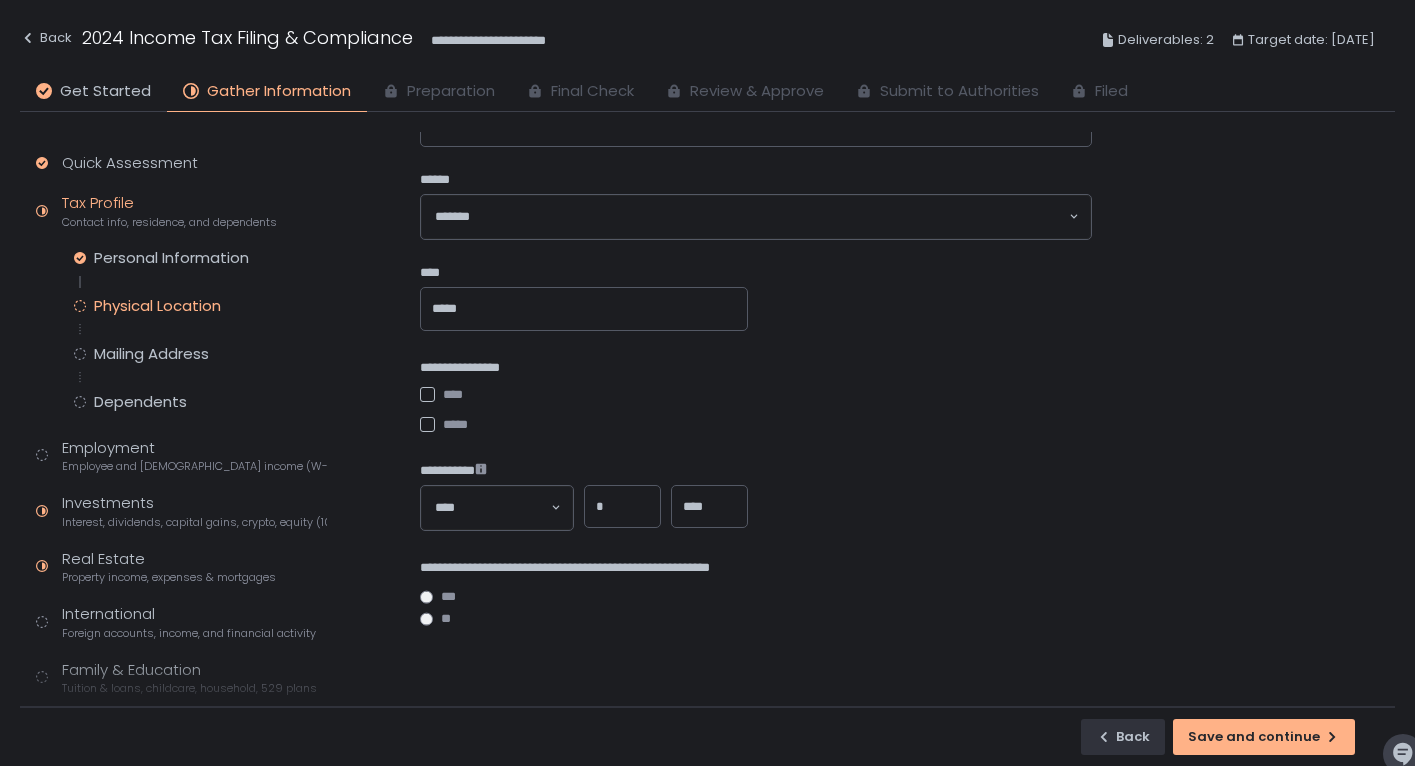 click on "*" at bounding box center [622, 507] 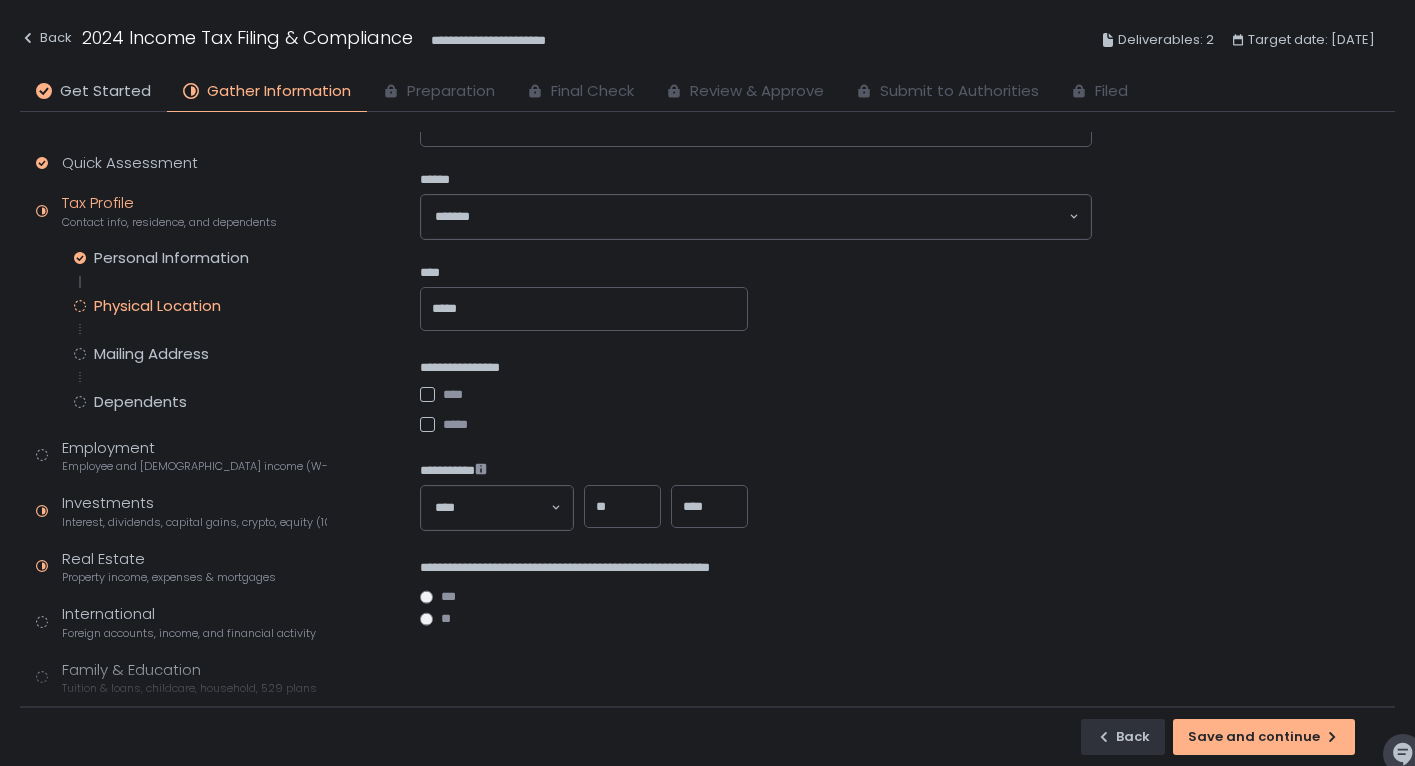 click on "***" at bounding box center [766, 597] 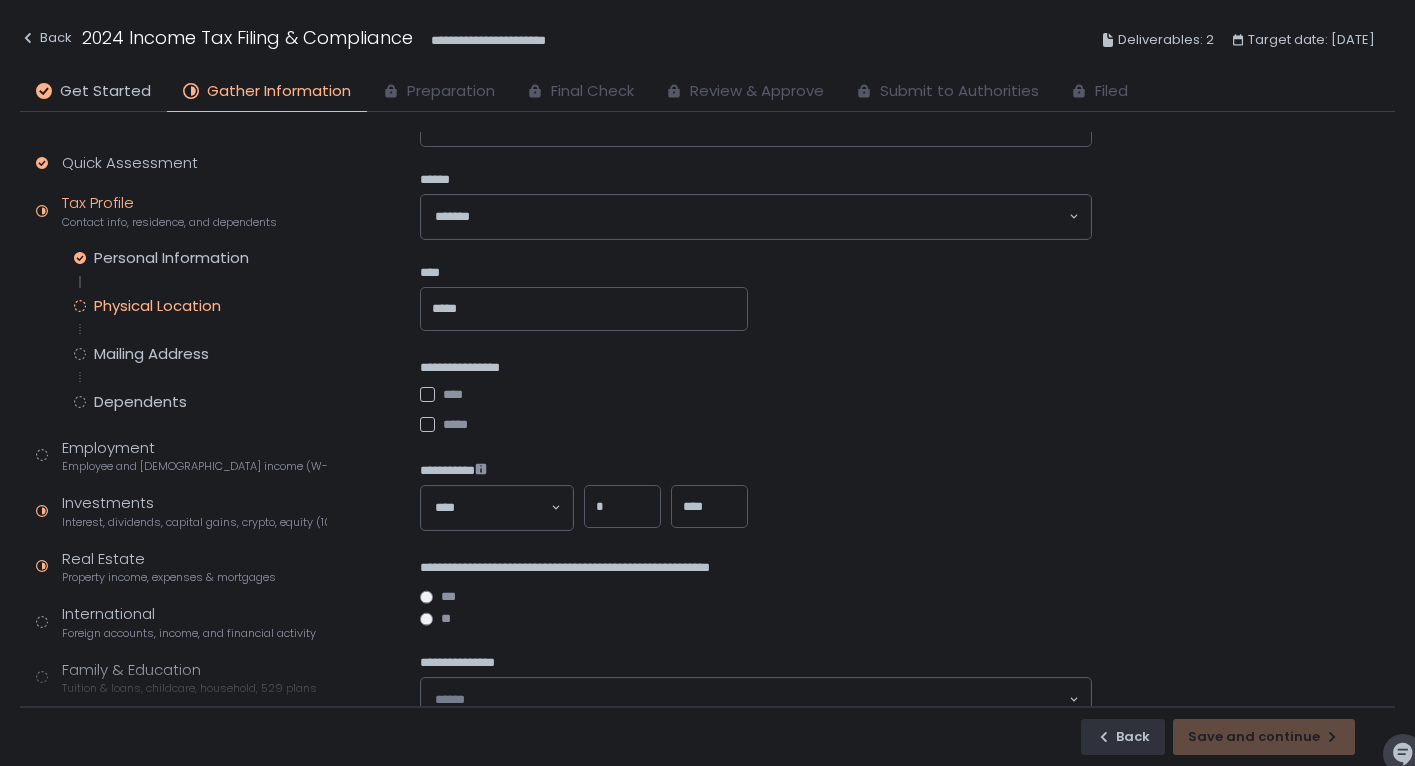 click on "**" 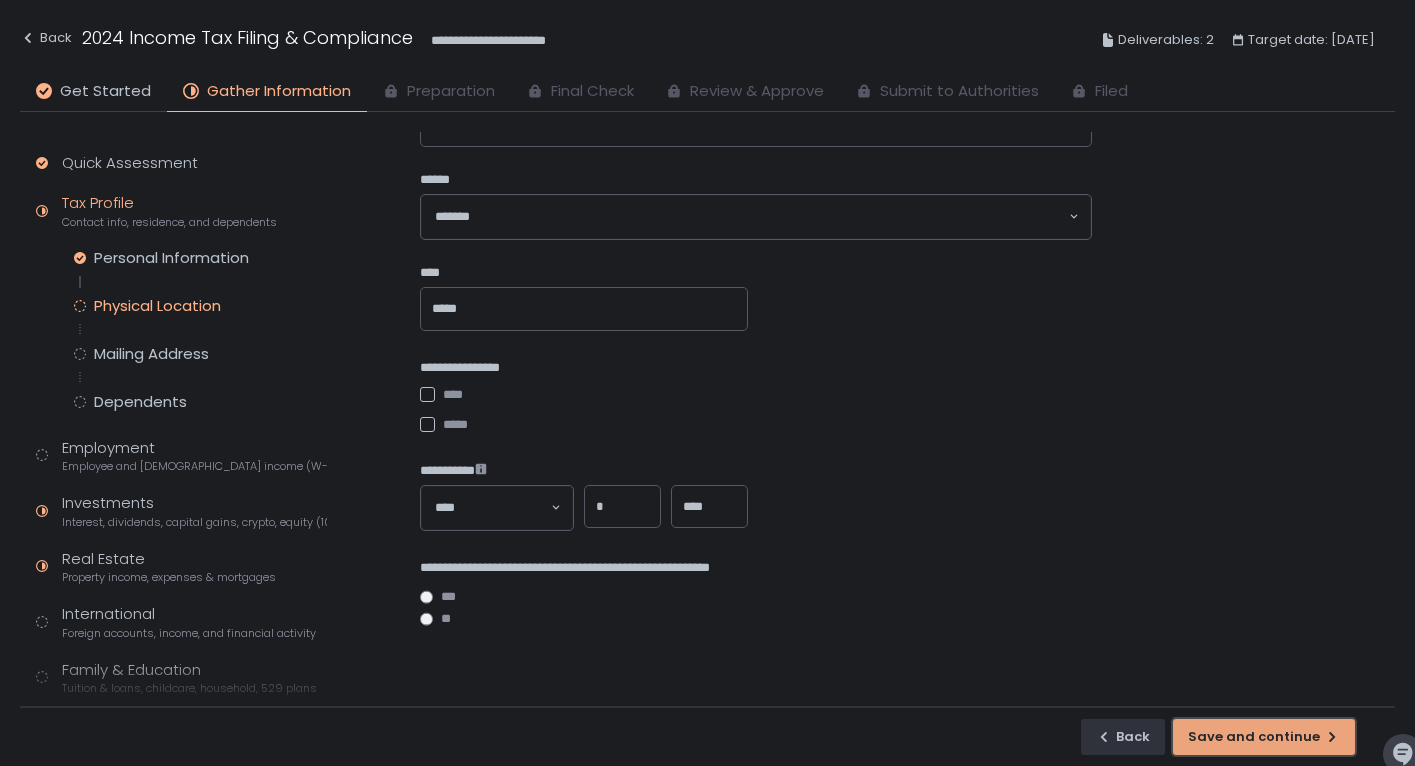 click on "Save and continue" at bounding box center [1264, 737] 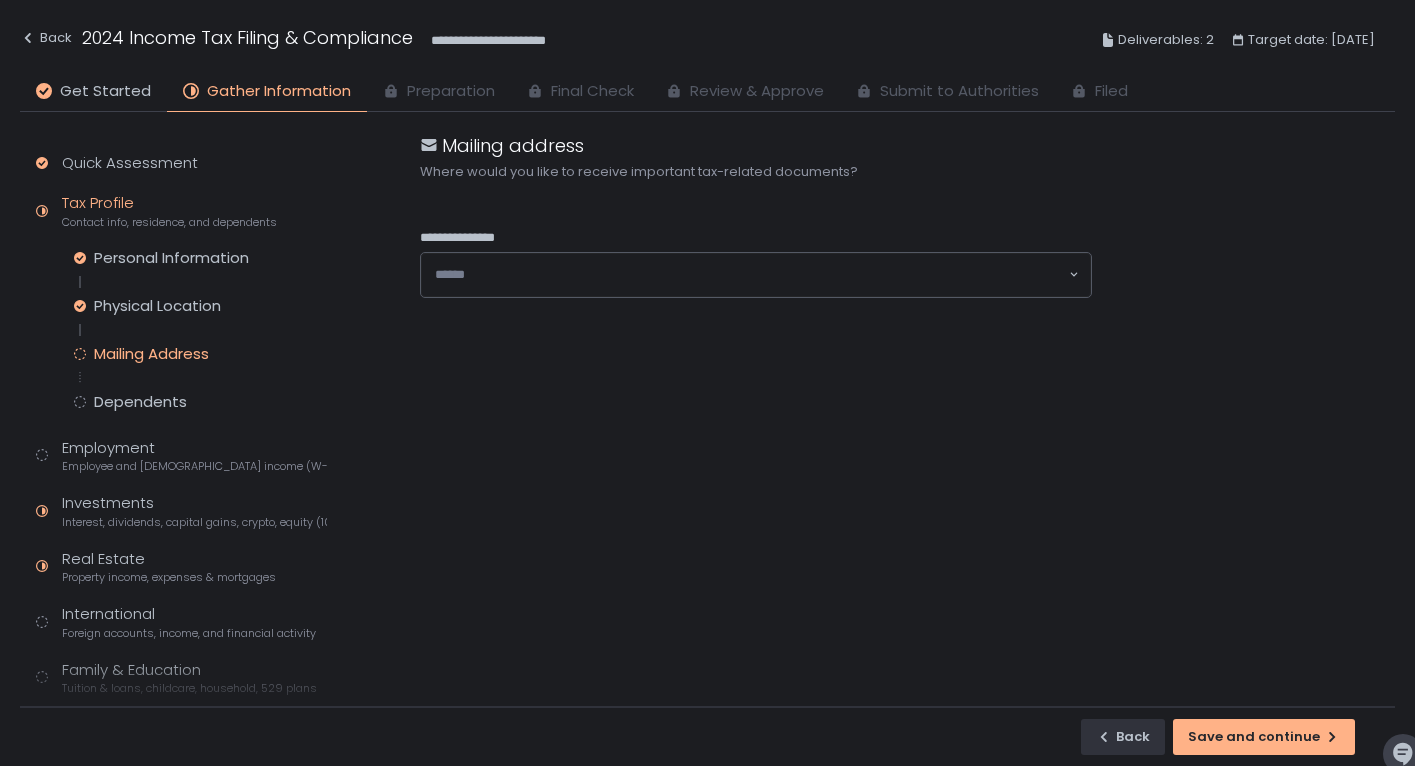 scroll, scrollTop: 0, scrollLeft: 0, axis: both 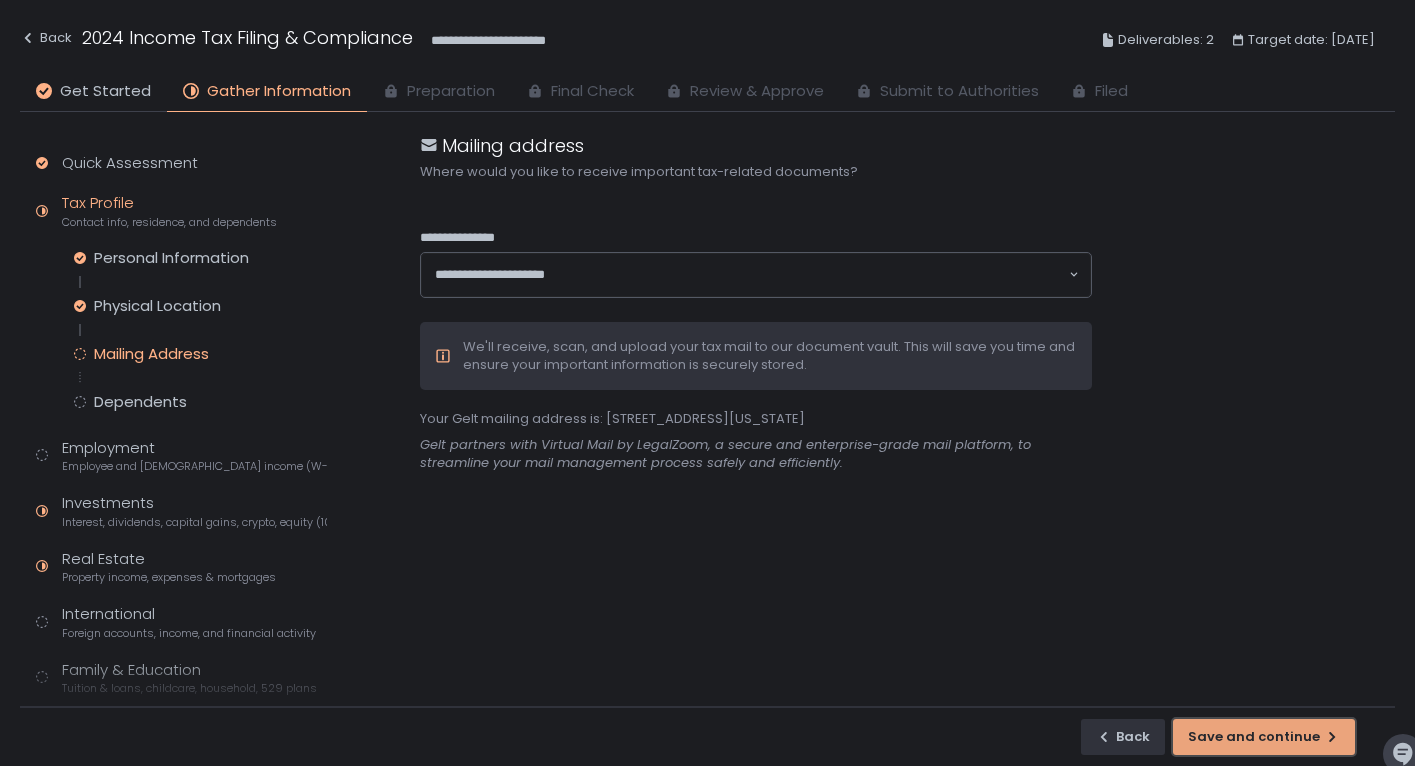 click on "Save and continue" at bounding box center (1264, 737) 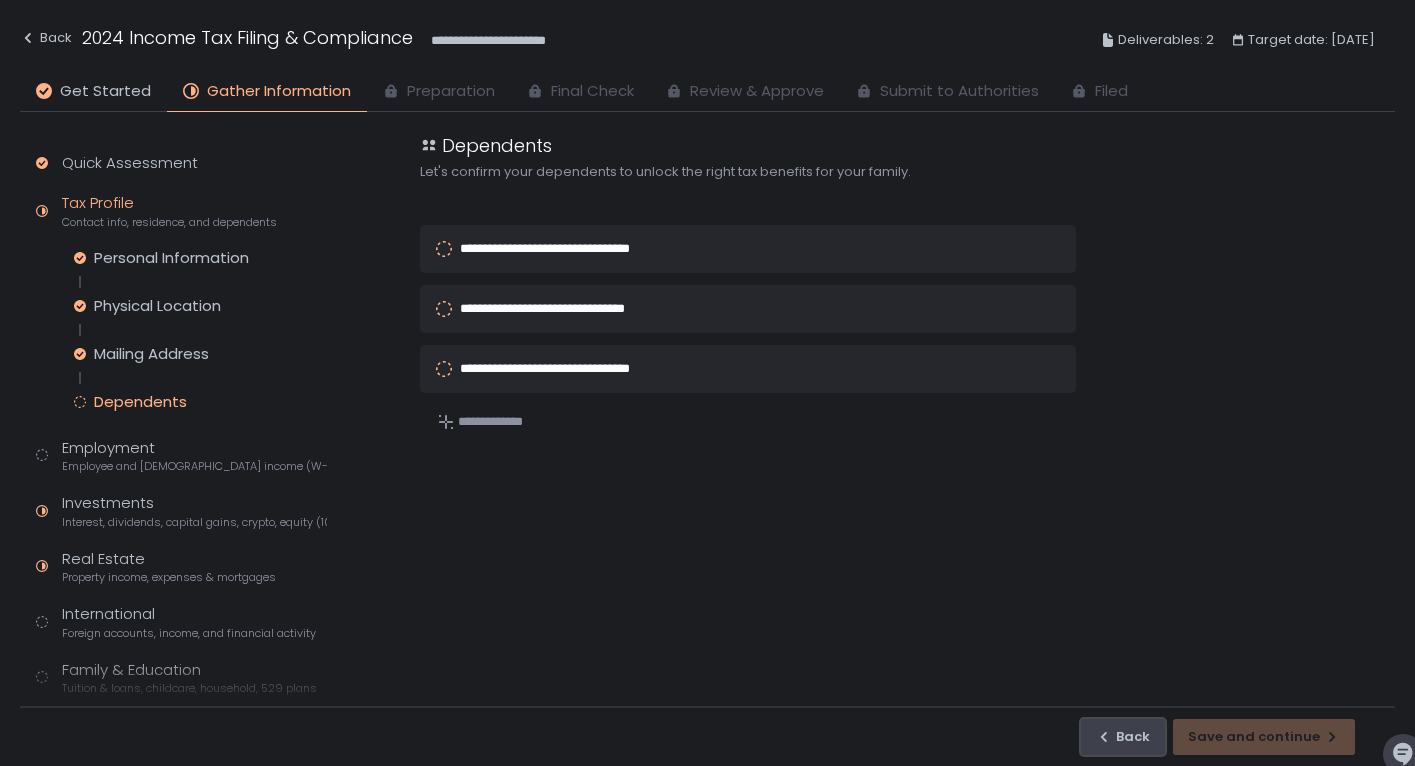 click on "Back" 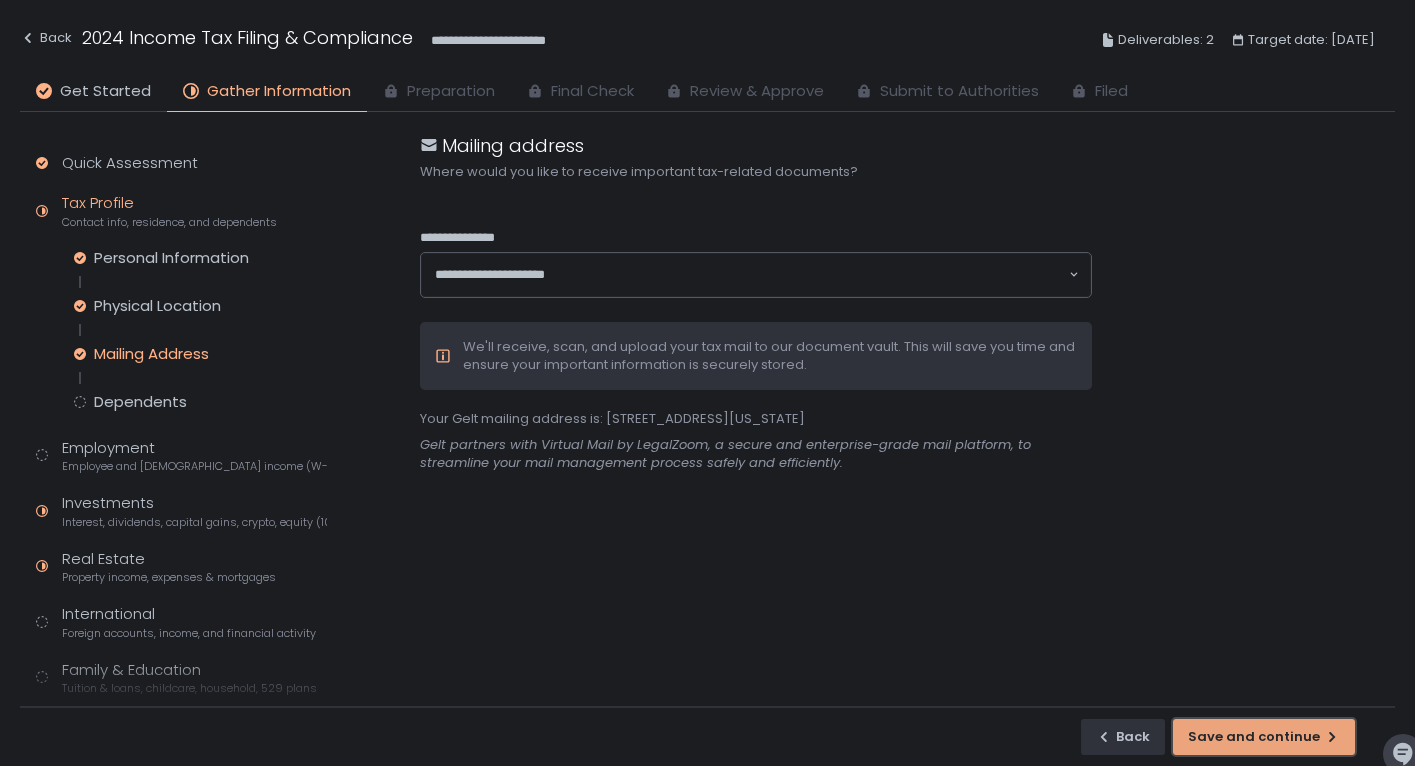 click on "Save and continue" 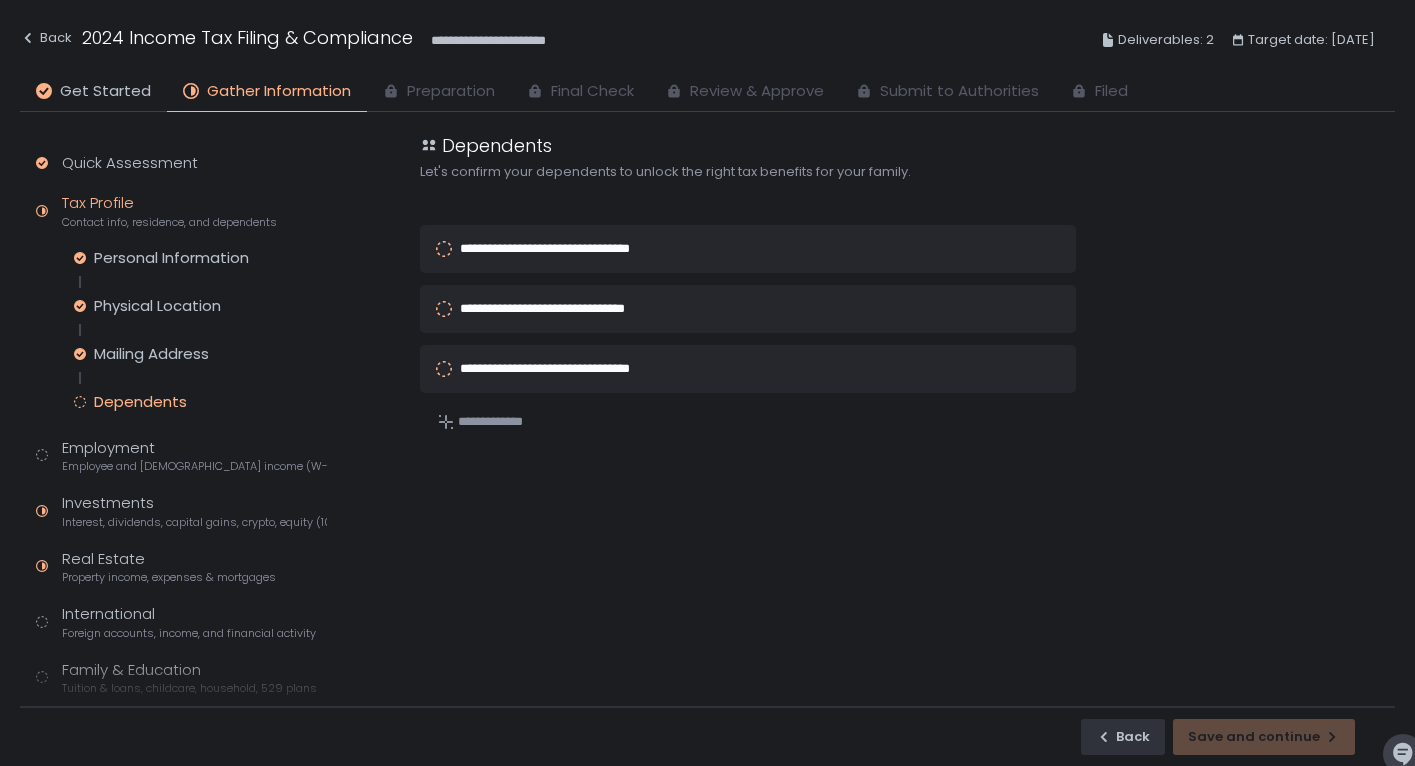 click on "**********" at bounding box center [748, 249] 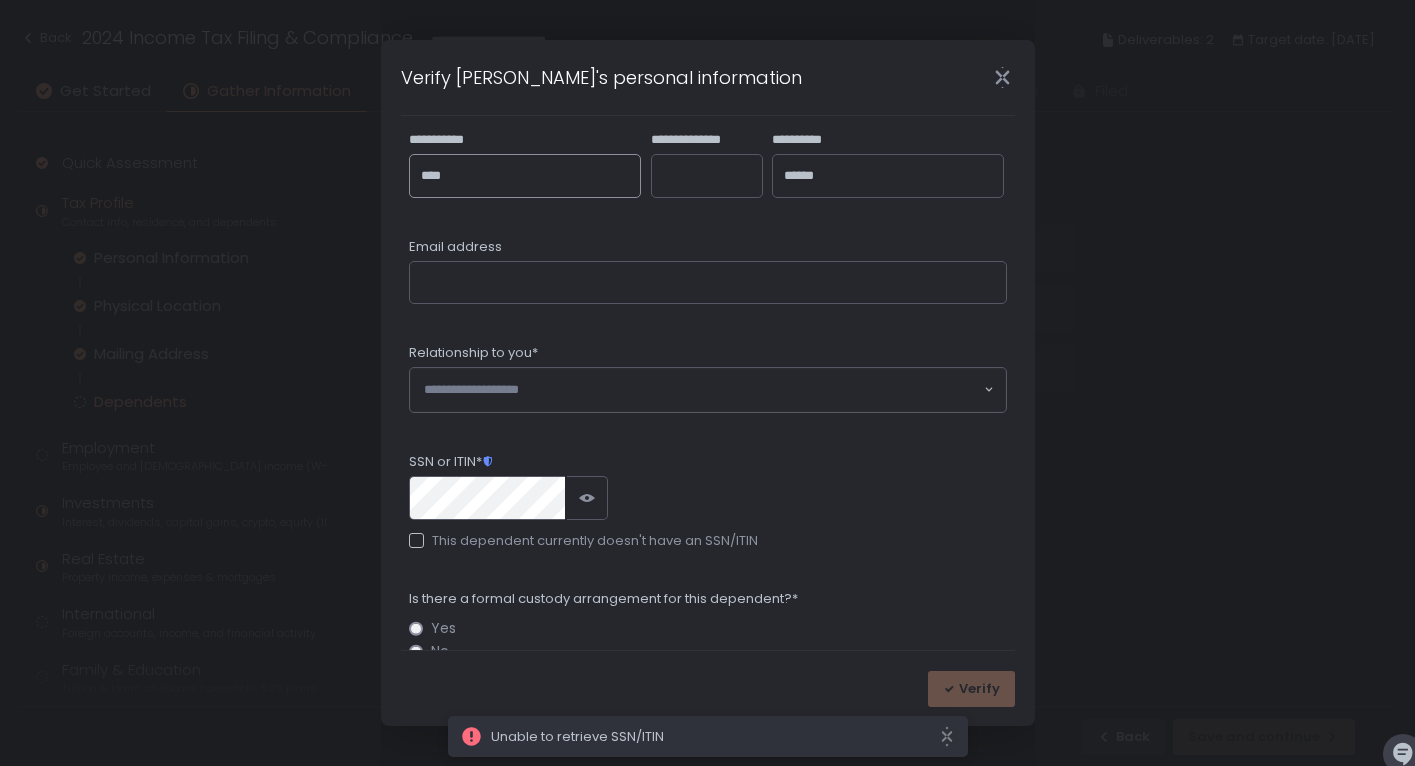 scroll, scrollTop: 254, scrollLeft: 0, axis: vertical 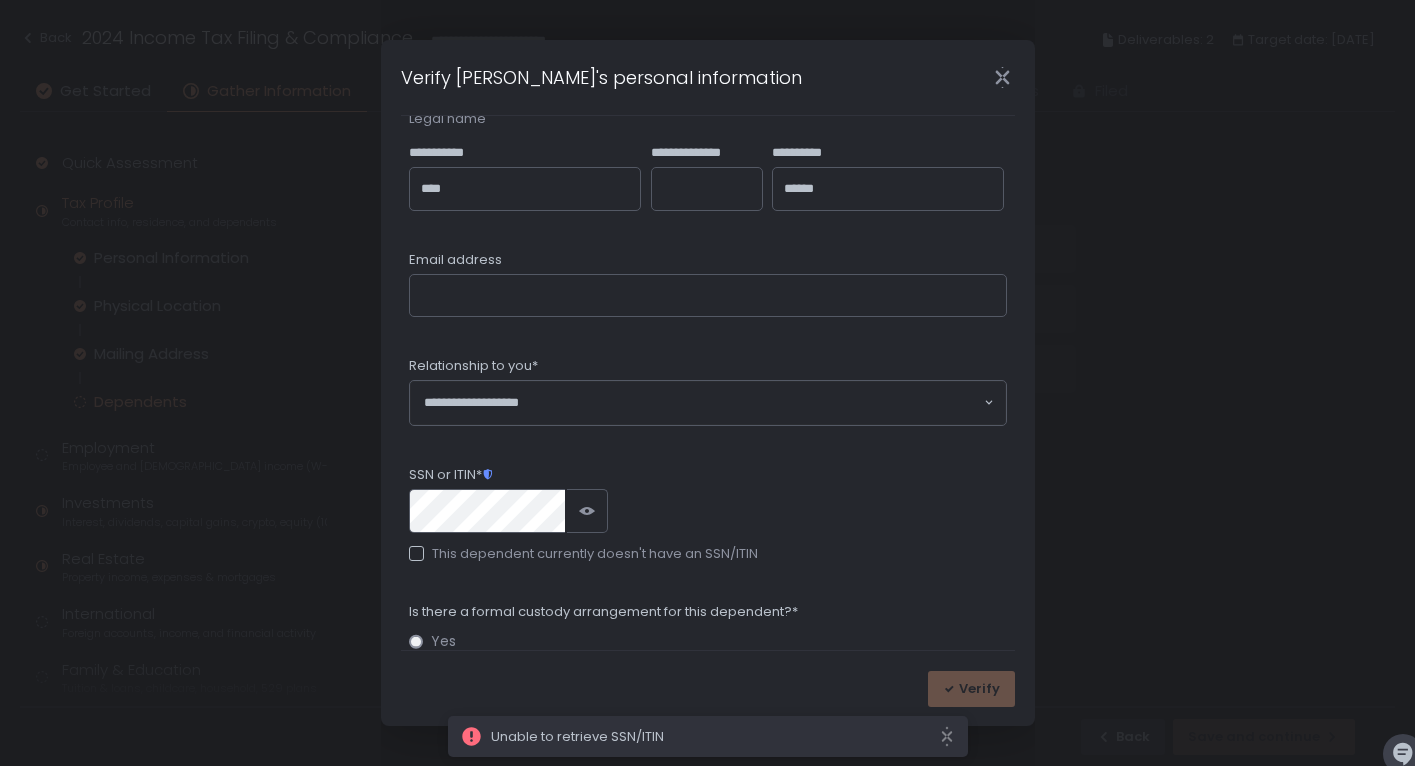 click 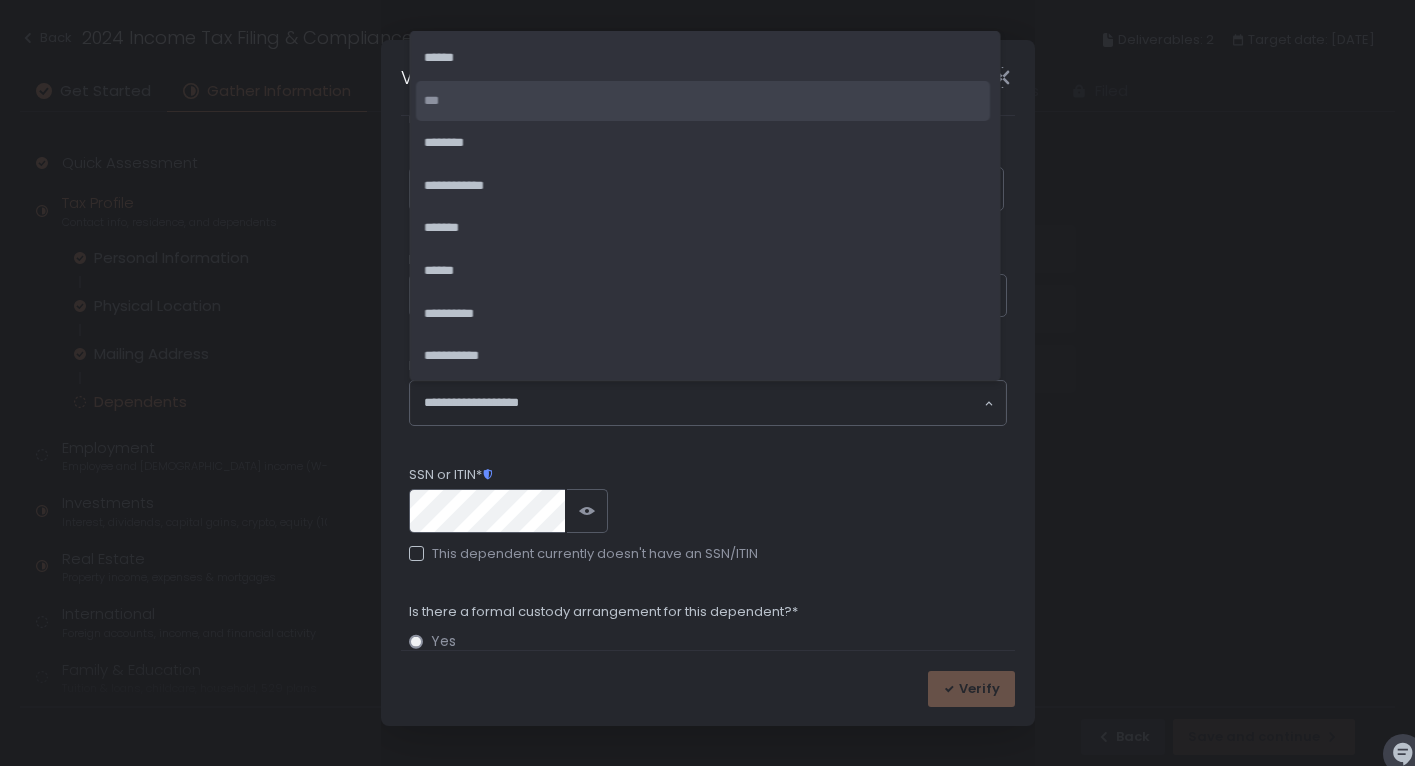 click on "***" 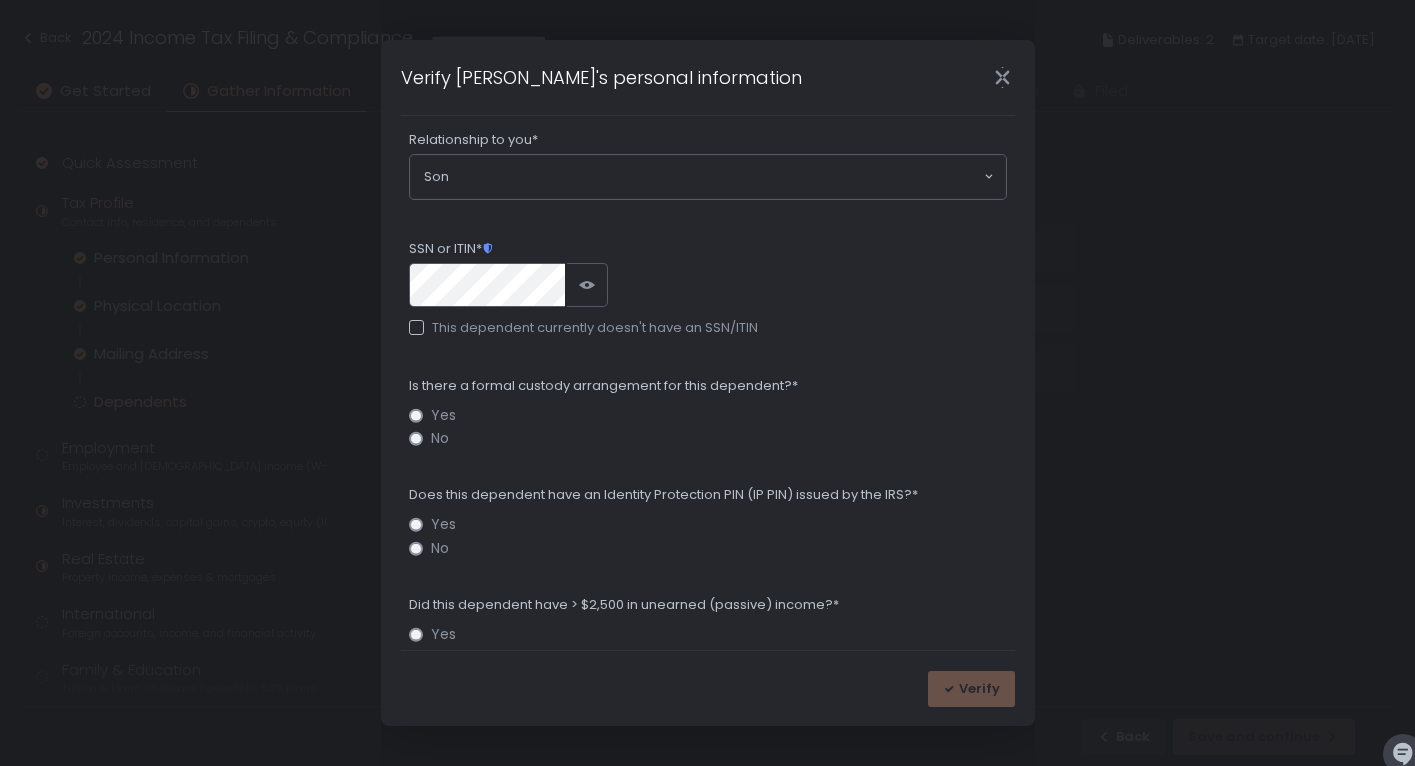 scroll, scrollTop: 508, scrollLeft: 0, axis: vertical 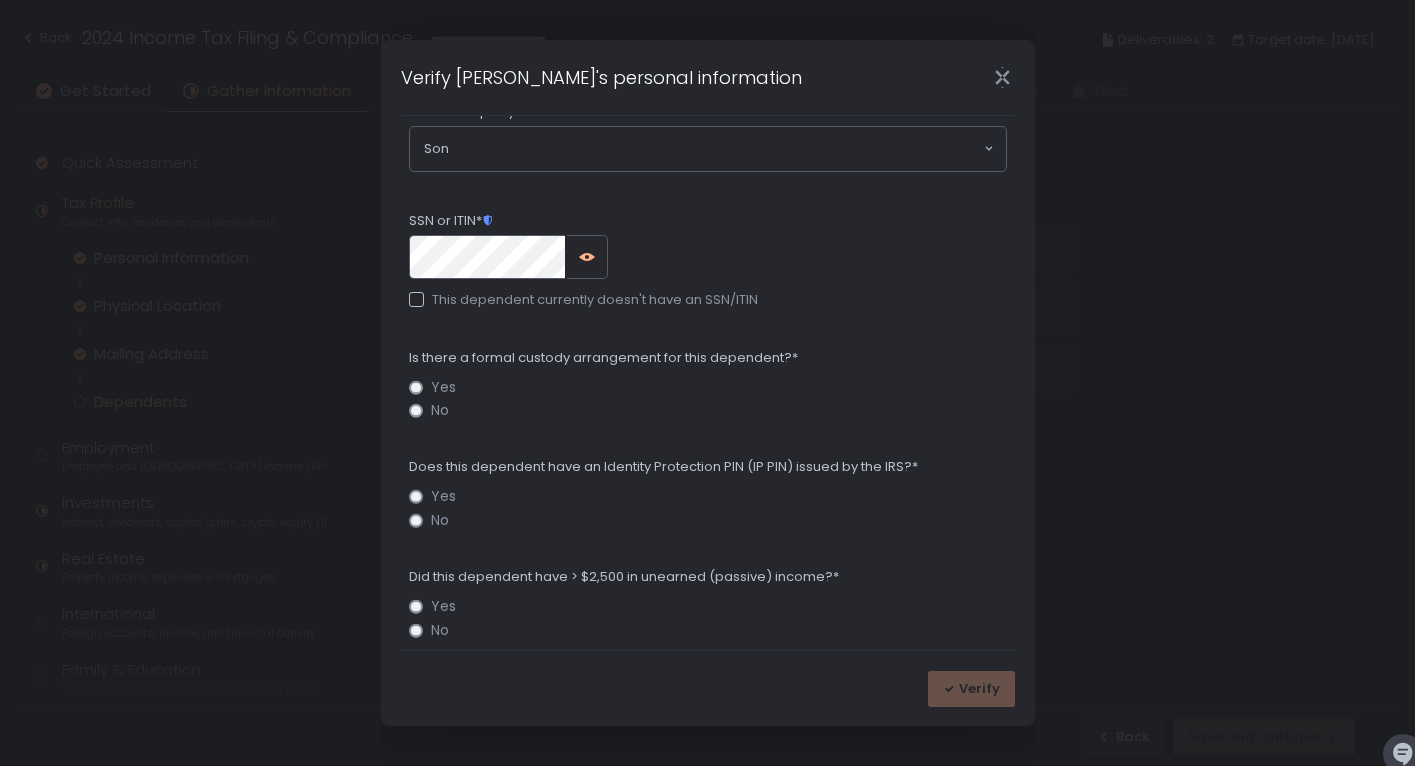 click 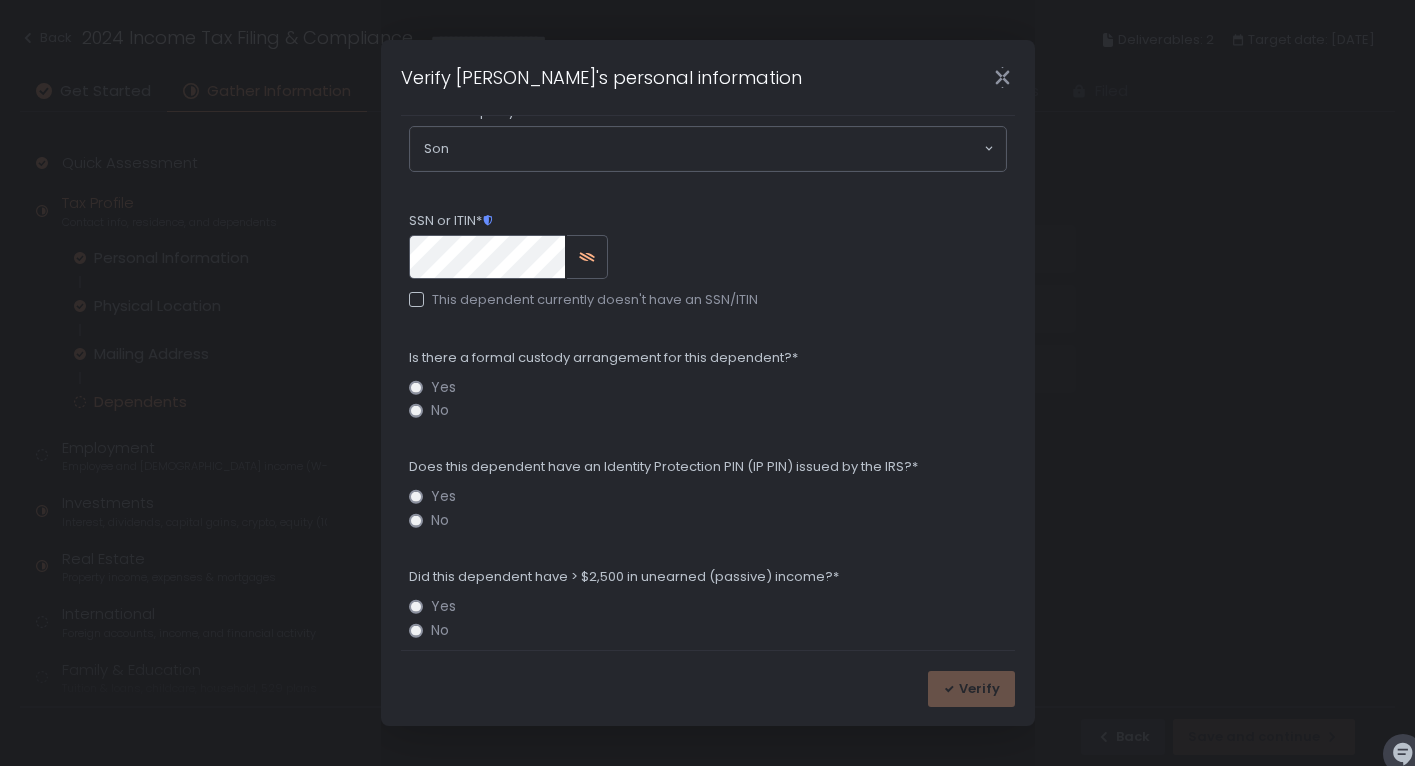 click 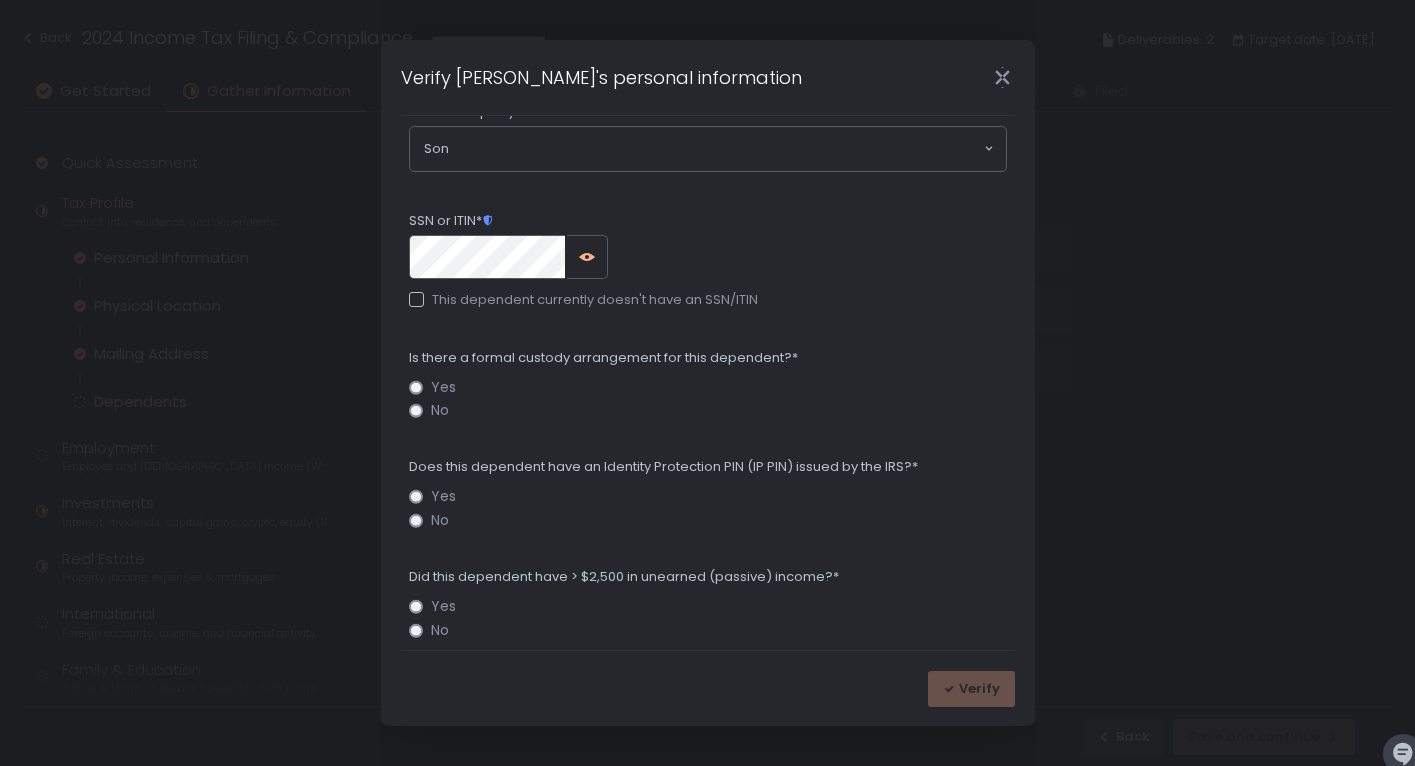 scroll, scrollTop: 550, scrollLeft: 0, axis: vertical 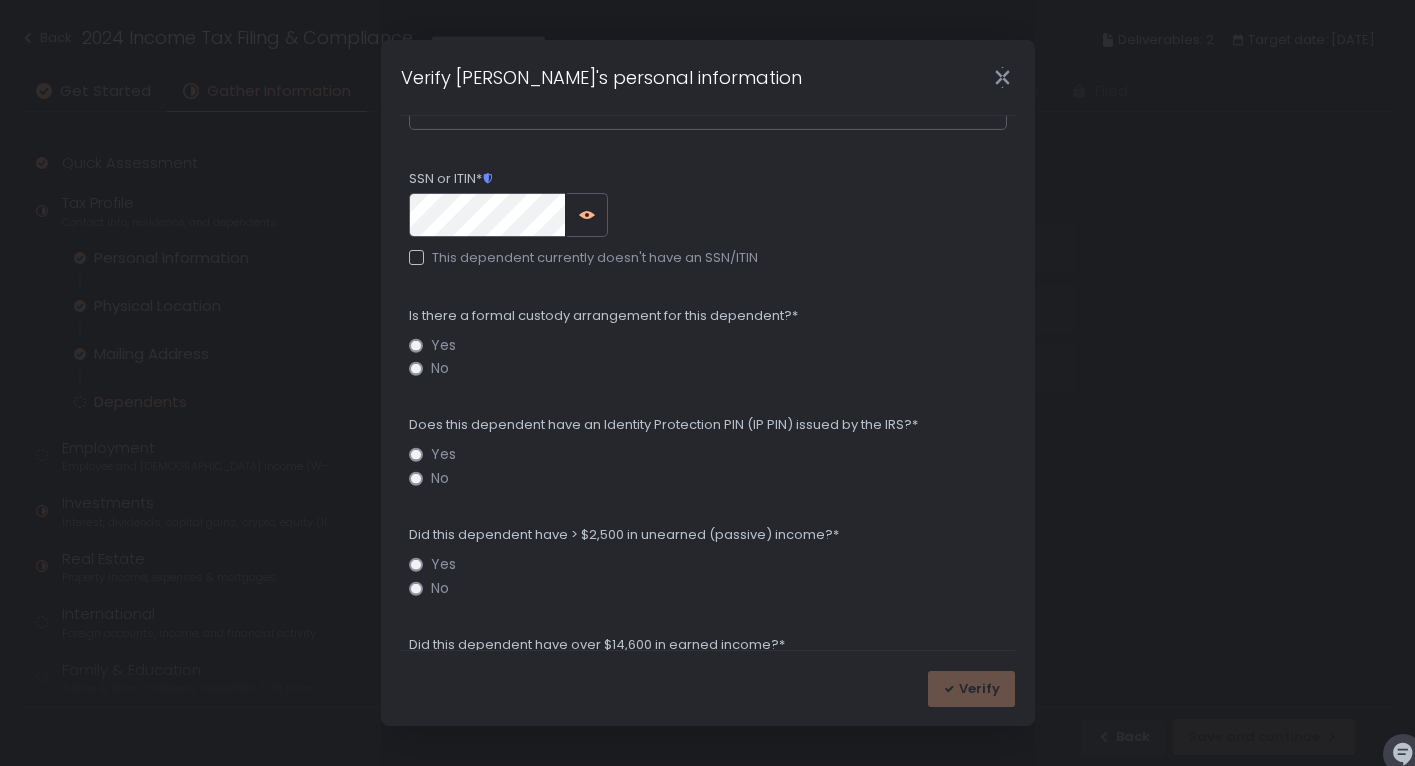 click on "No" 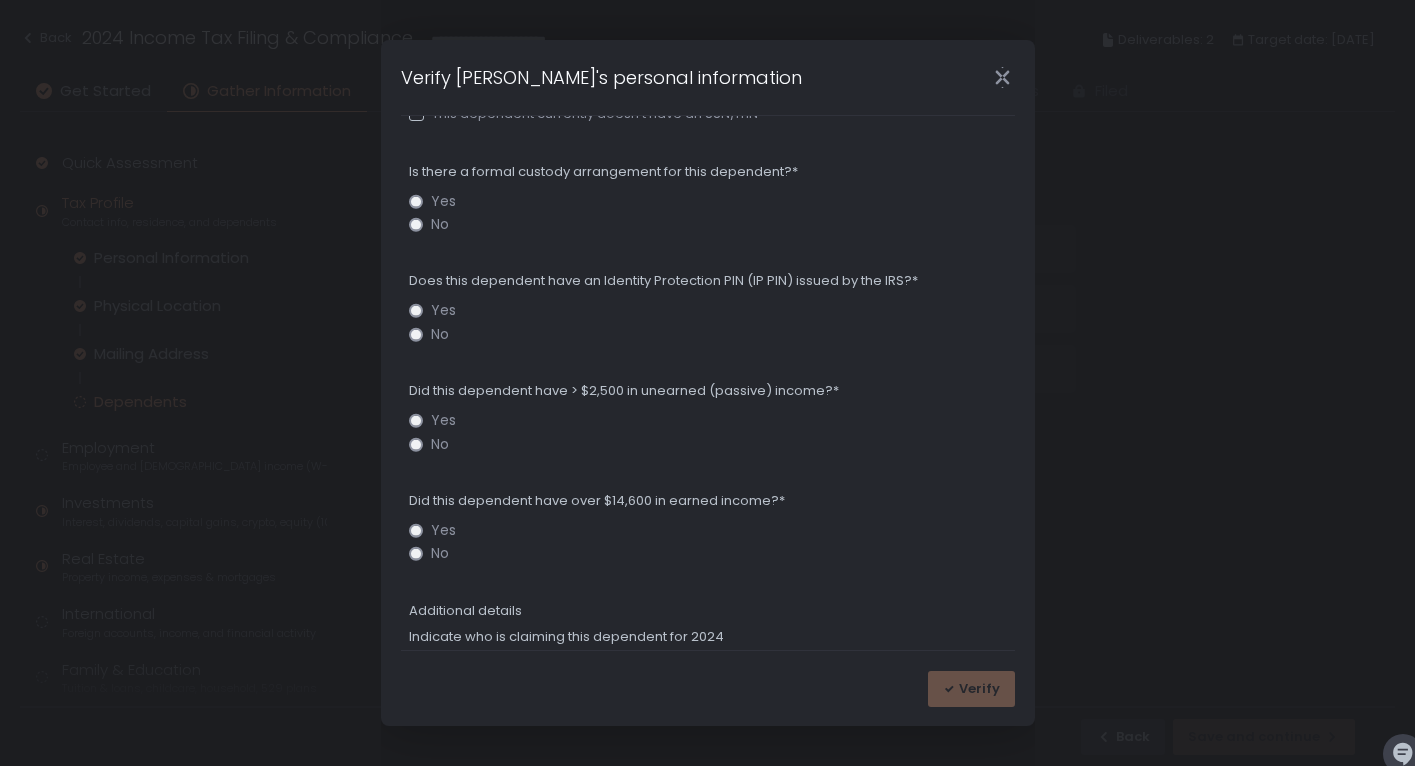 scroll, scrollTop: 696, scrollLeft: 0, axis: vertical 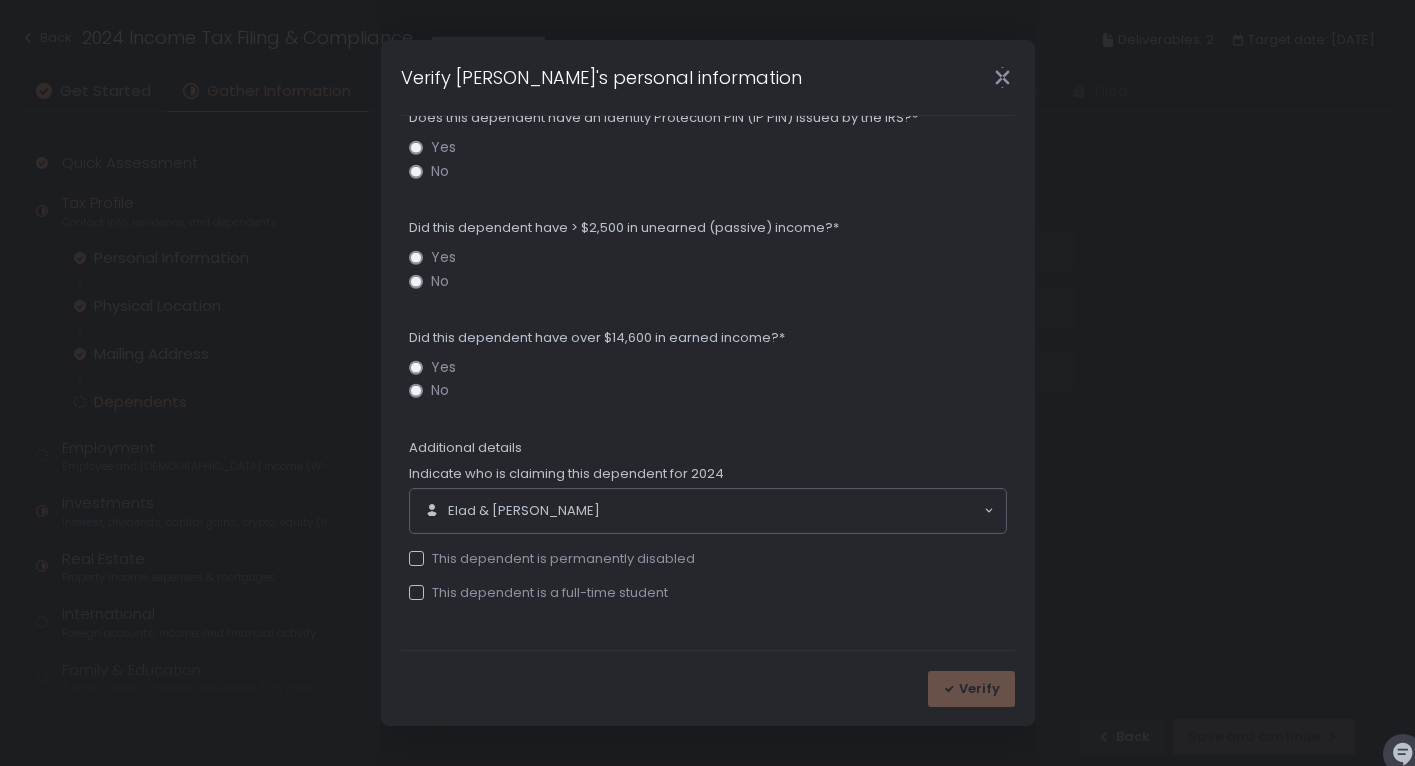 click on "Verify" 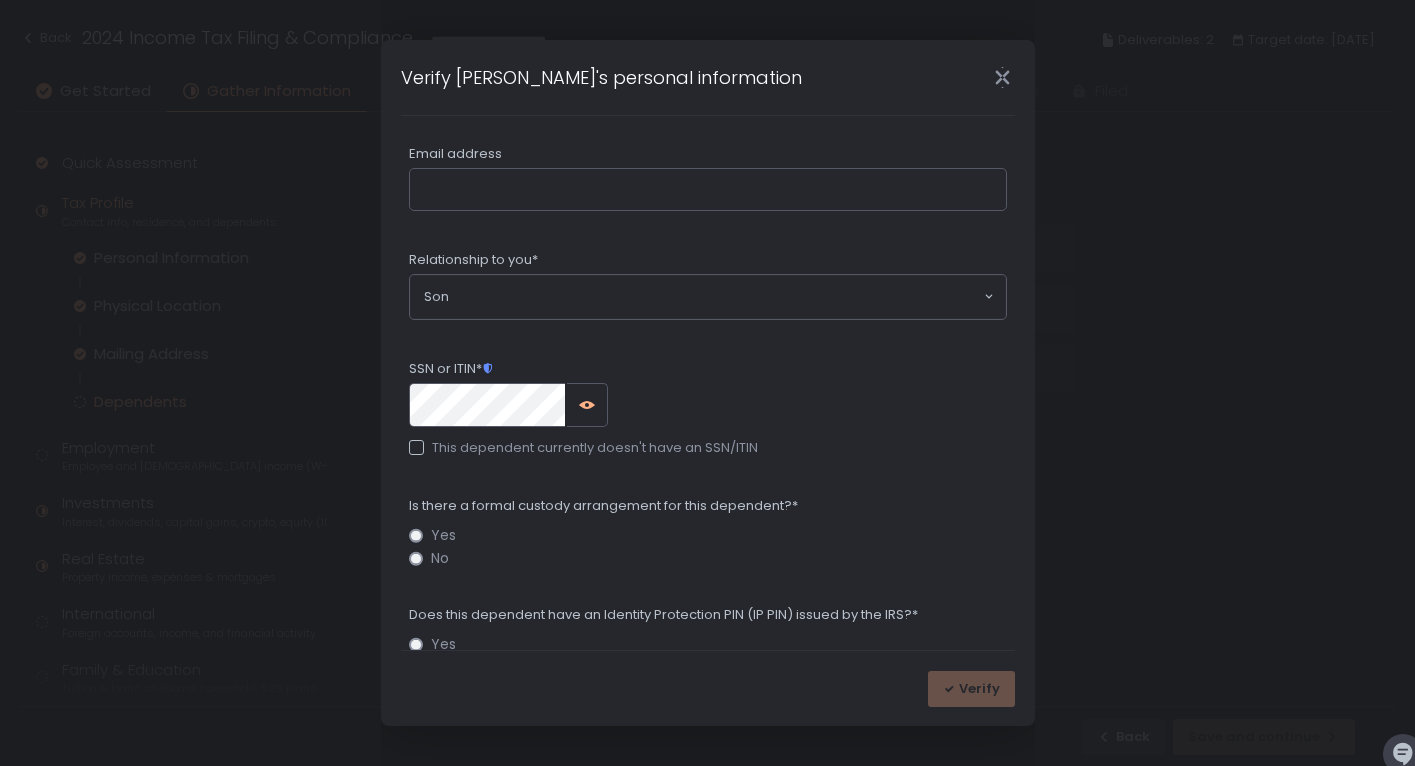 scroll, scrollTop: 0, scrollLeft: 0, axis: both 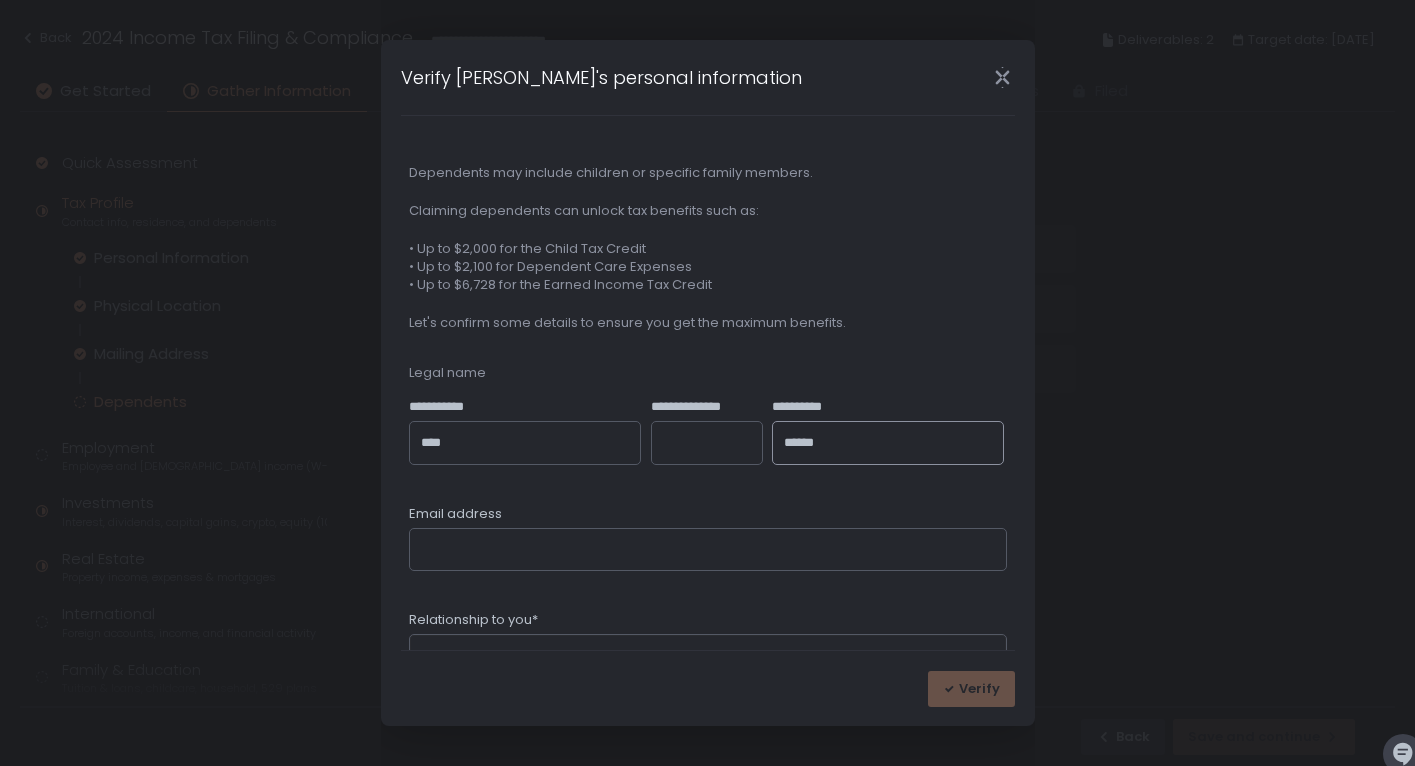 click on "******" 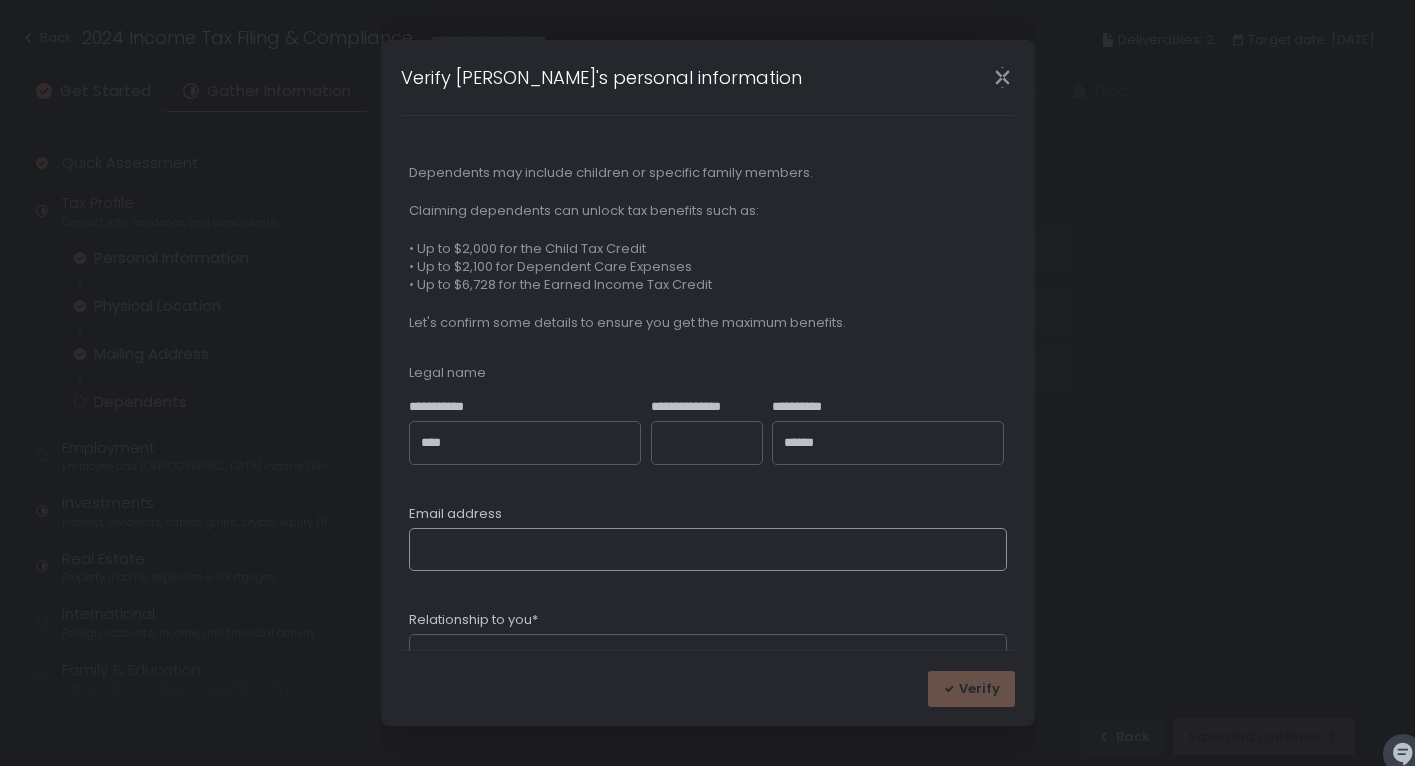 click on "Email address" 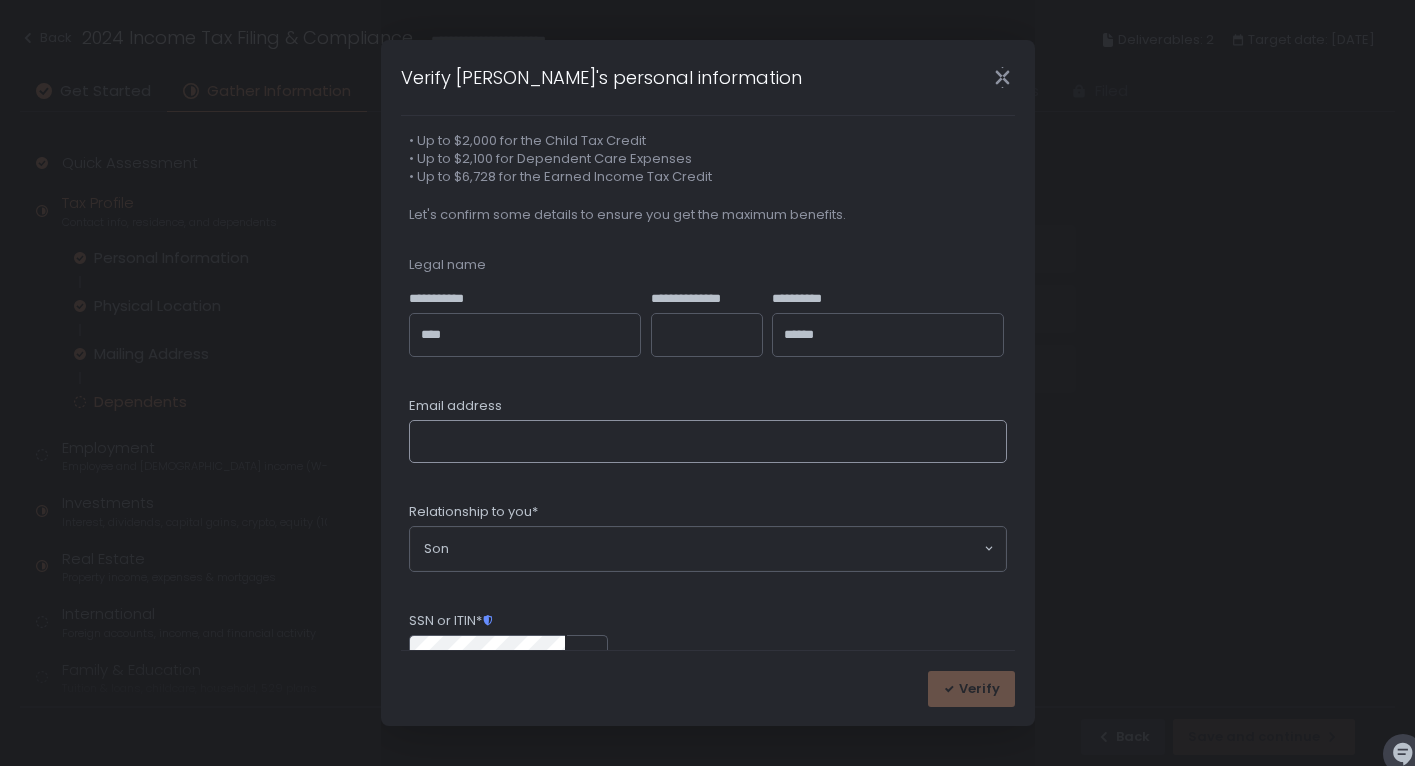 scroll, scrollTop: 109, scrollLeft: 0, axis: vertical 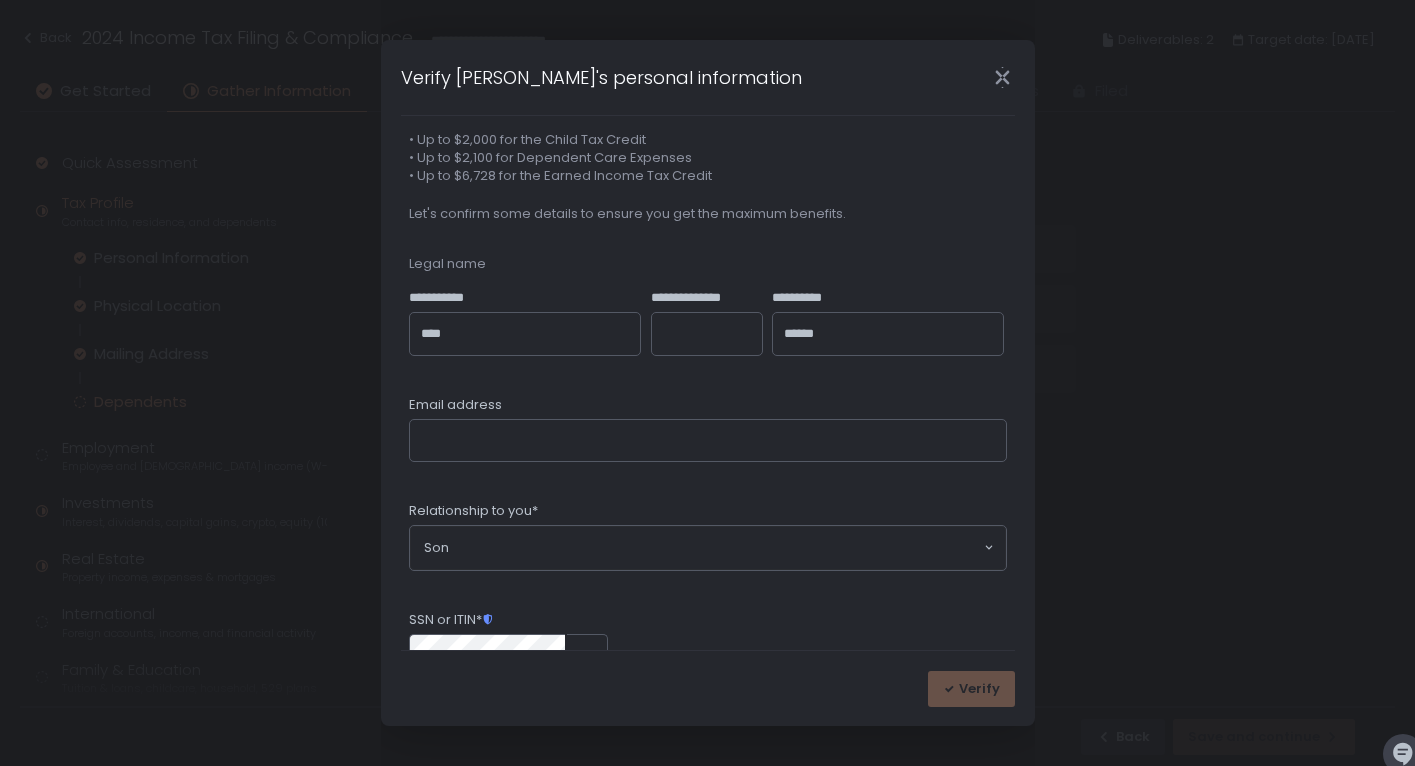 click on "**********" at bounding box center (708, 802) 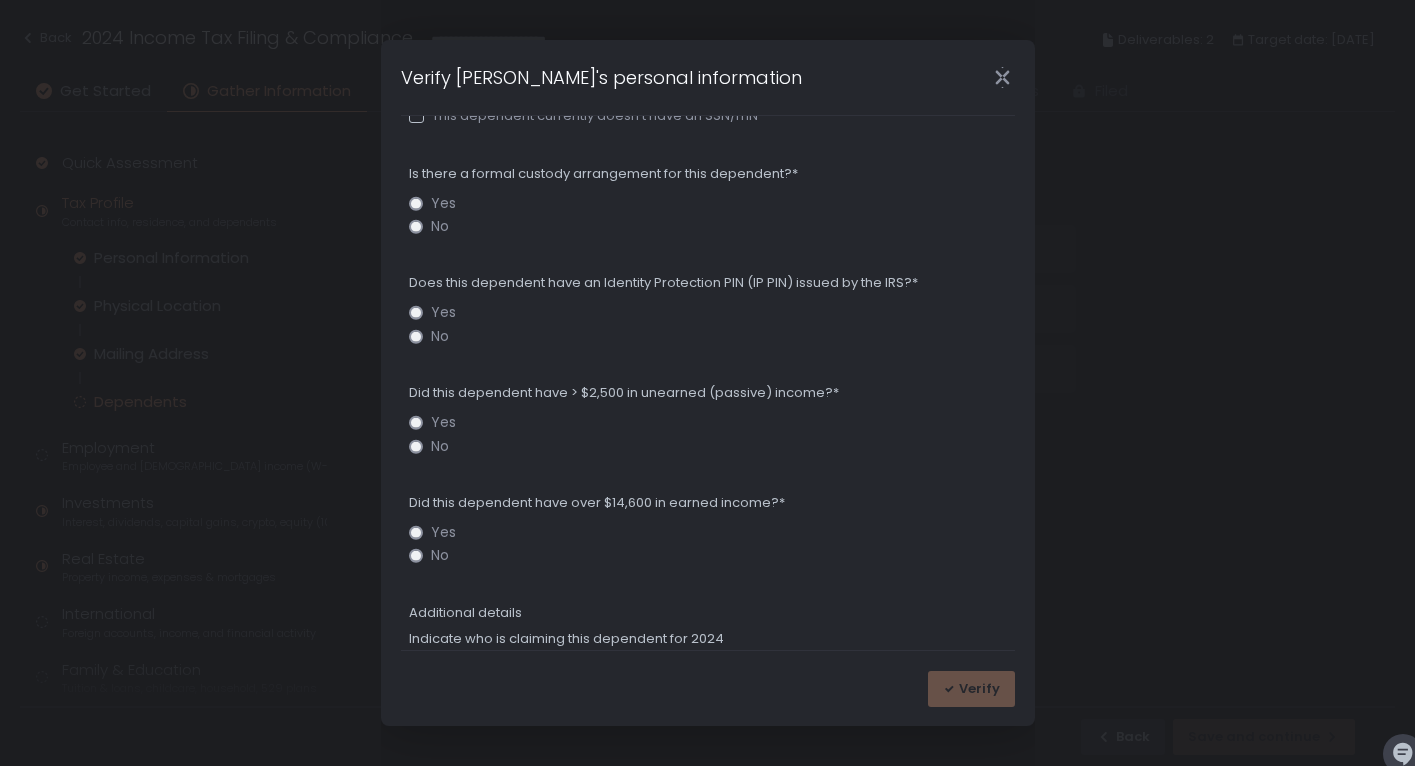 scroll, scrollTop: 857, scrollLeft: 0, axis: vertical 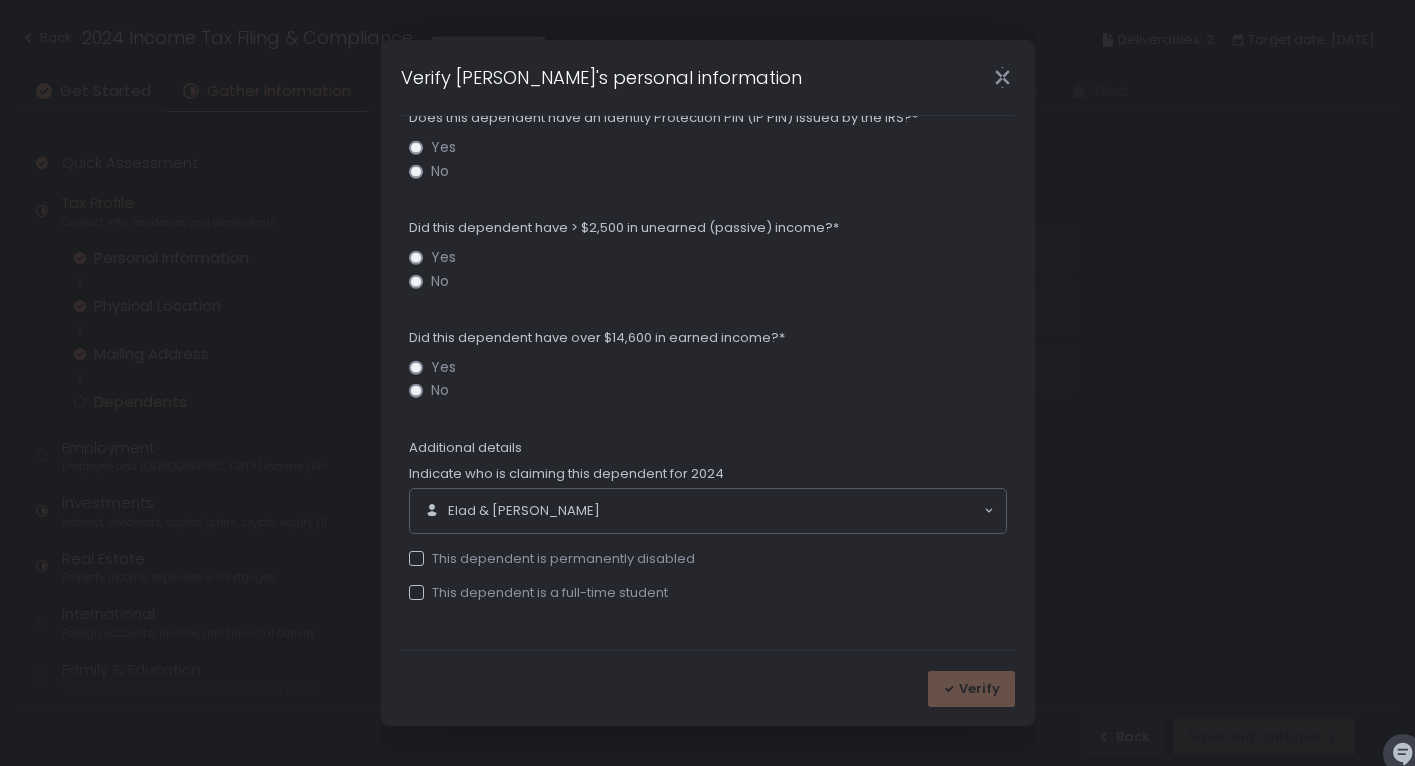 click on "This dependent is permanently disabled" at bounding box center (552, 559) 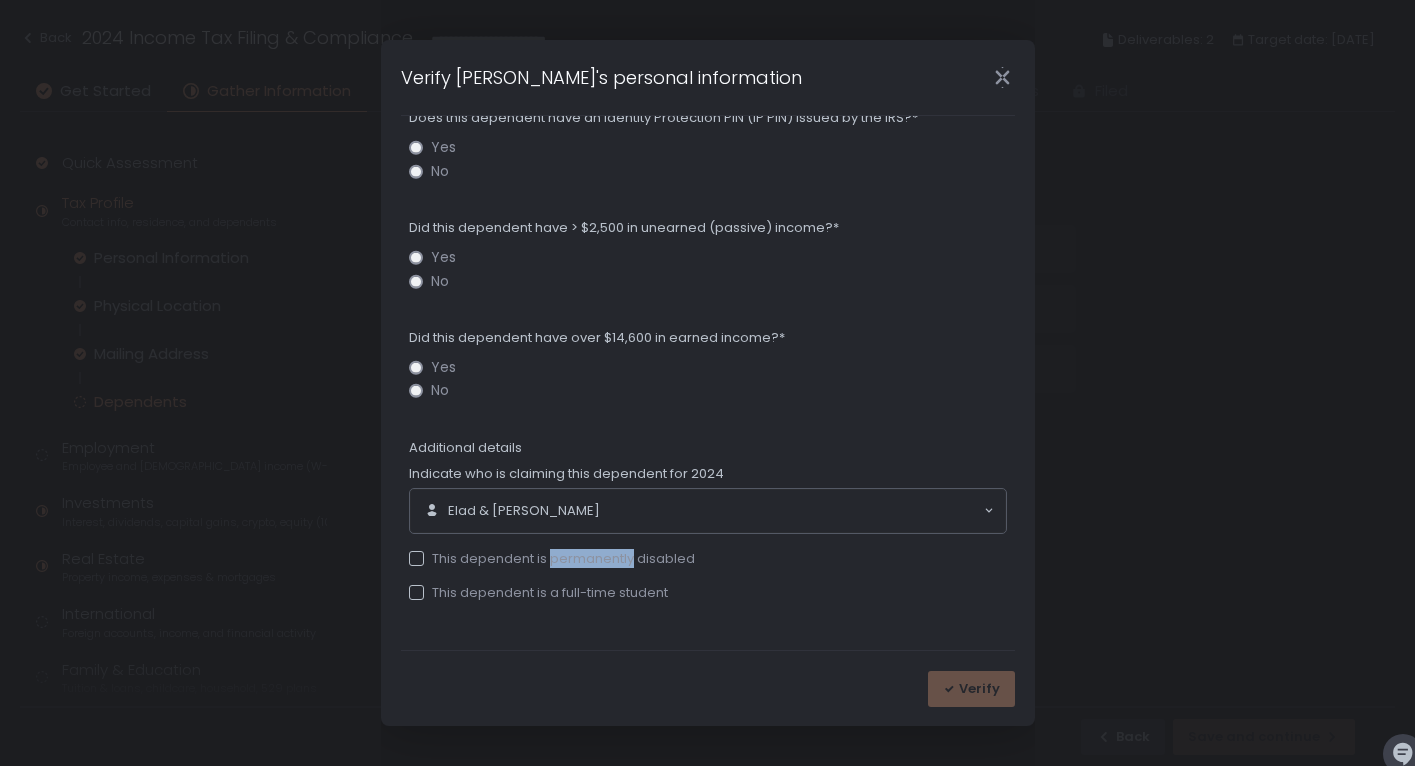 click on "This dependent is permanently disabled" at bounding box center (552, 559) 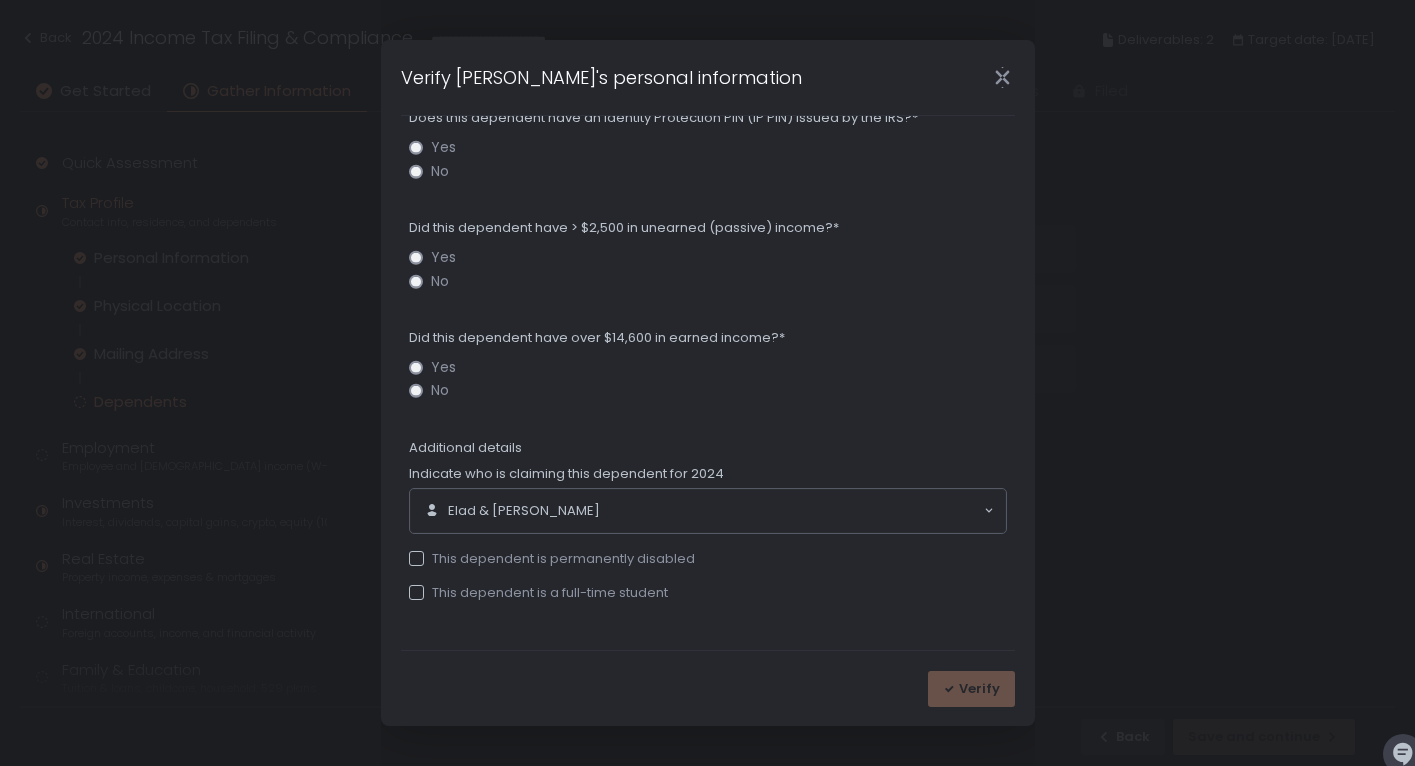 click on "Verify" 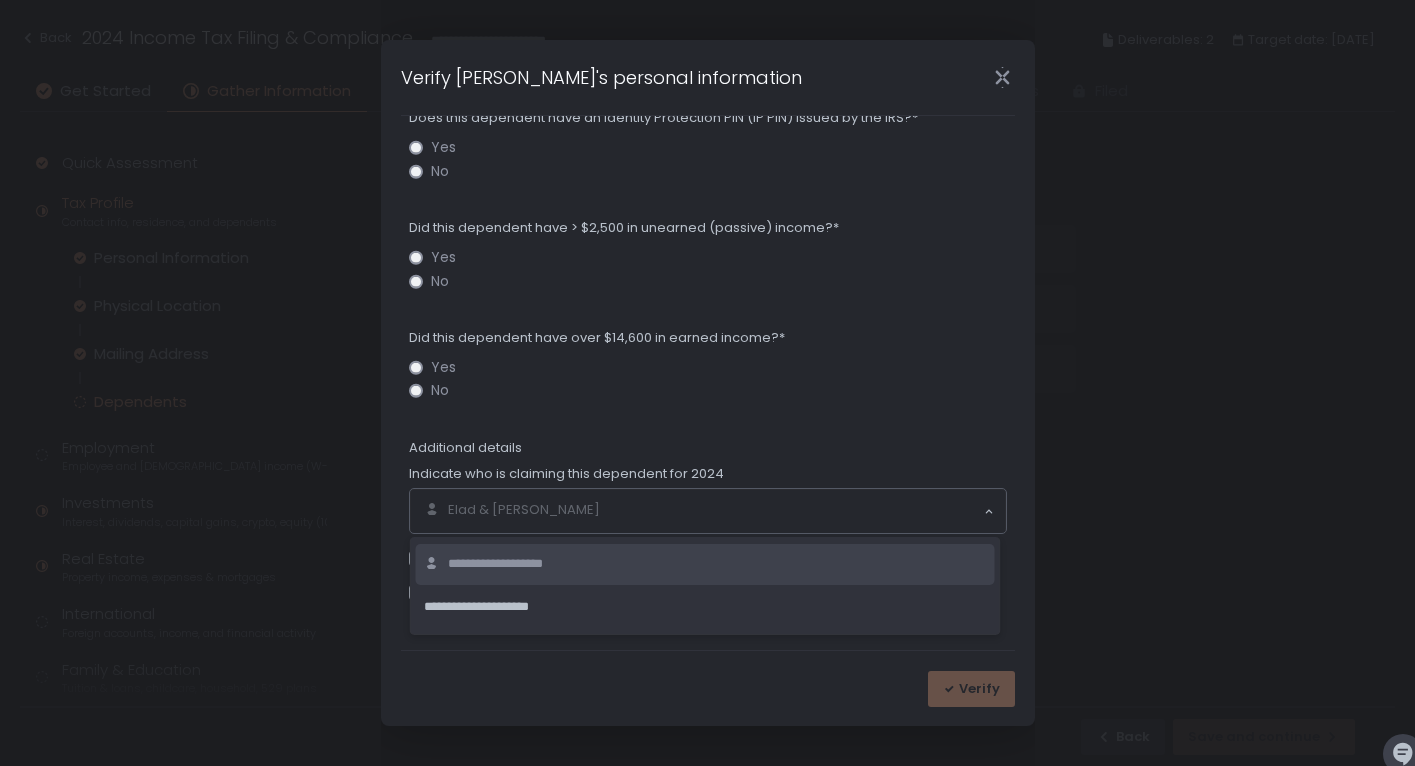 click 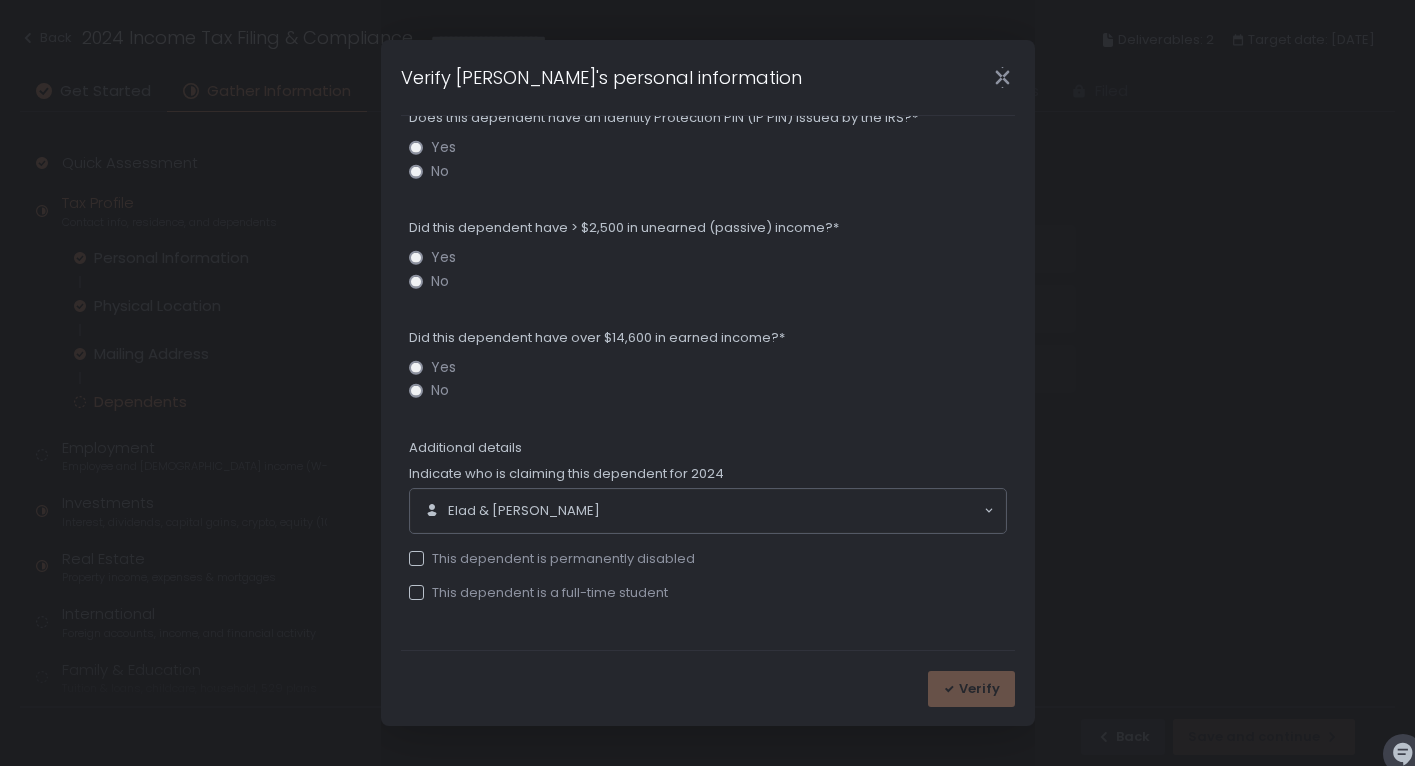 click on "No" at bounding box center [719, 390] 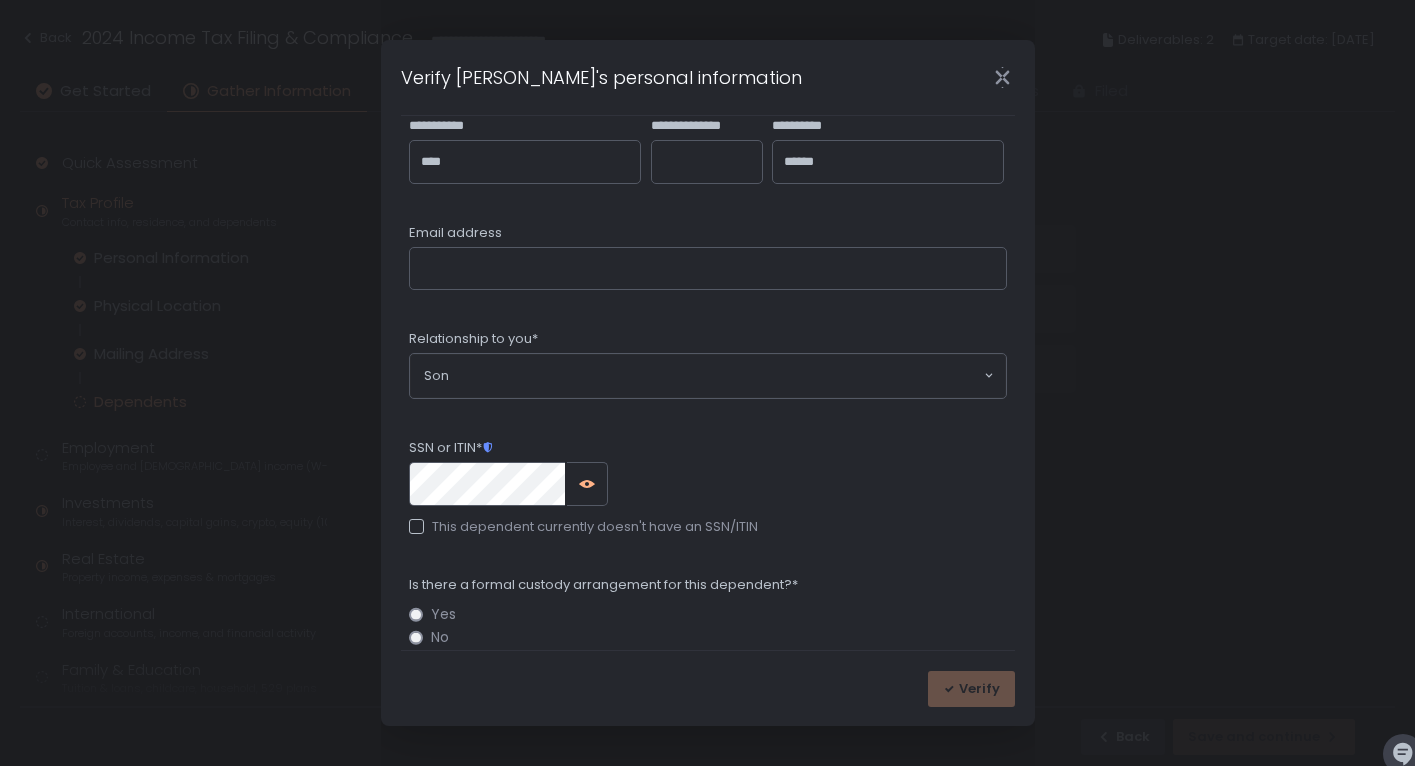 scroll, scrollTop: 0, scrollLeft: 0, axis: both 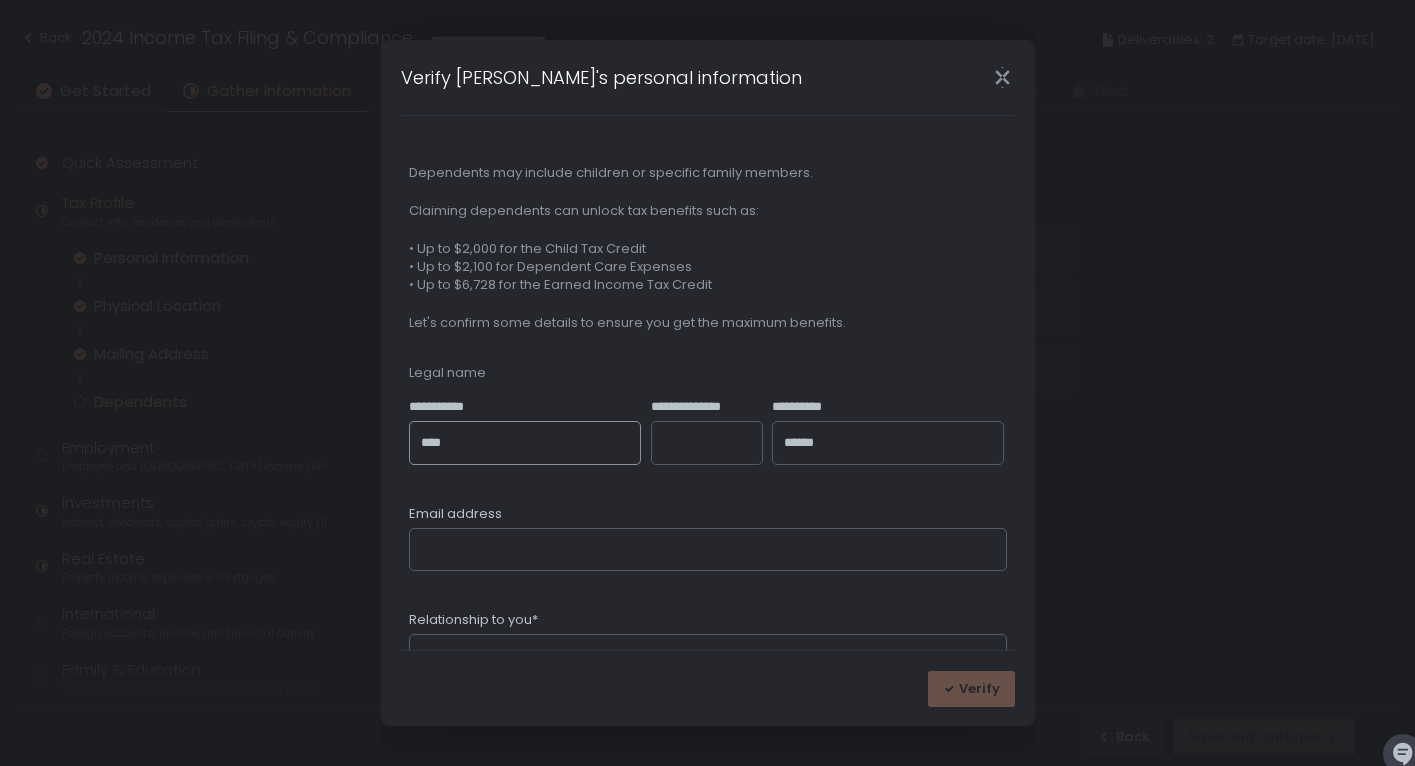 click on "****" 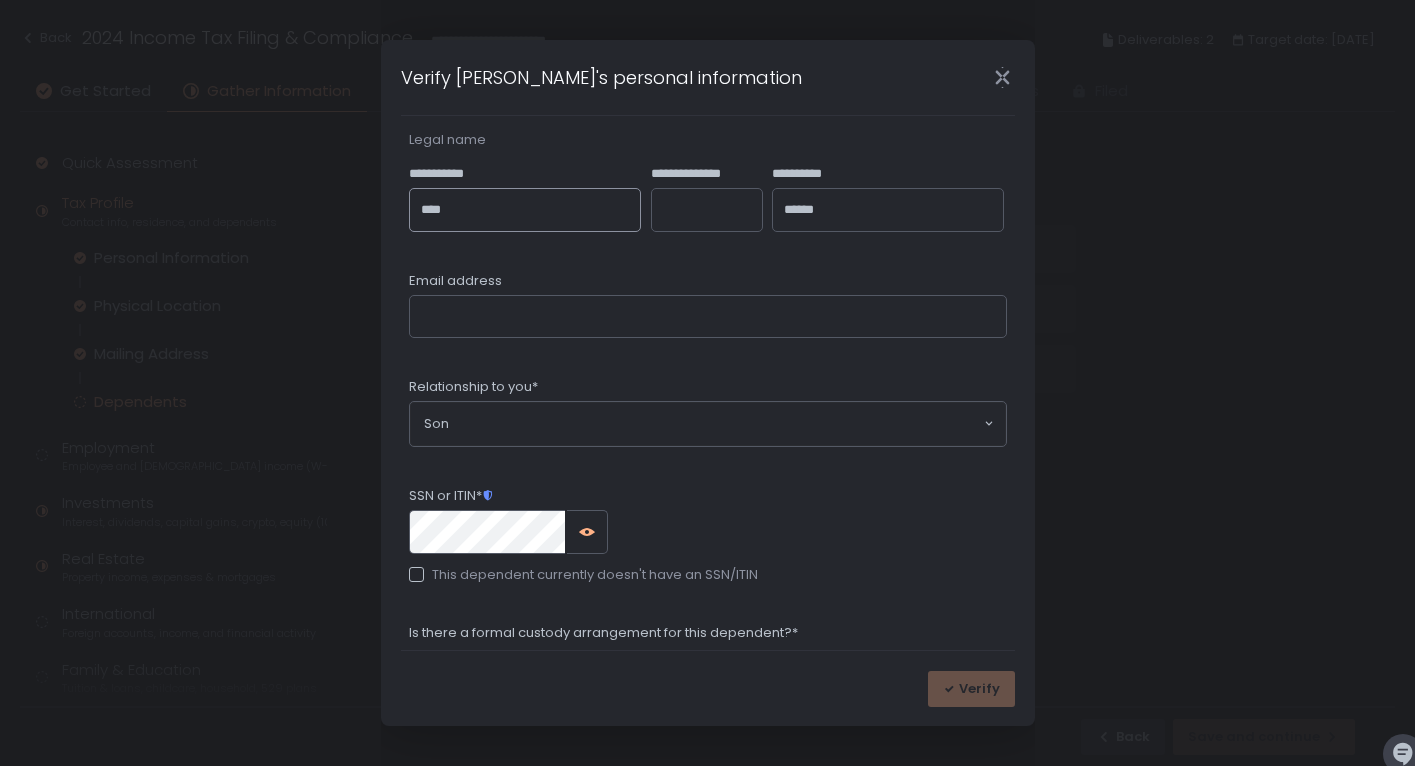 scroll, scrollTop: 246, scrollLeft: 0, axis: vertical 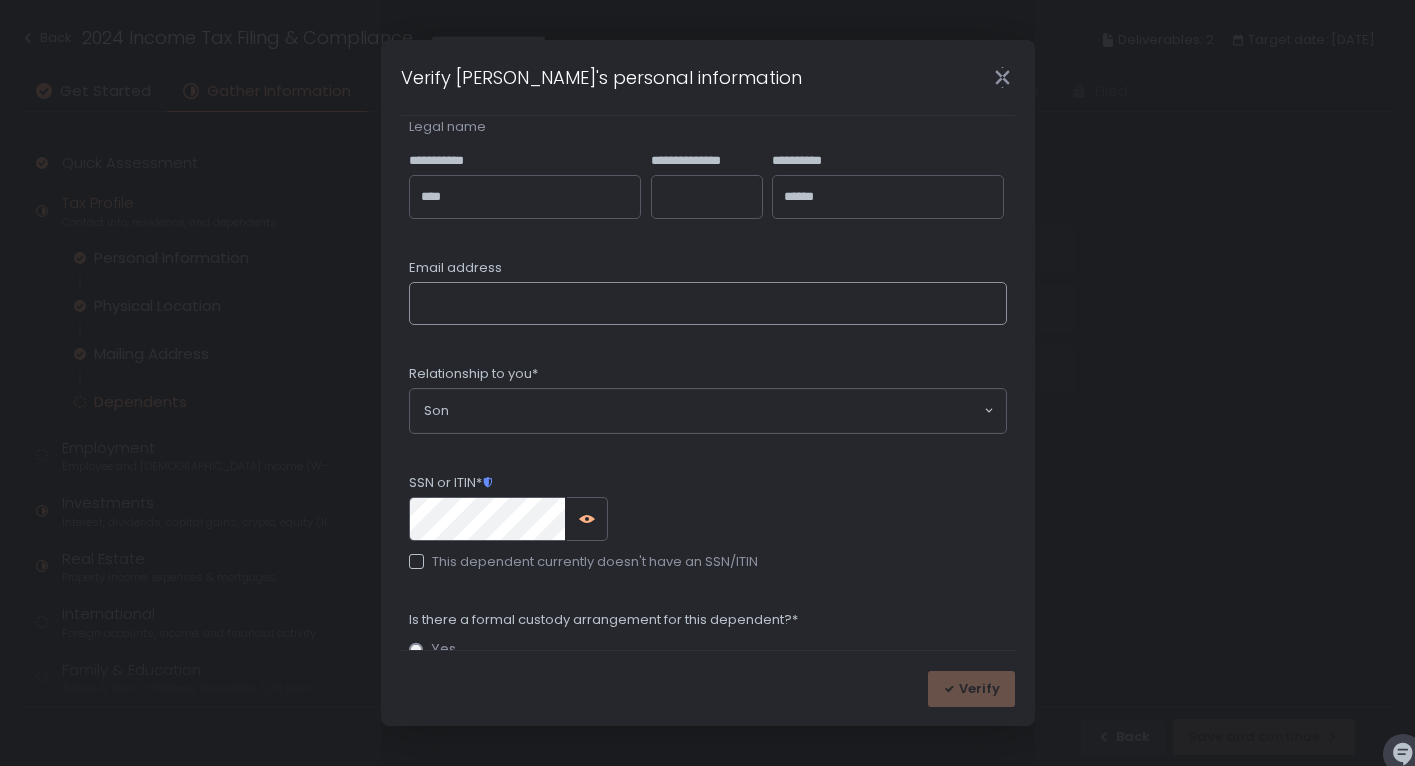 click on "Email address" 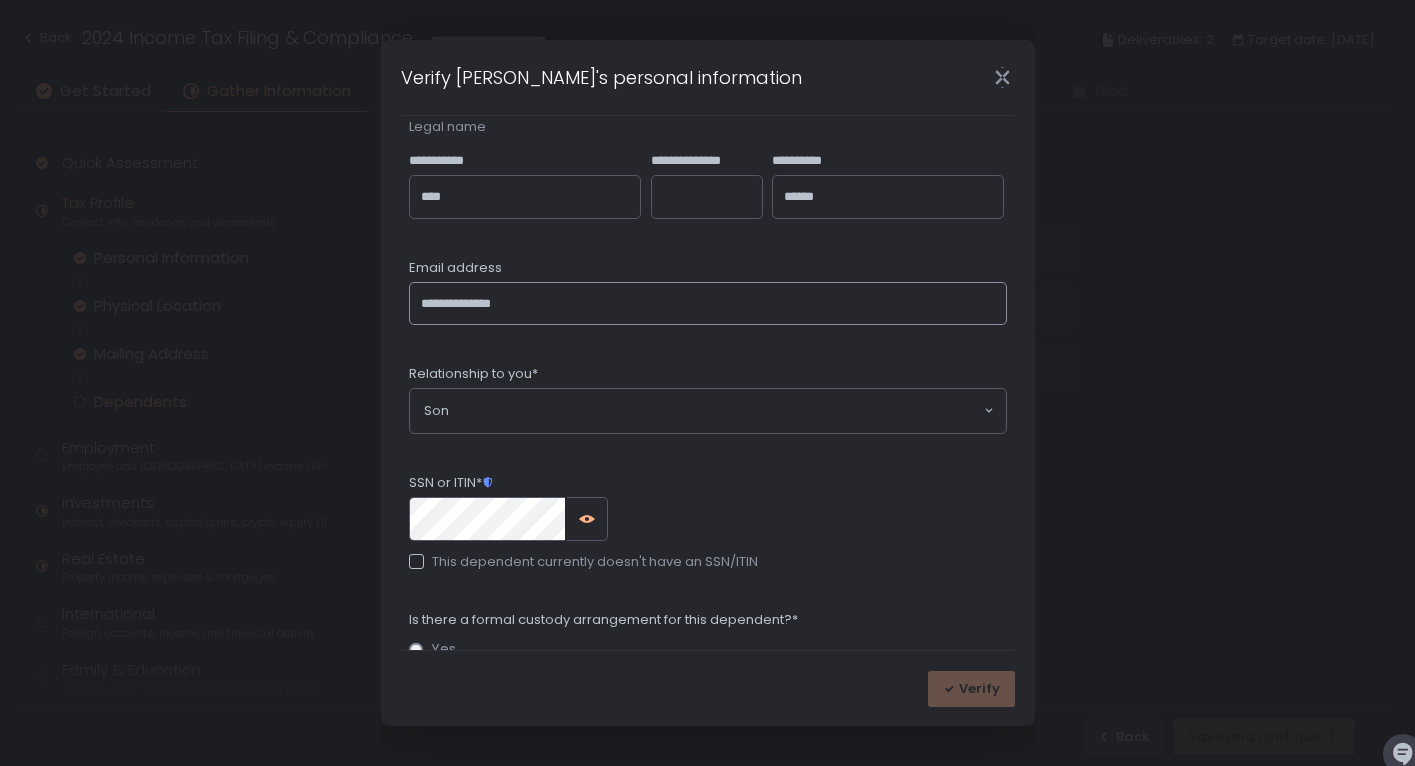 type on "**********" 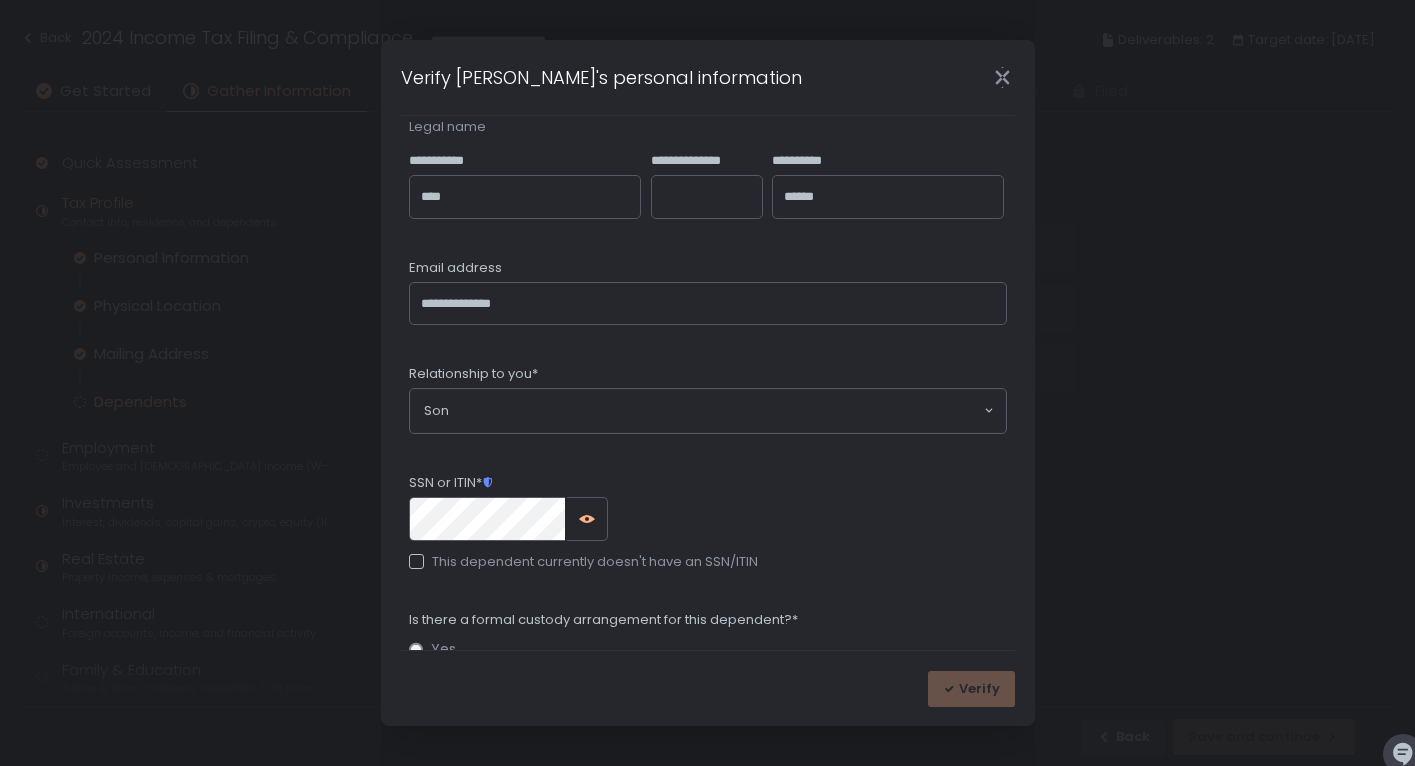 click on "Email address" at bounding box center [708, 270] 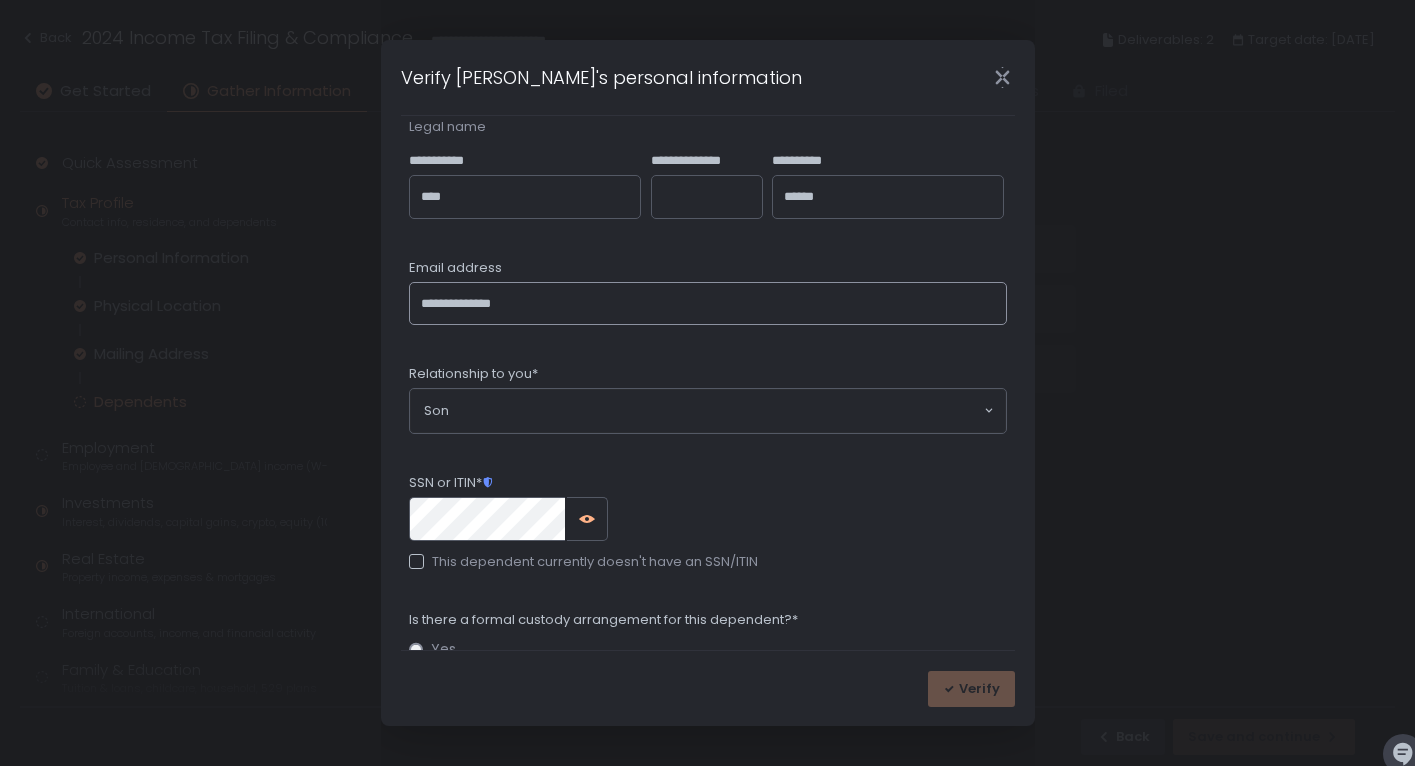 click on "**********" 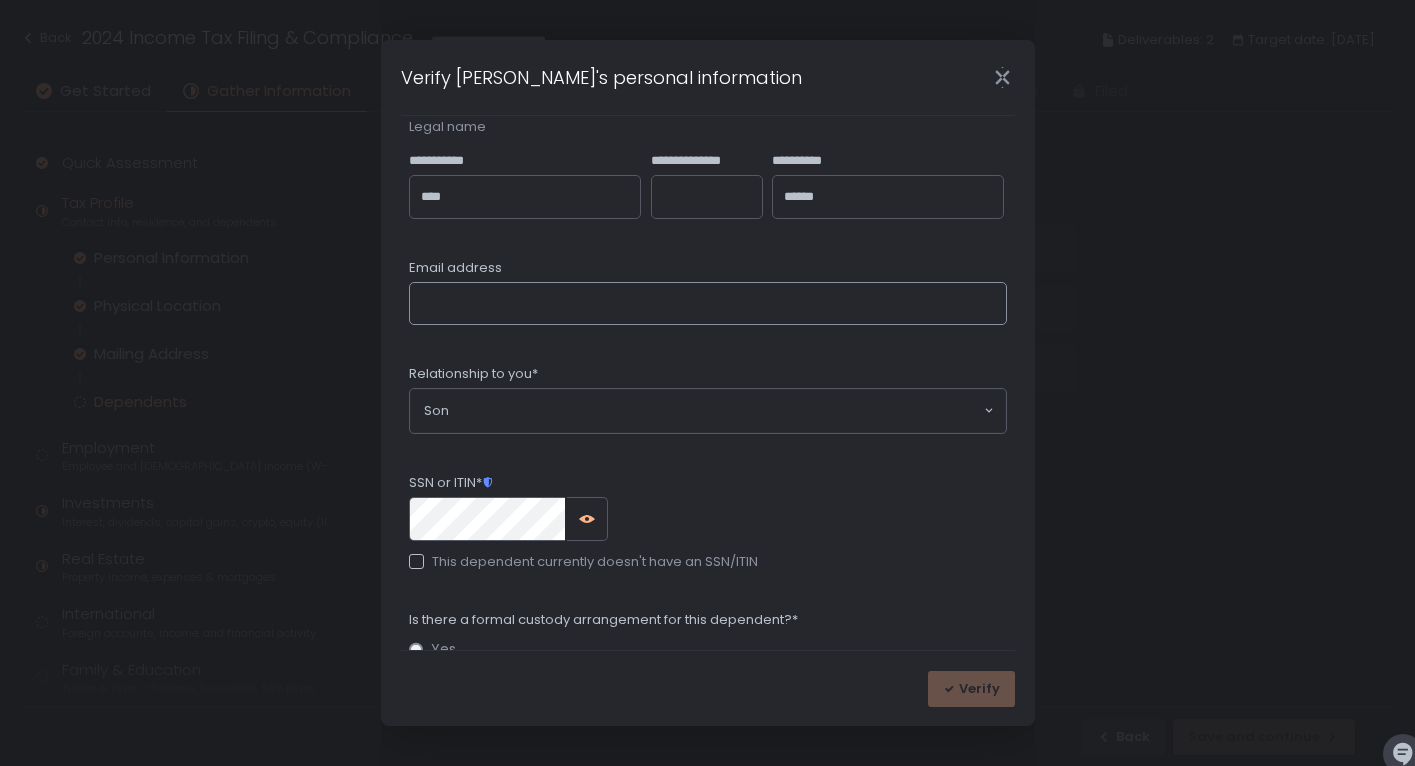 type 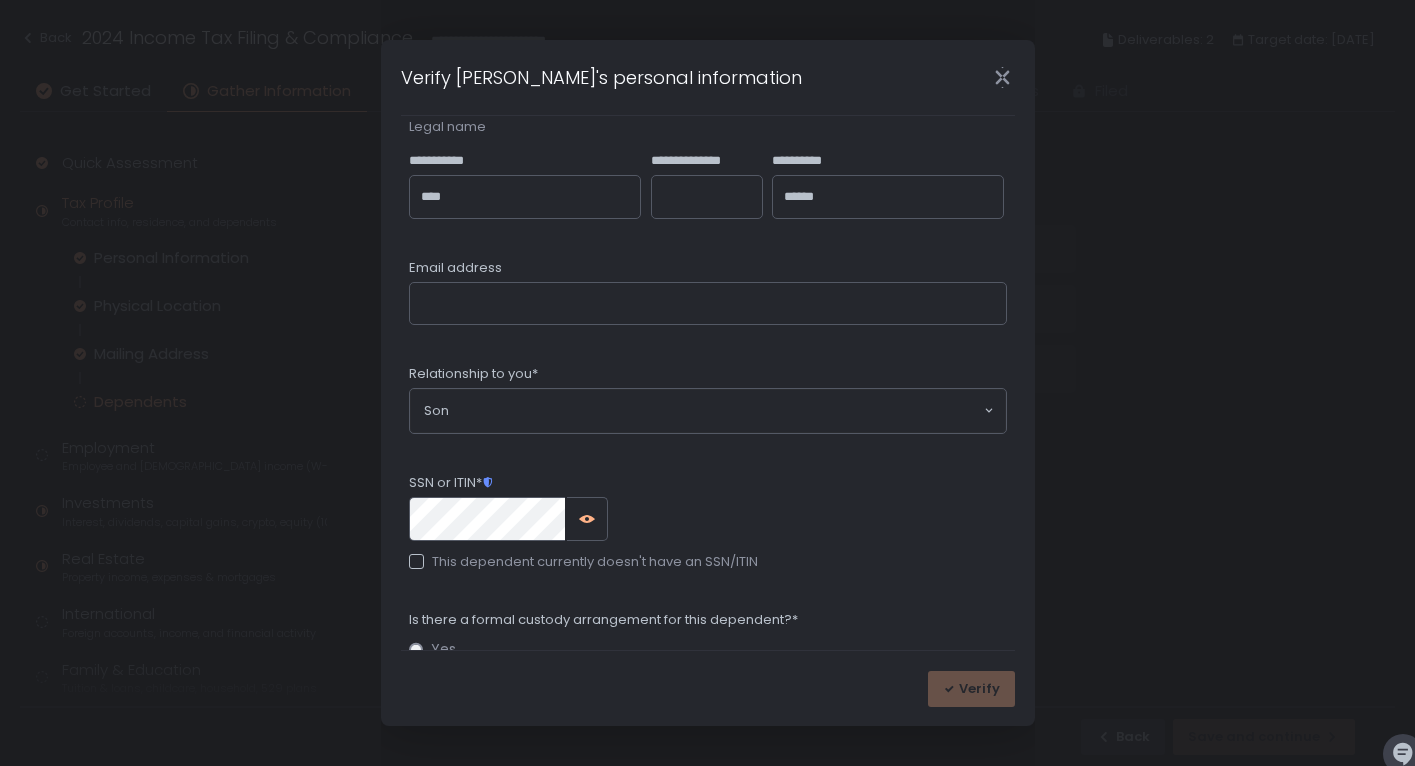 click on "SSN or ITIN*  This dependent currently doesn't have an SSN/ITIN" at bounding box center (708, 522) 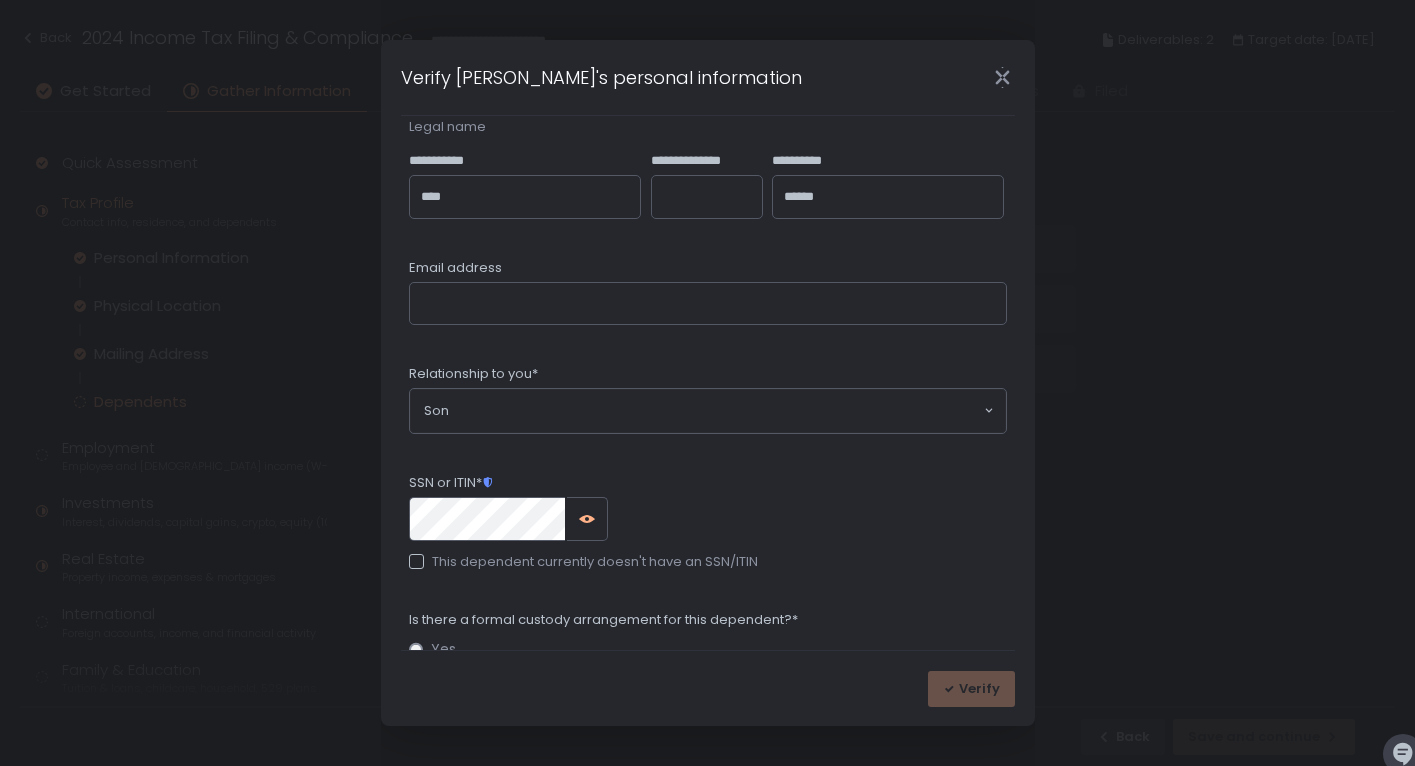 click on "This dependent currently doesn't have an SSN/ITIN" at bounding box center (583, 562) 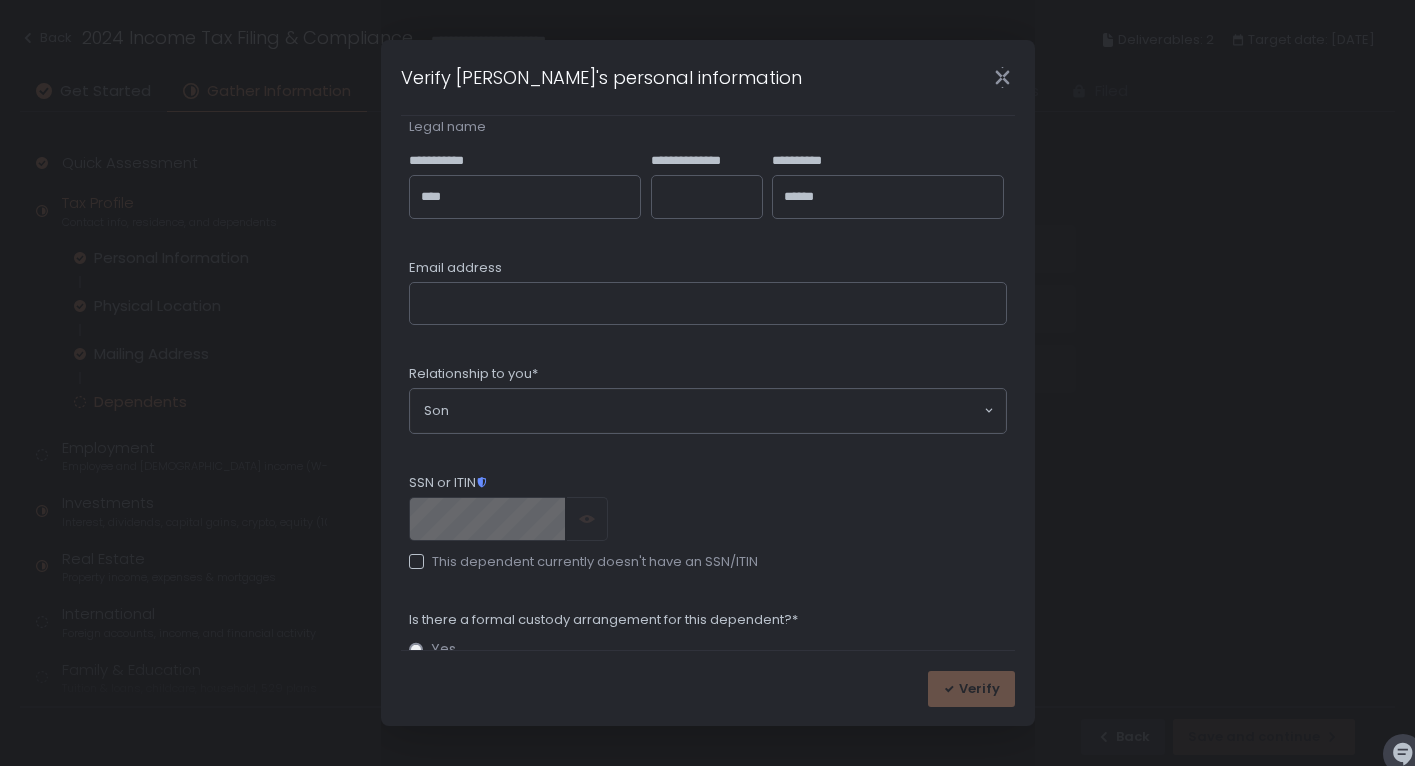 click on "This dependent currently doesn't have an SSN/ITIN" at bounding box center (583, 562) 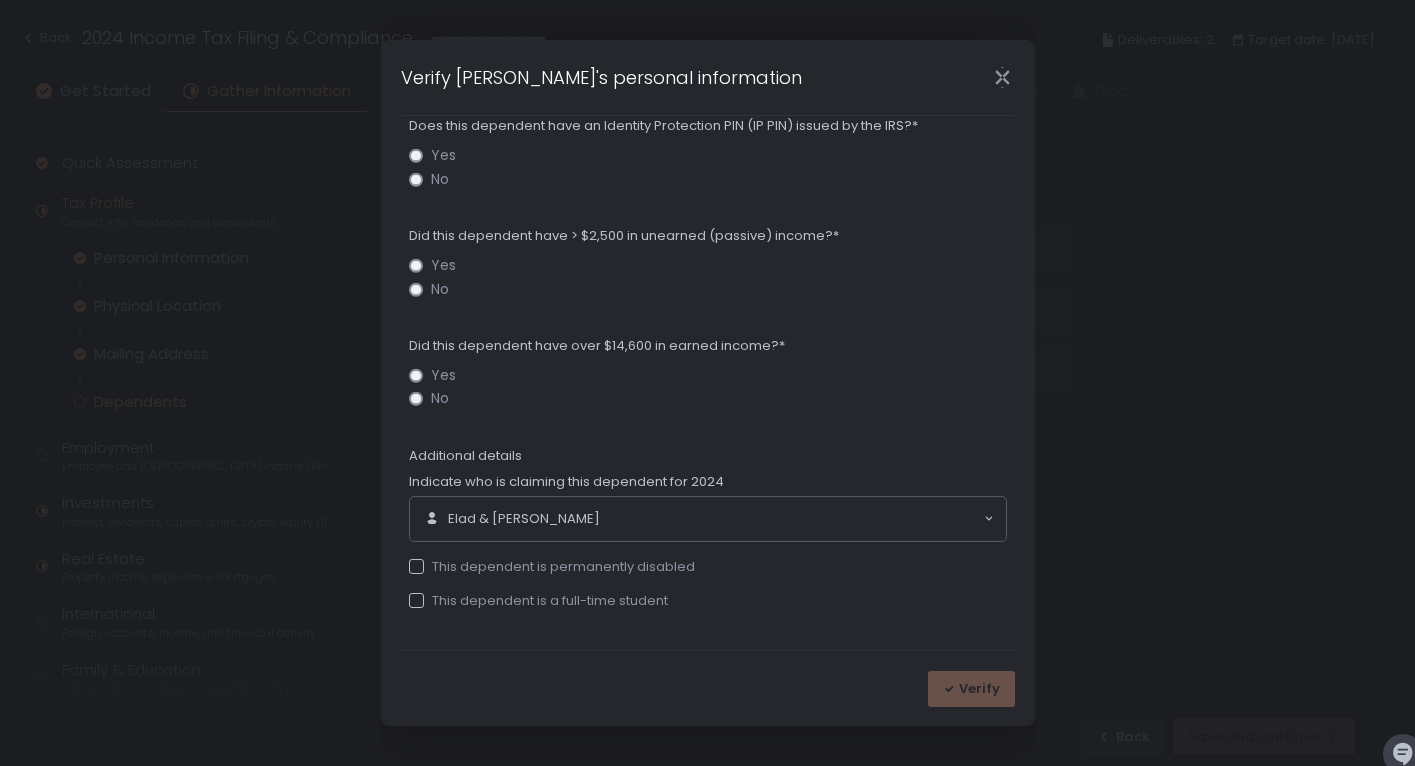scroll, scrollTop: 857, scrollLeft: 0, axis: vertical 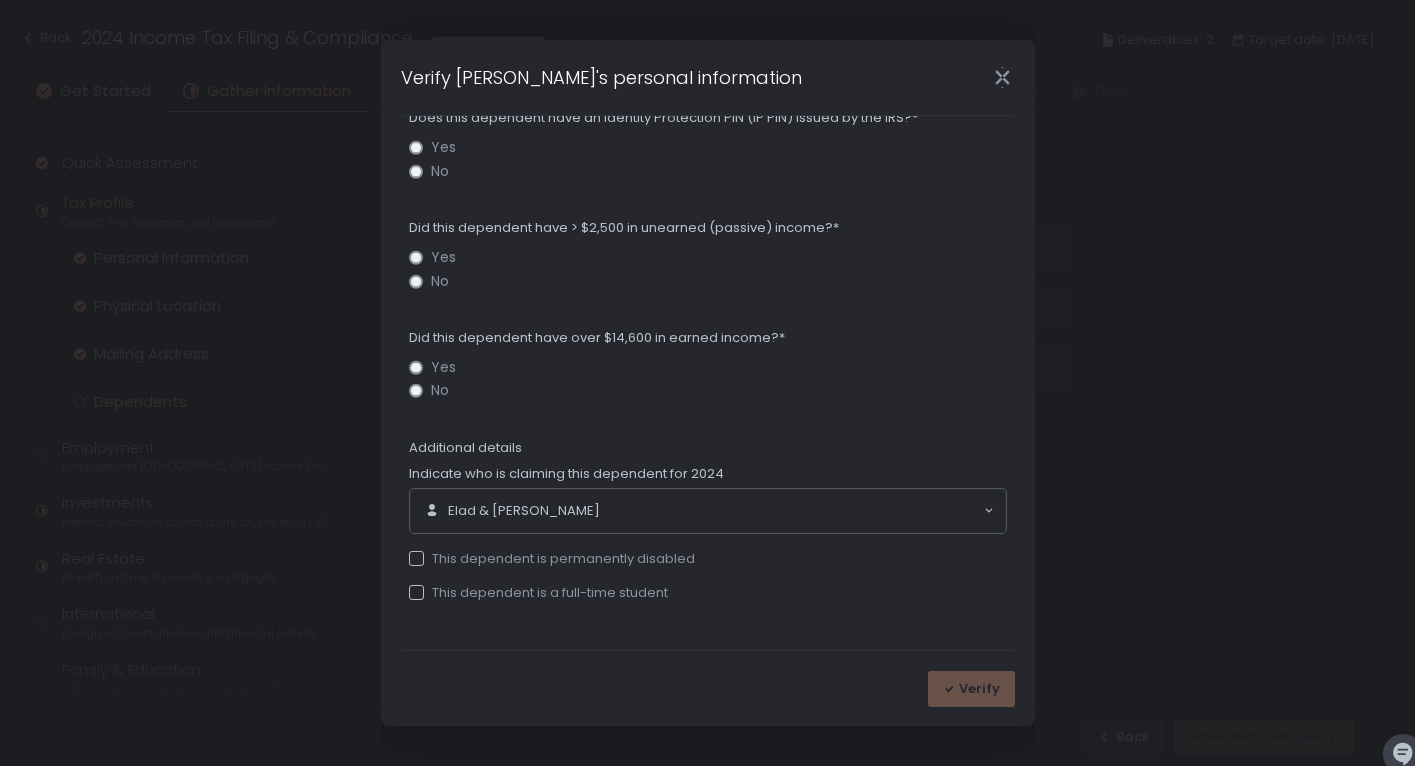 click on "Verify" 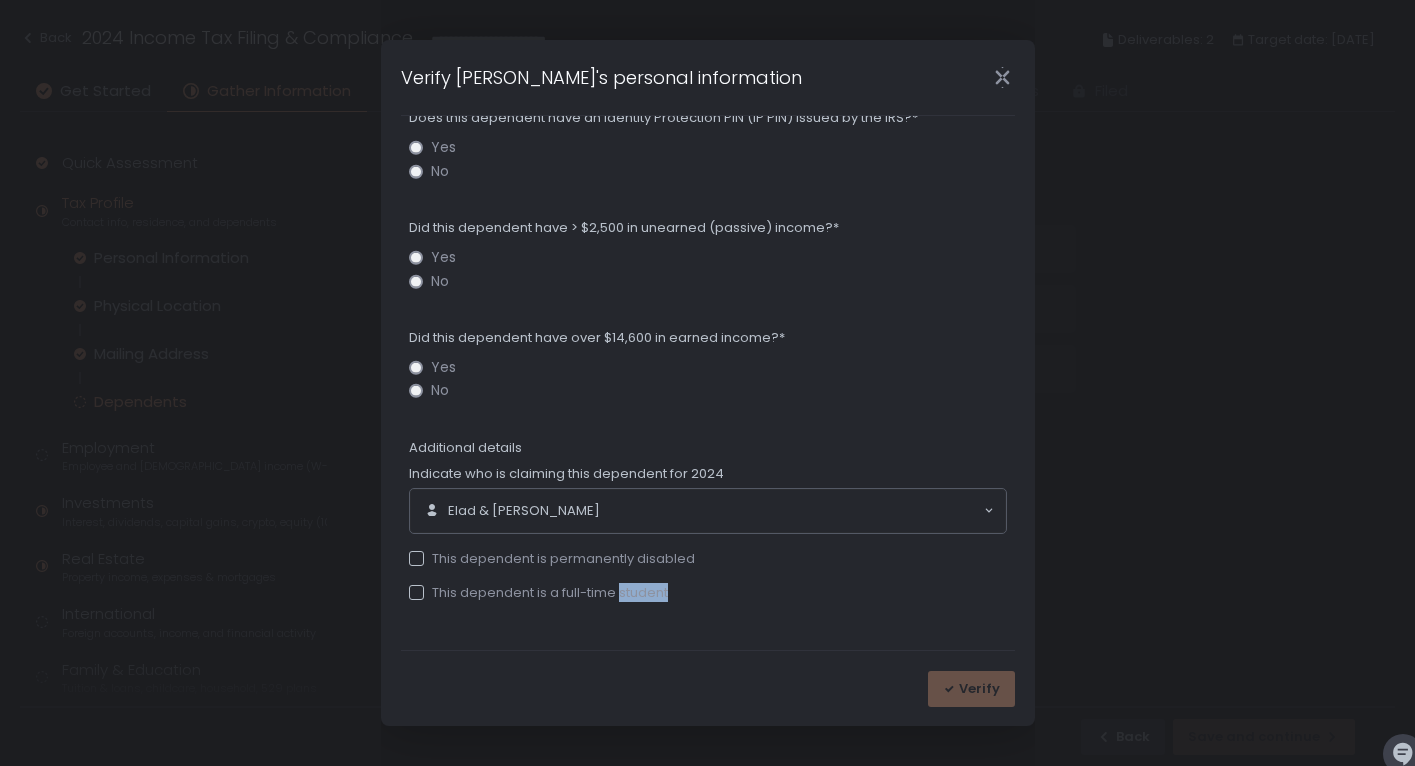 click on "Verify" 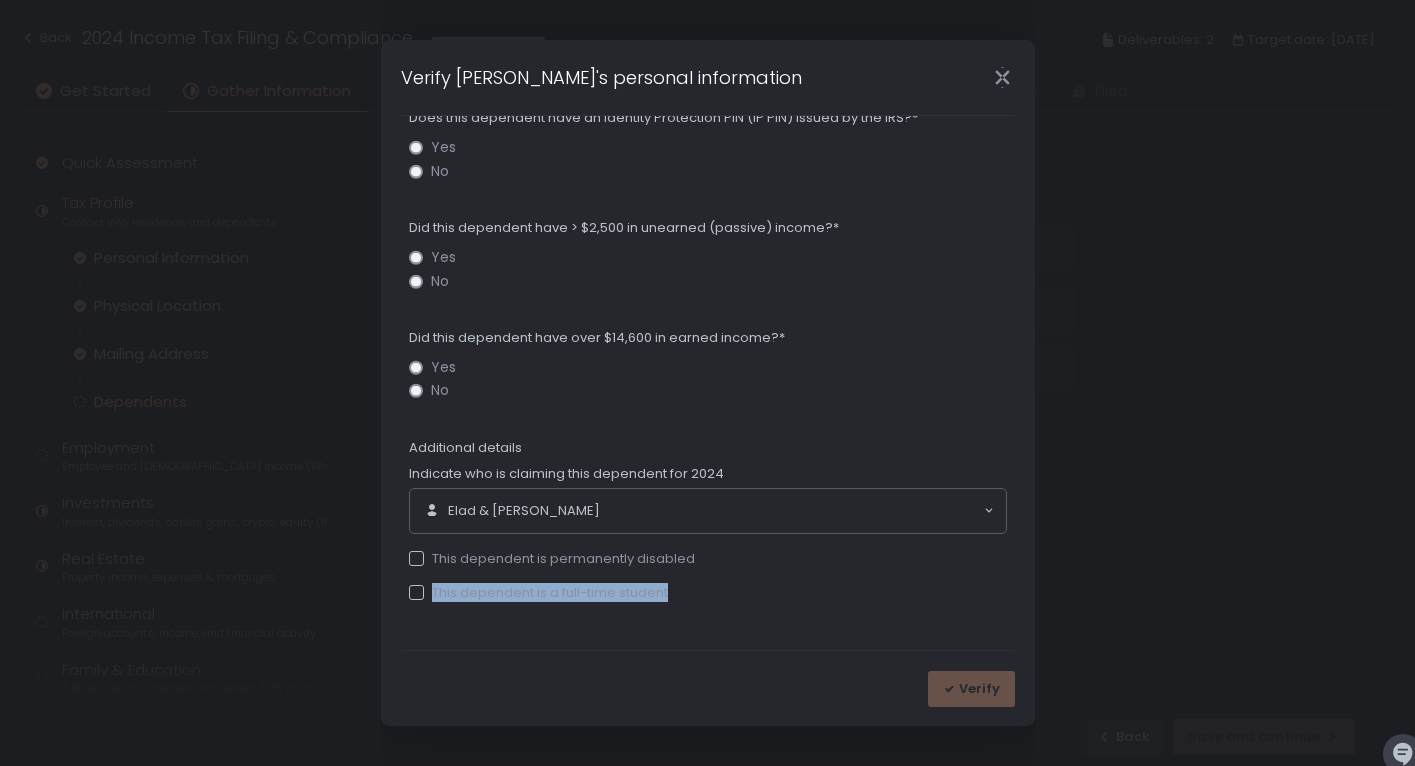 click on "Verify" 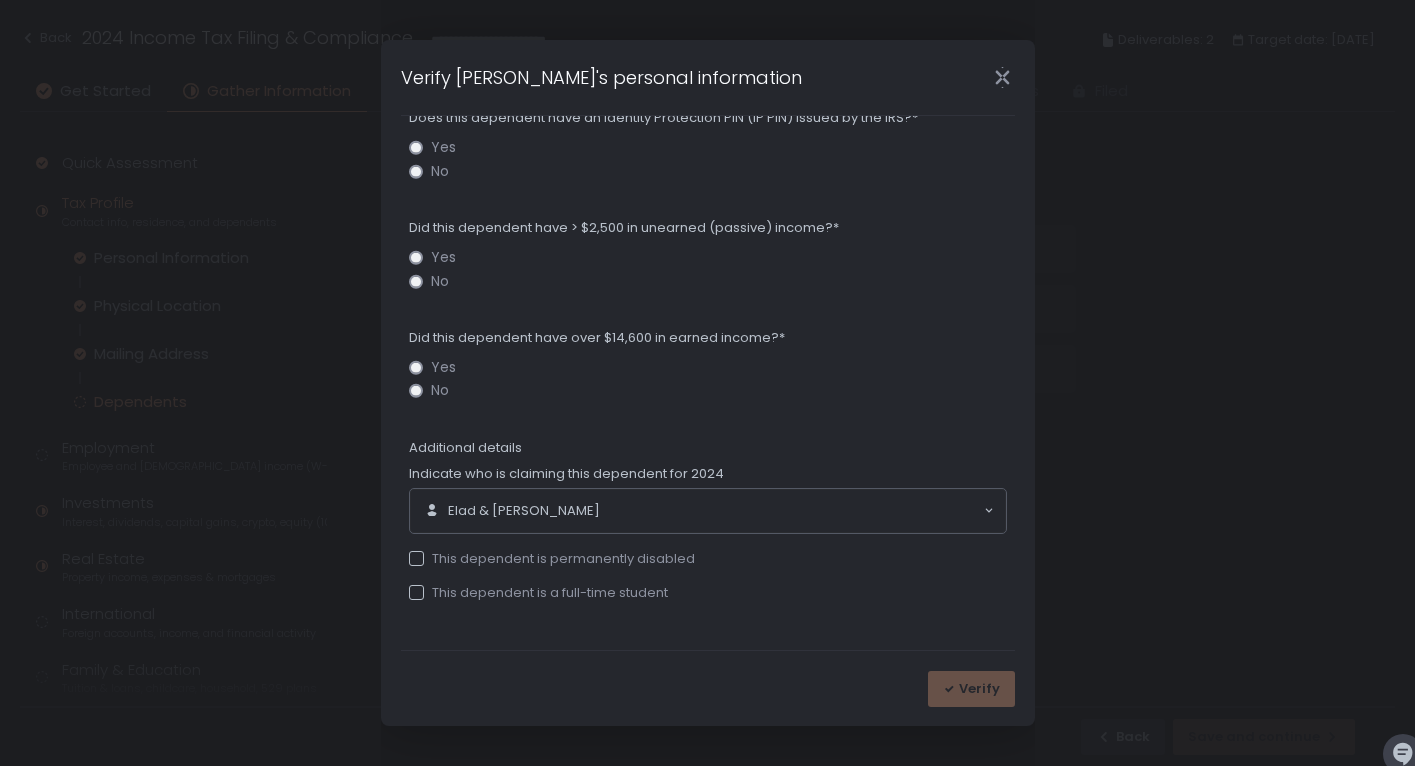 click on "Indicate who is claiming this dependent for 2024   Elad & [PERSON_NAME] Loading... This dependent is permanently disabled This dependent is a full-time student" at bounding box center [708, 533] 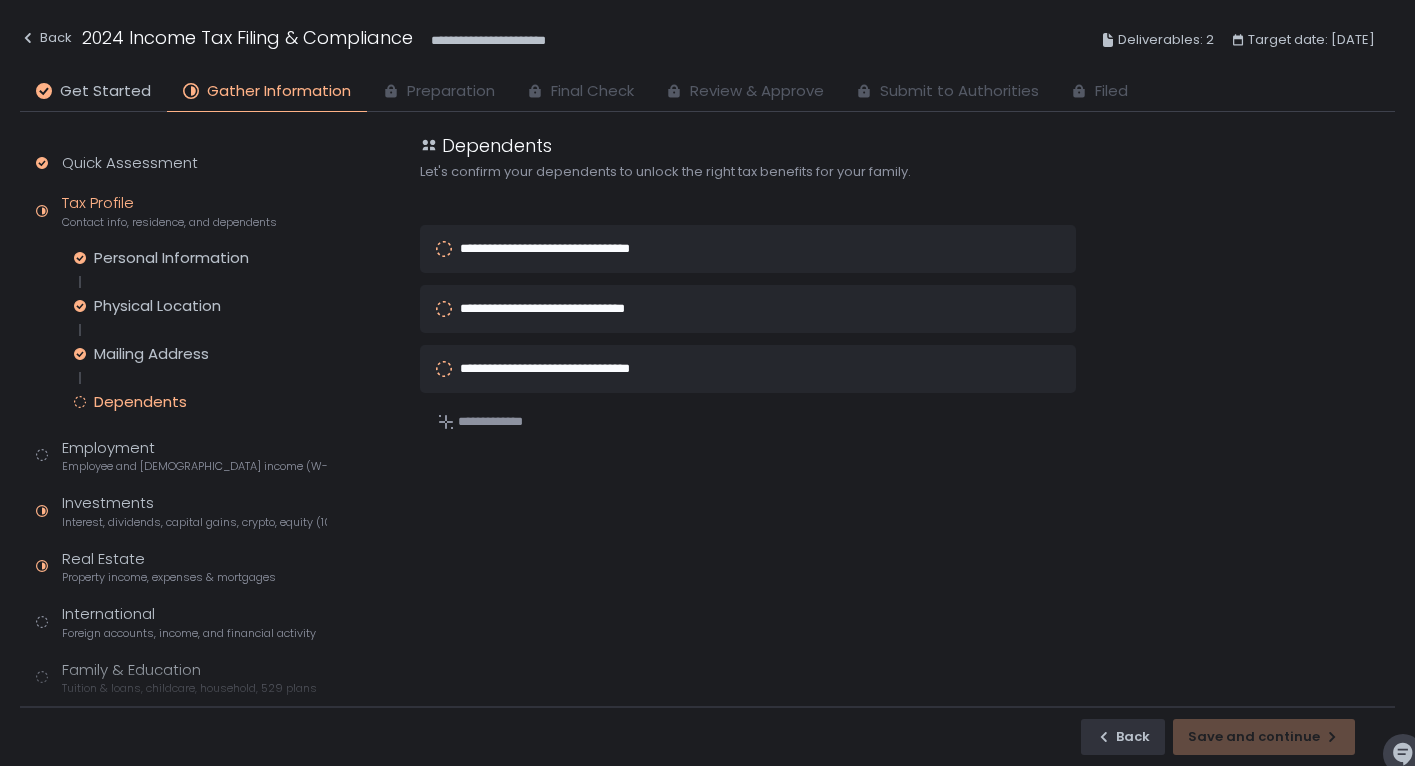 click on "**********" at bounding box center (574, 248) 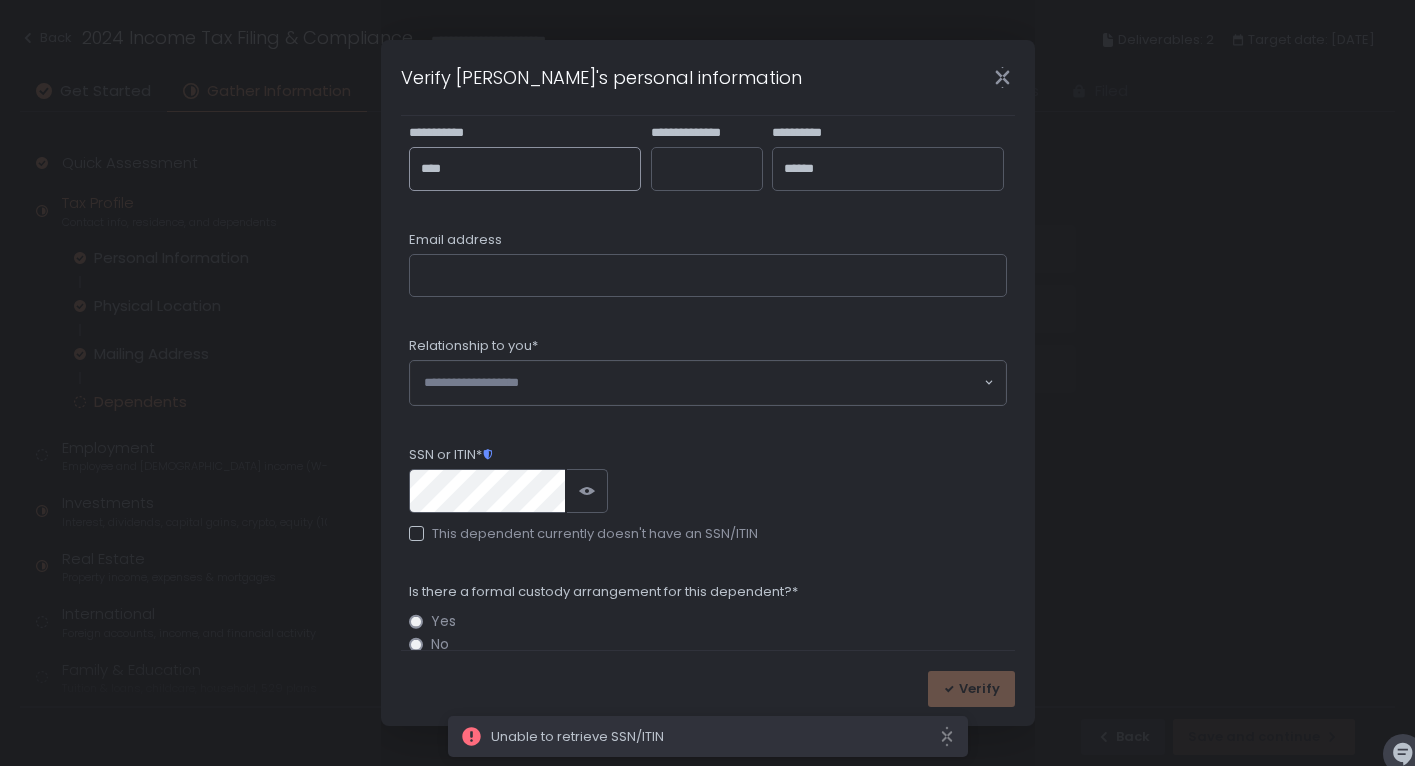 scroll, scrollTop: 349, scrollLeft: 0, axis: vertical 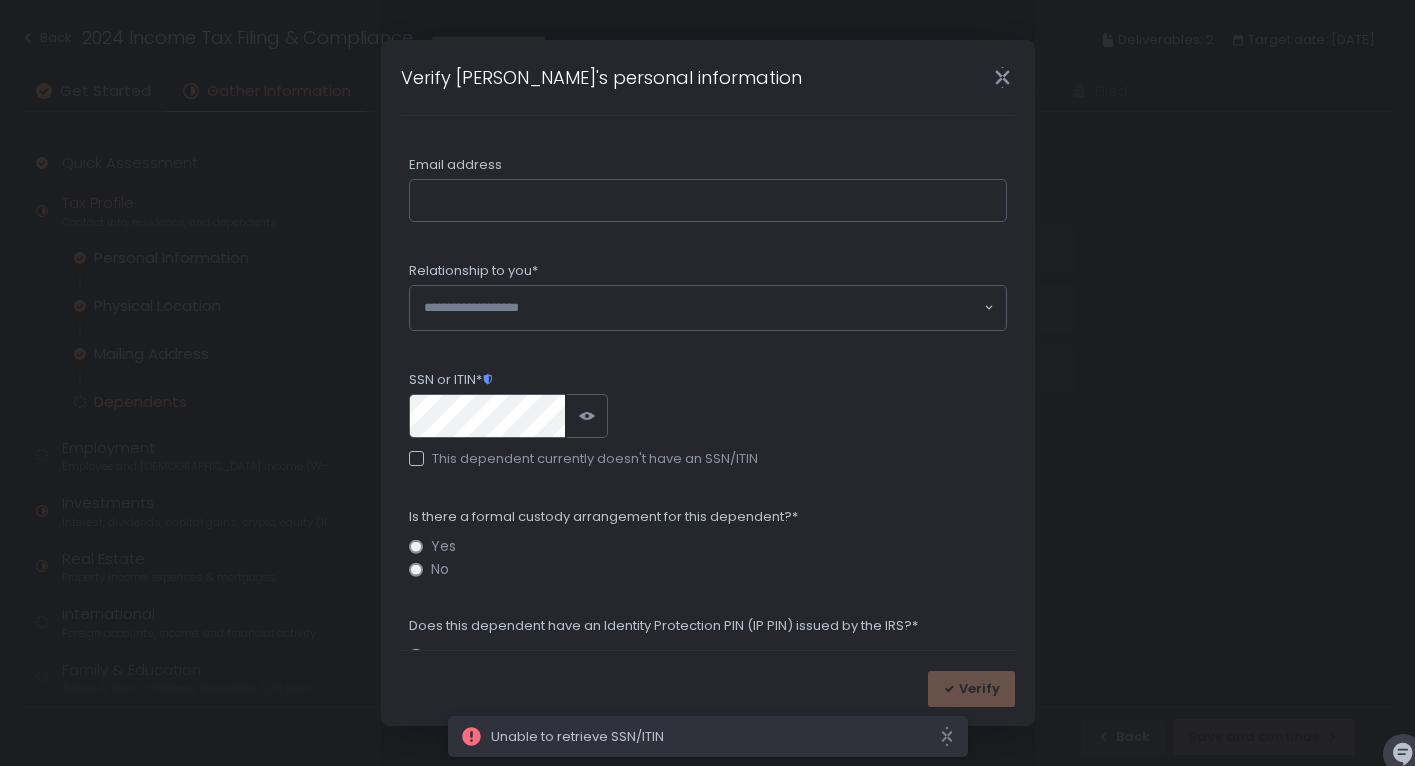 click on "Verify" 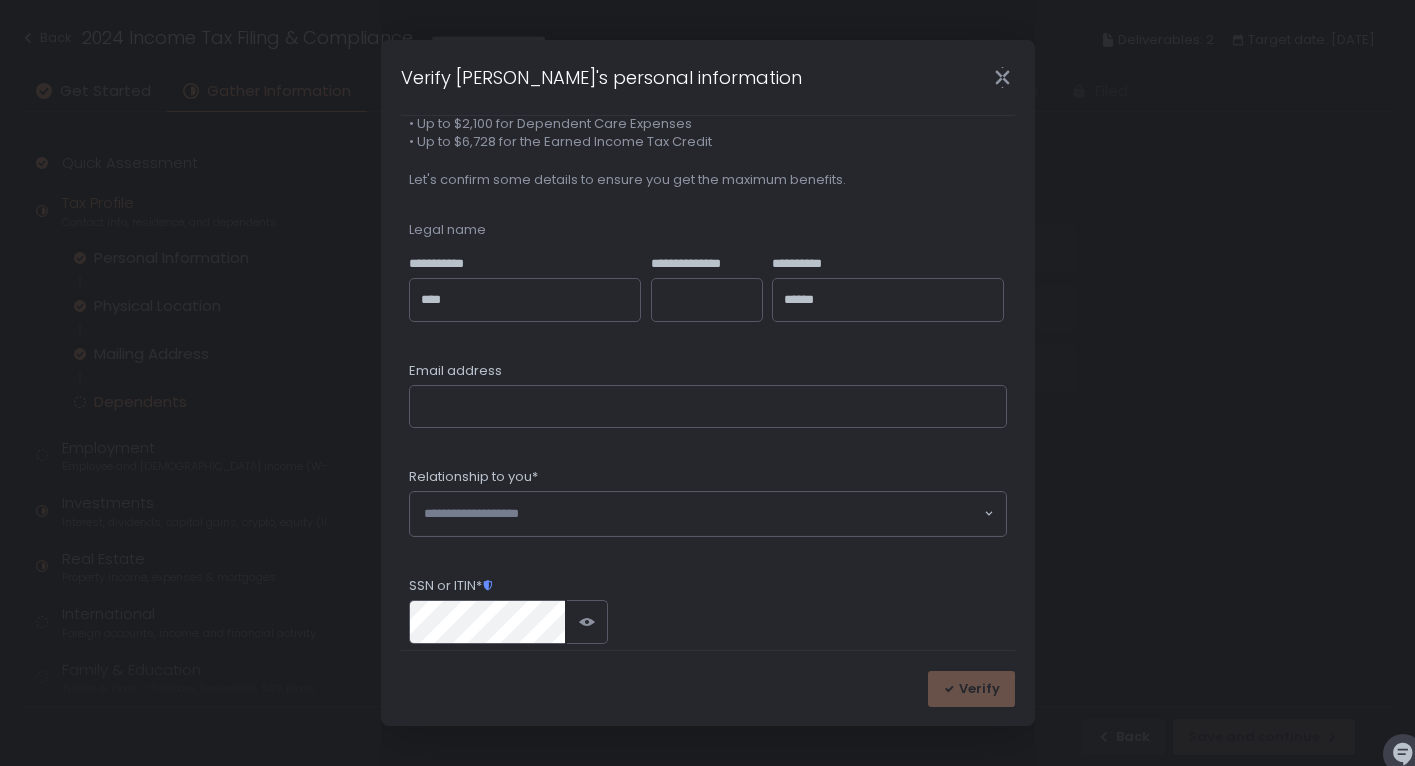 scroll, scrollTop: 140, scrollLeft: 0, axis: vertical 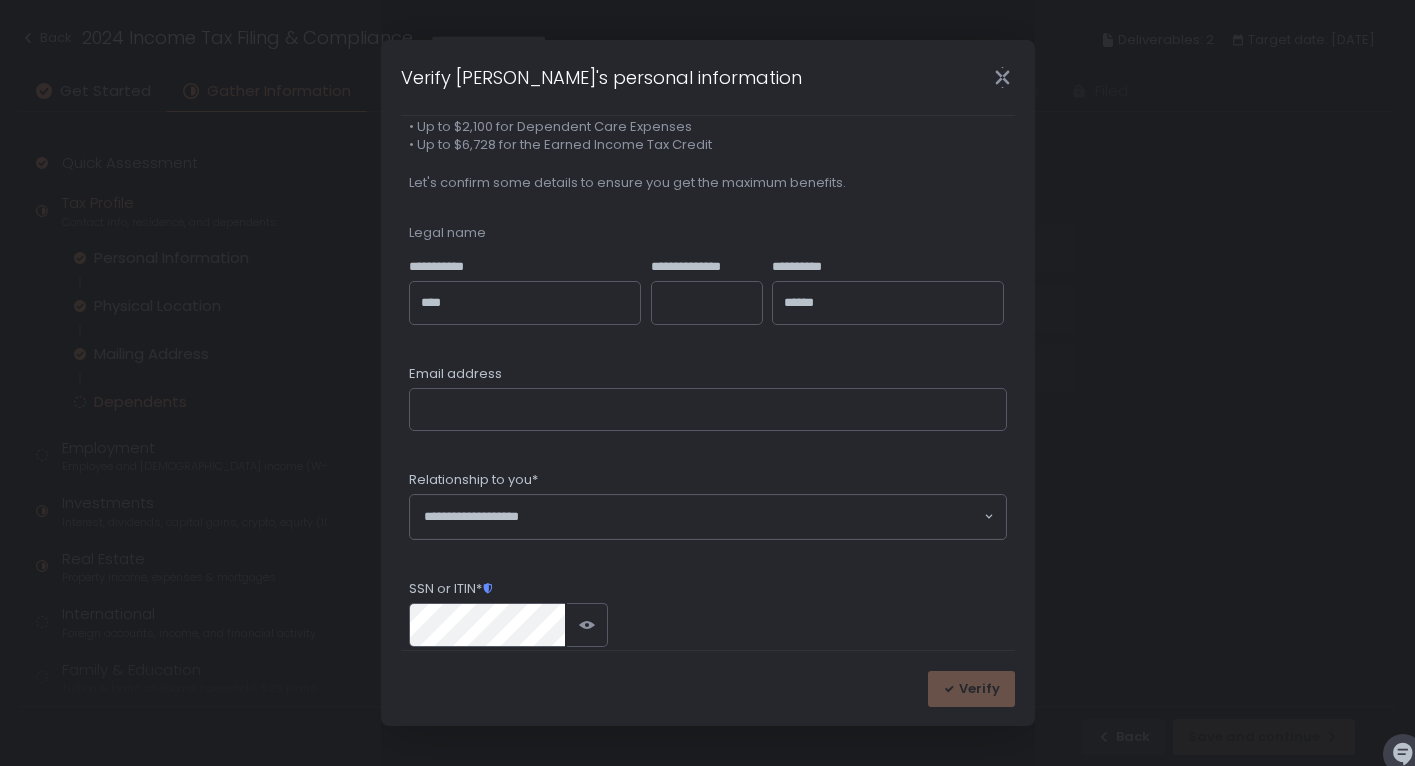 click 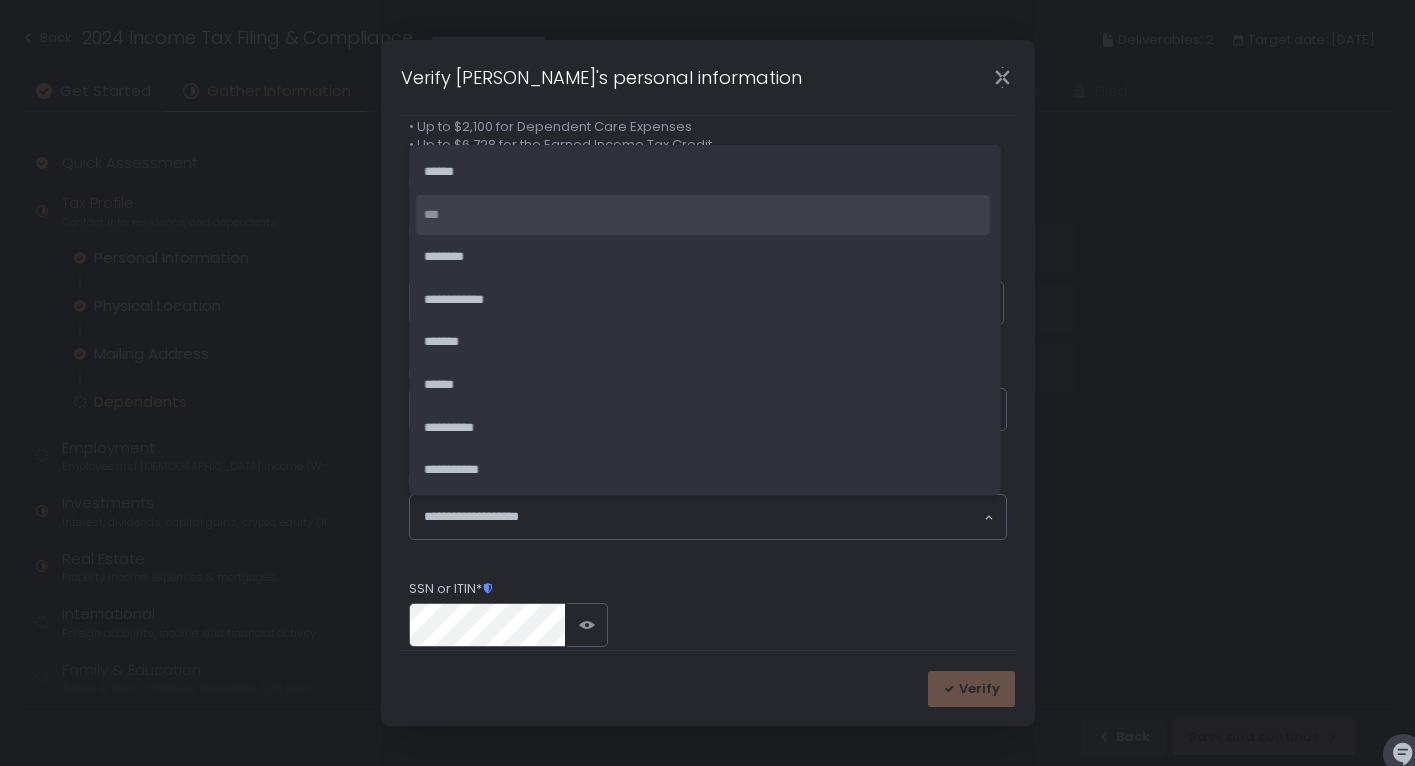 click on "***" 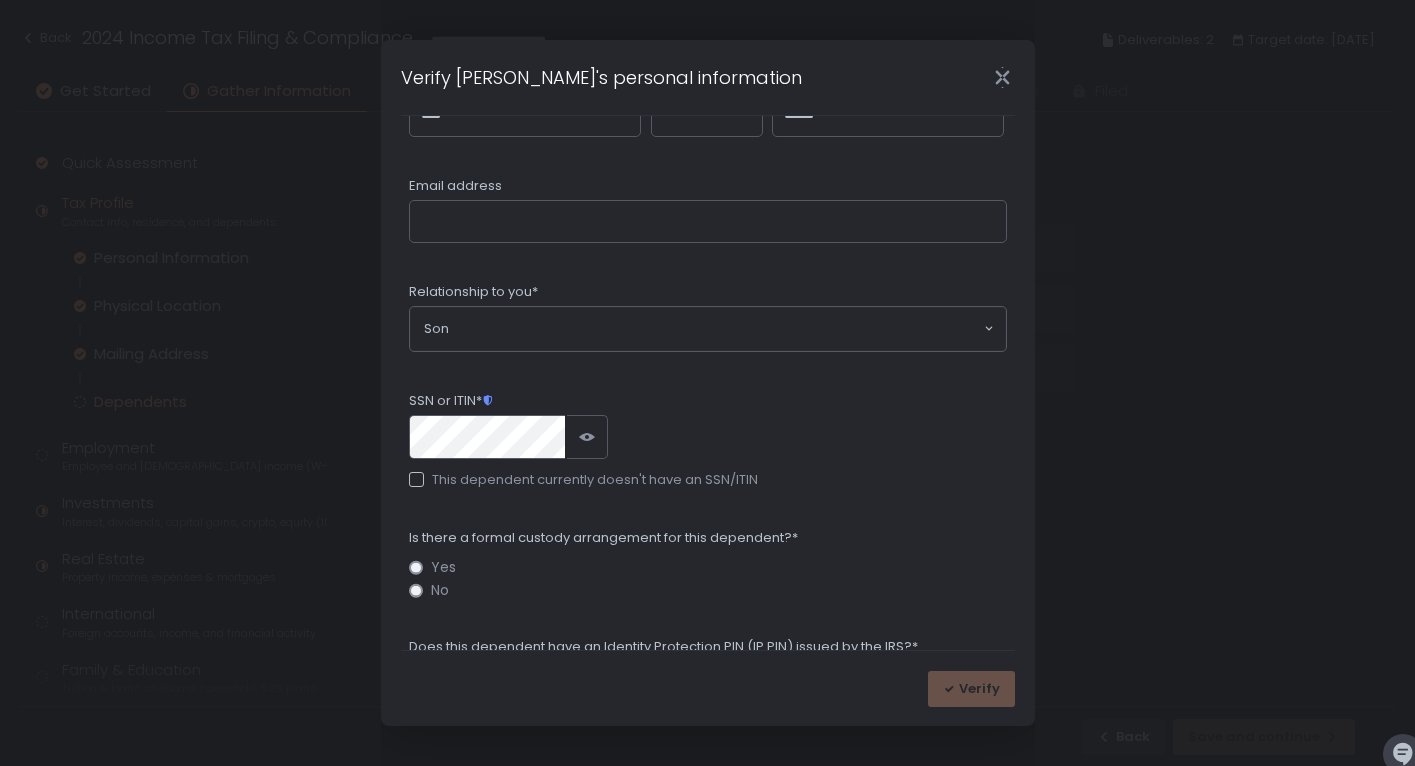 scroll, scrollTop: 439, scrollLeft: 0, axis: vertical 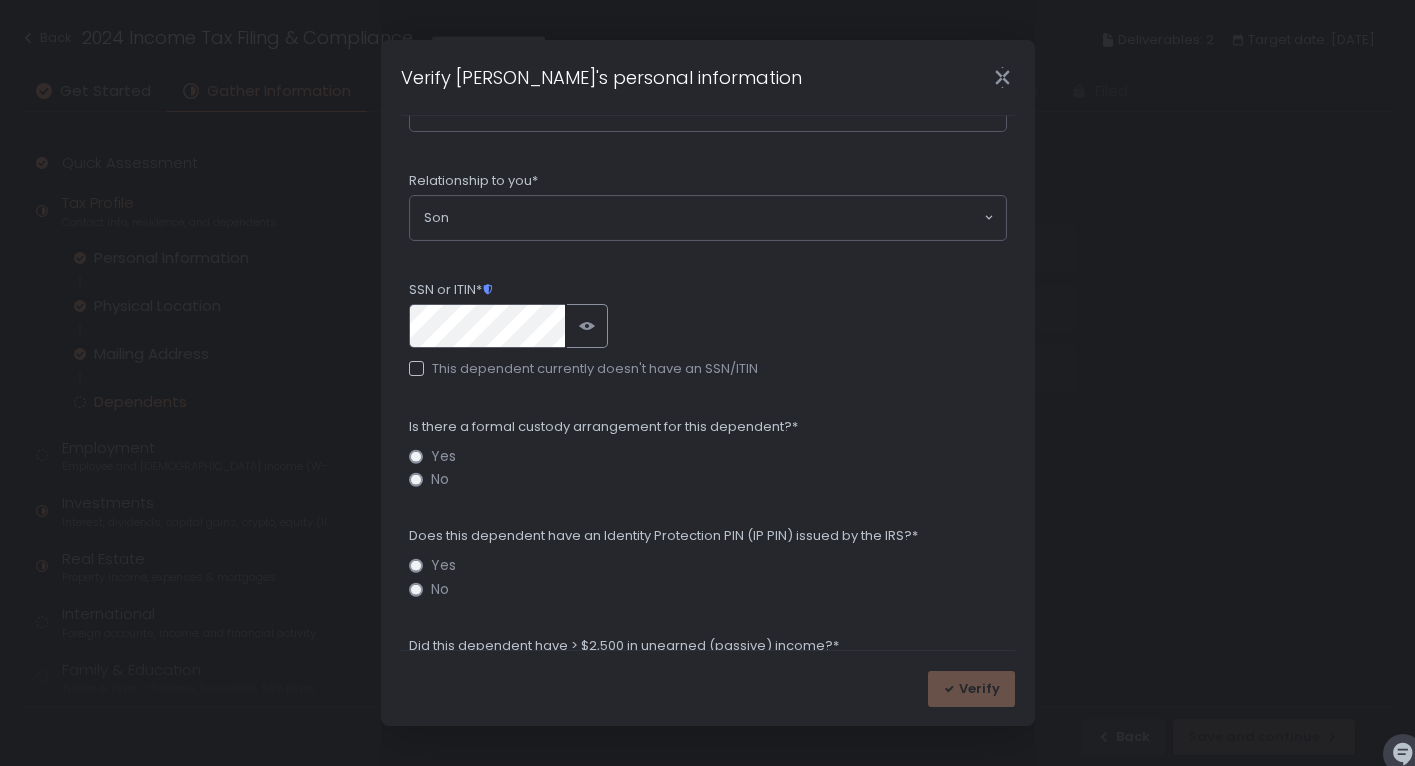 click on "SSN or ITIN*  This dependent currently doesn't have an SSN/ITIN" at bounding box center [708, 329] 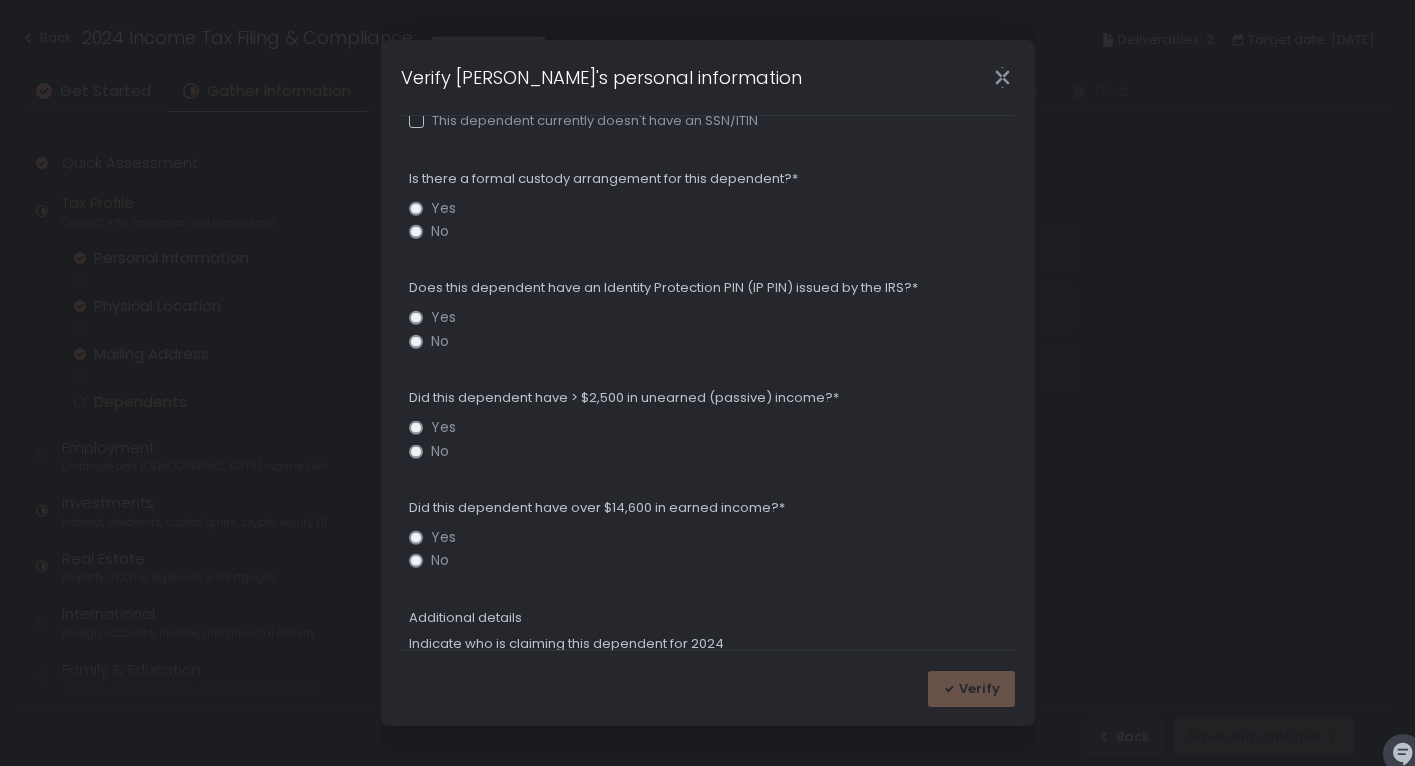scroll, scrollTop: 782, scrollLeft: 0, axis: vertical 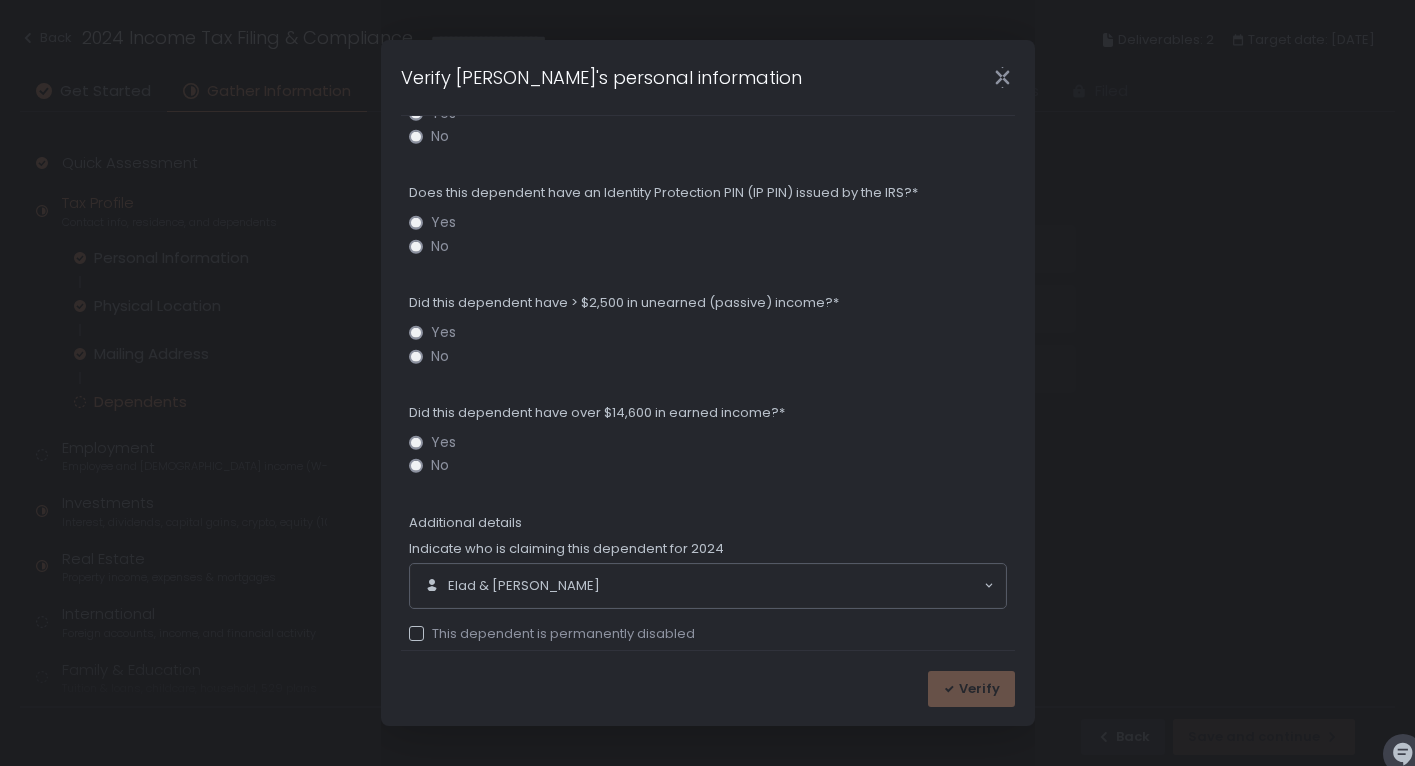 click on "No" 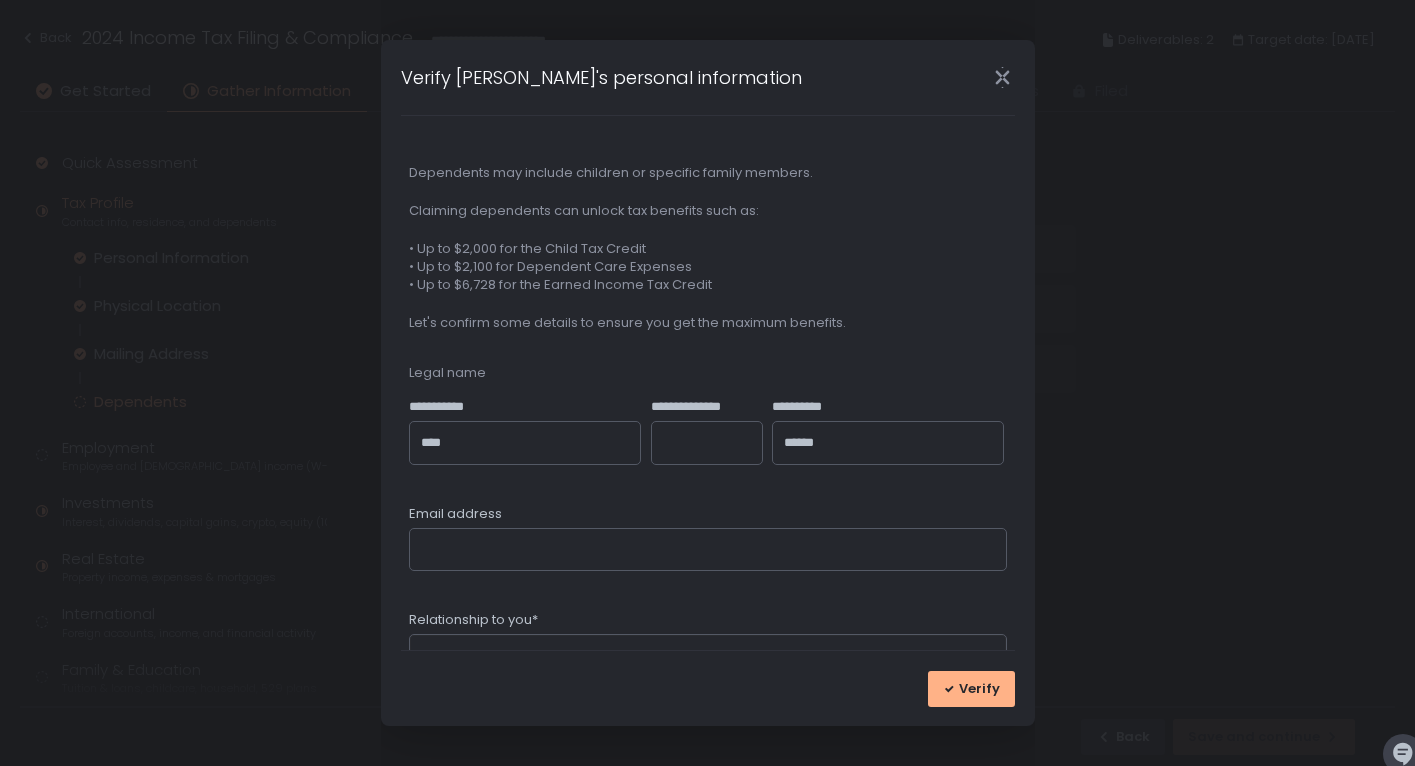 scroll, scrollTop: 476, scrollLeft: 0, axis: vertical 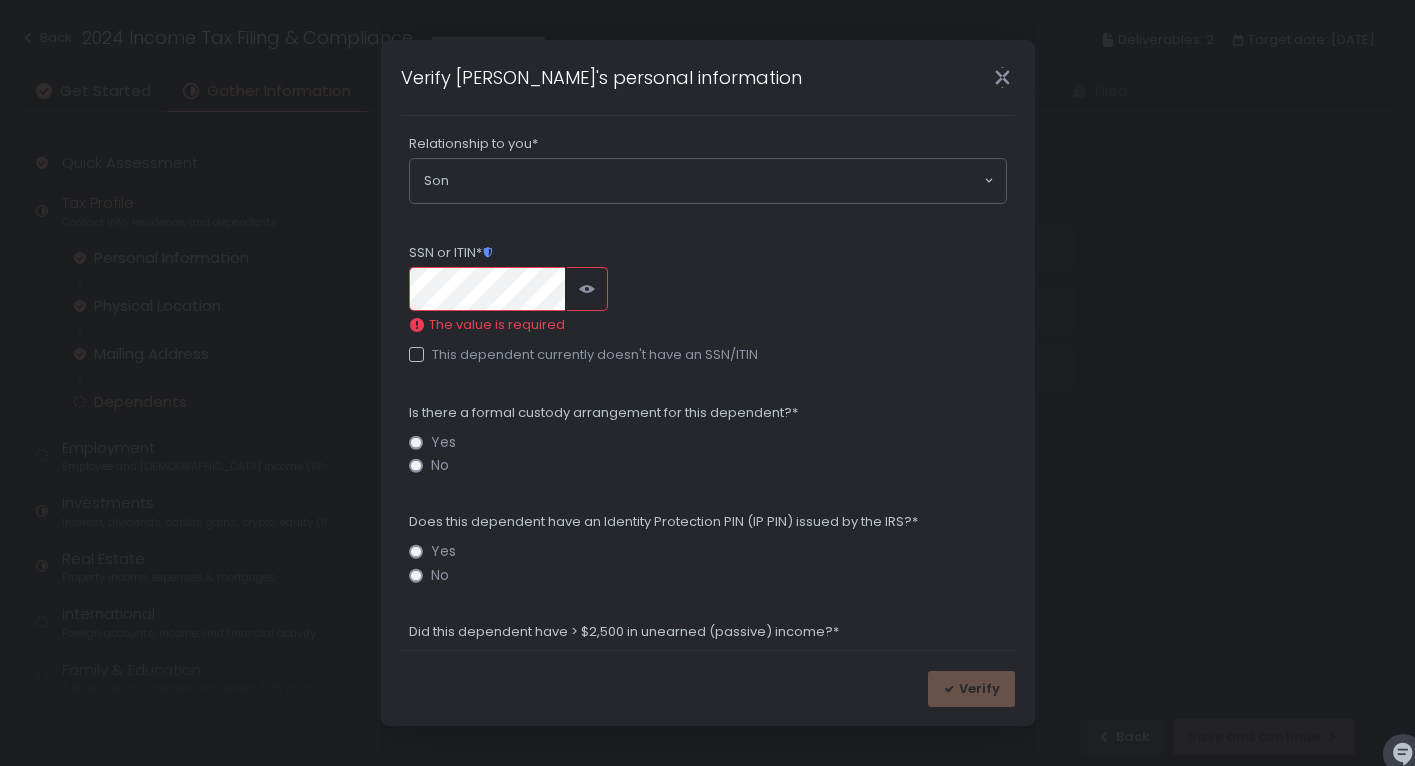 click on "**********" at bounding box center (707, 383) 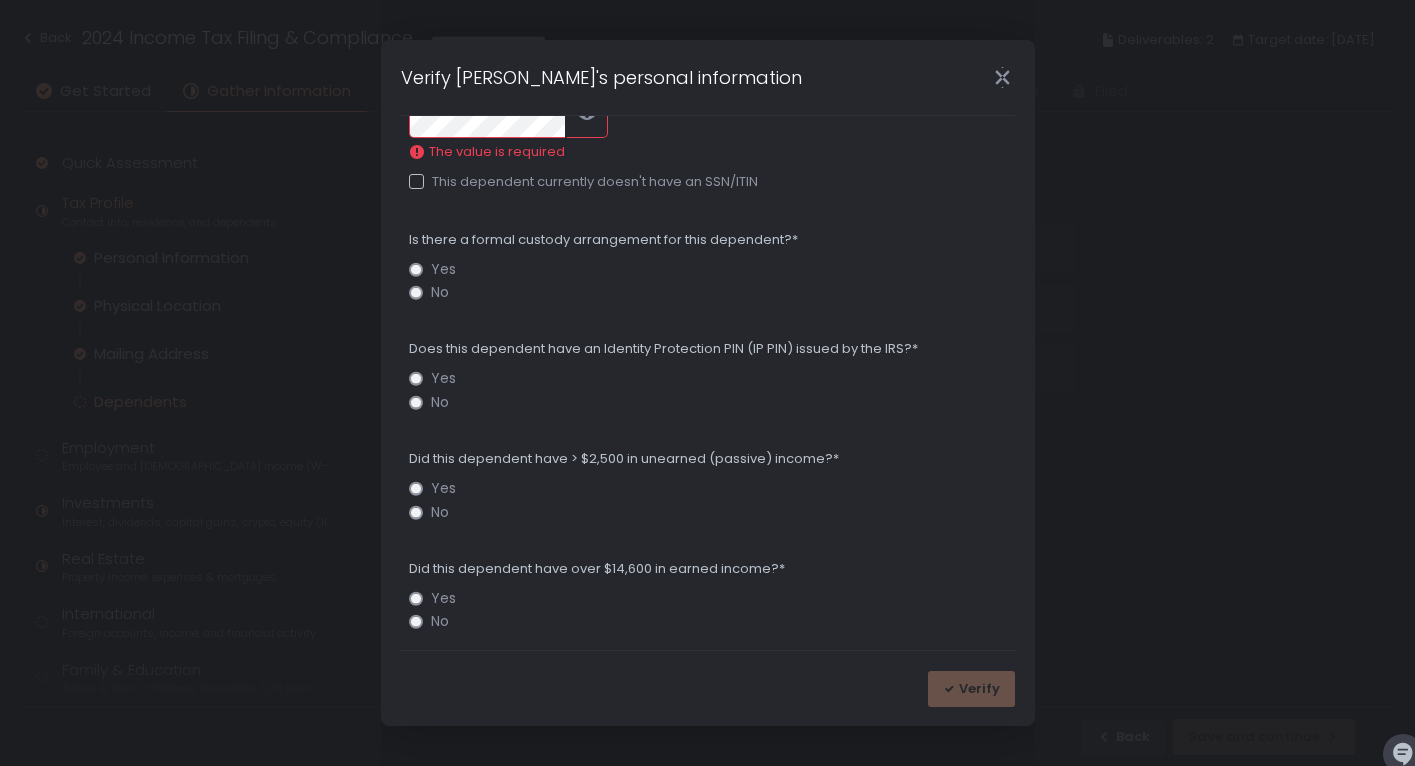 scroll, scrollTop: 880, scrollLeft: 0, axis: vertical 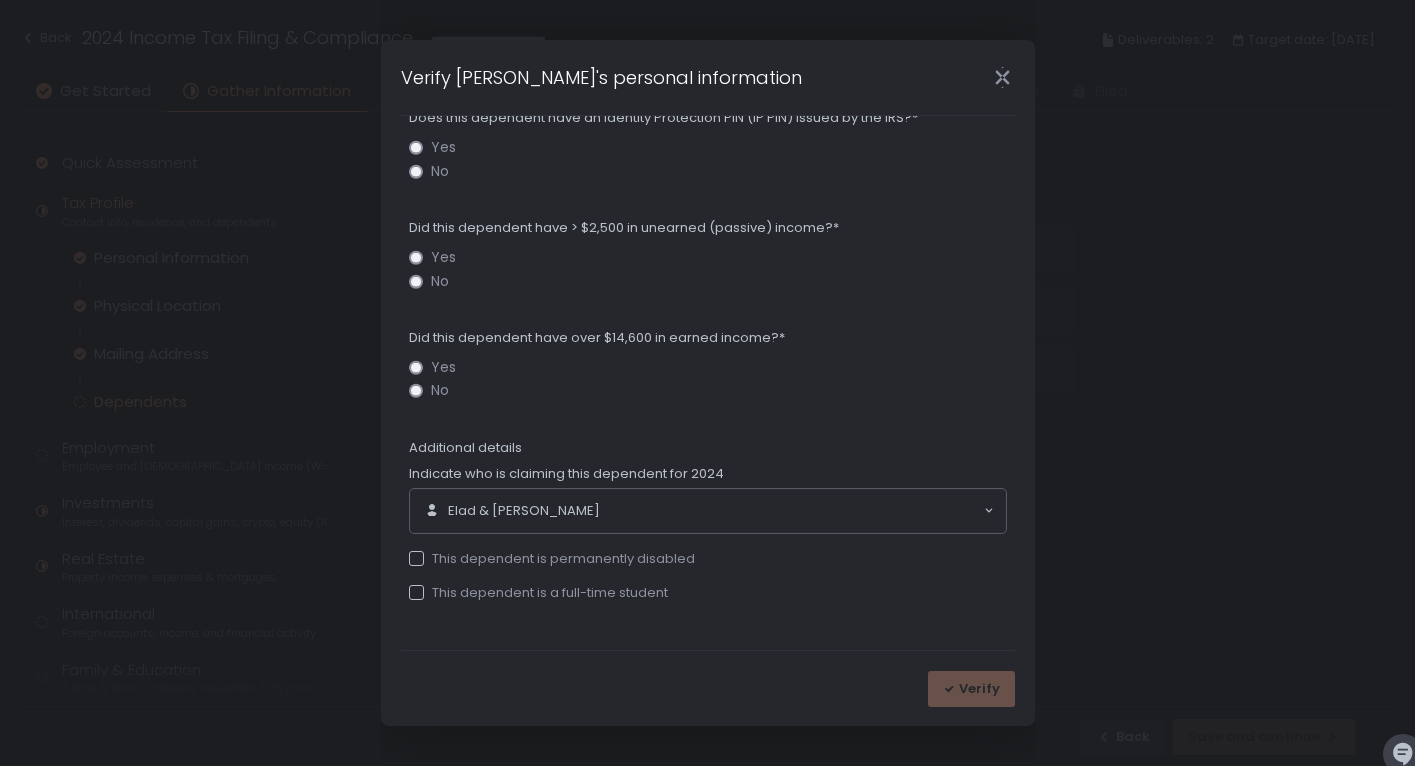 click on "**********" at bounding box center (707, 383) 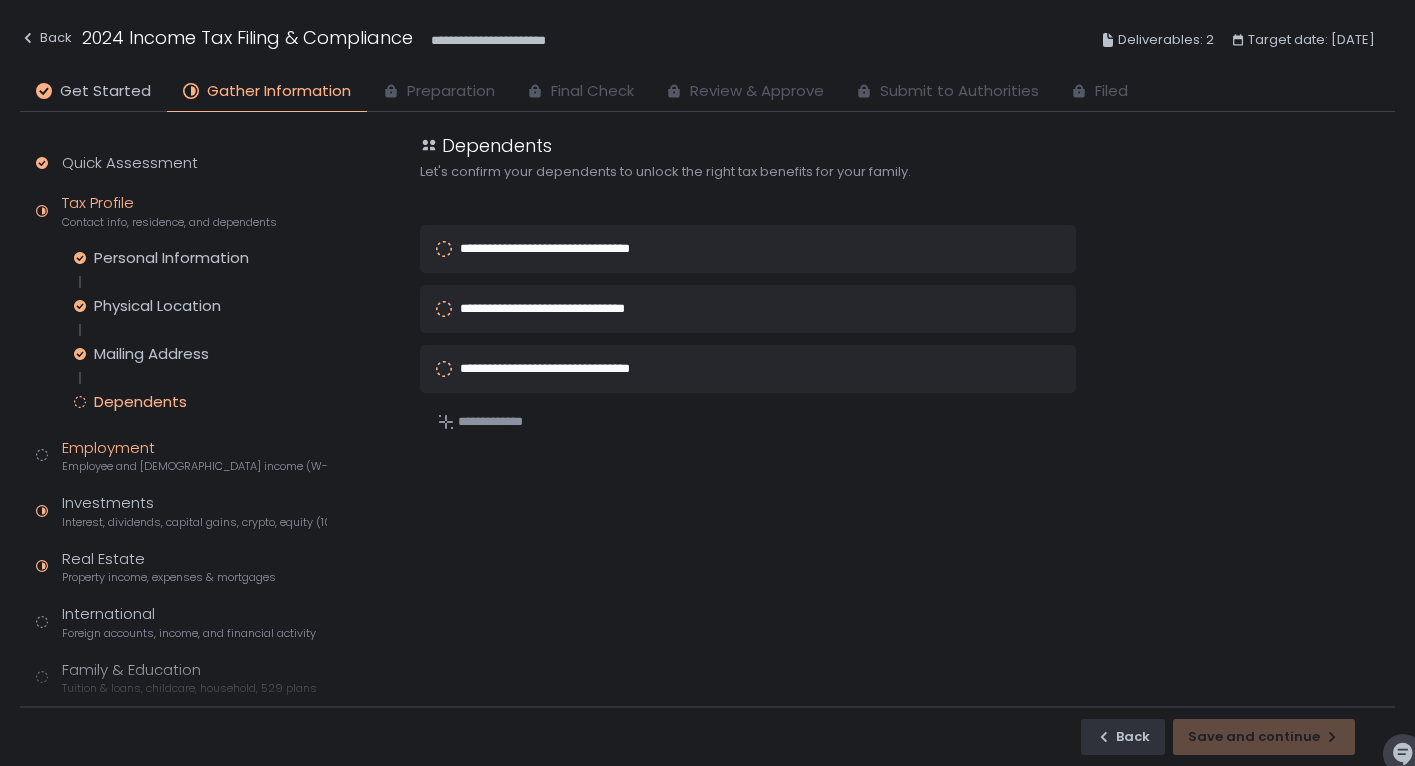click on "Employment Employee and [DEMOGRAPHIC_DATA] income (W-2s)" 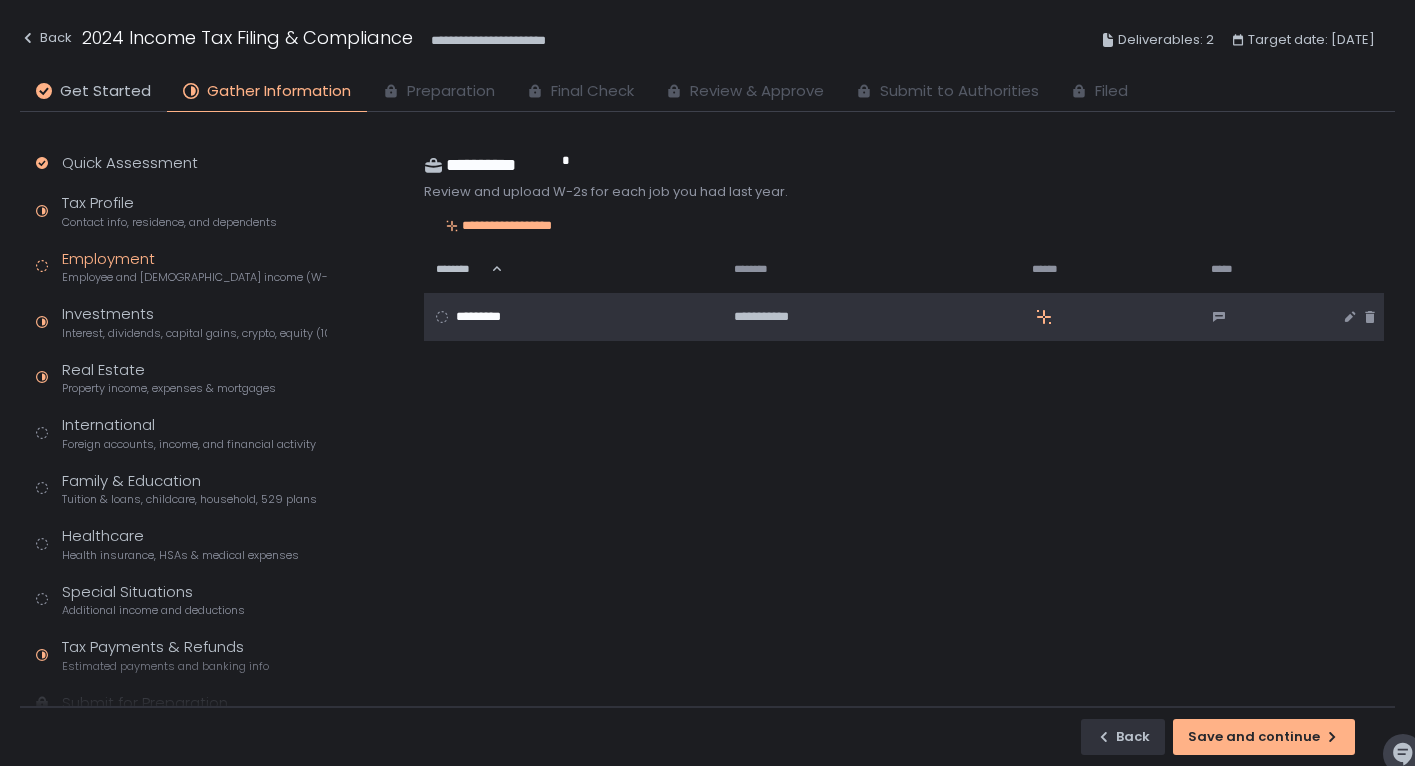 click on "*********" at bounding box center [486, 317] 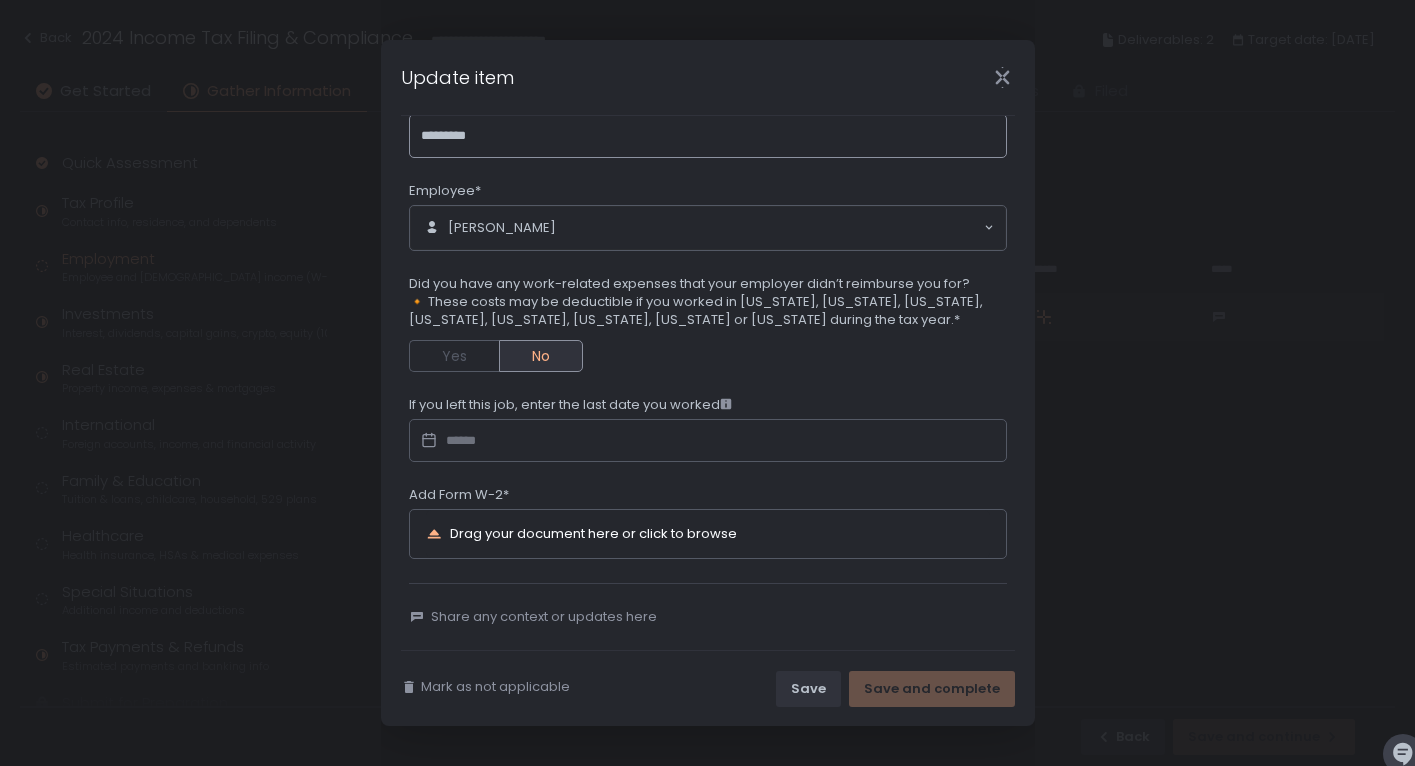 scroll, scrollTop: 81, scrollLeft: 0, axis: vertical 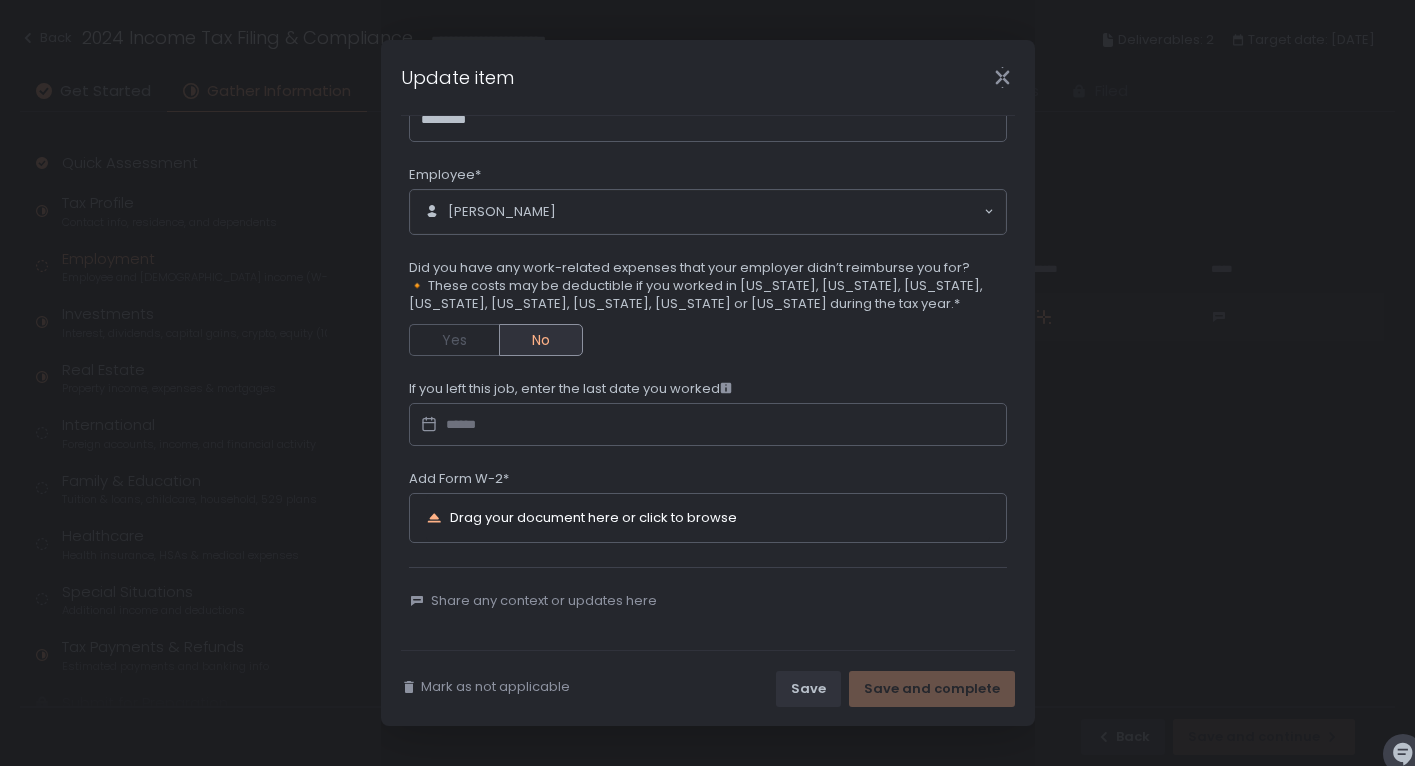 click on "Drag your document here or click to browse" at bounding box center [593, 517] 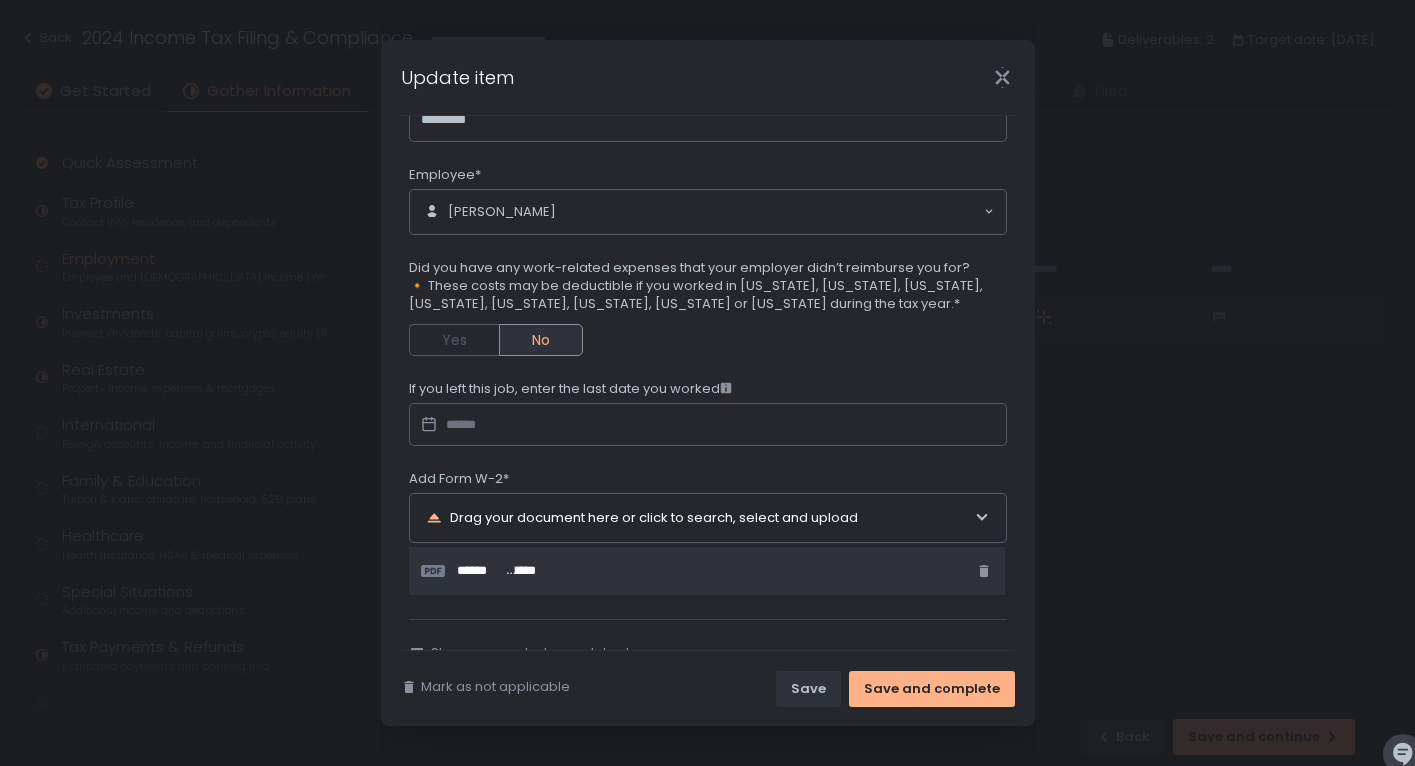 scroll, scrollTop: 133, scrollLeft: 0, axis: vertical 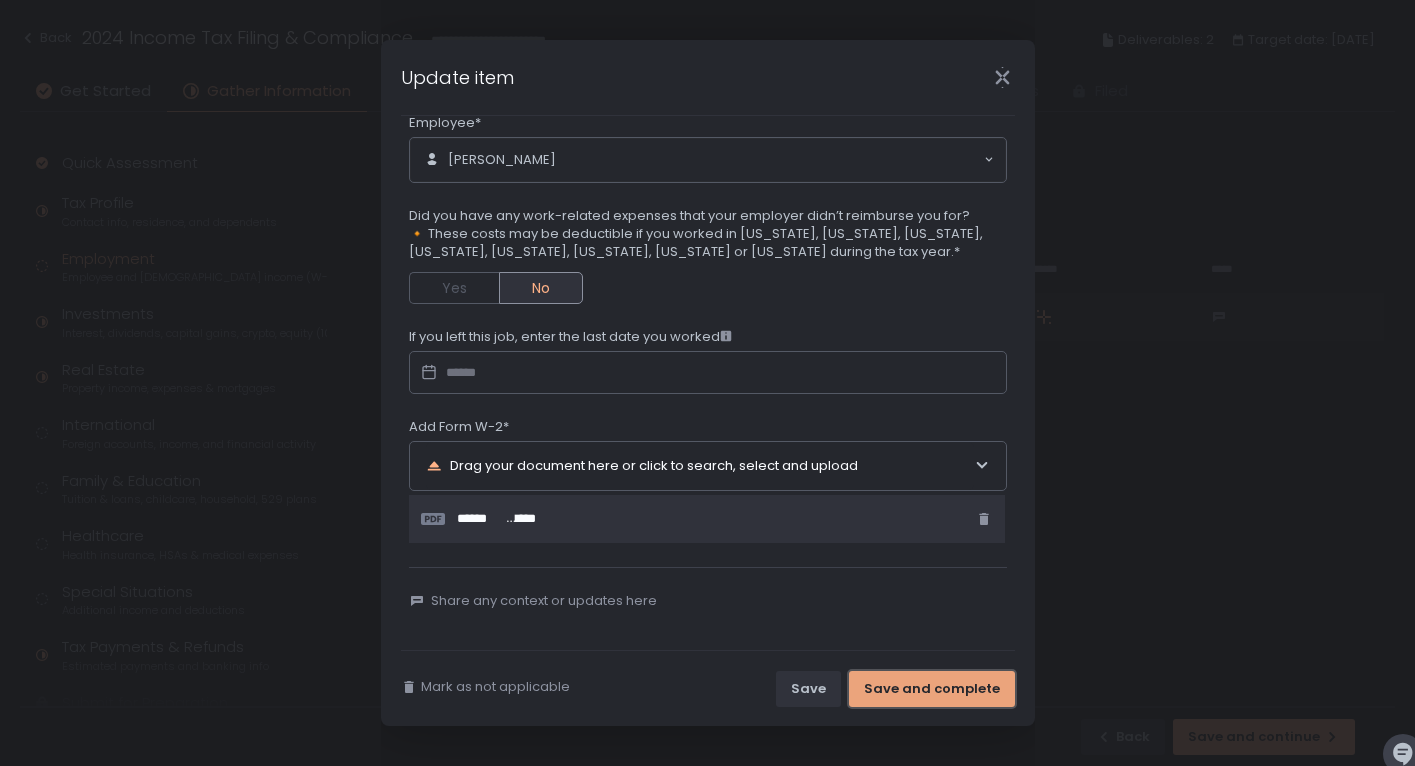 click on "Save and complete" at bounding box center (932, 689) 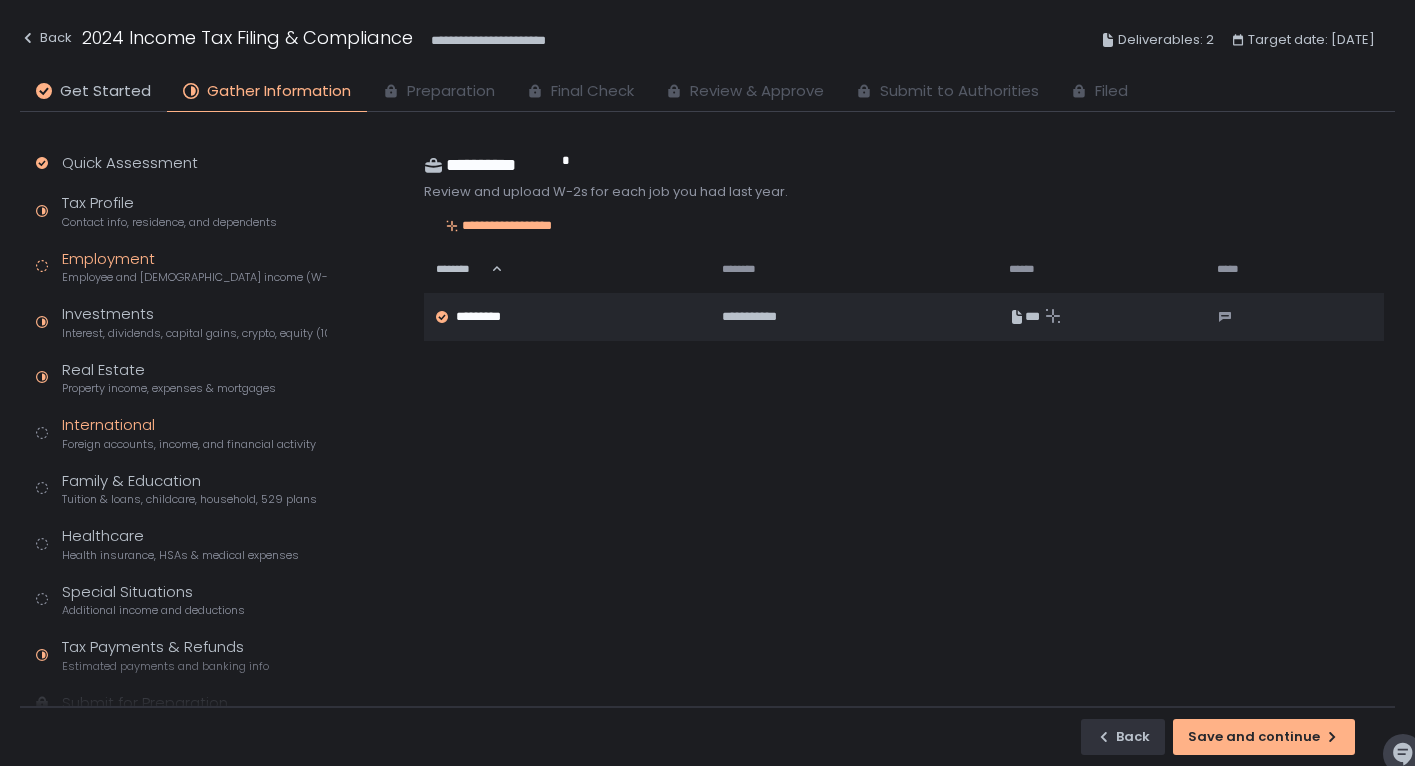 click on "International Foreign accounts, income, and financial activity" 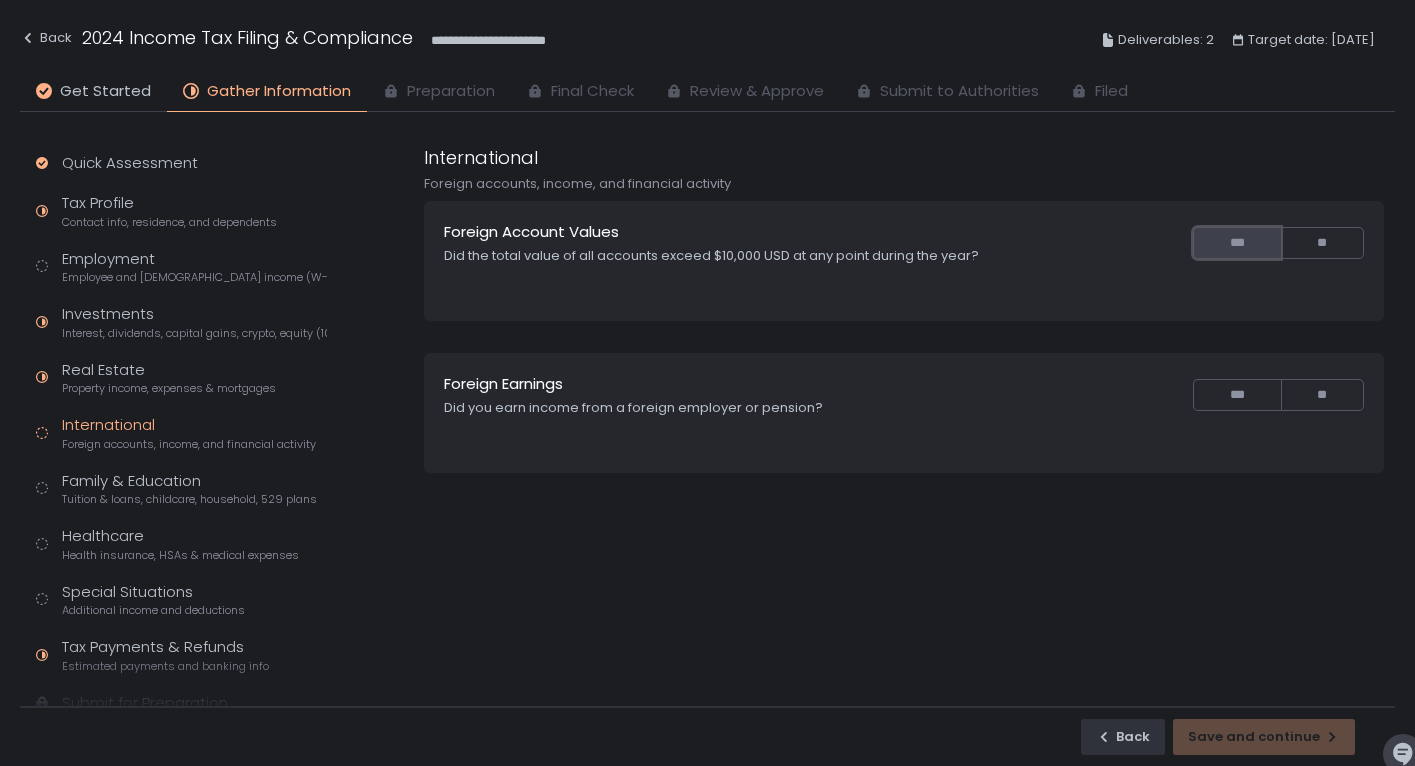 click on "***" at bounding box center (1236, 243) 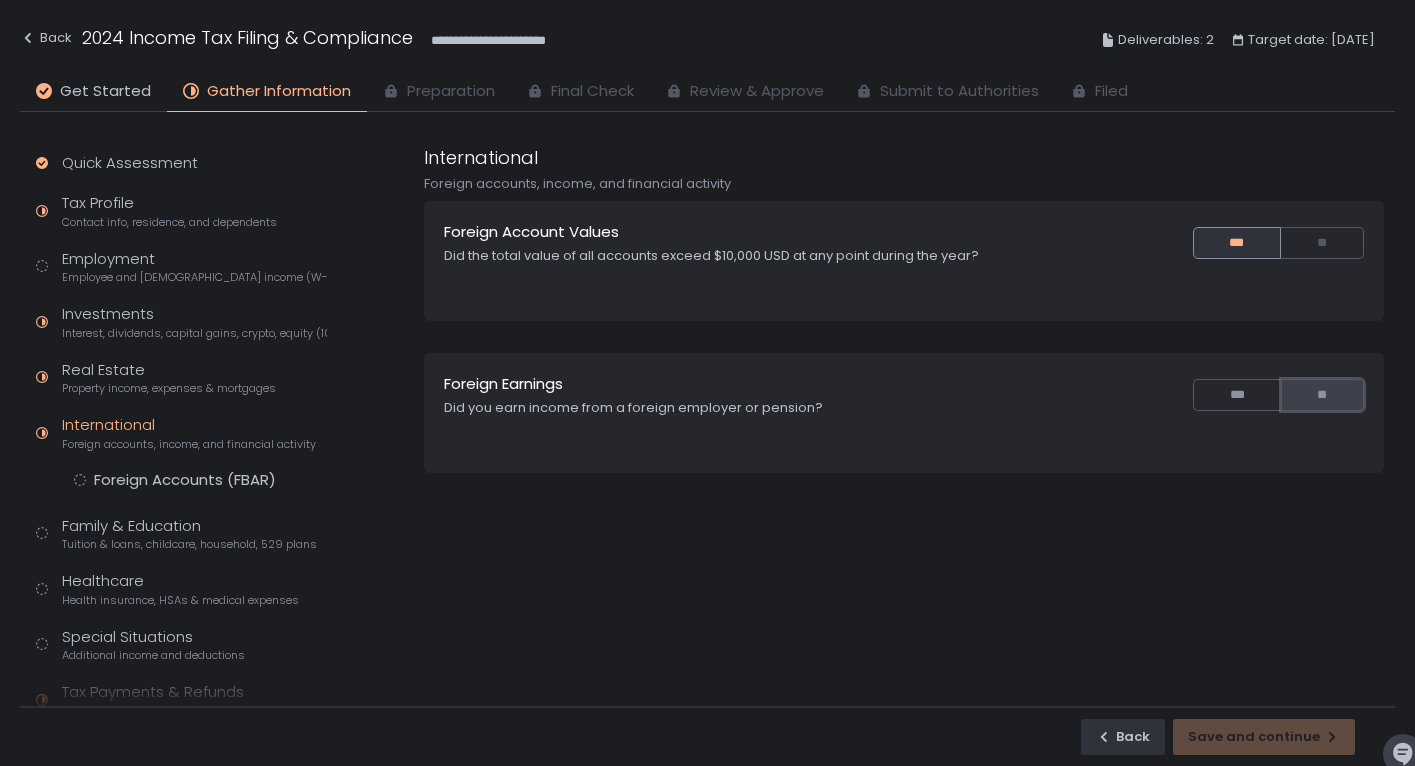 click on "**" at bounding box center [1322, 395] 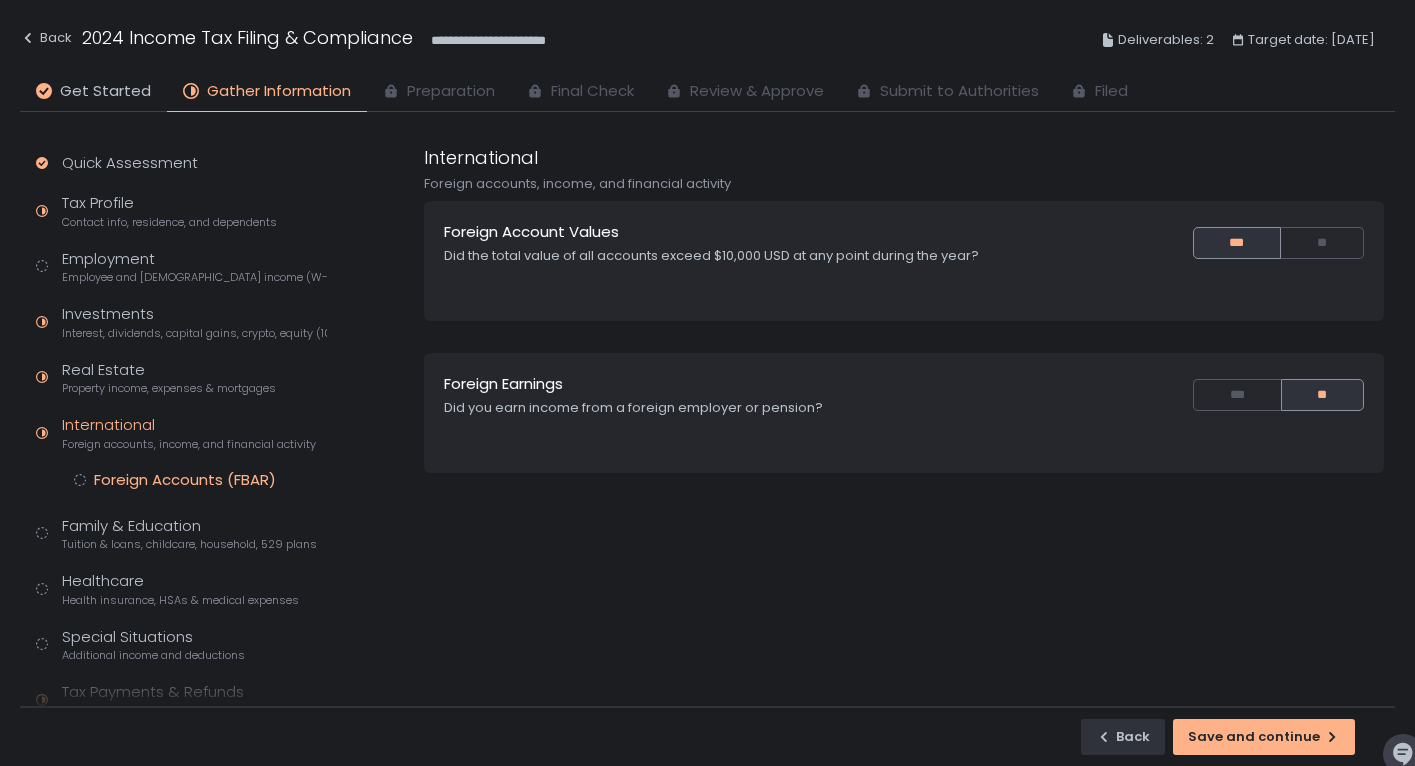 click on "Foreign Accounts (FBAR)" 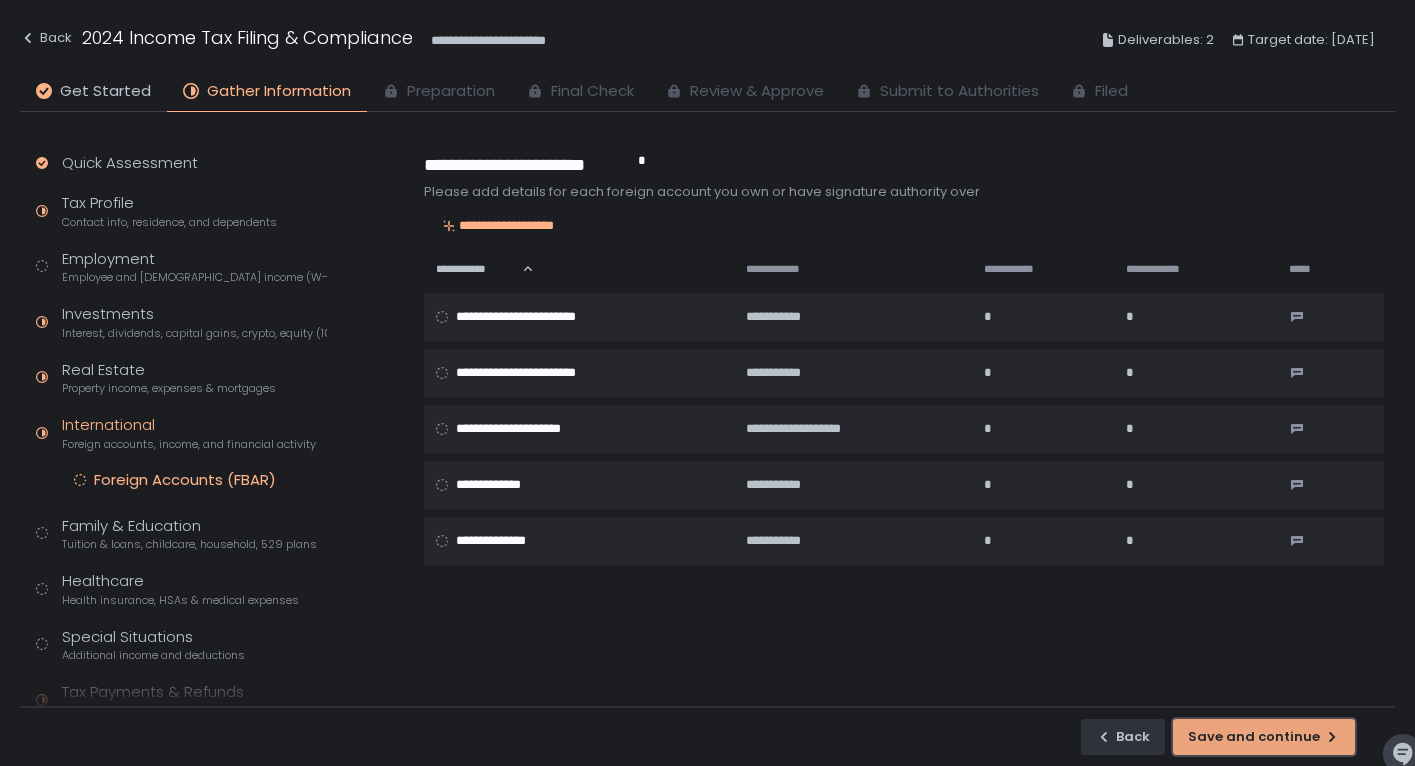 click on "Save and continue" 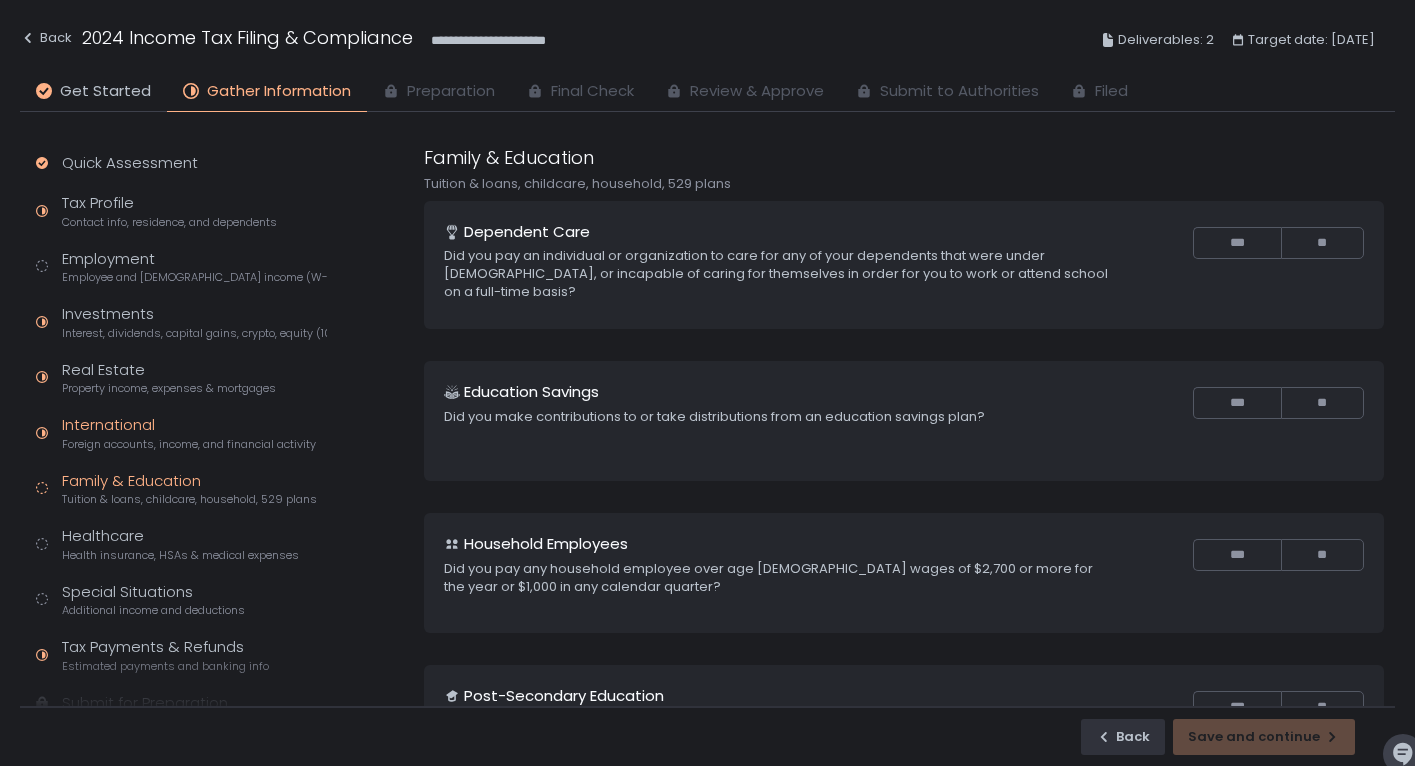 click on "Foreign accounts, income, and financial activity" 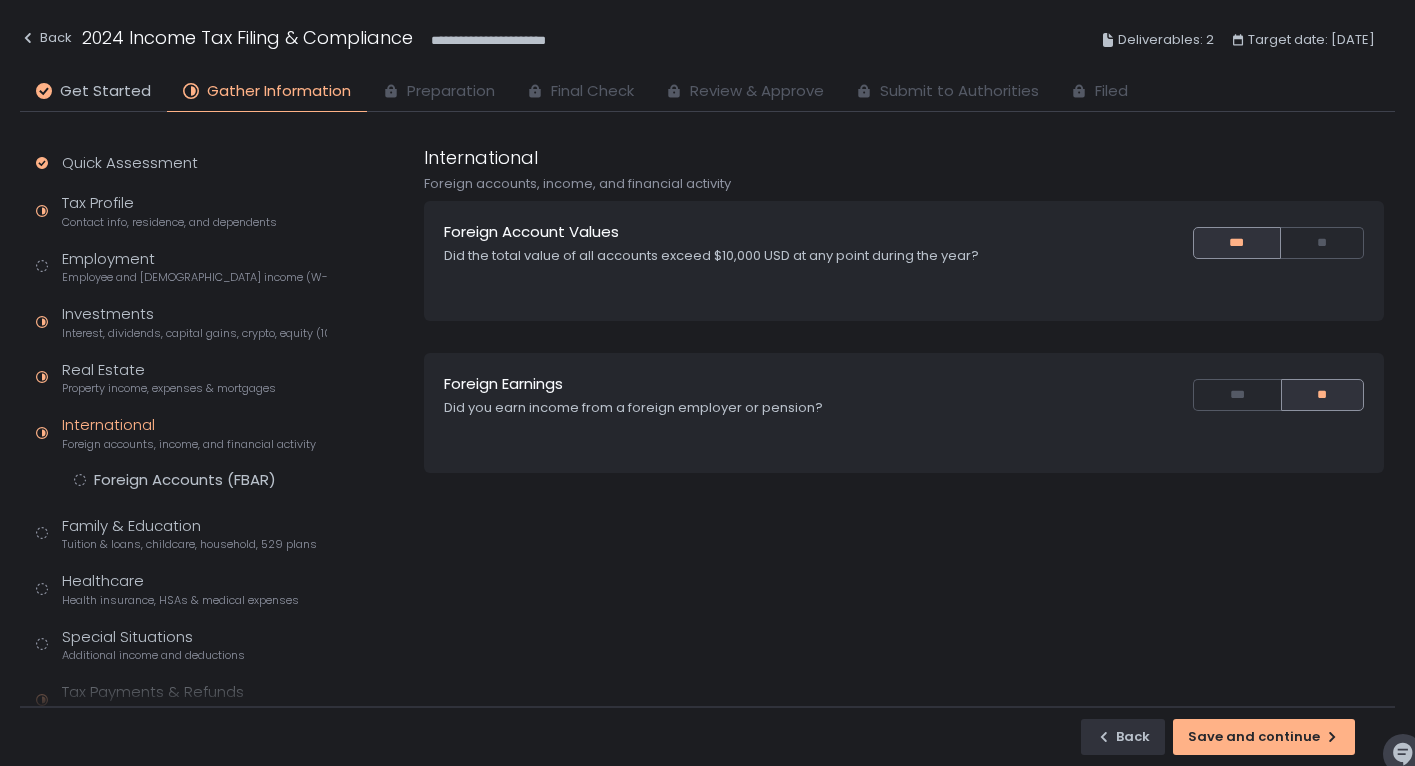 click on "Quick Assessment Tax Profile Contact info, residence, and dependents Employment Employee and [DEMOGRAPHIC_DATA] income (W-2s) Investments Interest, dividends, capital gains, crypto, equity (1099s, K-1s) Real Estate Property income, expenses & mortgages International Foreign accounts, income, and financial activity Foreign Accounts (FBAR) Family & Education Tuition & loans, childcare, household, 529 plans Healthcare Health insurance, HSAs & medical expenses Special Situations Additional income and deductions Tax Payments & Refunds Estimated payments and banking info Submit for Preparation" 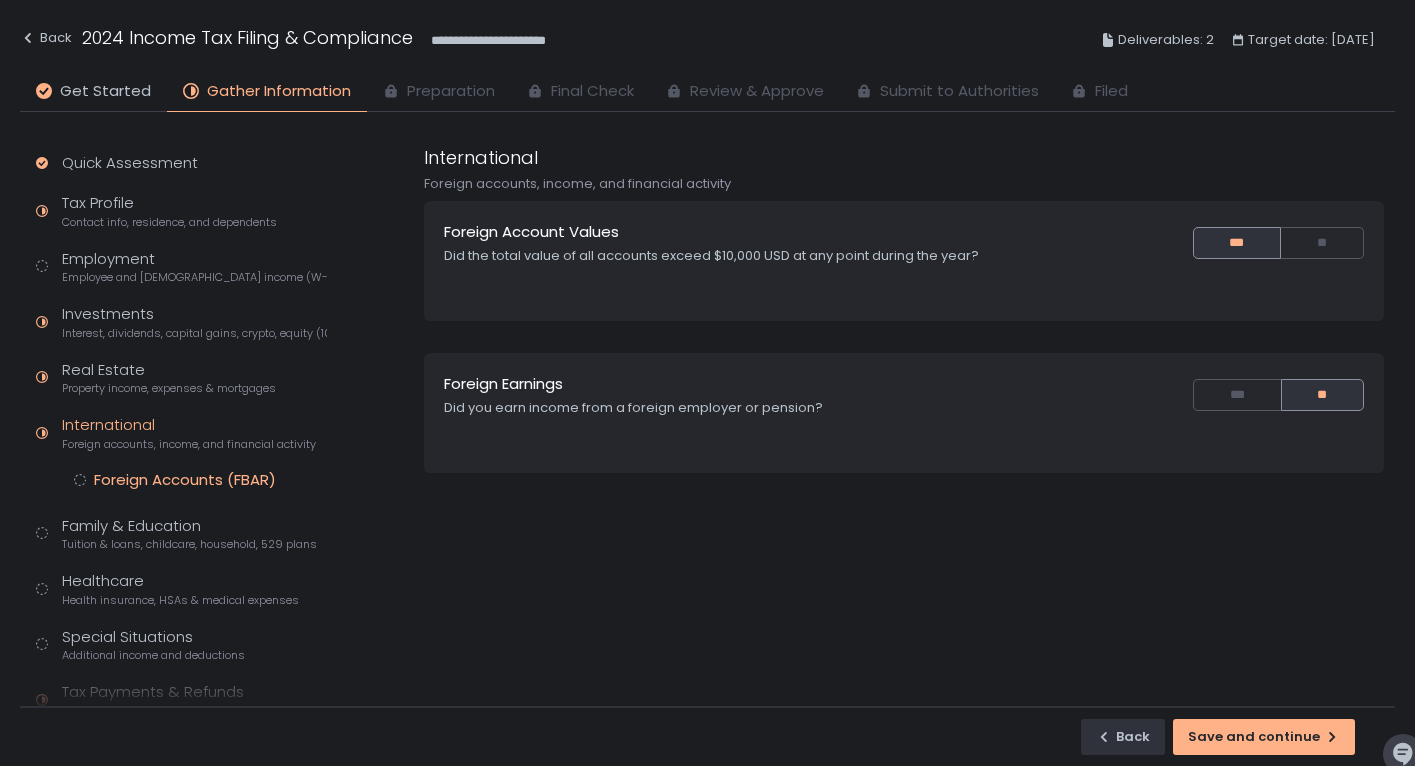 click on "Foreign Accounts (FBAR)" 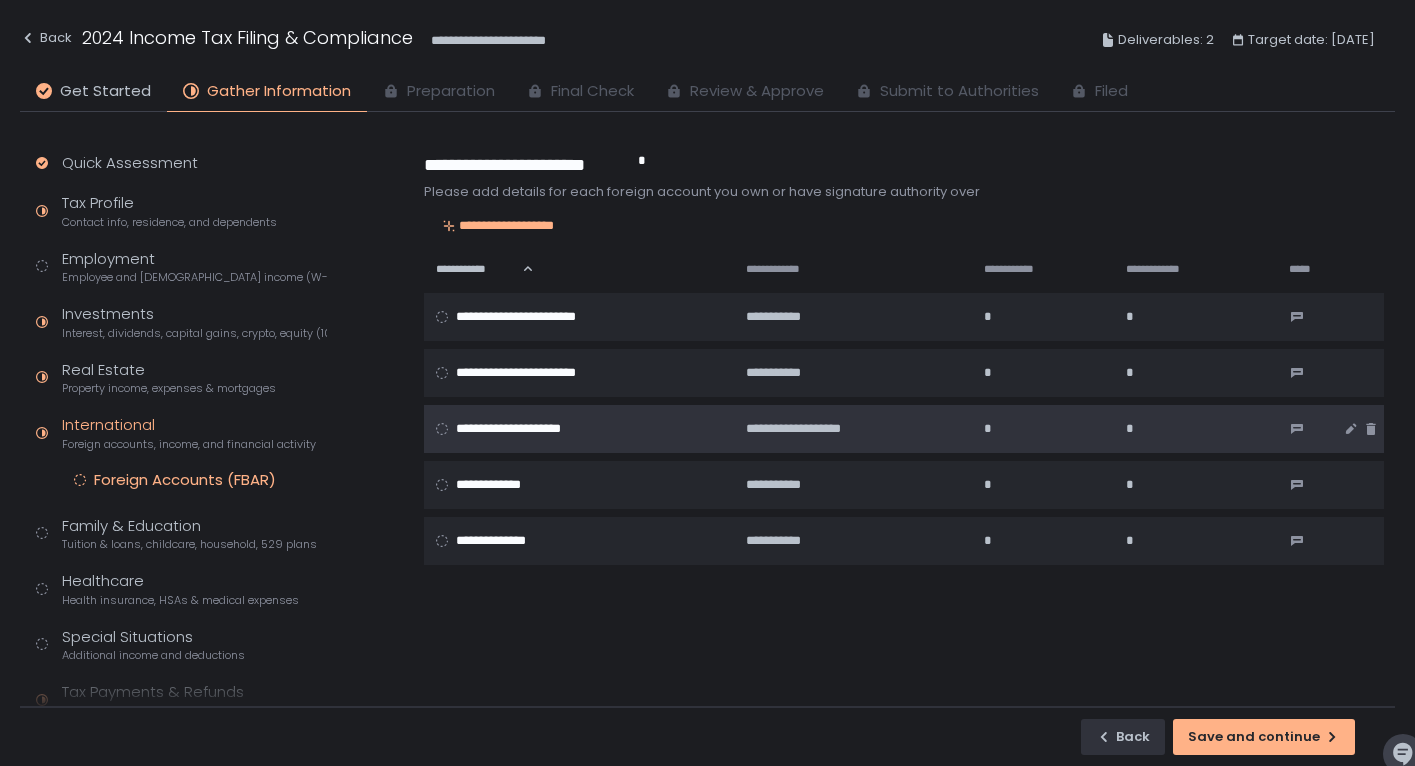 click on "**********" 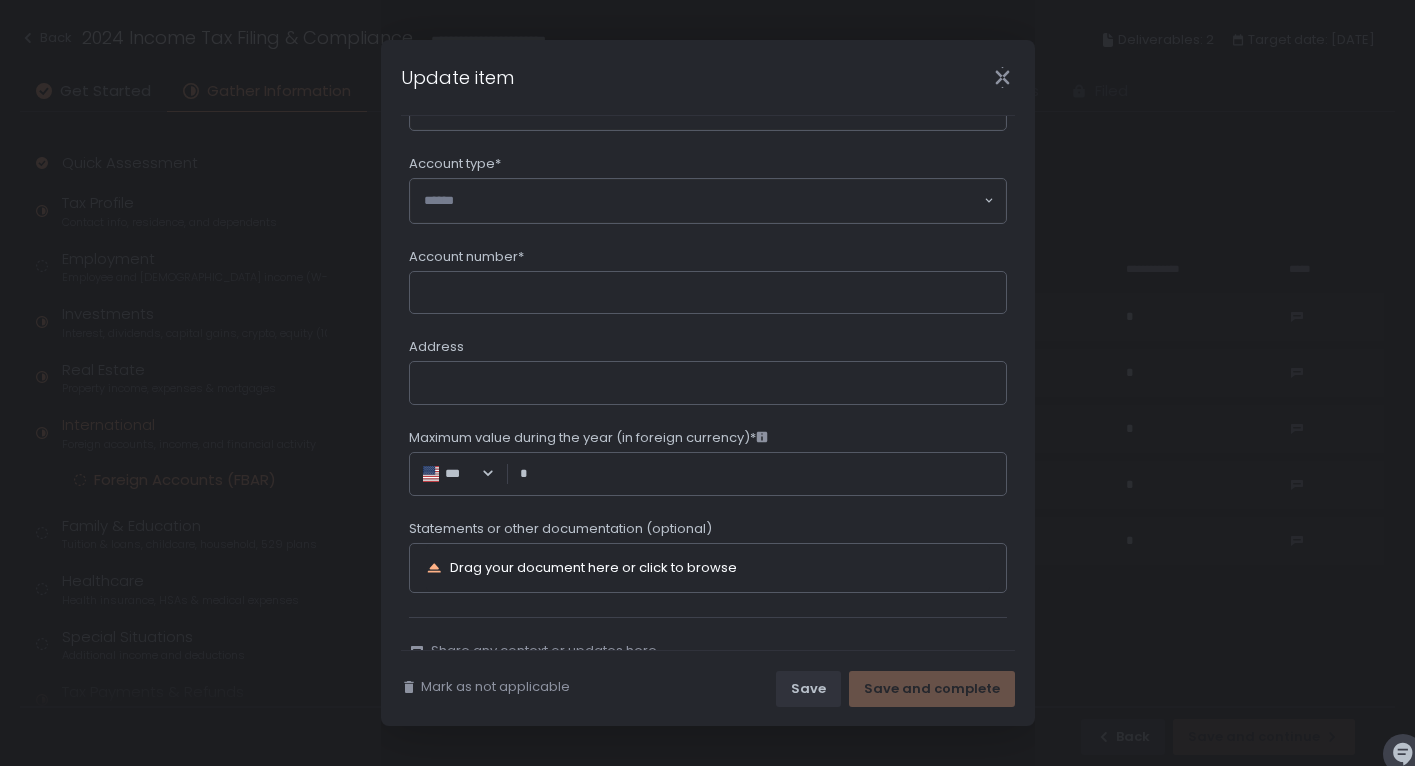 scroll, scrollTop: 234, scrollLeft: 0, axis: vertical 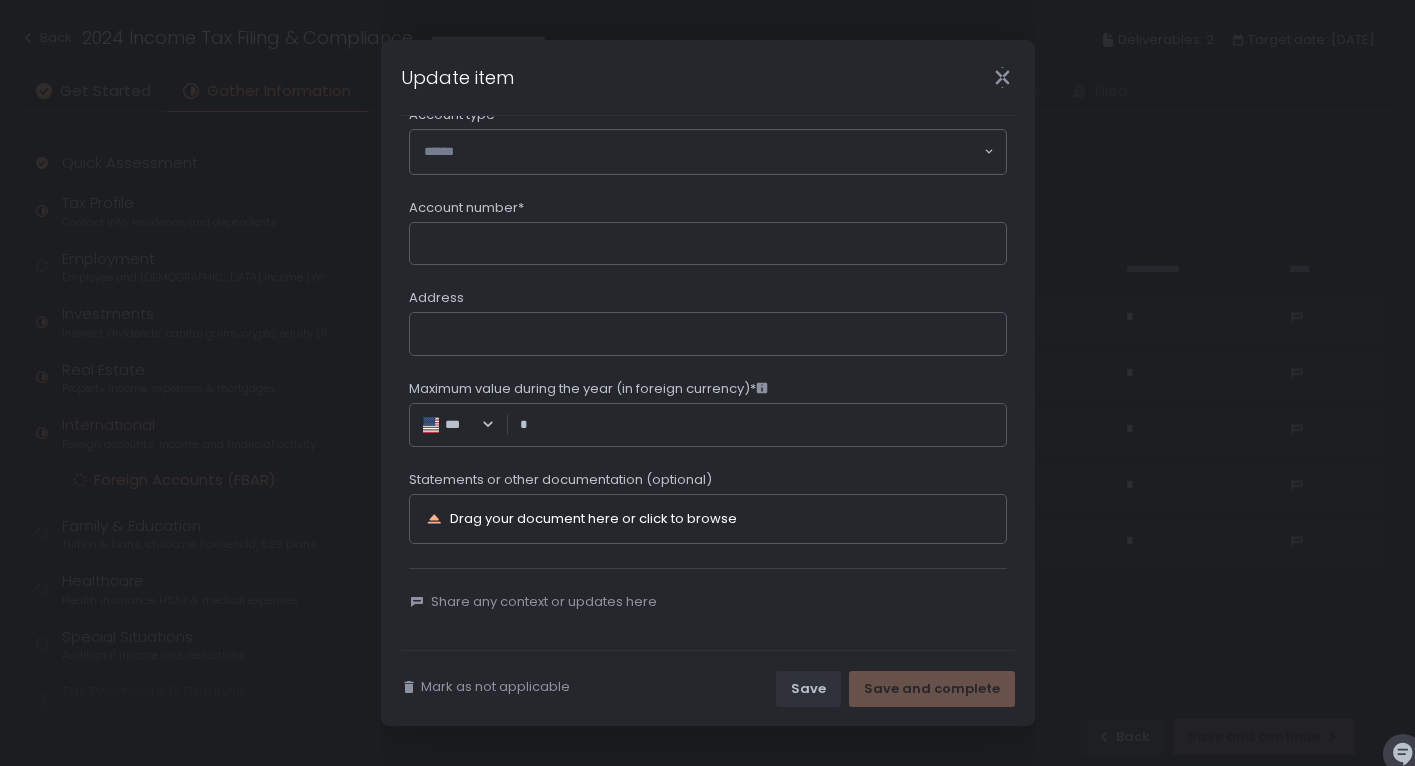 click on "**********" at bounding box center (707, 383) 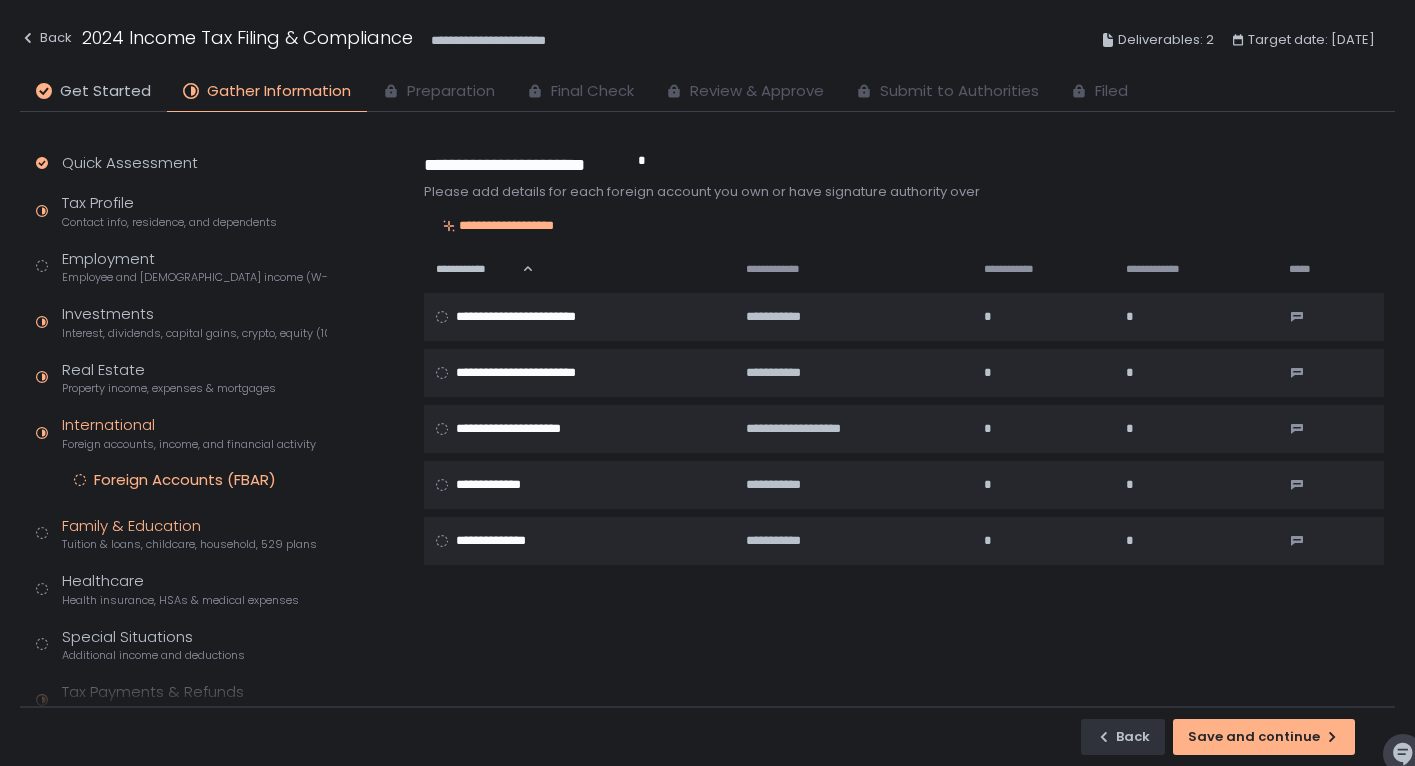 click on "Tuition & loans, childcare, household, 529 plans" 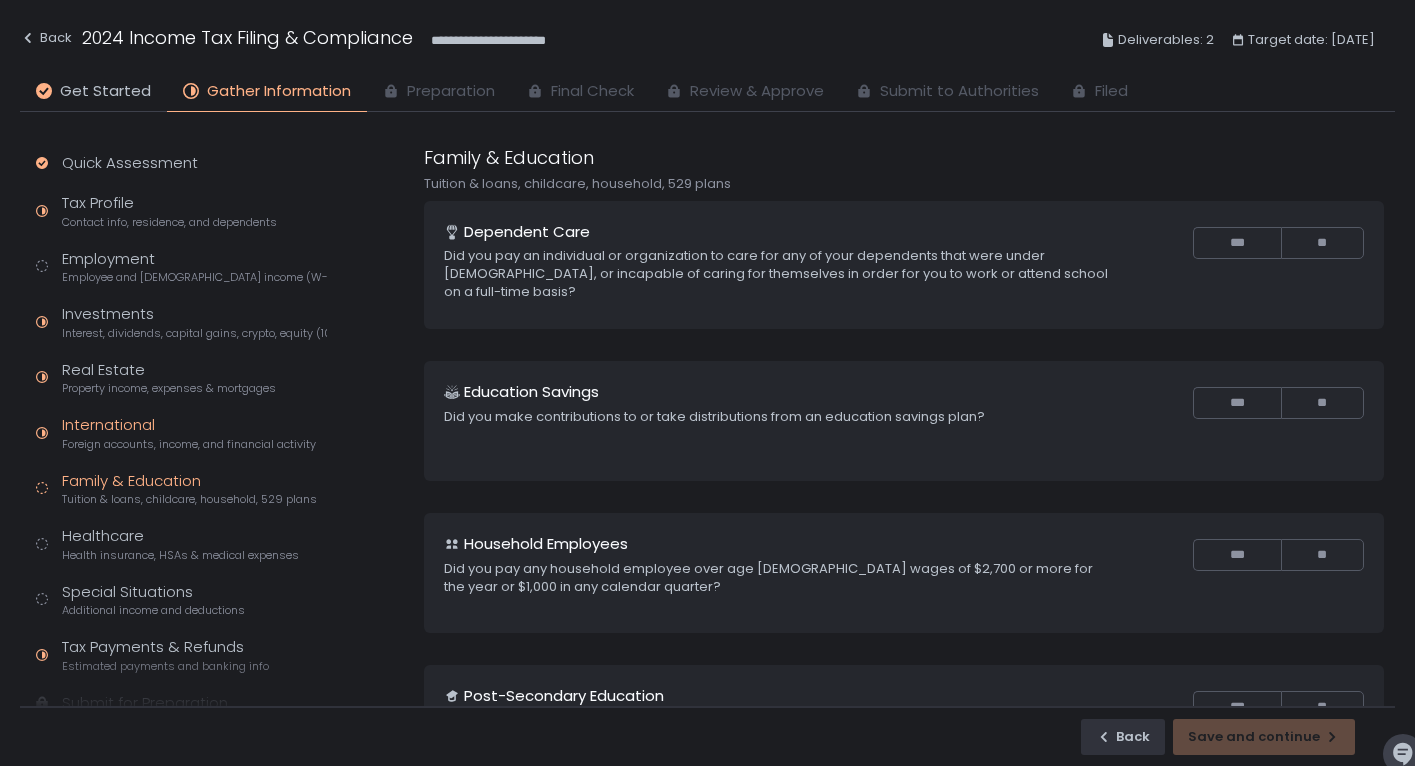 click on "International Foreign accounts, income, and financial activity" 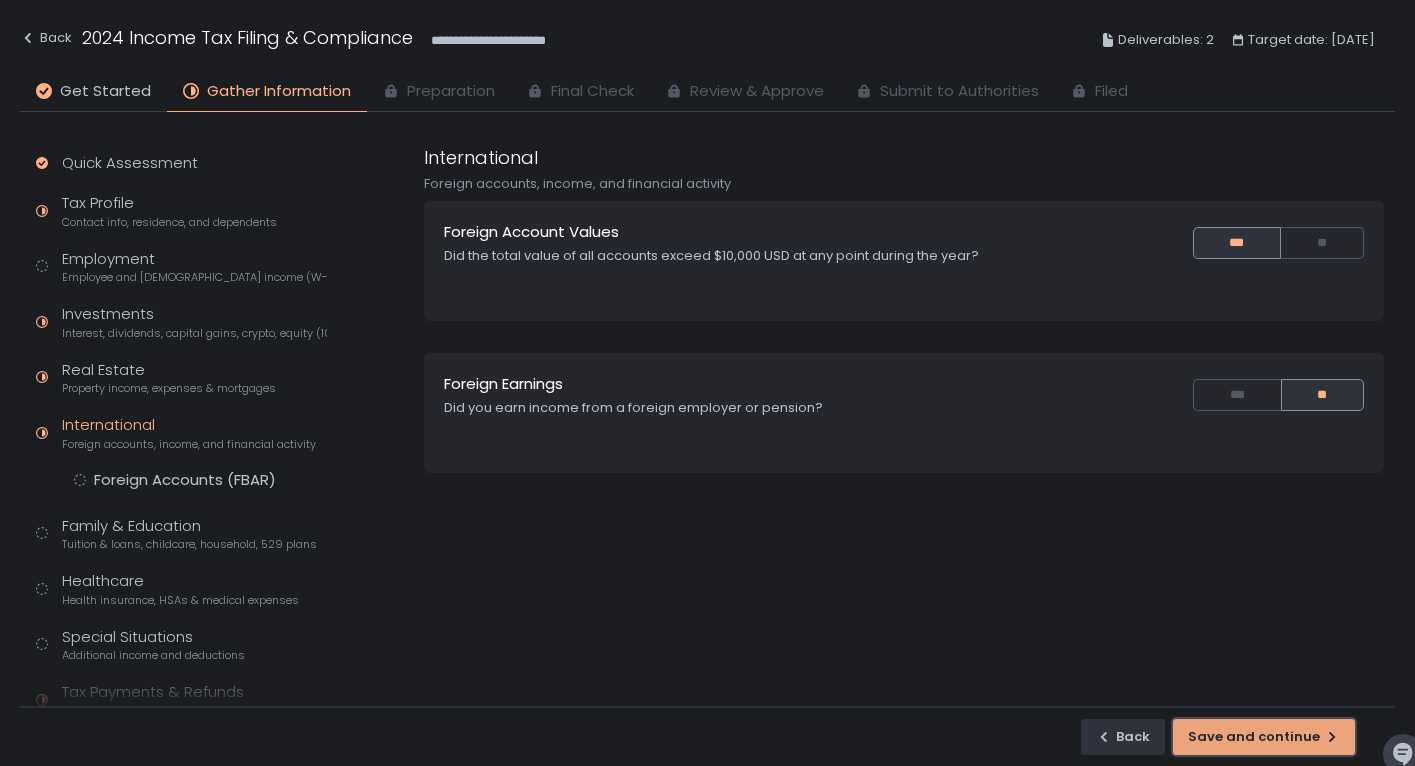 click on "Save and continue" 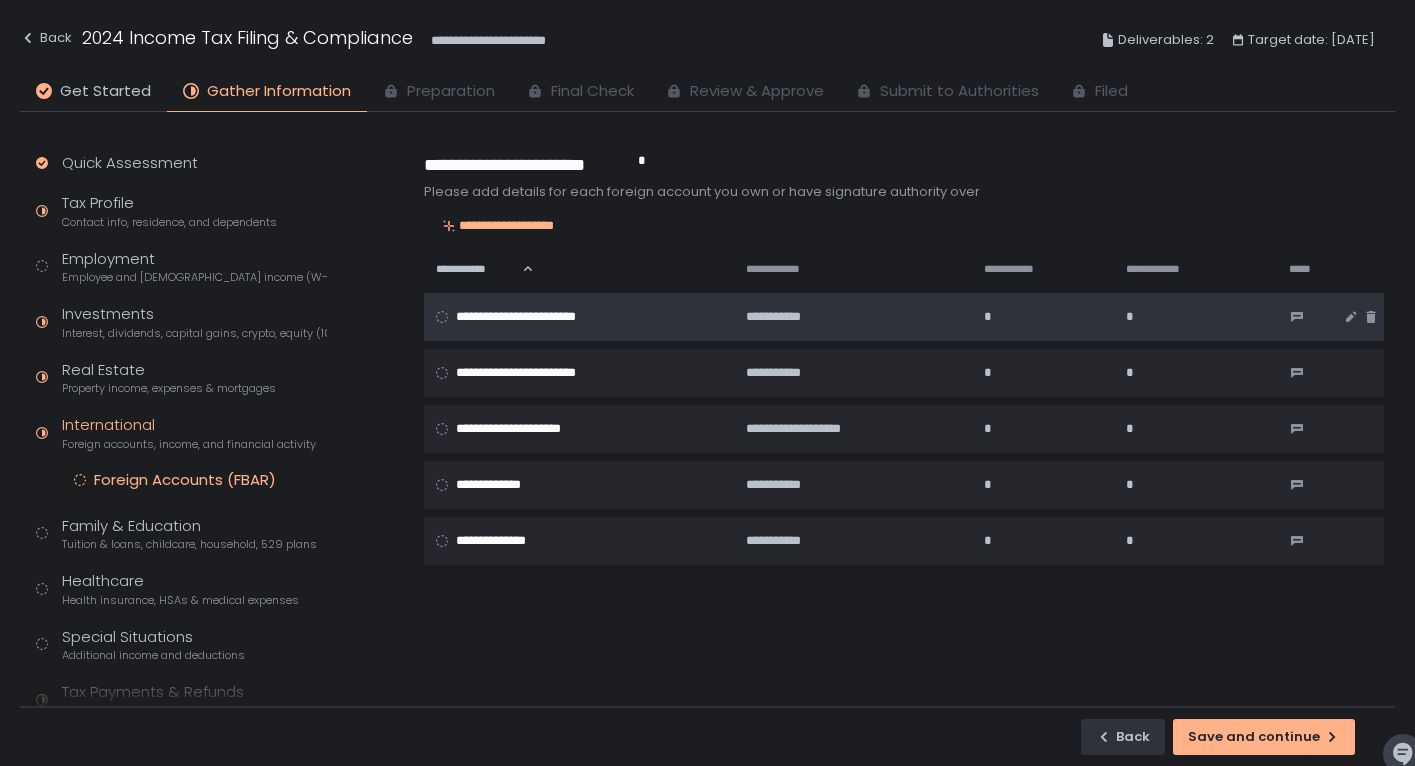 click 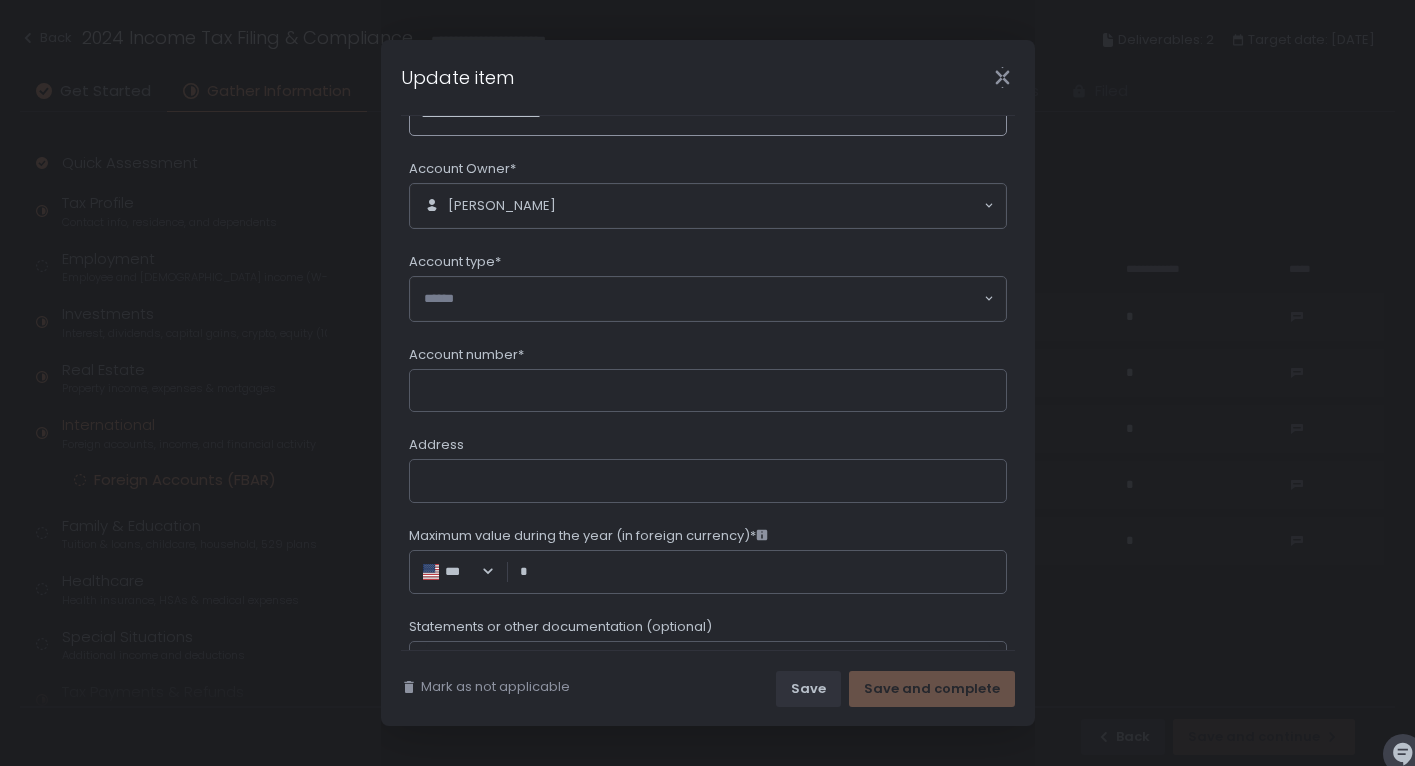 scroll, scrollTop: 234, scrollLeft: 0, axis: vertical 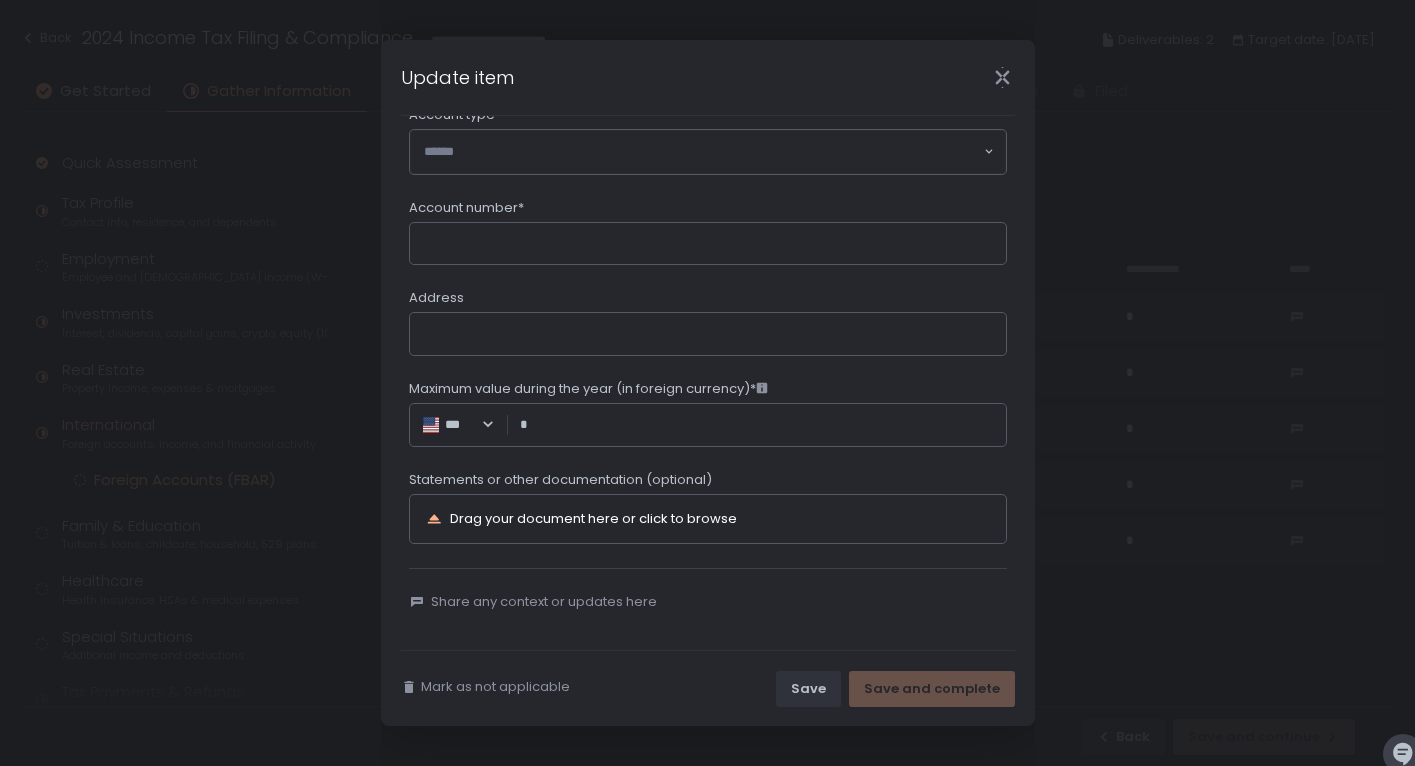 click 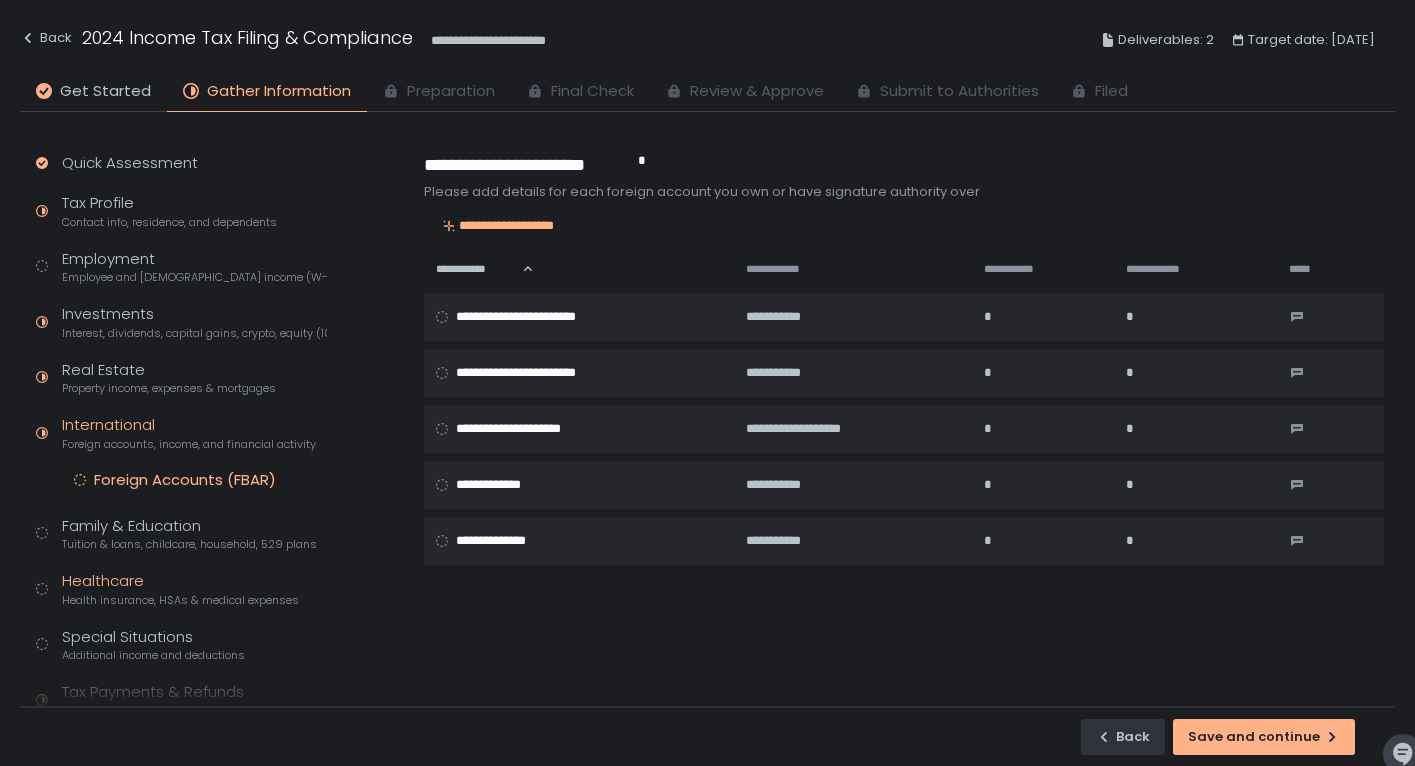 click on "Health insurance, HSAs & medical expenses" 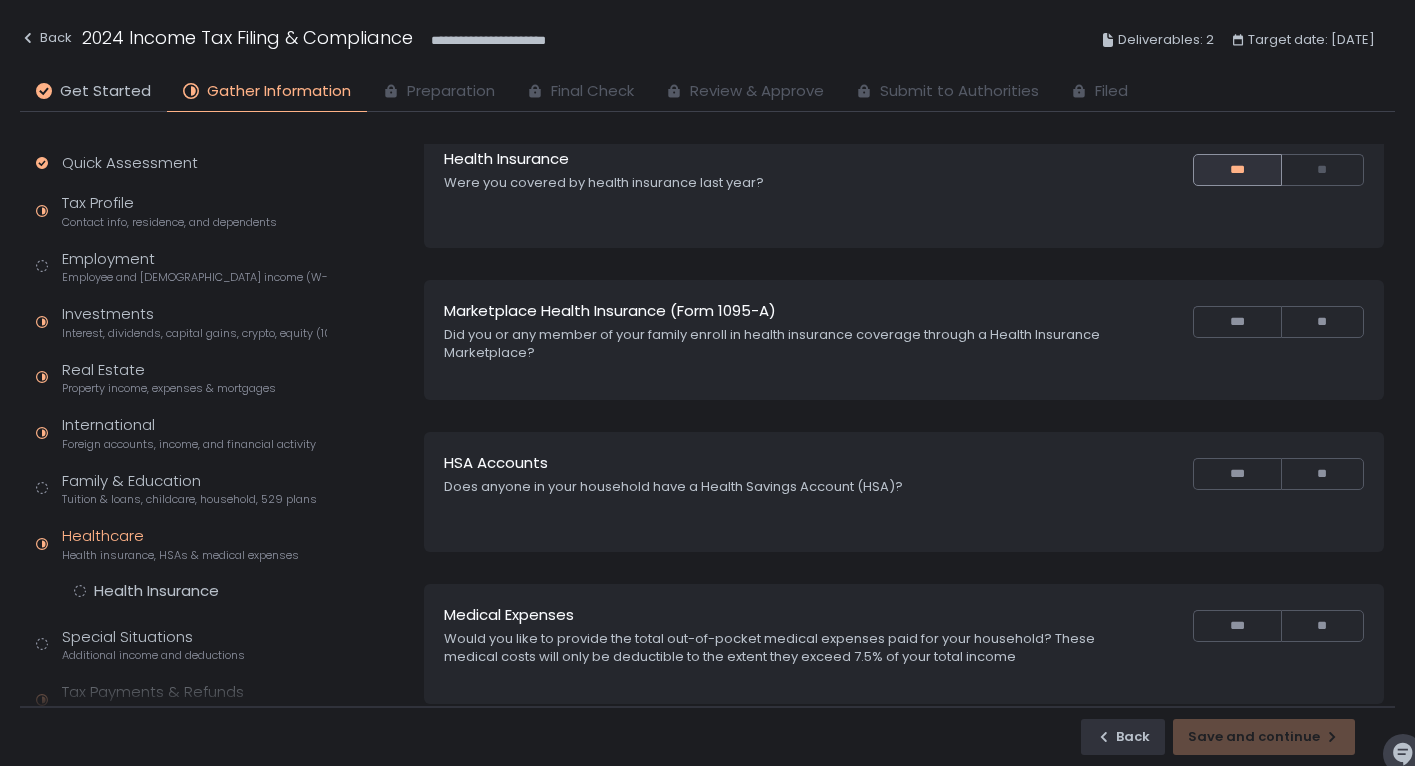 scroll, scrollTop: 111, scrollLeft: 0, axis: vertical 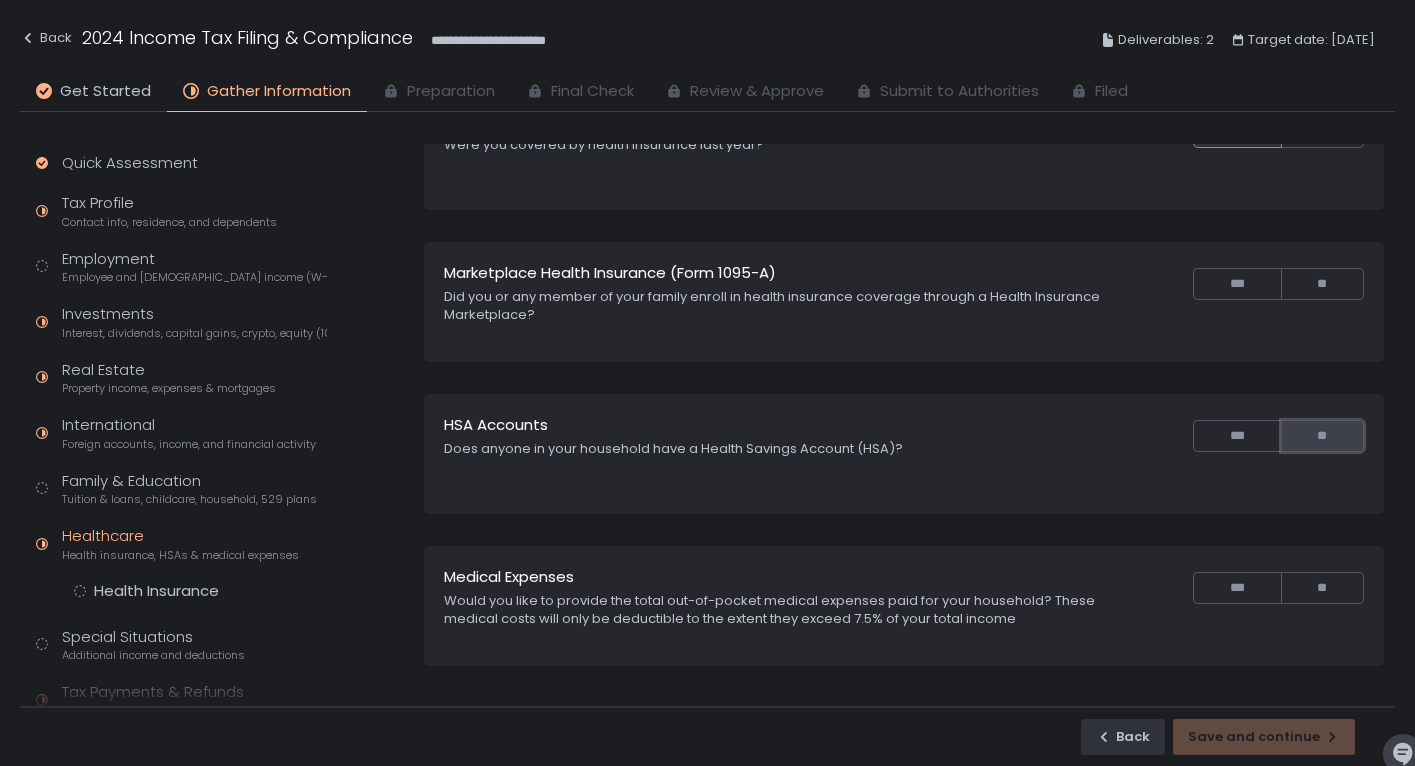 click on "**" at bounding box center [1322, 436] 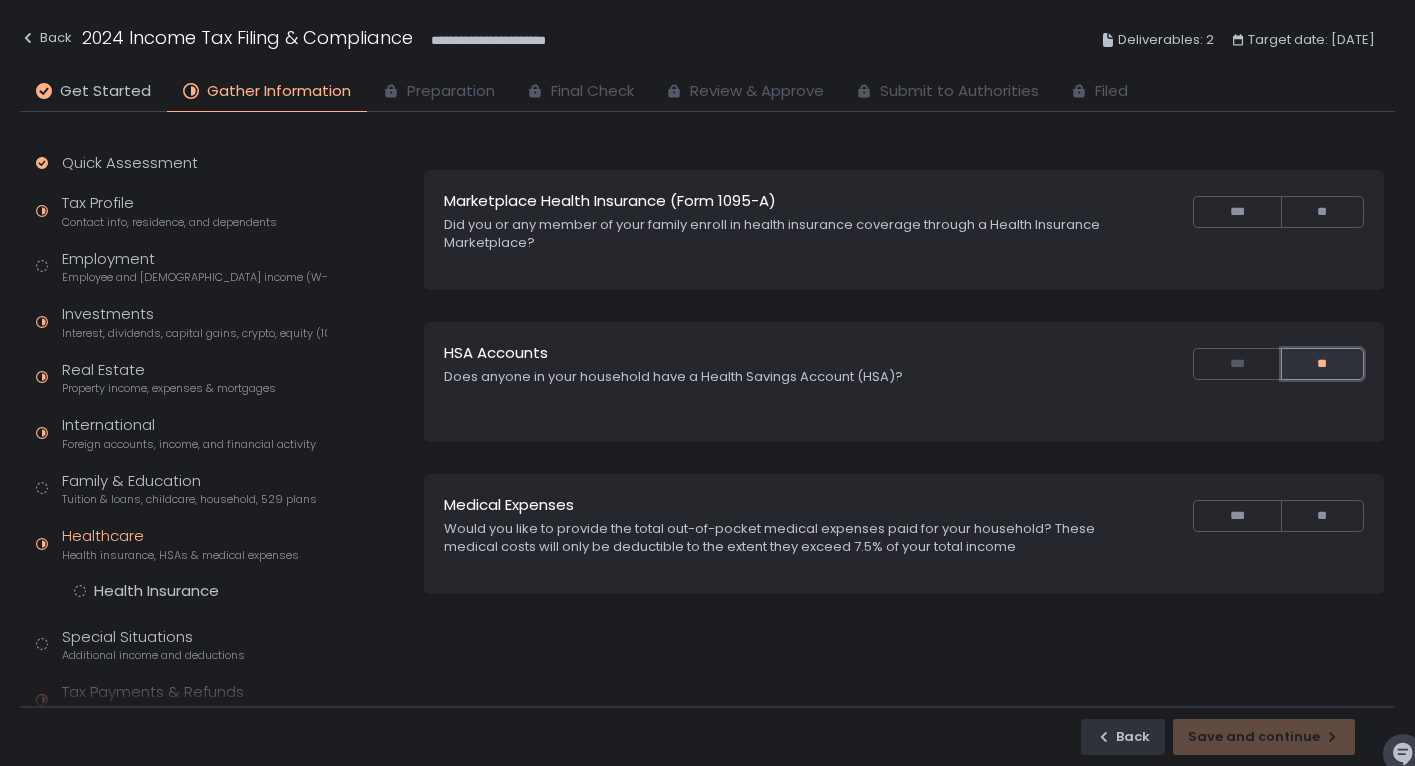 scroll, scrollTop: 191, scrollLeft: 0, axis: vertical 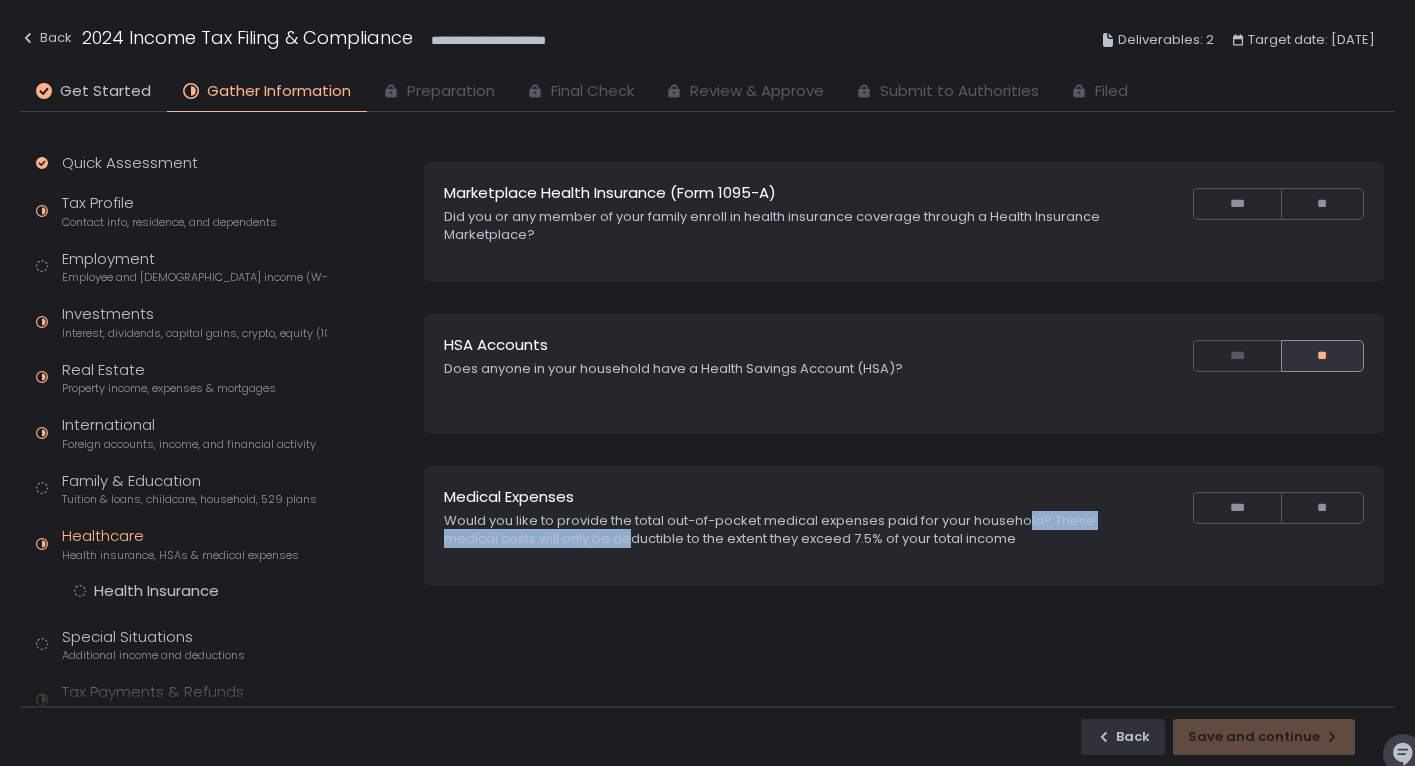 drag, startPoint x: 633, startPoint y: 534, endPoint x: 1025, endPoint y: 528, distance: 392.04593 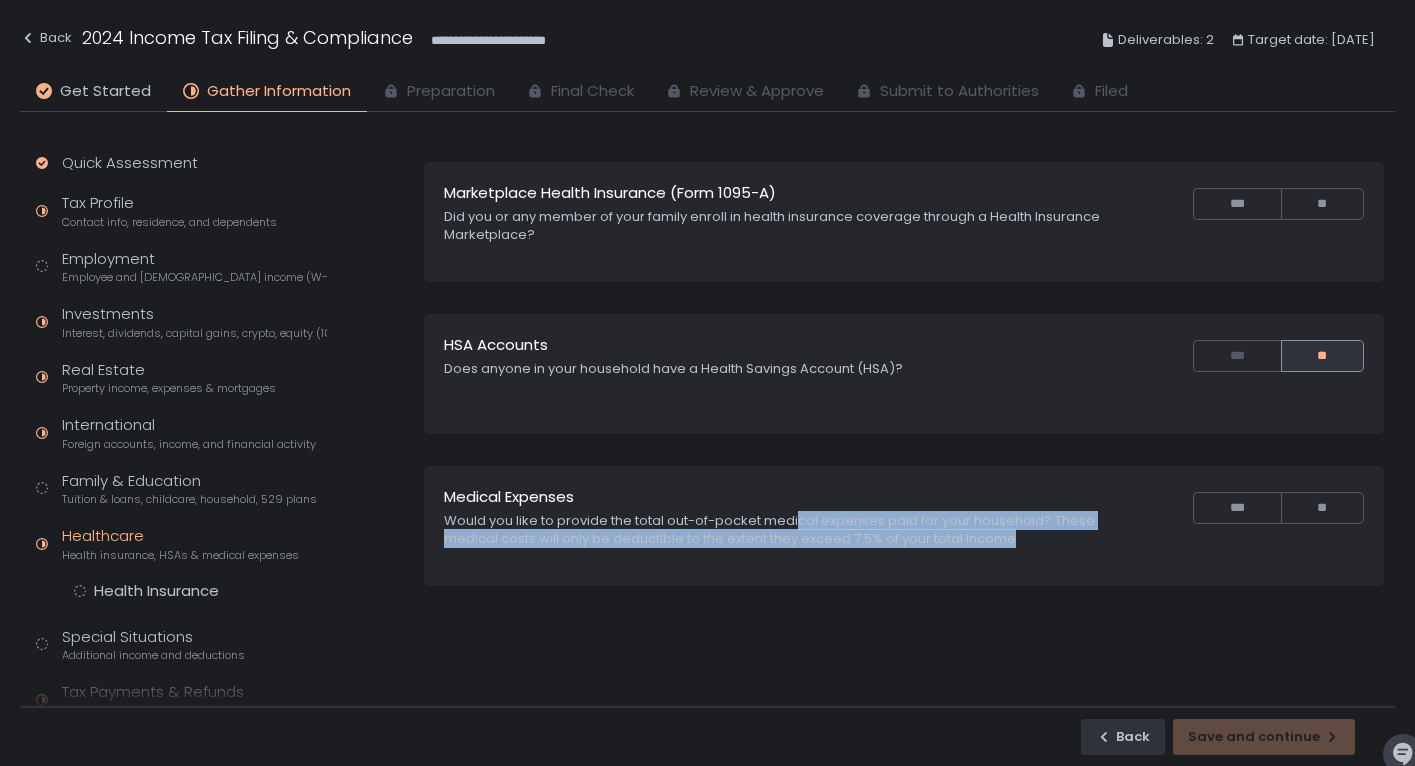 drag, startPoint x: 1024, startPoint y: 546, endPoint x: 801, endPoint y: 516, distance: 225.0089 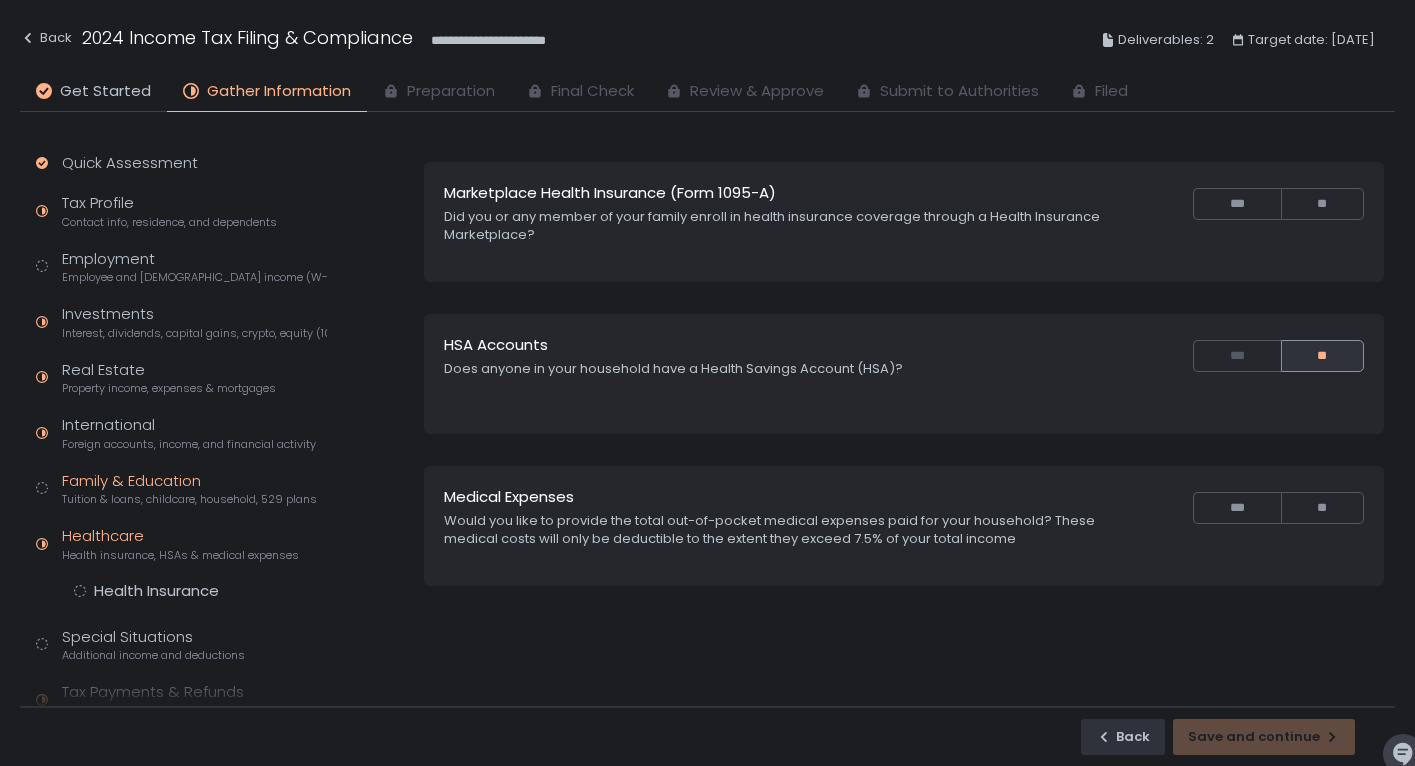 click on "Family & Education Tuition & loans, childcare, household, 529 plans" 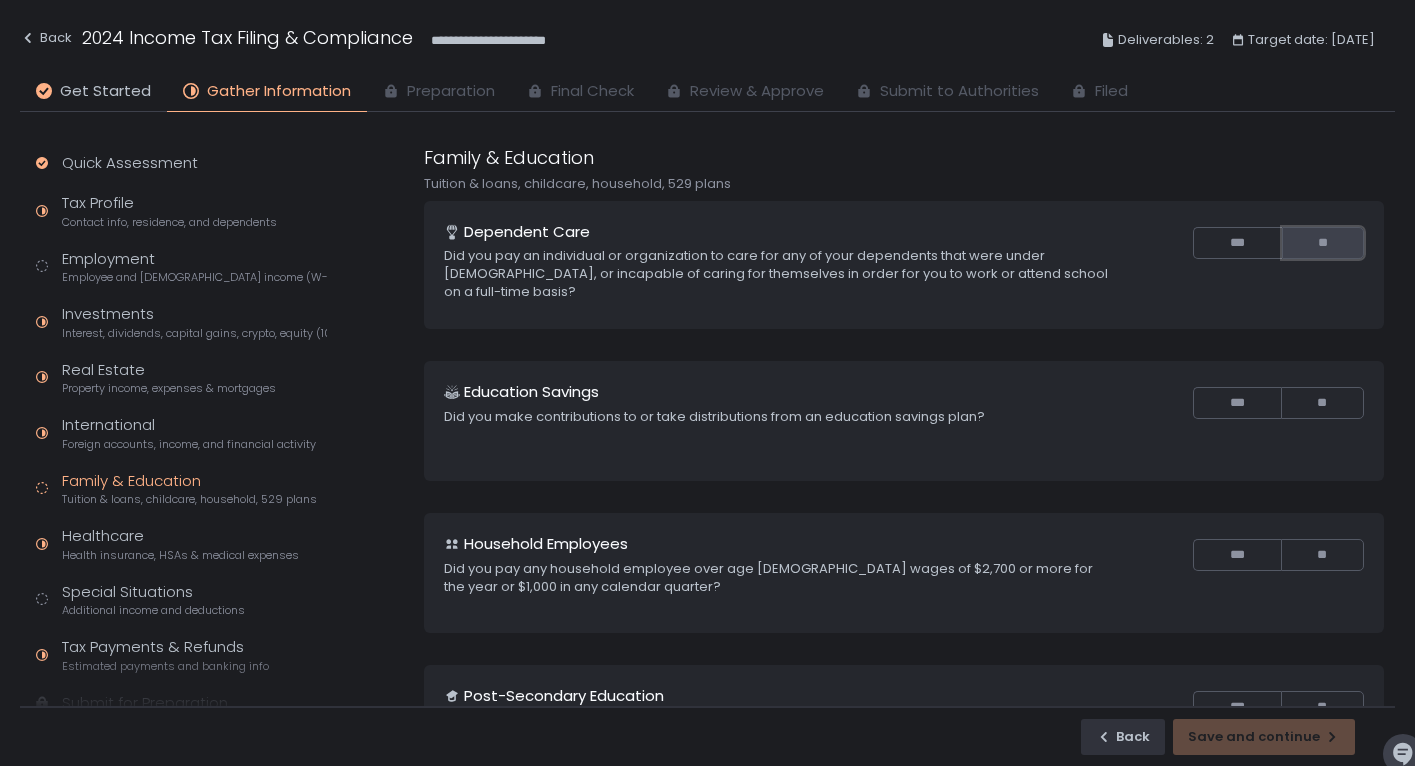 click on "**" at bounding box center [1323, 243] 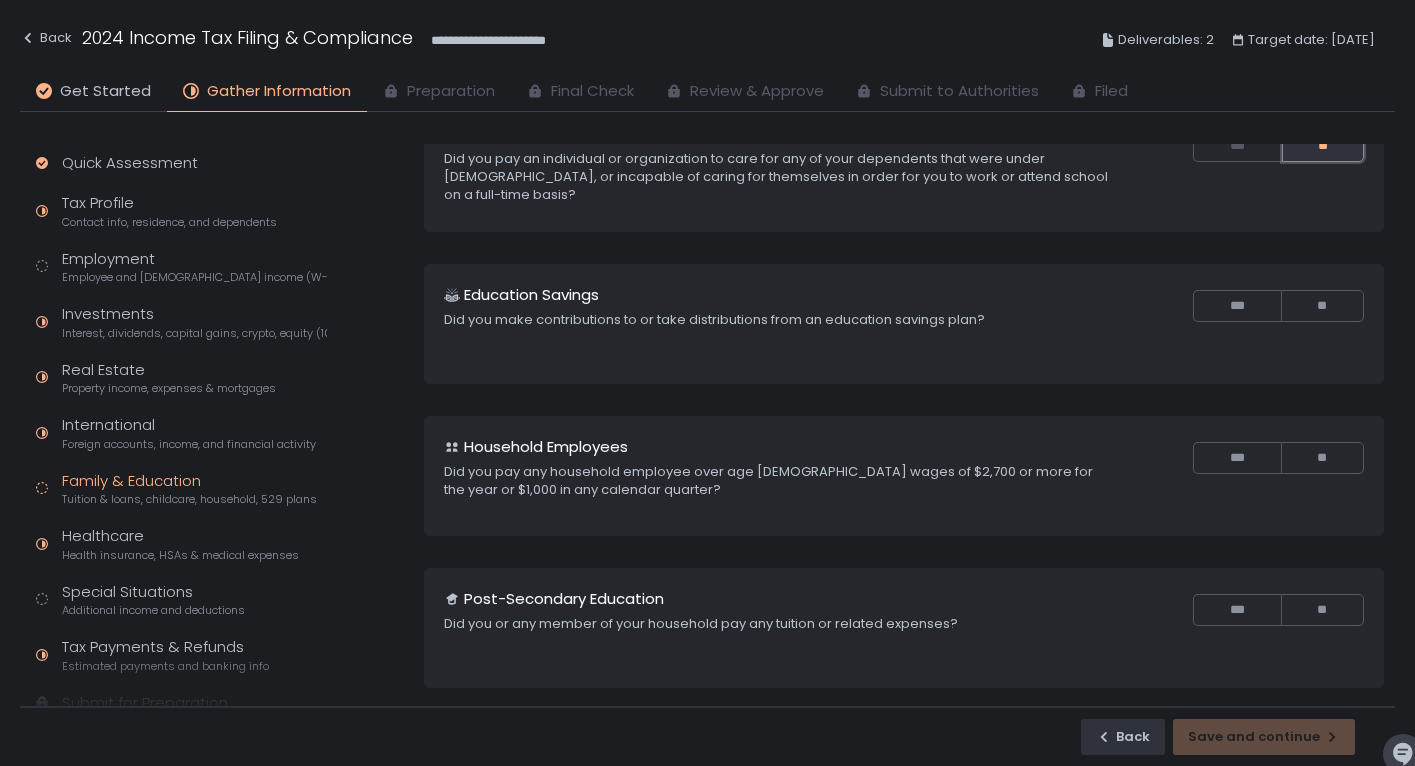 scroll, scrollTop: 95, scrollLeft: 0, axis: vertical 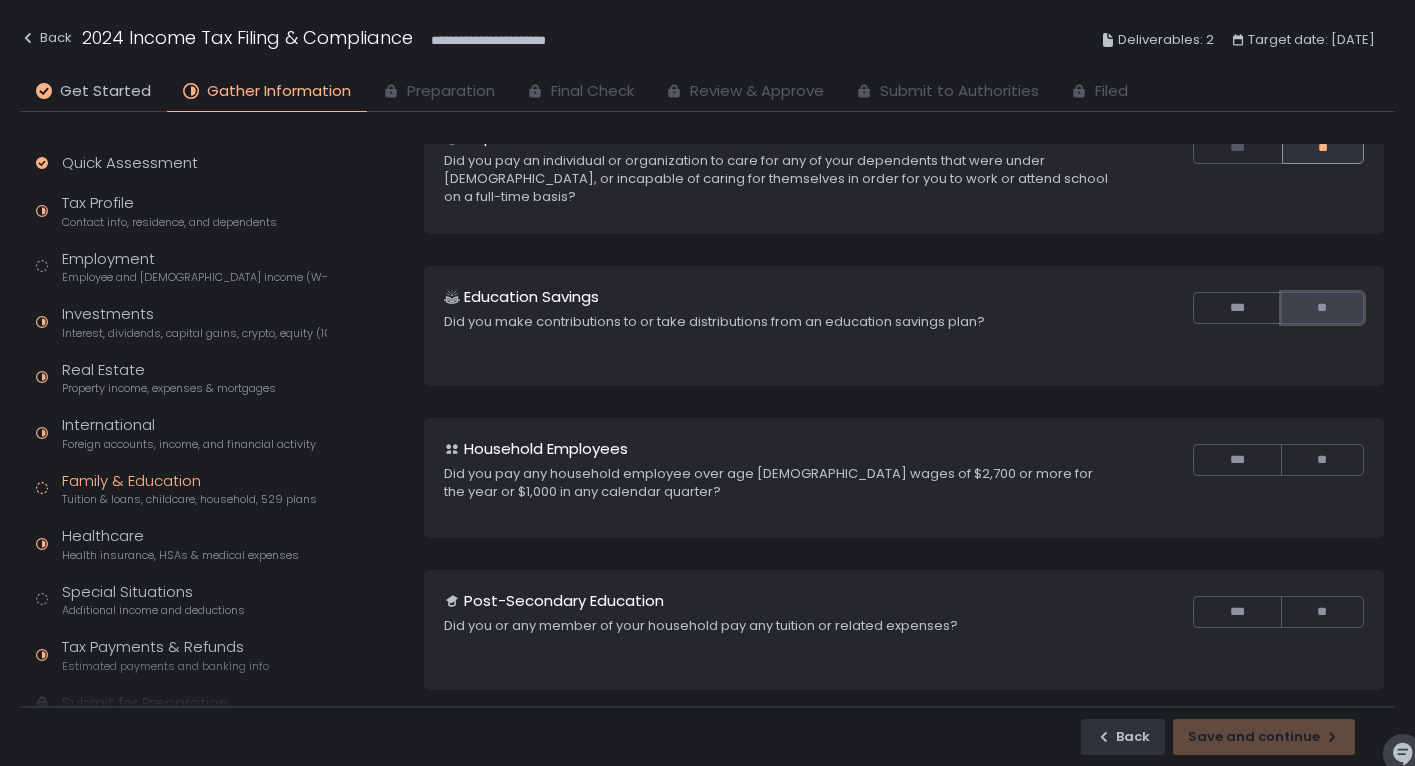 click on "**" at bounding box center [1322, 308] 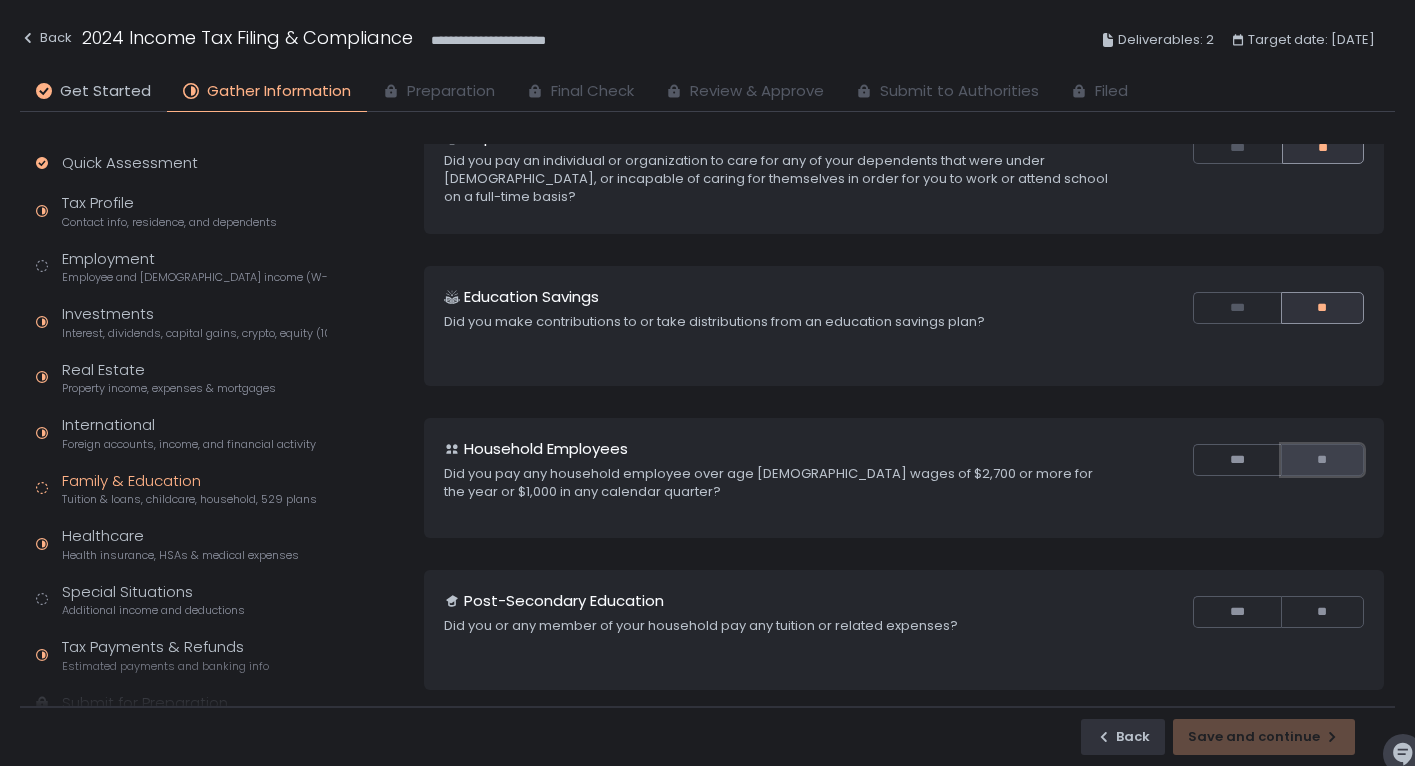 click on "**" at bounding box center [1322, 460] 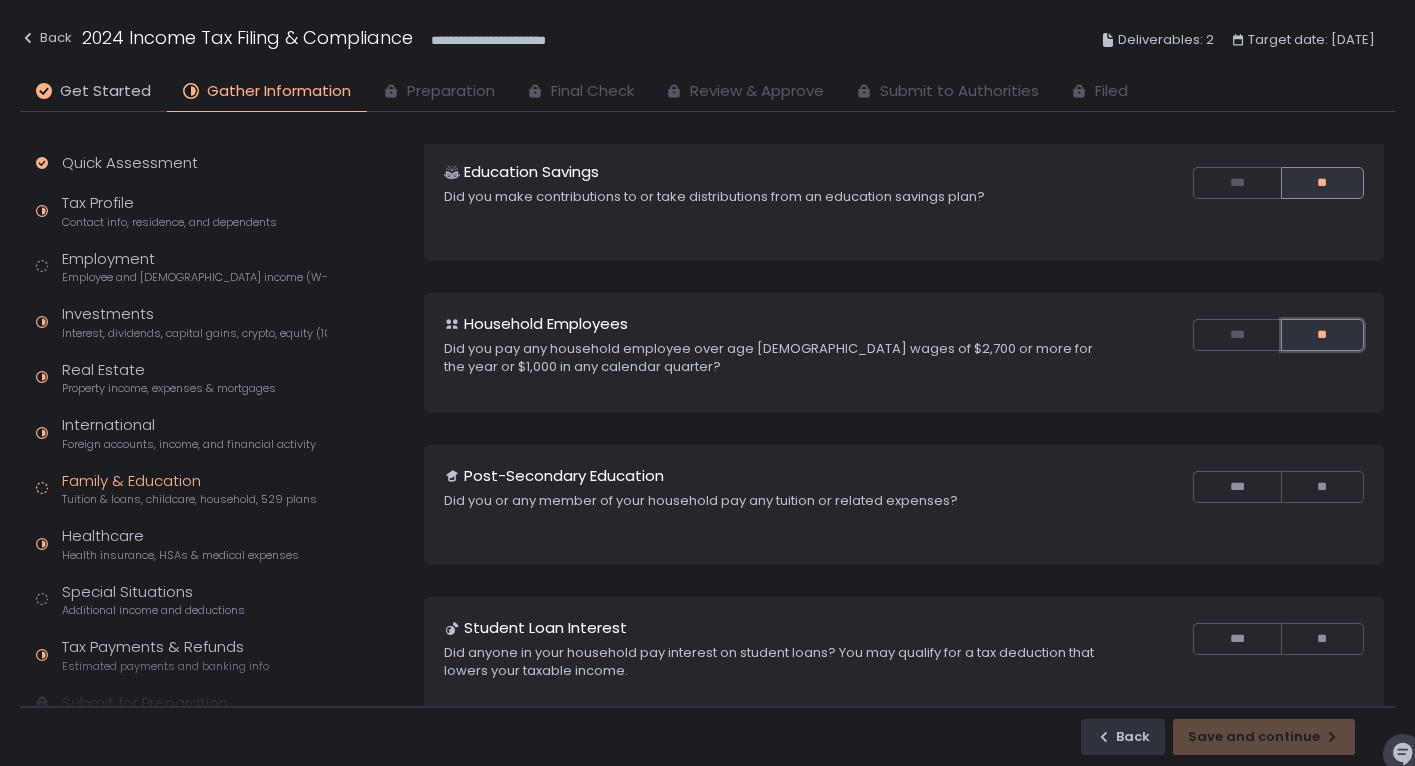scroll, scrollTop: 243, scrollLeft: 0, axis: vertical 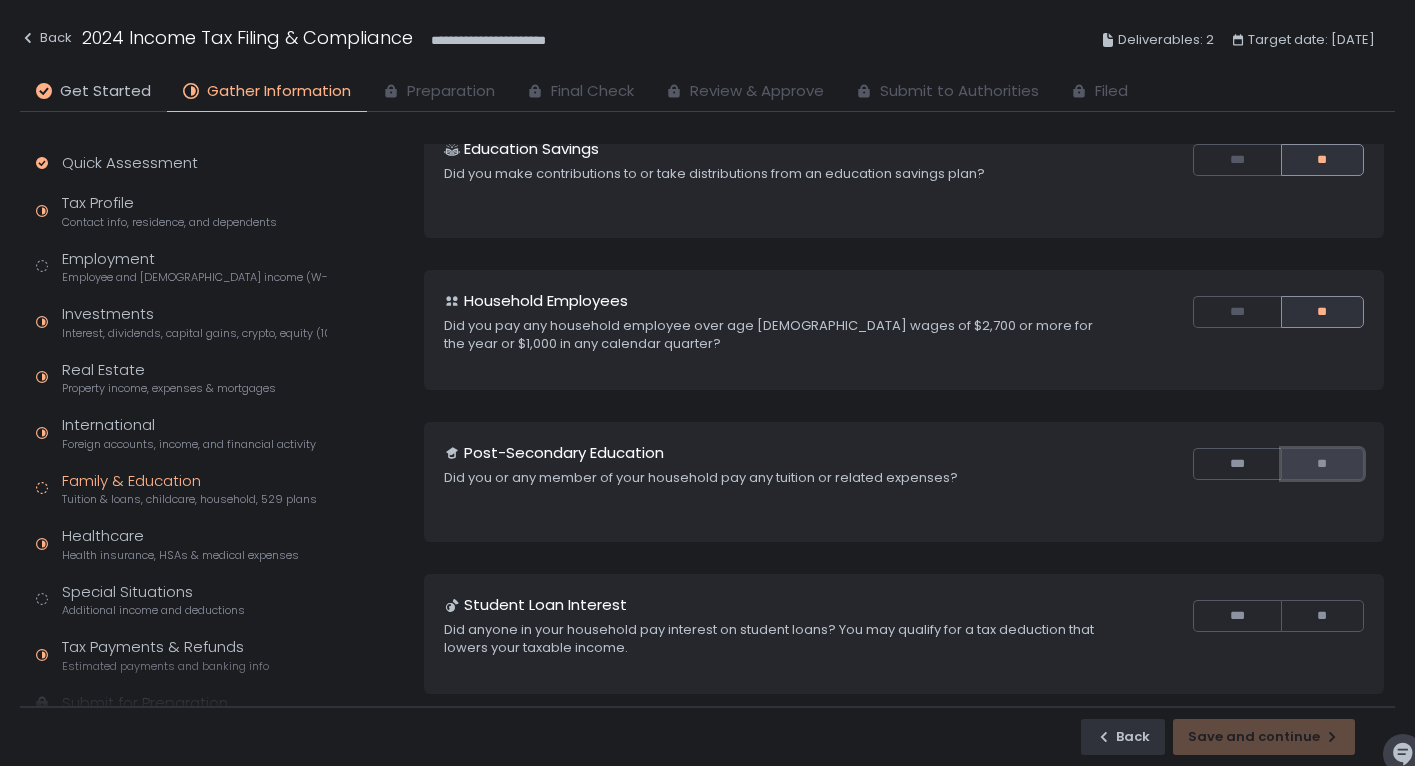 click on "**" at bounding box center (1322, 464) 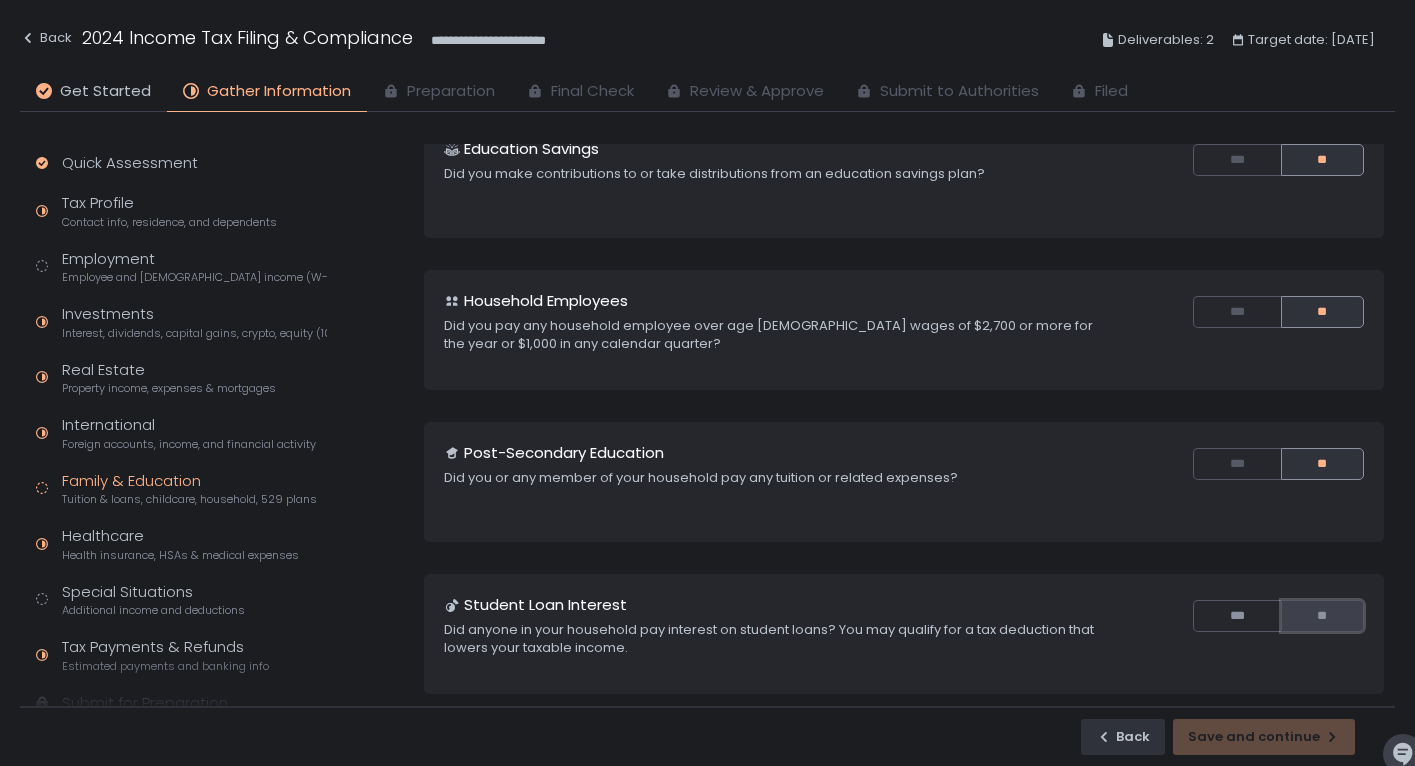 click on "**" at bounding box center [1322, 616] 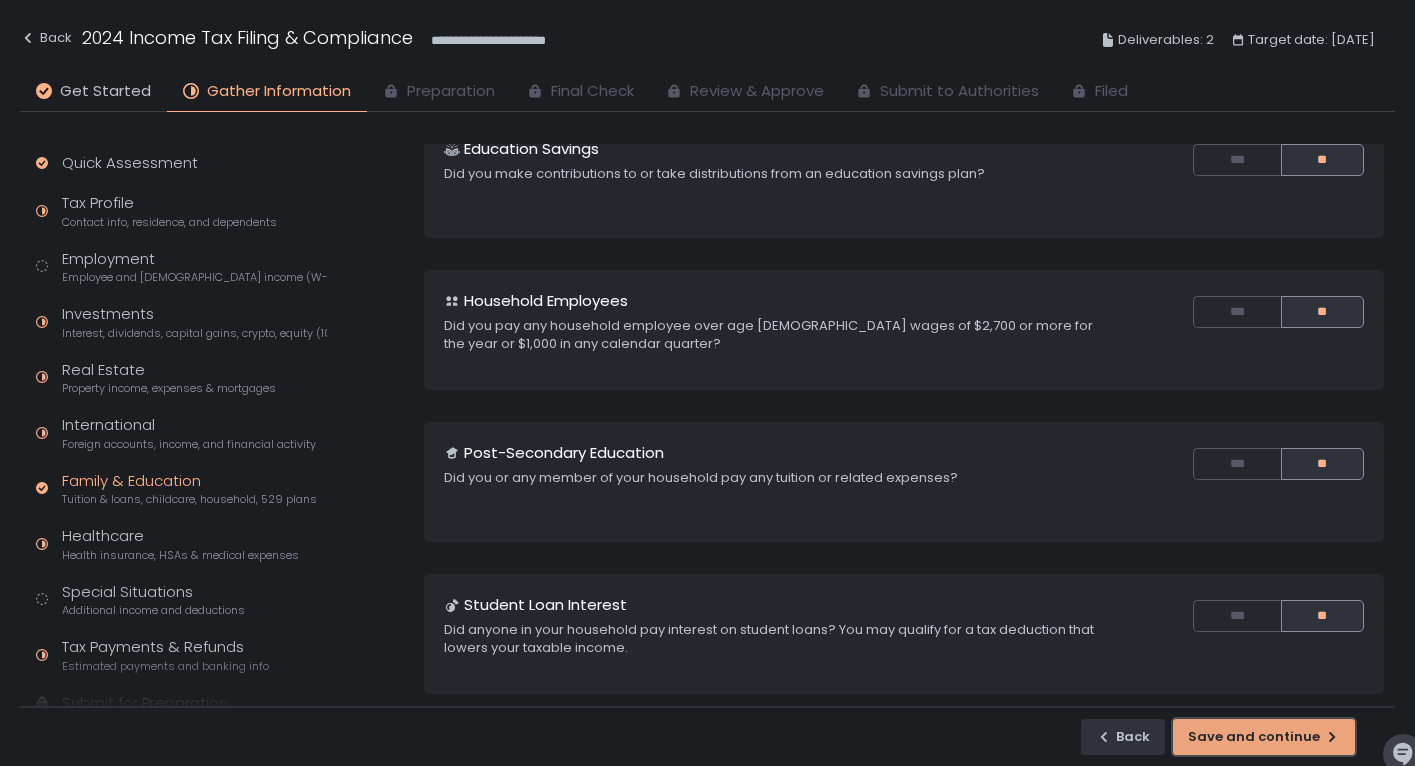 click on "Save and continue" 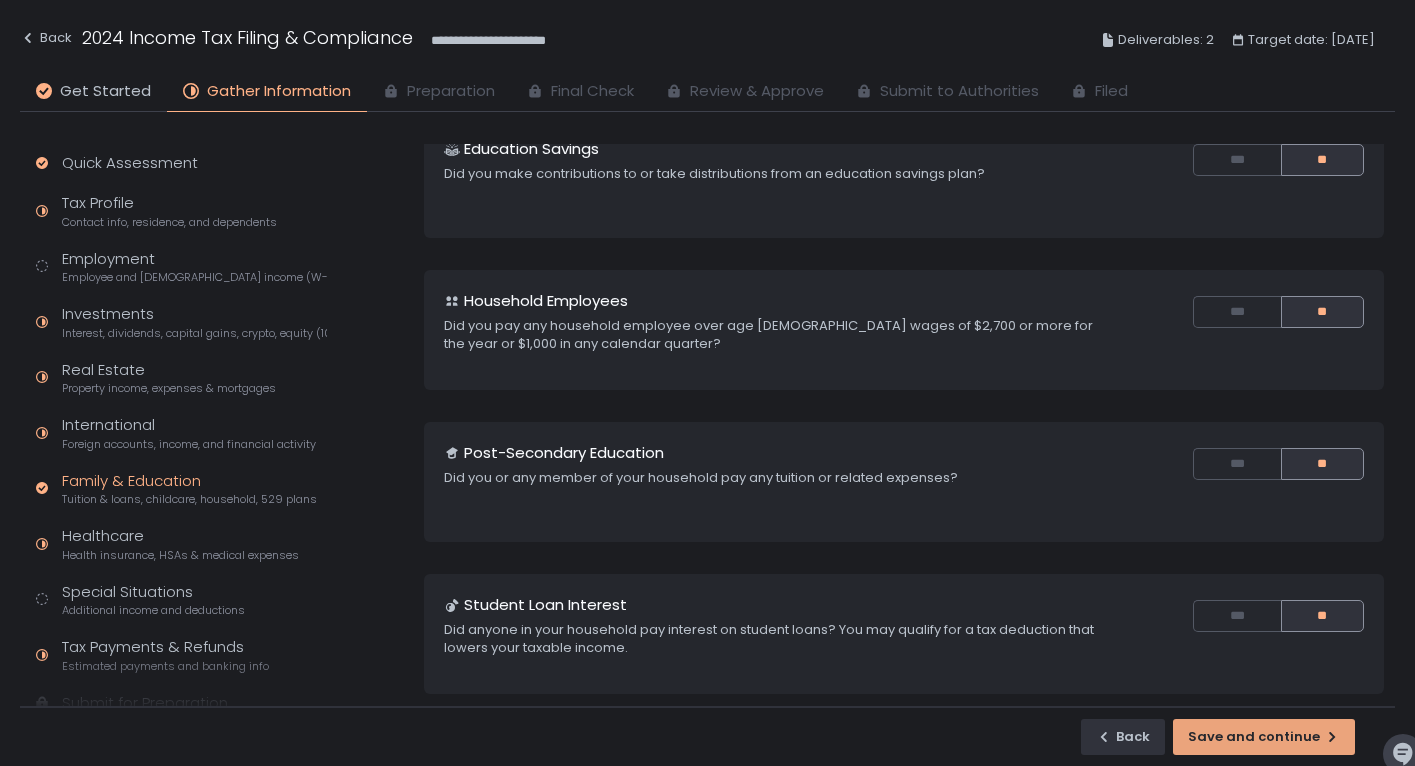 scroll, scrollTop: 0, scrollLeft: 0, axis: both 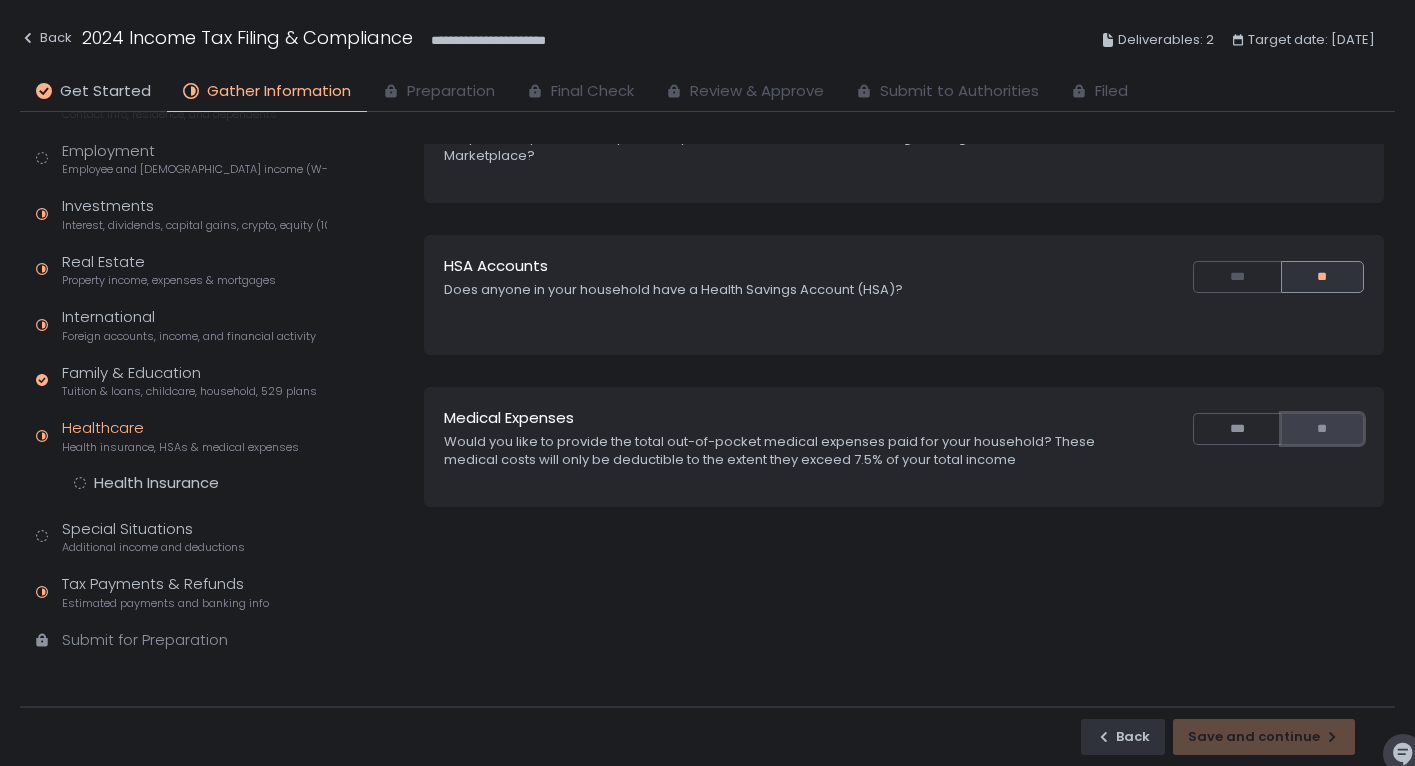 click on "**" at bounding box center (1322, 429) 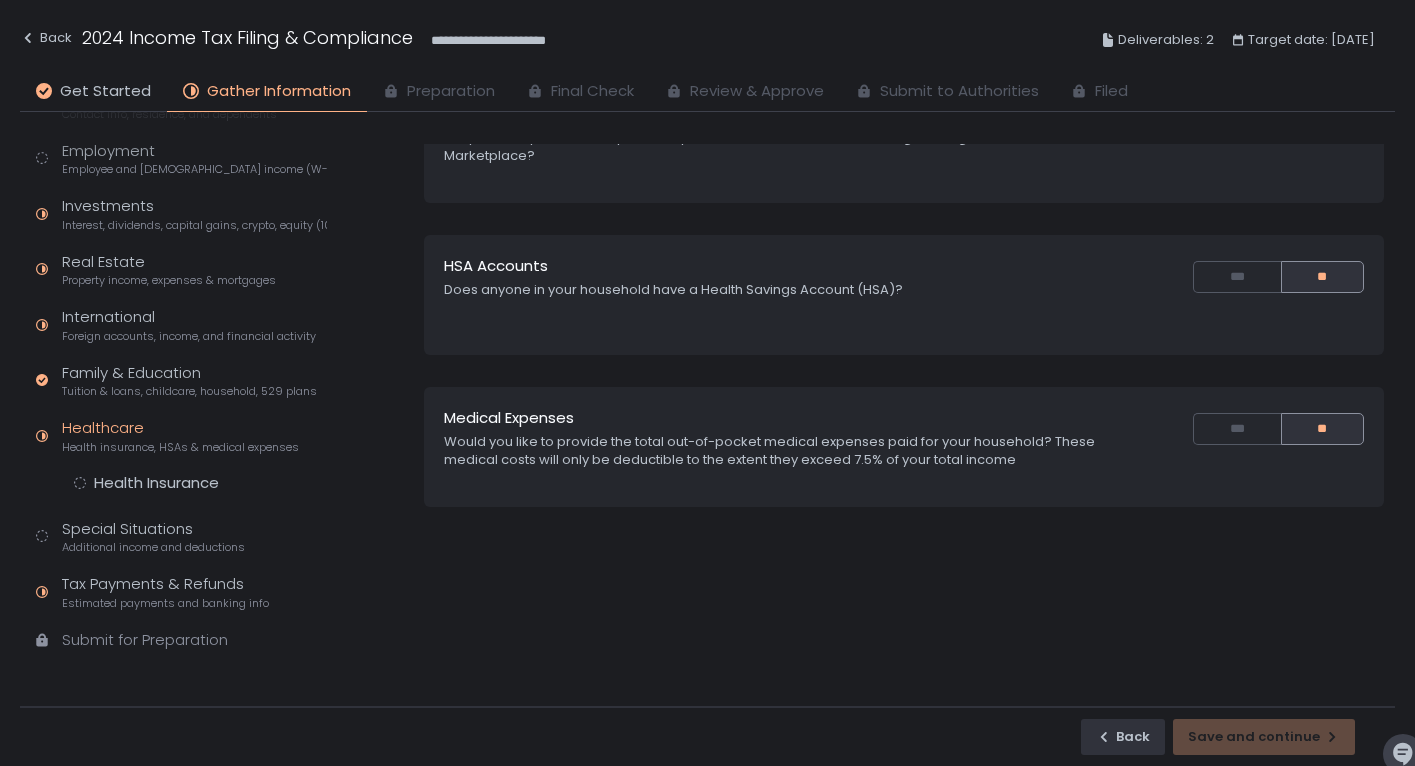 click on "Quick Assessment Tax Profile Contact info, residence, and dependents Employment Employee and [DEMOGRAPHIC_DATA] income (W-2s) Investments Interest, dividends, capital gains, crypto, equity (1099s, K-1s) Real Estate Property income, expenses & mortgages International Foreign accounts, income, and financial activity Family & Education Tuition & loans, childcare, household, 529 plans Healthcare Health insurance, HSAs & medical expenses Health Insurance Special Situations Additional income and deductions Tax Payments & Refunds Estimated payments and banking info Submit for Preparation" 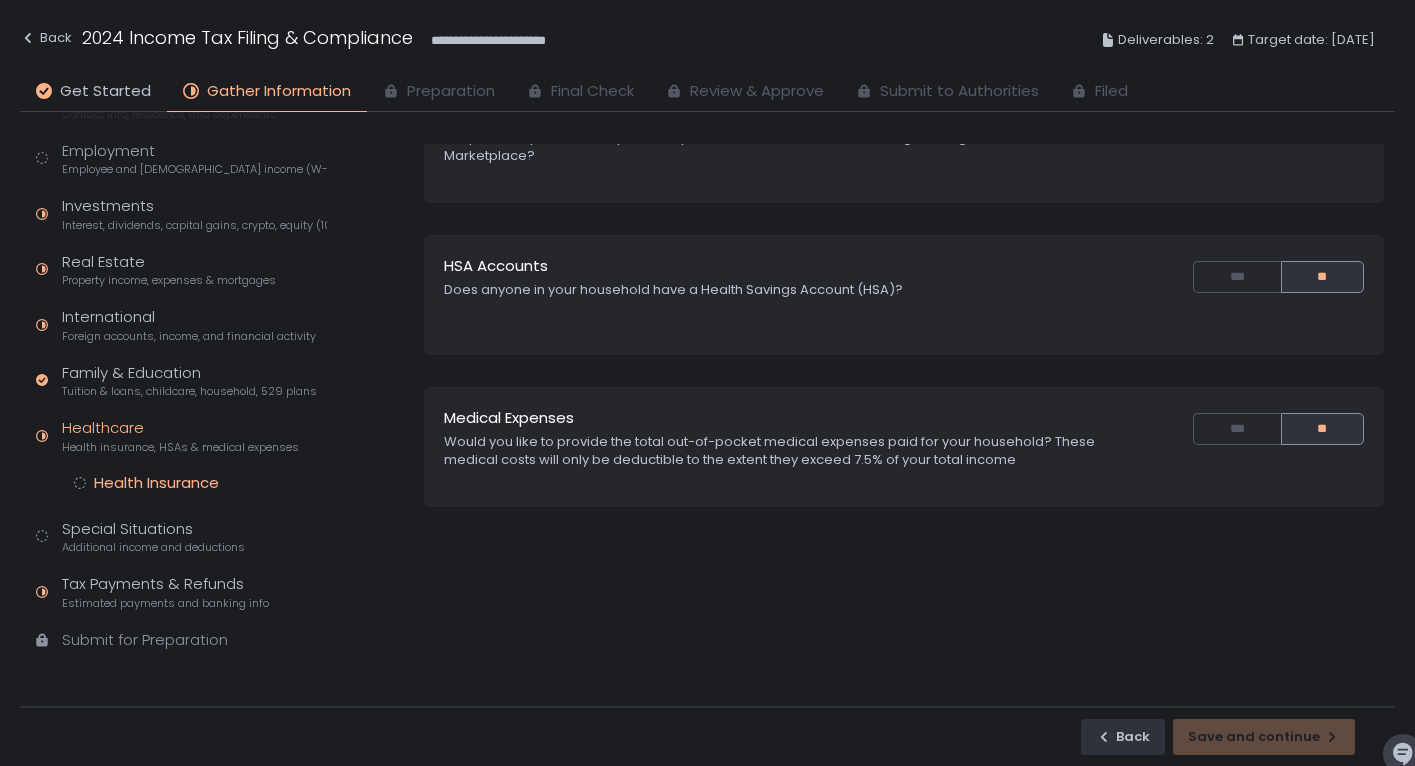 click on "Health Insurance" 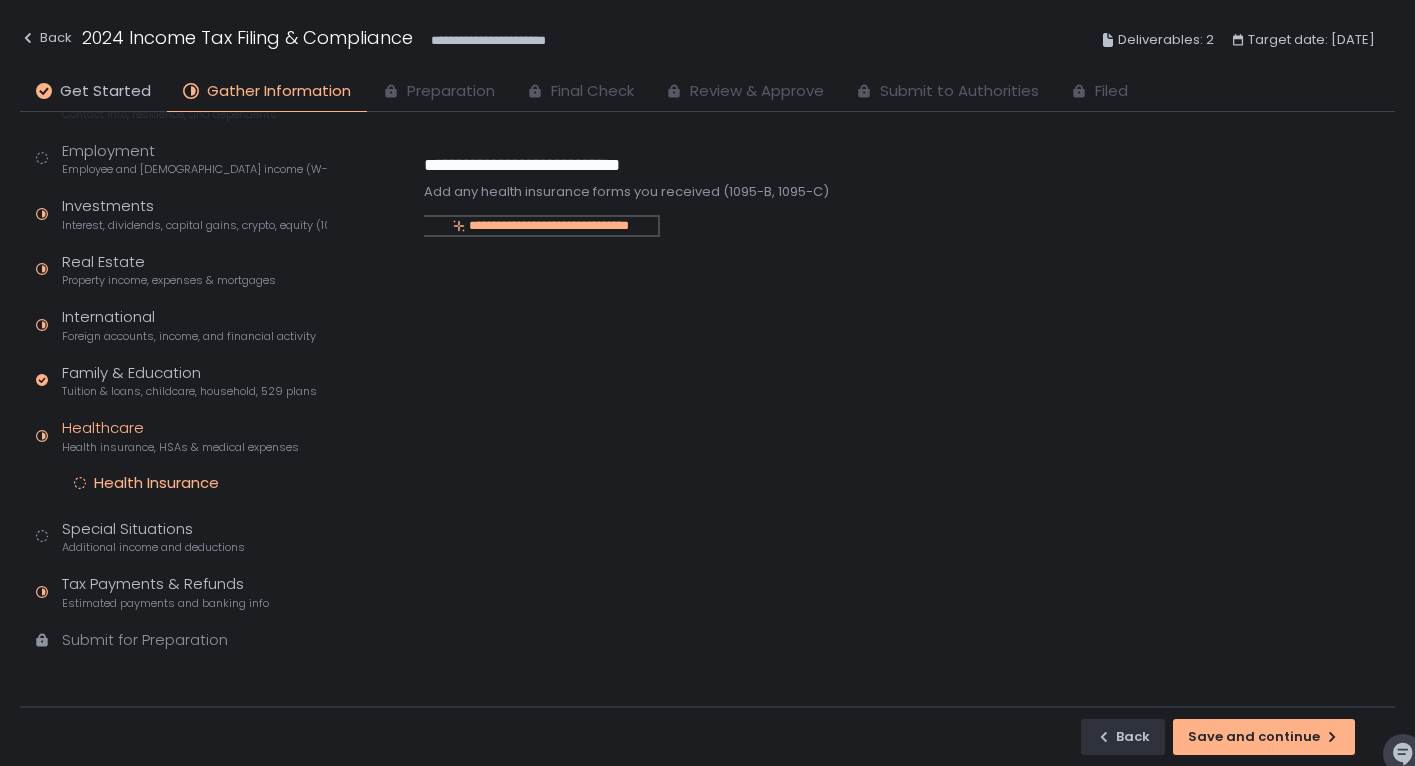 click on "**********" 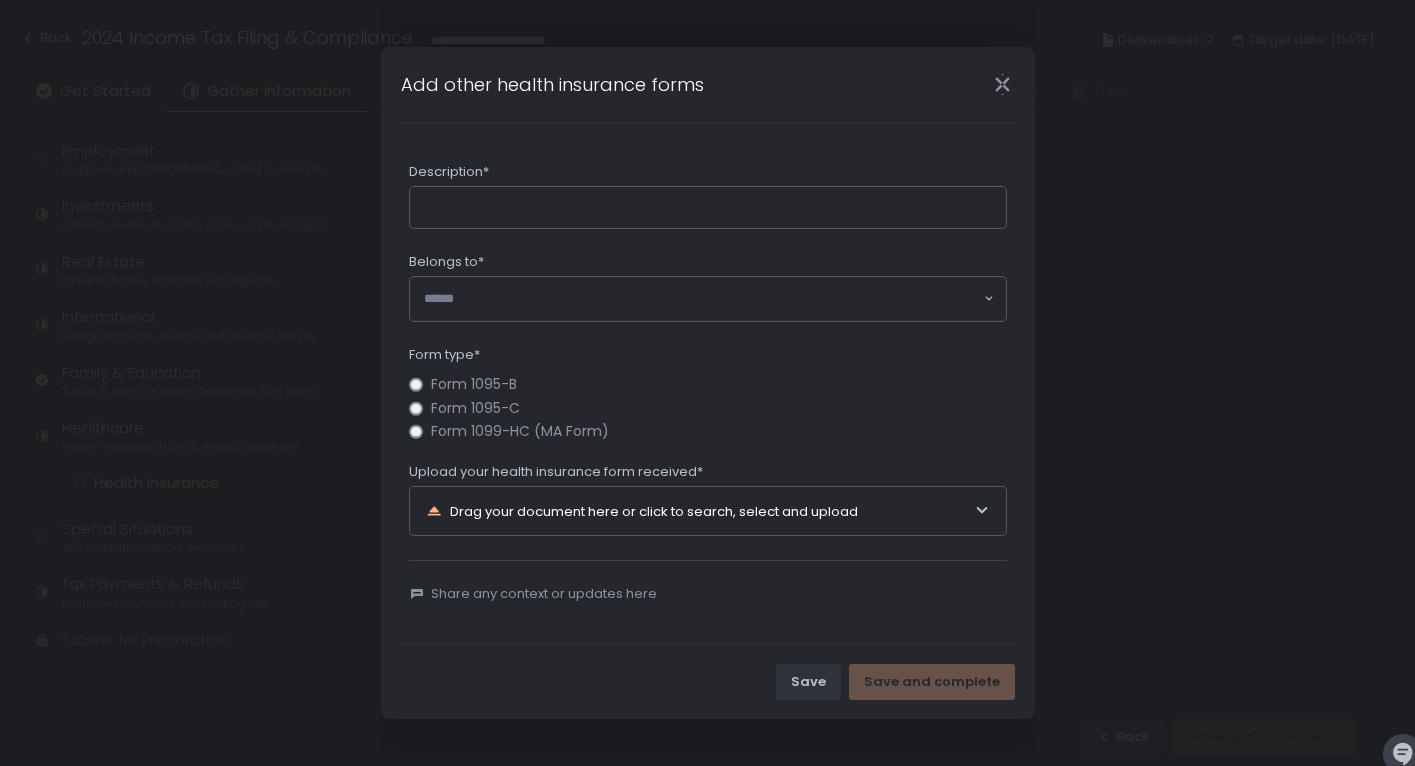 click 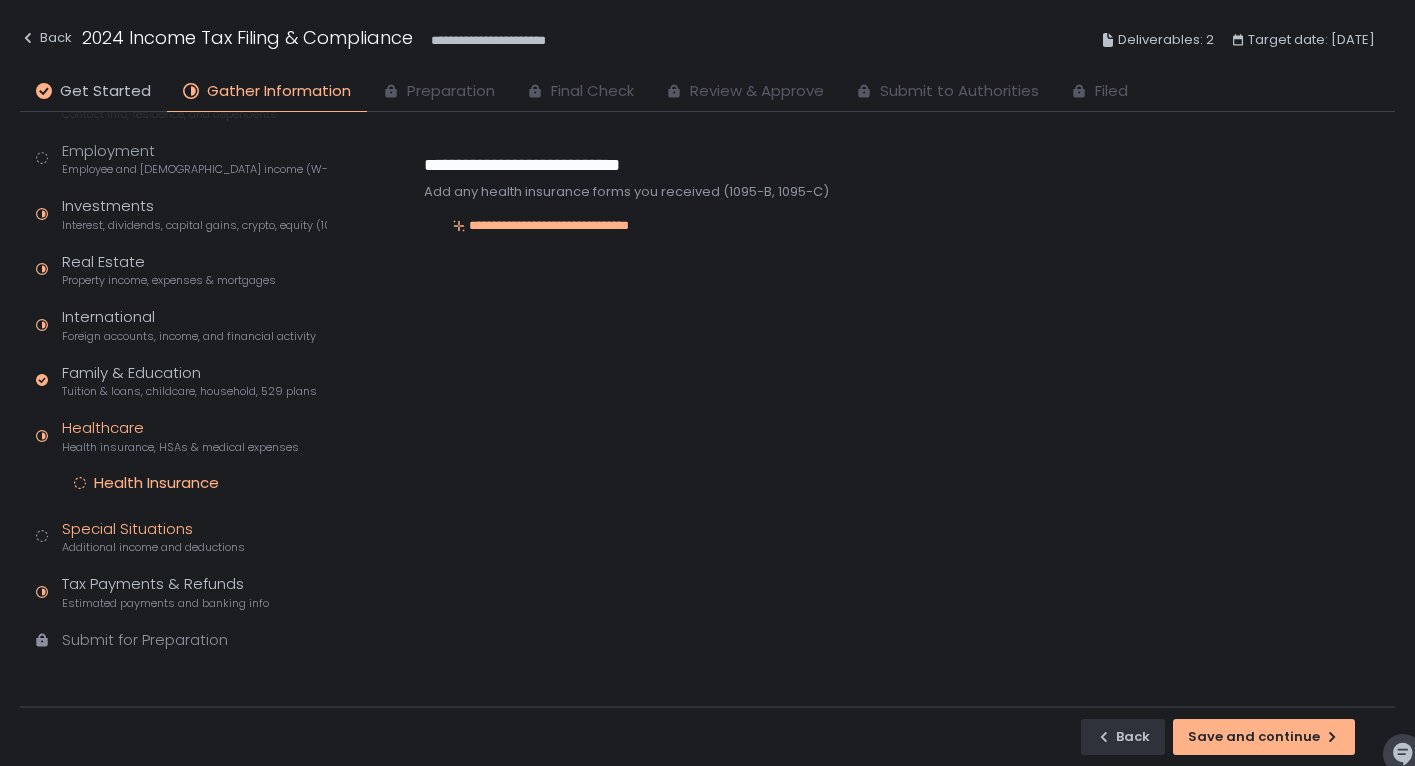 click on "Special Situations Additional income and deductions" 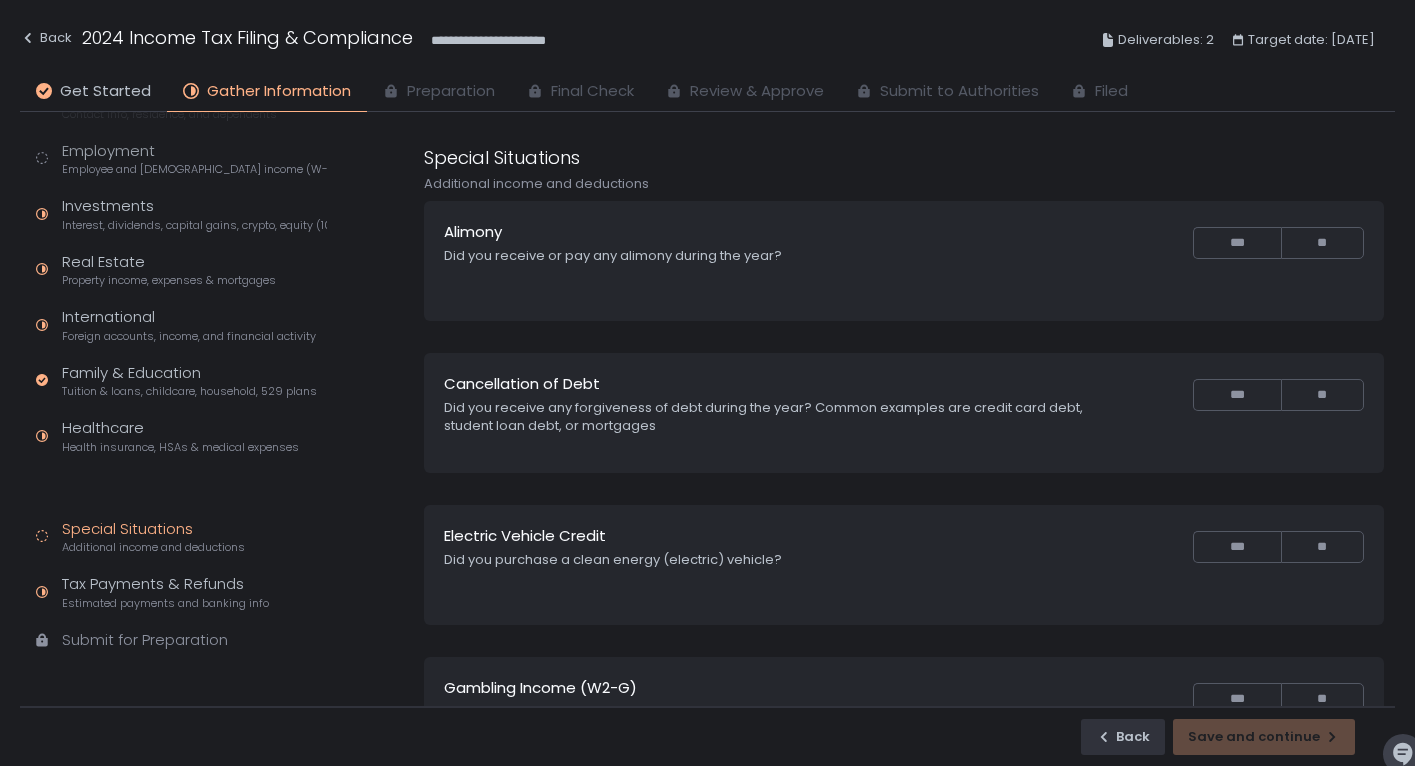 scroll, scrollTop: 66, scrollLeft: 0, axis: vertical 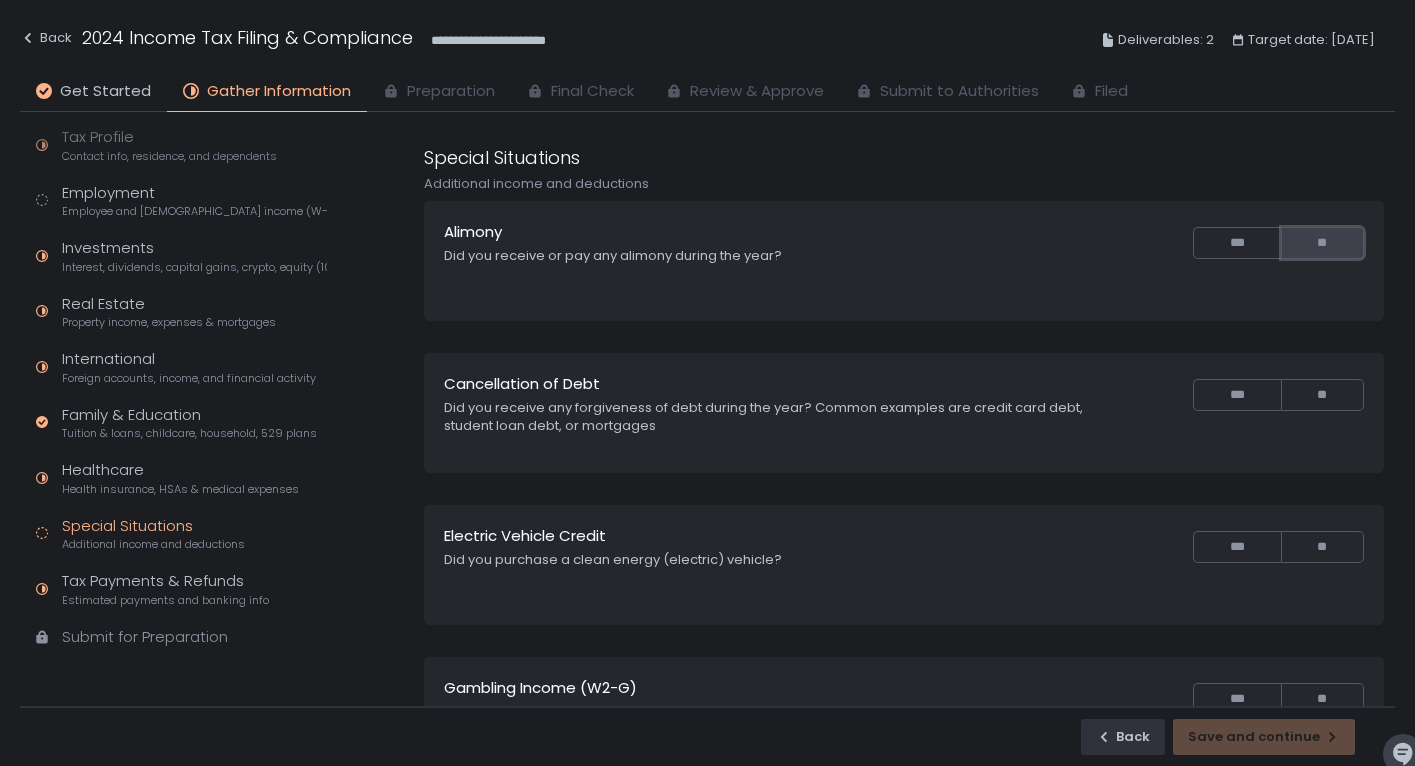 click on "**" at bounding box center [1322, 243] 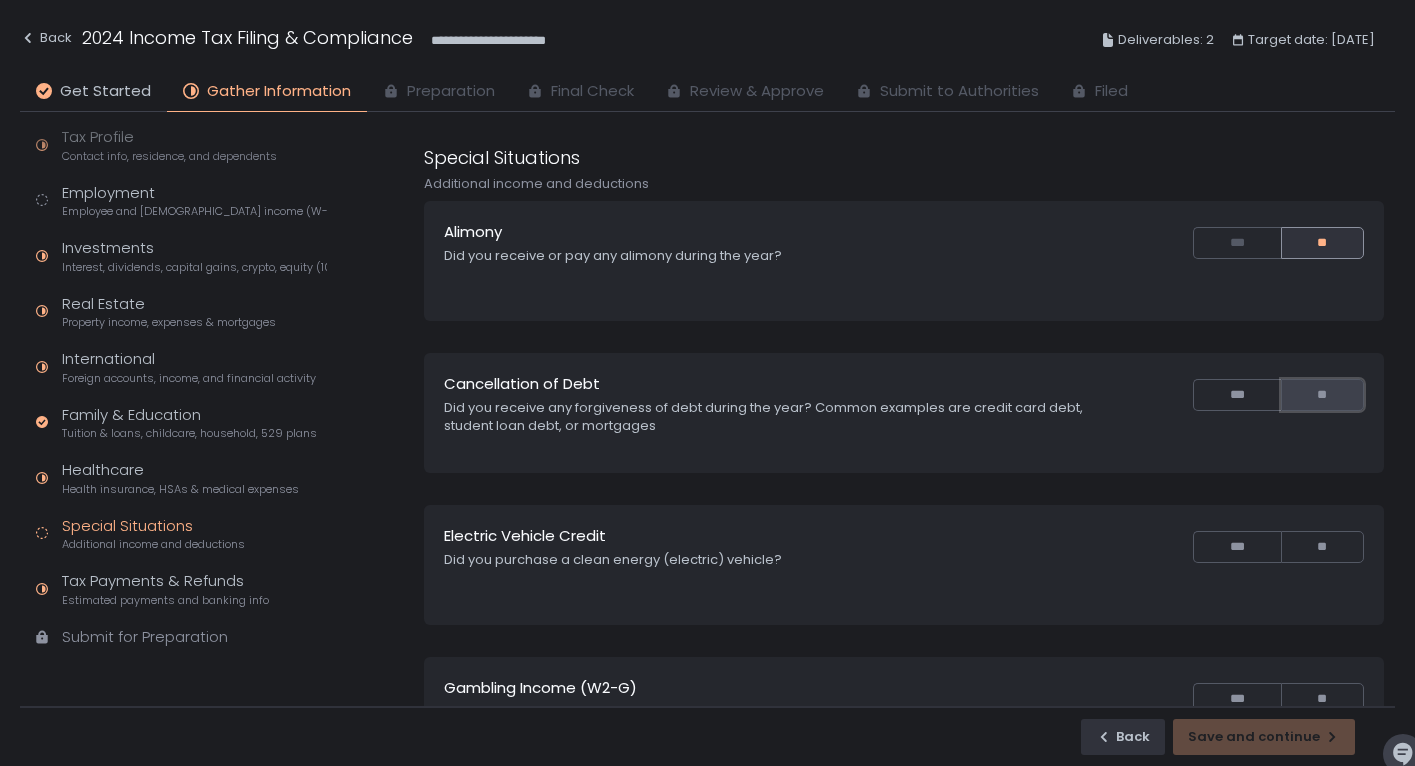 click on "**" at bounding box center (1322, 395) 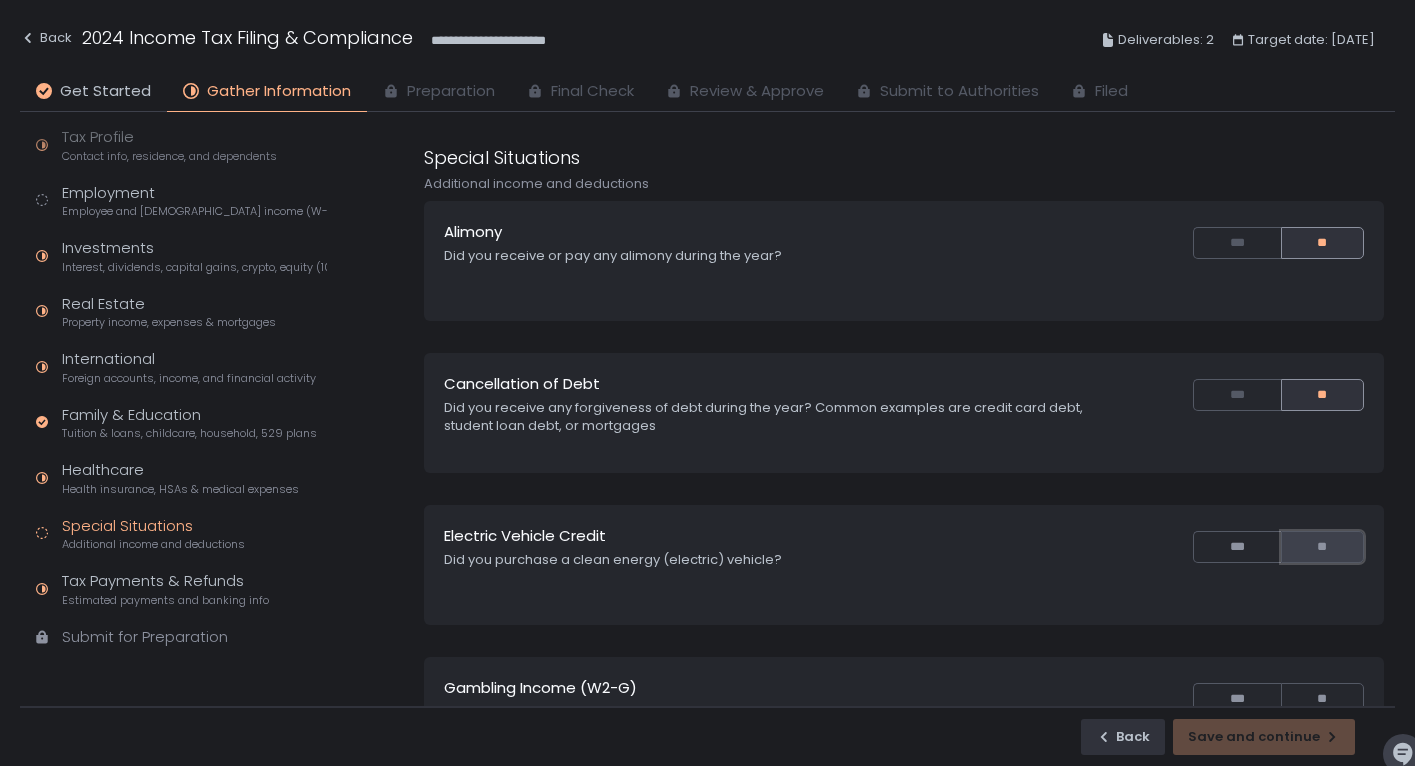click on "**" at bounding box center [1322, 547] 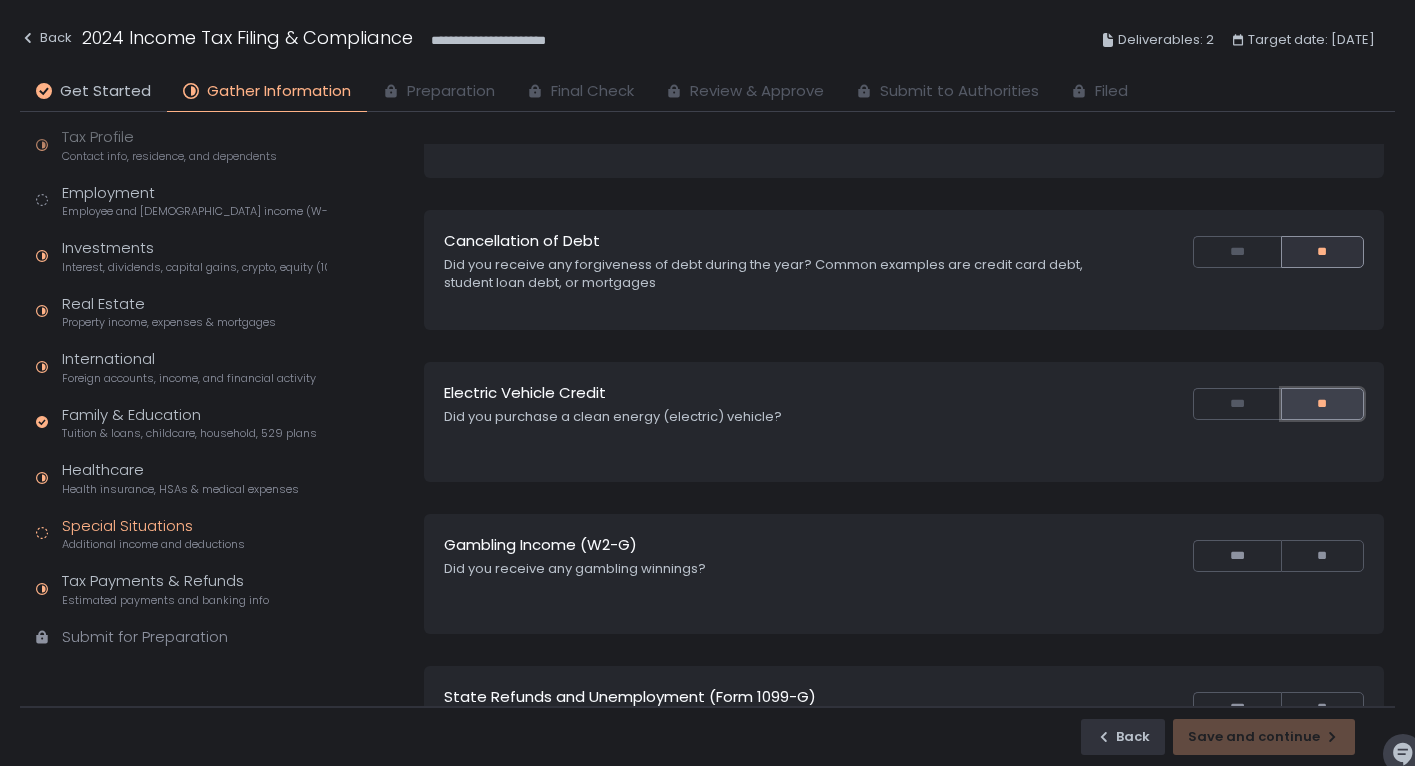 scroll, scrollTop: 171, scrollLeft: 0, axis: vertical 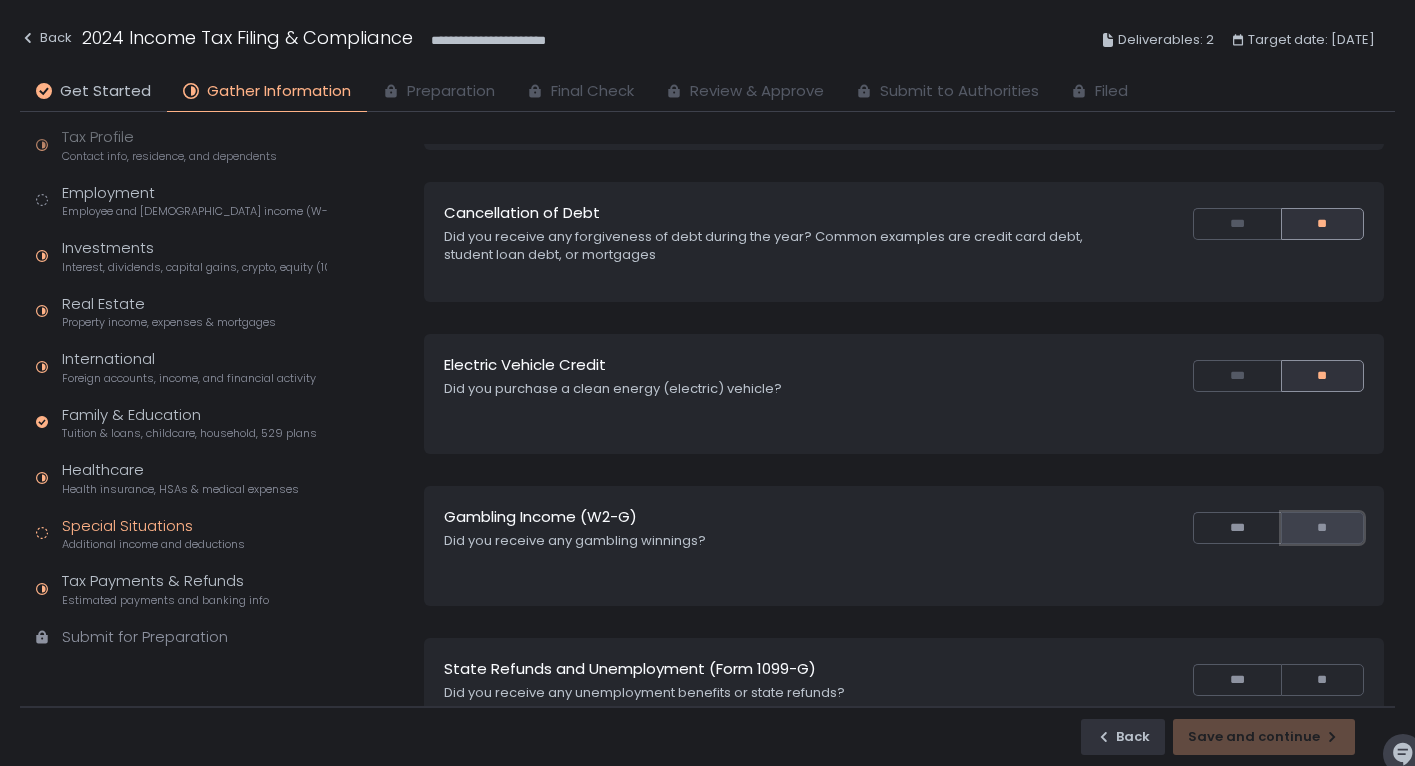 click on "**" at bounding box center (1322, 528) 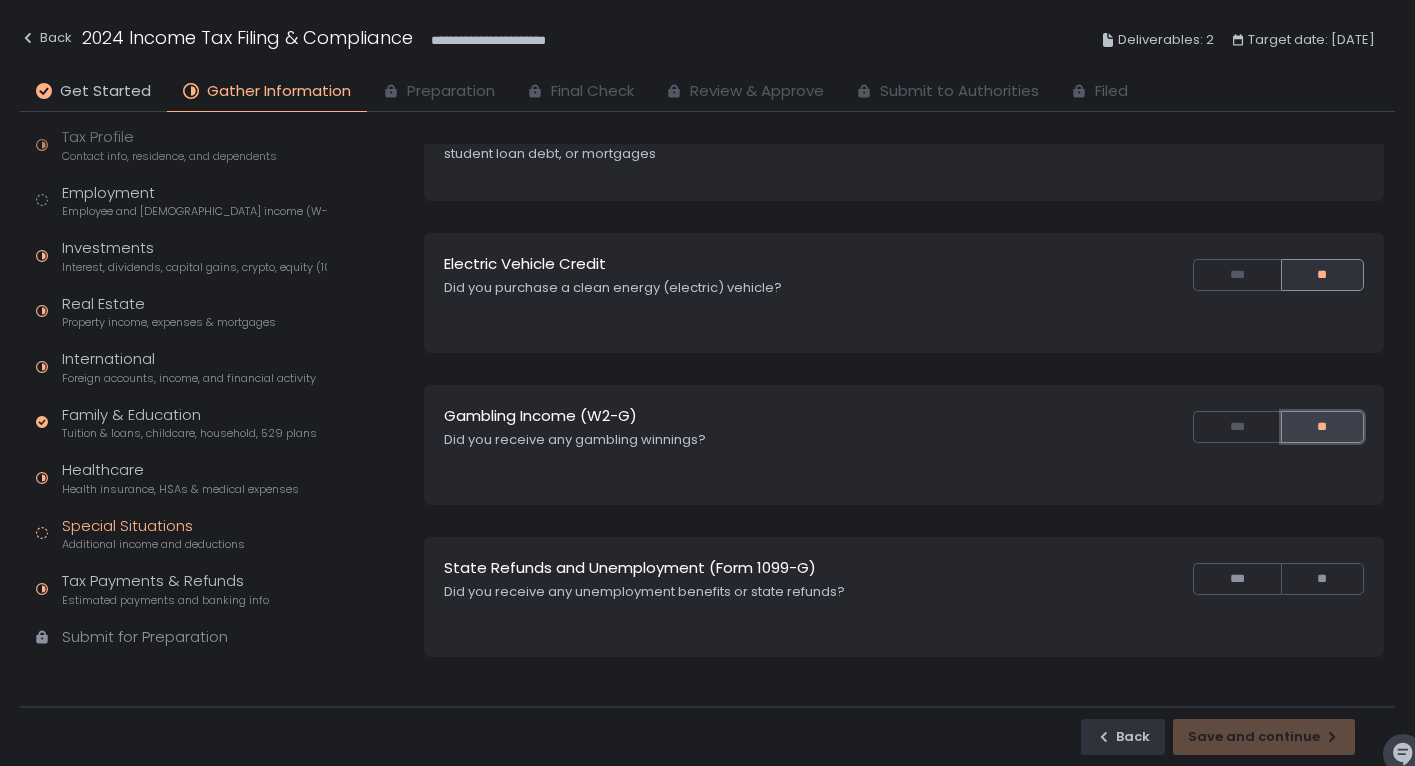 scroll, scrollTop: 274, scrollLeft: 0, axis: vertical 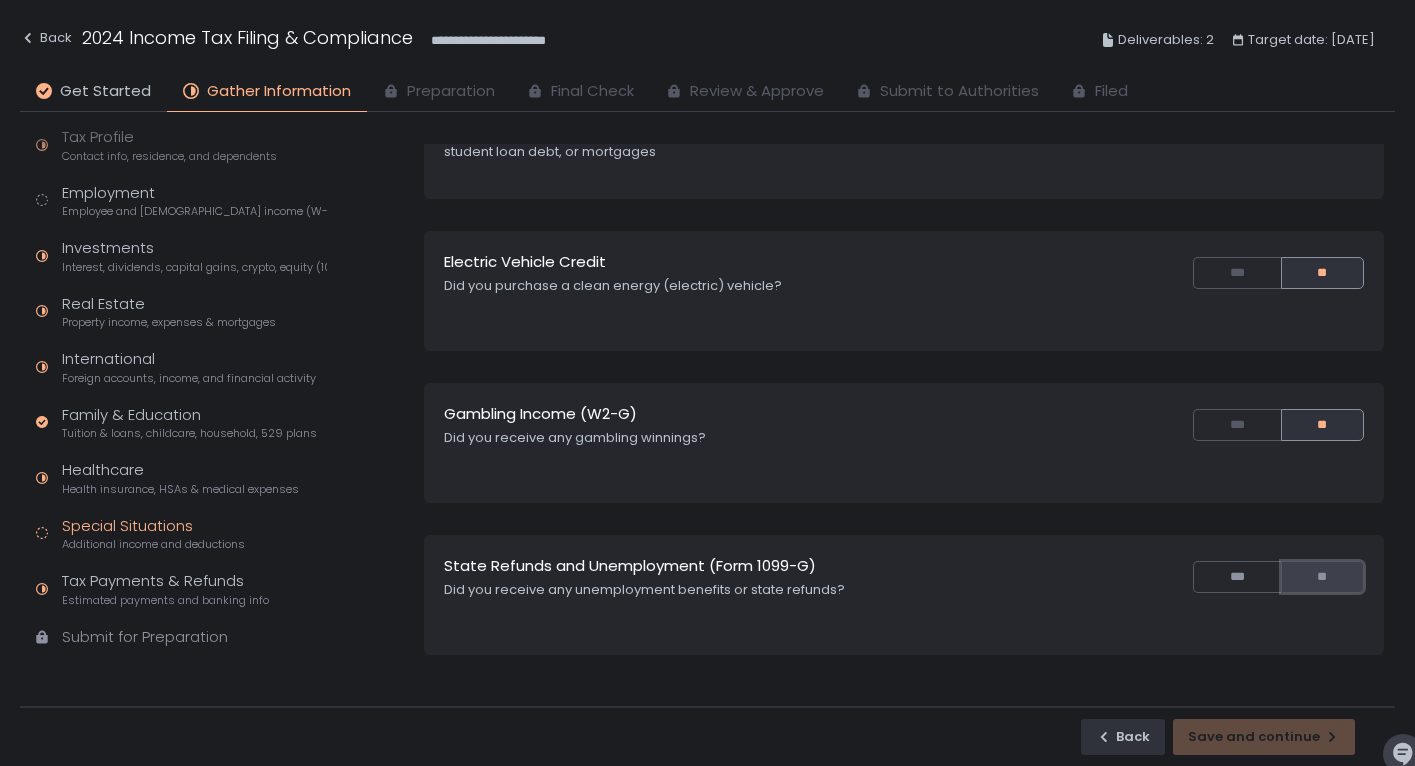 click on "**" at bounding box center (1322, 577) 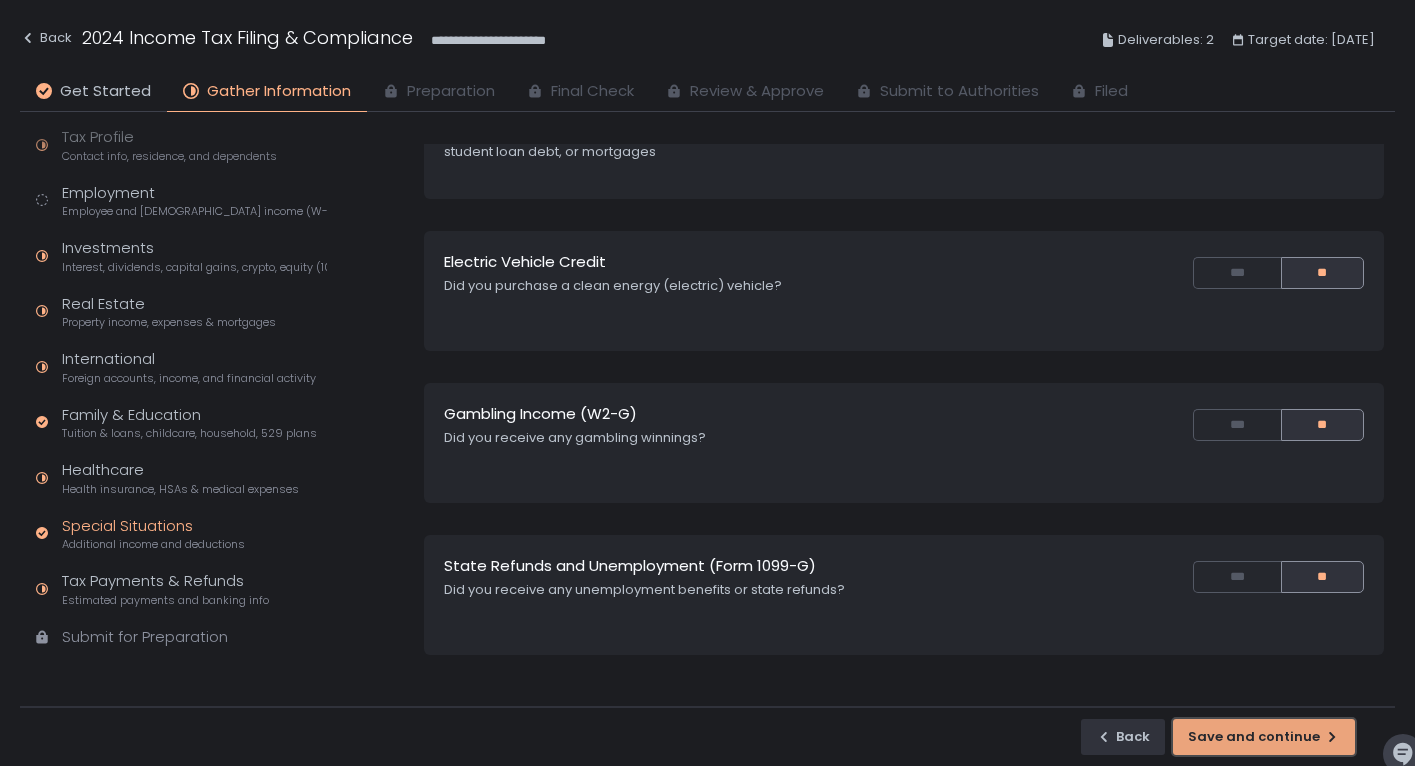 click on "Save and continue" 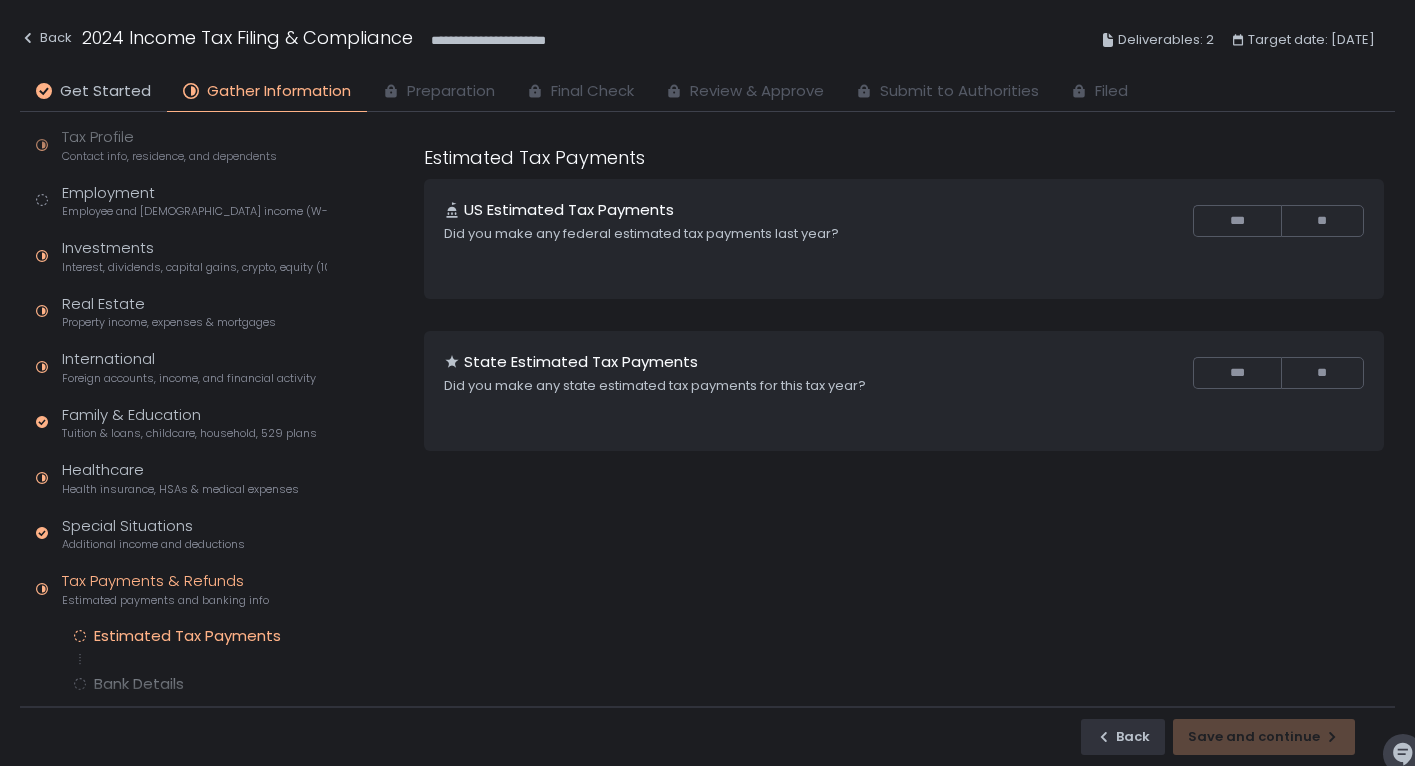 scroll, scrollTop: 0, scrollLeft: 0, axis: both 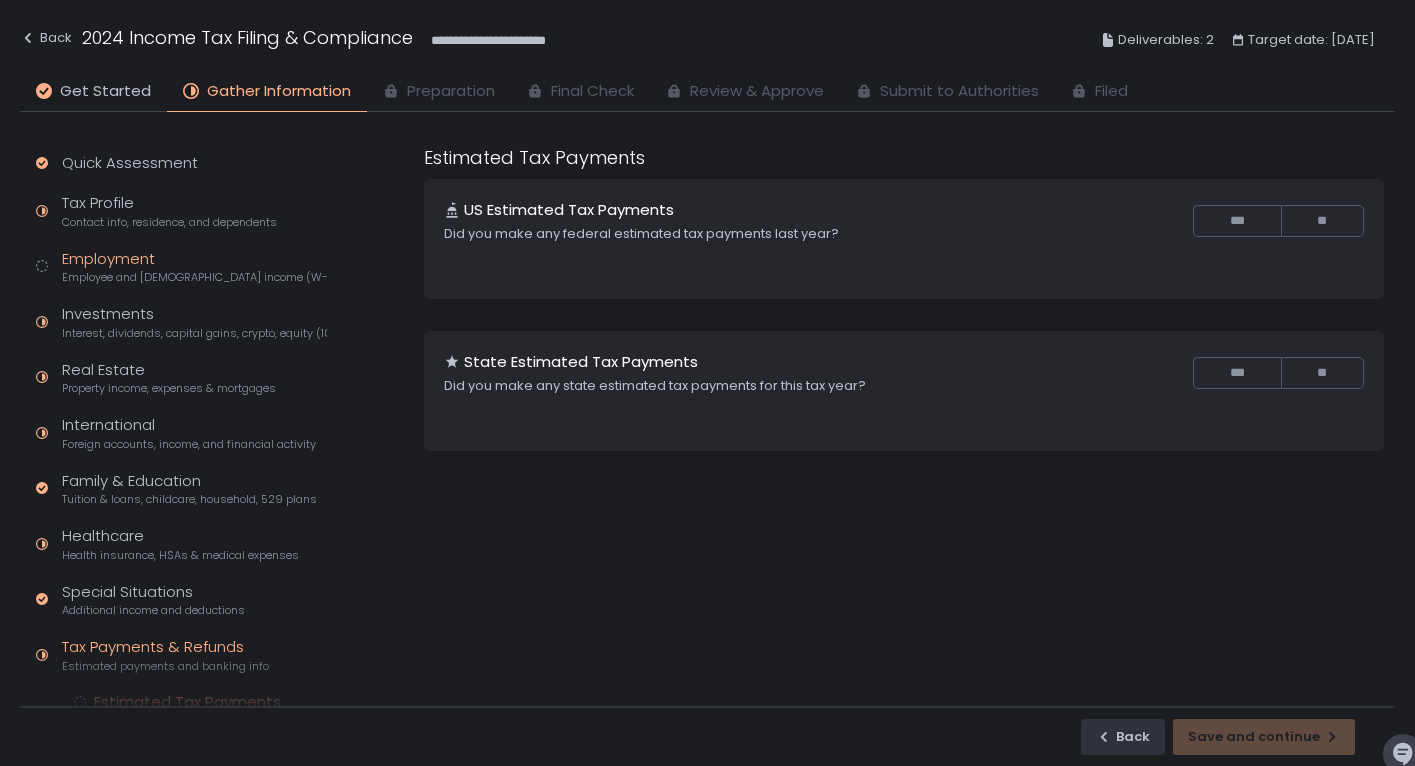 click on "Employment Employee and [DEMOGRAPHIC_DATA] income (W-2s)" 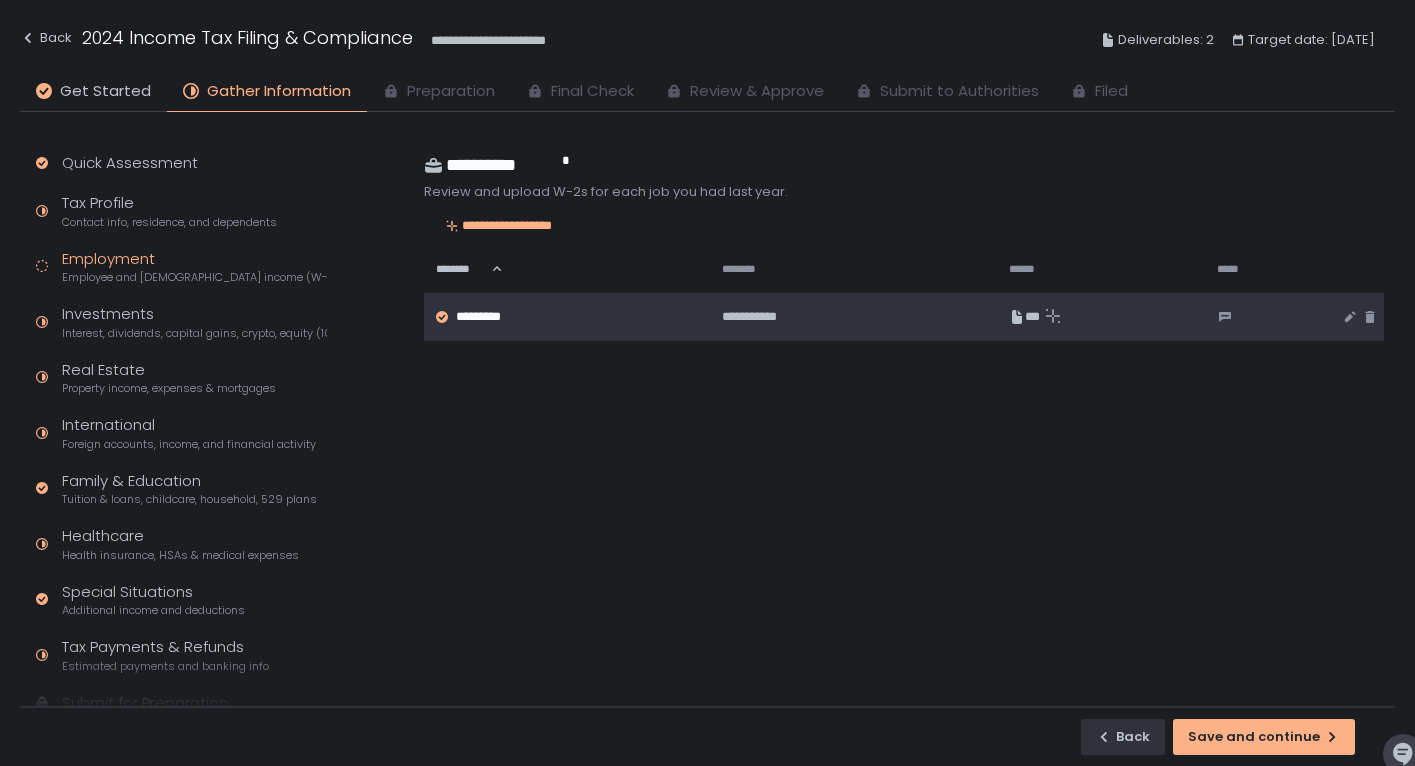 click on "*********" at bounding box center (561, 317) 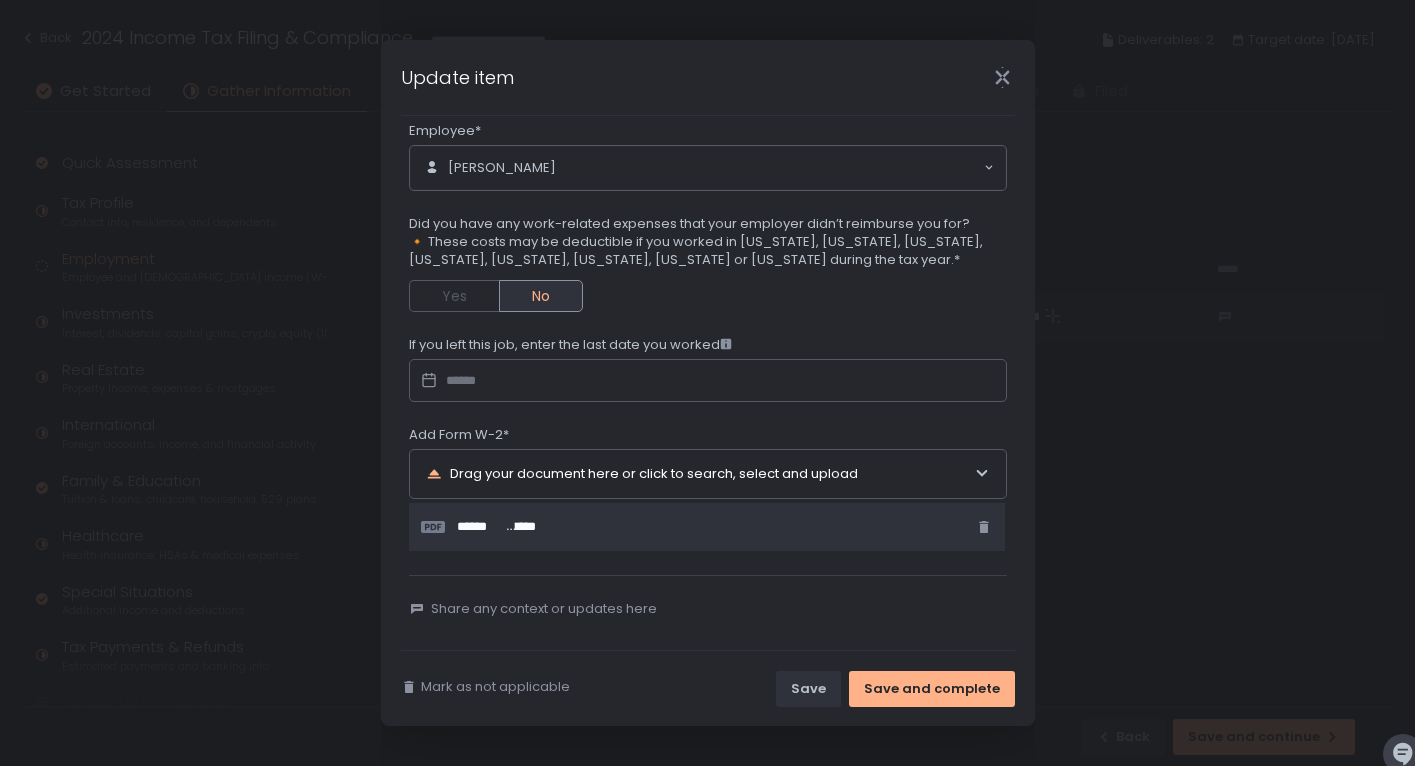 scroll, scrollTop: 133, scrollLeft: 0, axis: vertical 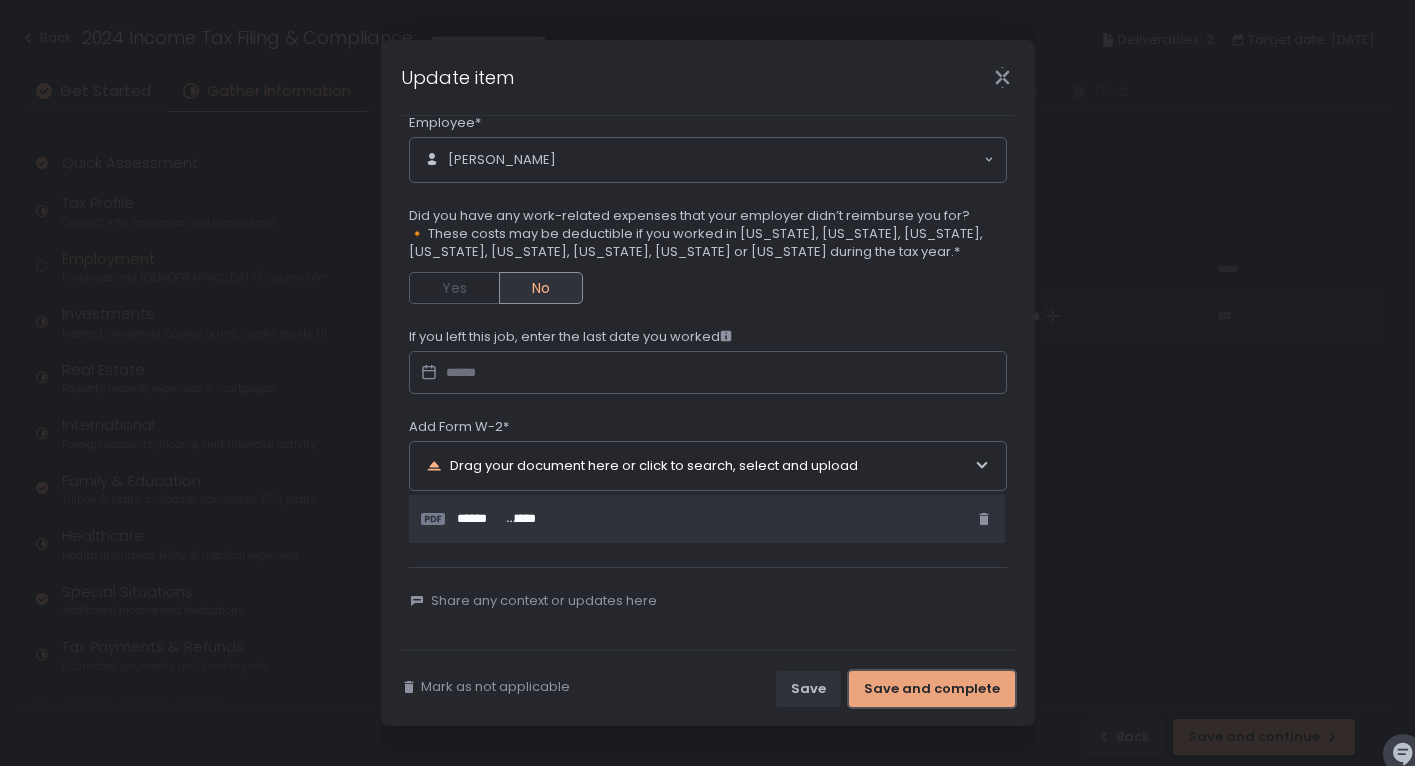 click on "Save and complete" at bounding box center (932, 689) 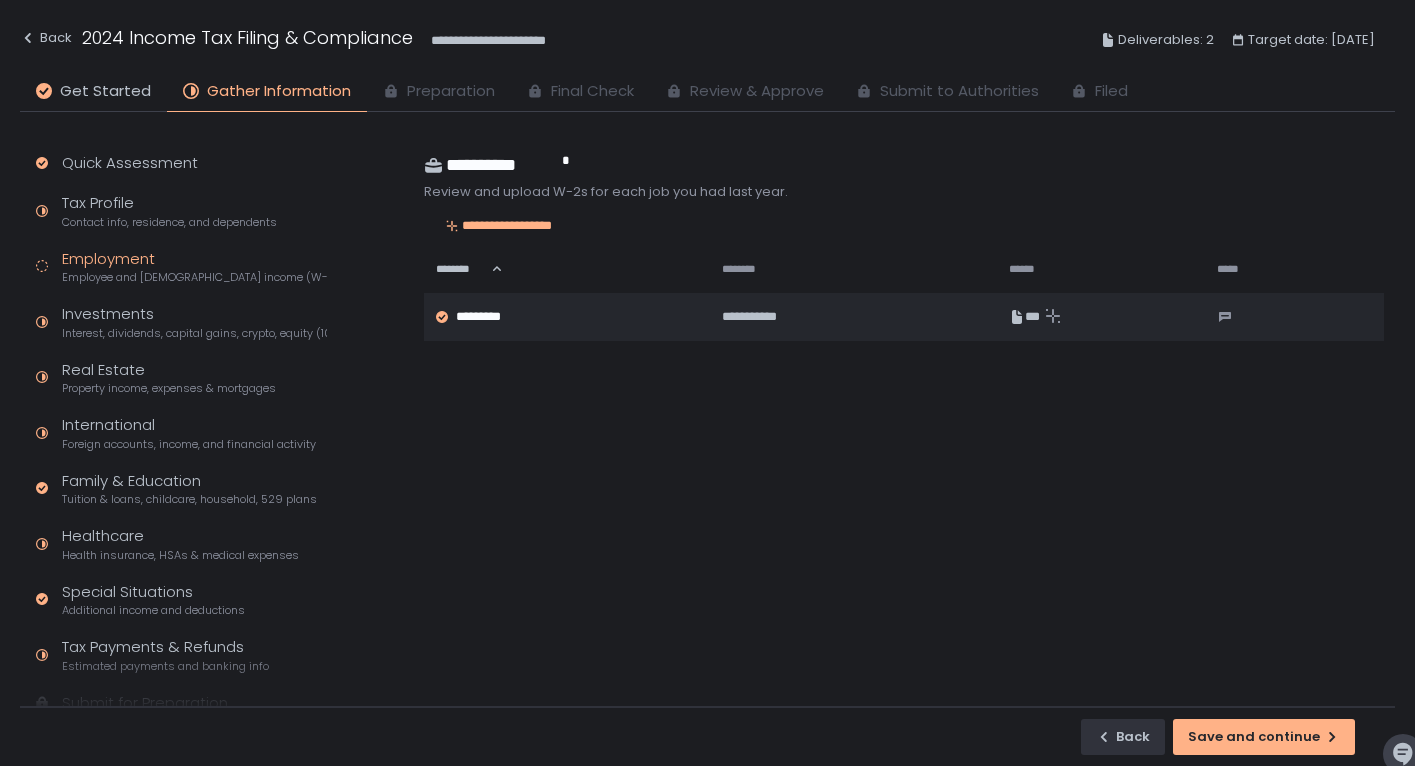 click on "Employment Employee and [DEMOGRAPHIC_DATA] income (W-2s)" 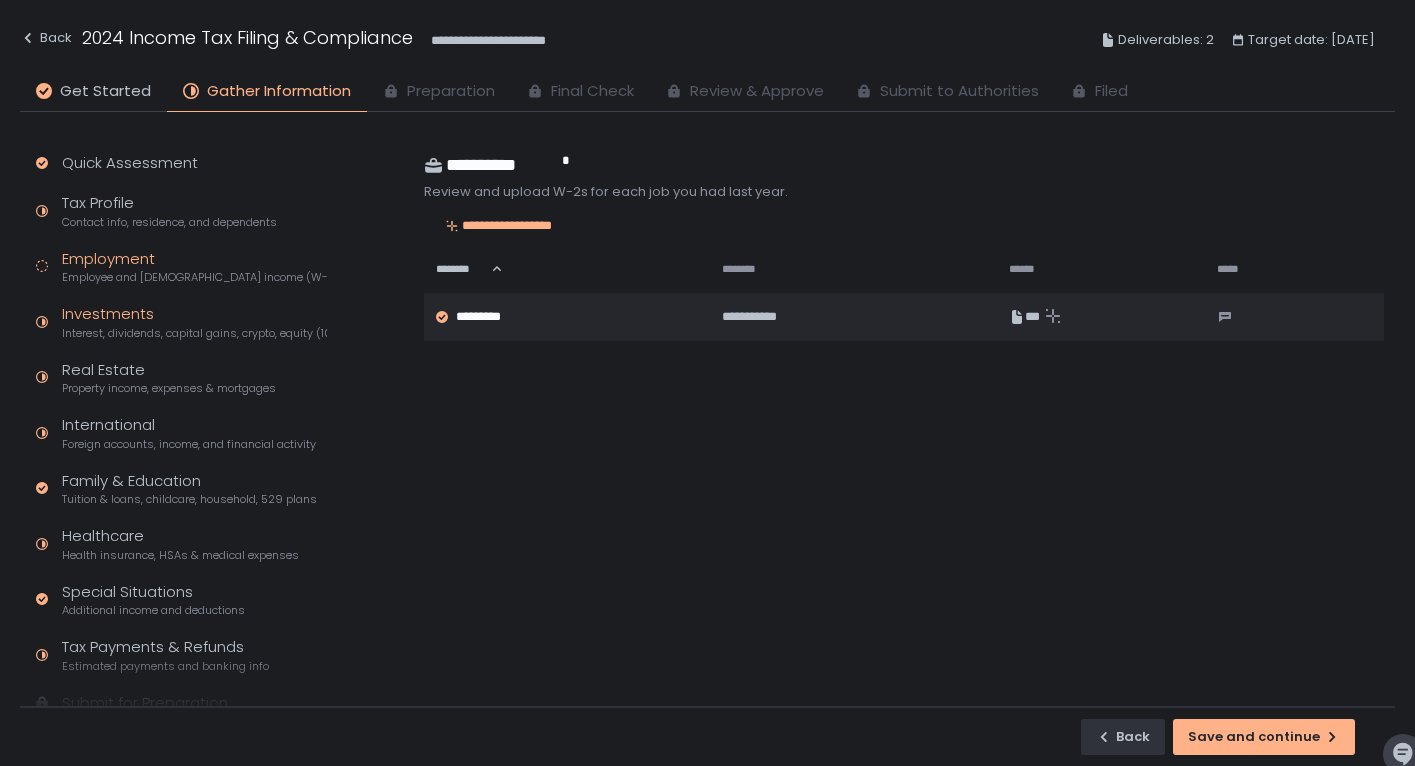 click on "Investments Interest, dividends, capital gains, crypto, equity (1099s, K-1s)" 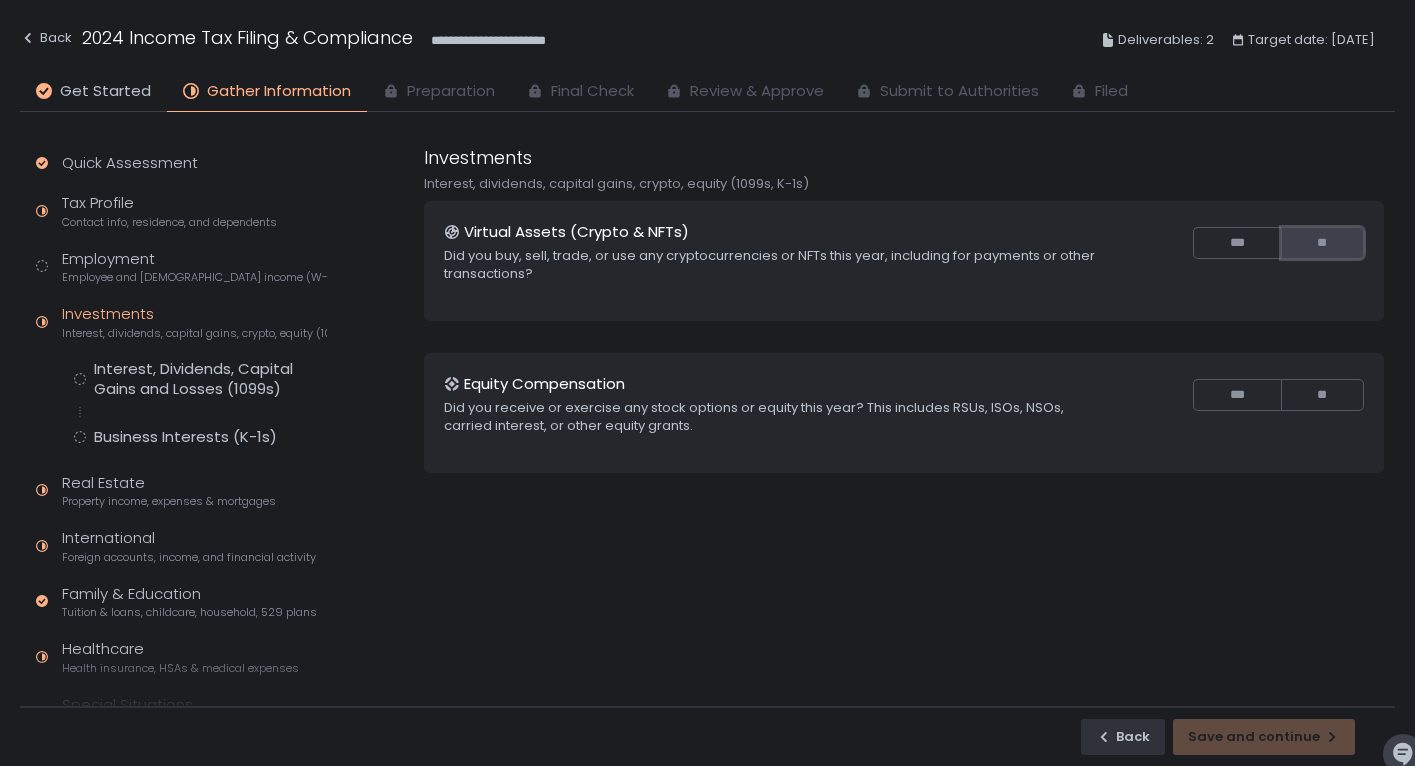click on "**" at bounding box center (1322, 243) 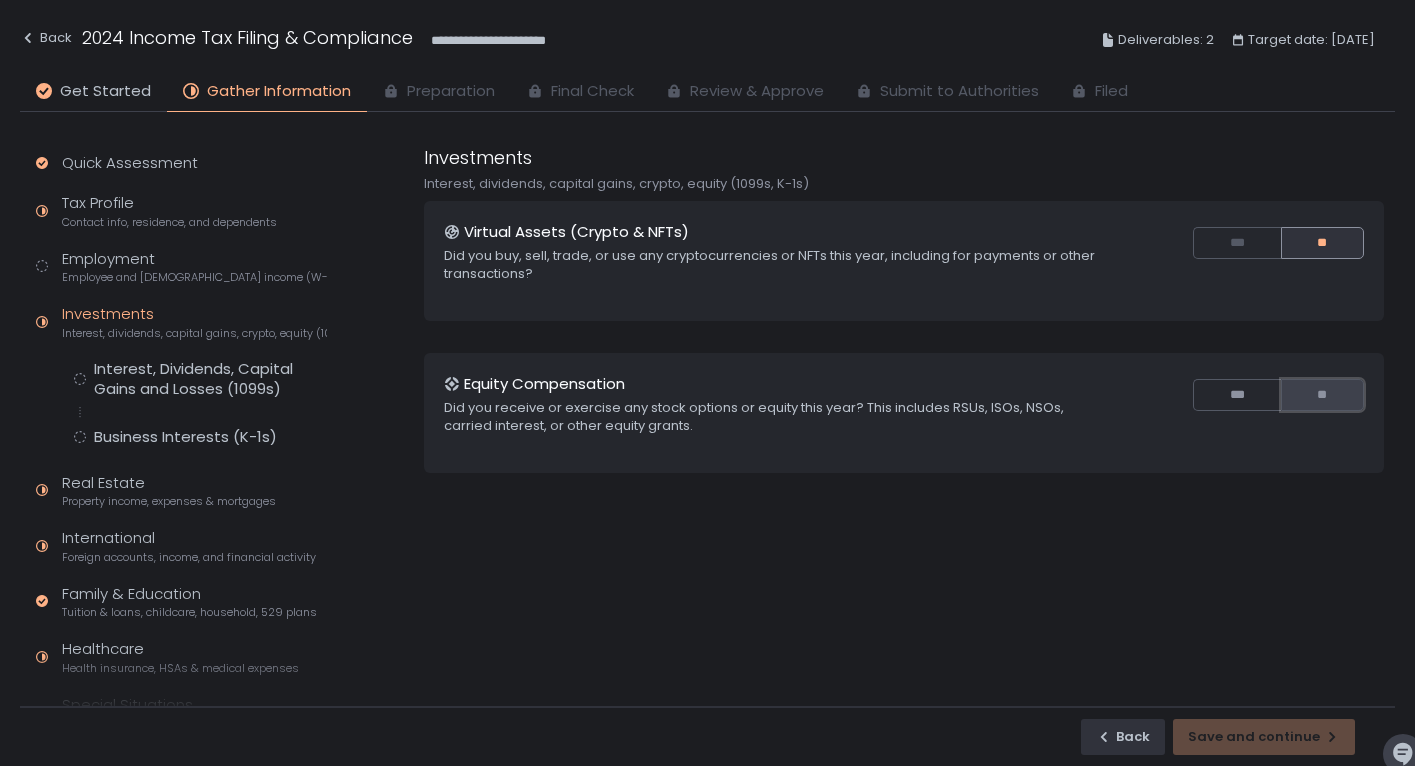 click on "**" at bounding box center [1322, 395] 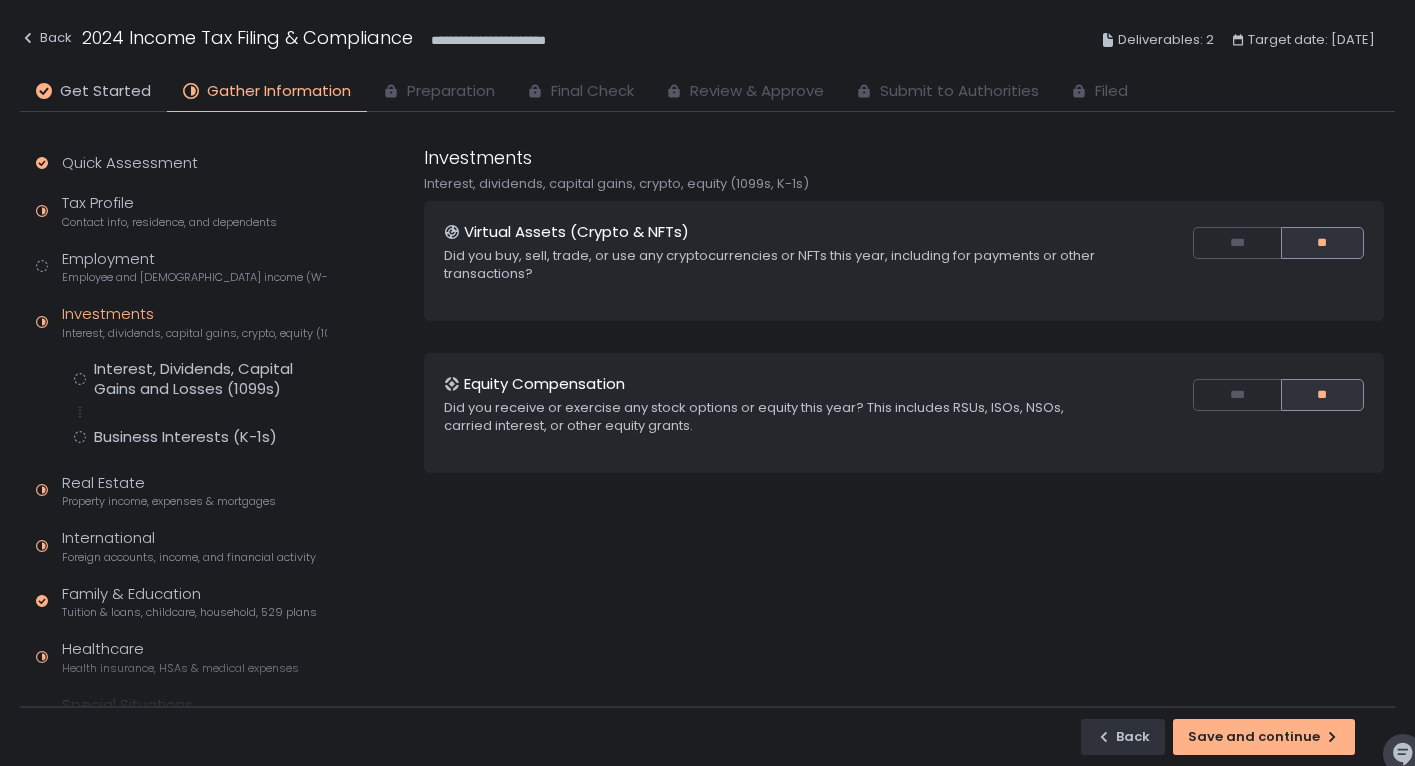 drag, startPoint x: 1113, startPoint y: 420, endPoint x: 618, endPoint y: 448, distance: 495.7913 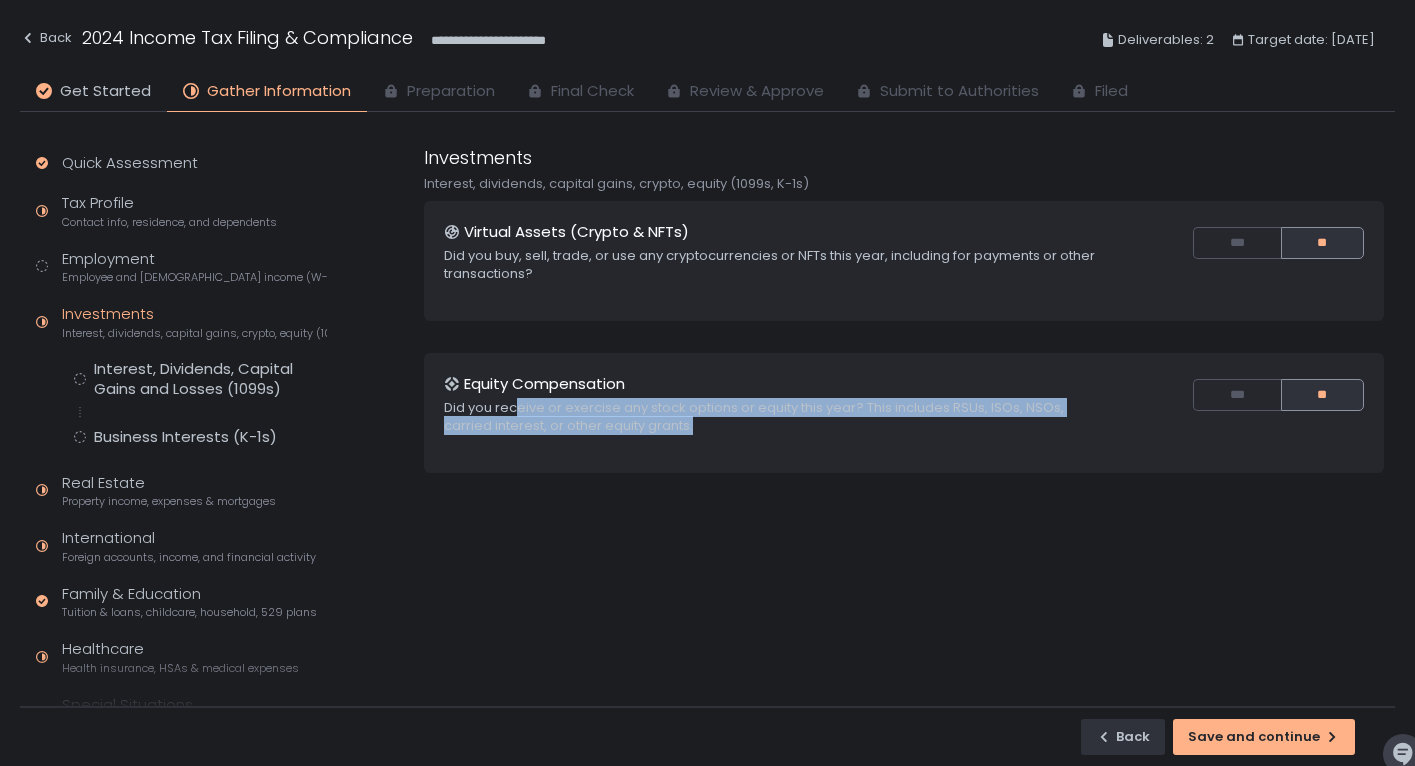 drag, startPoint x: 682, startPoint y: 432, endPoint x: 514, endPoint y: 406, distance: 170 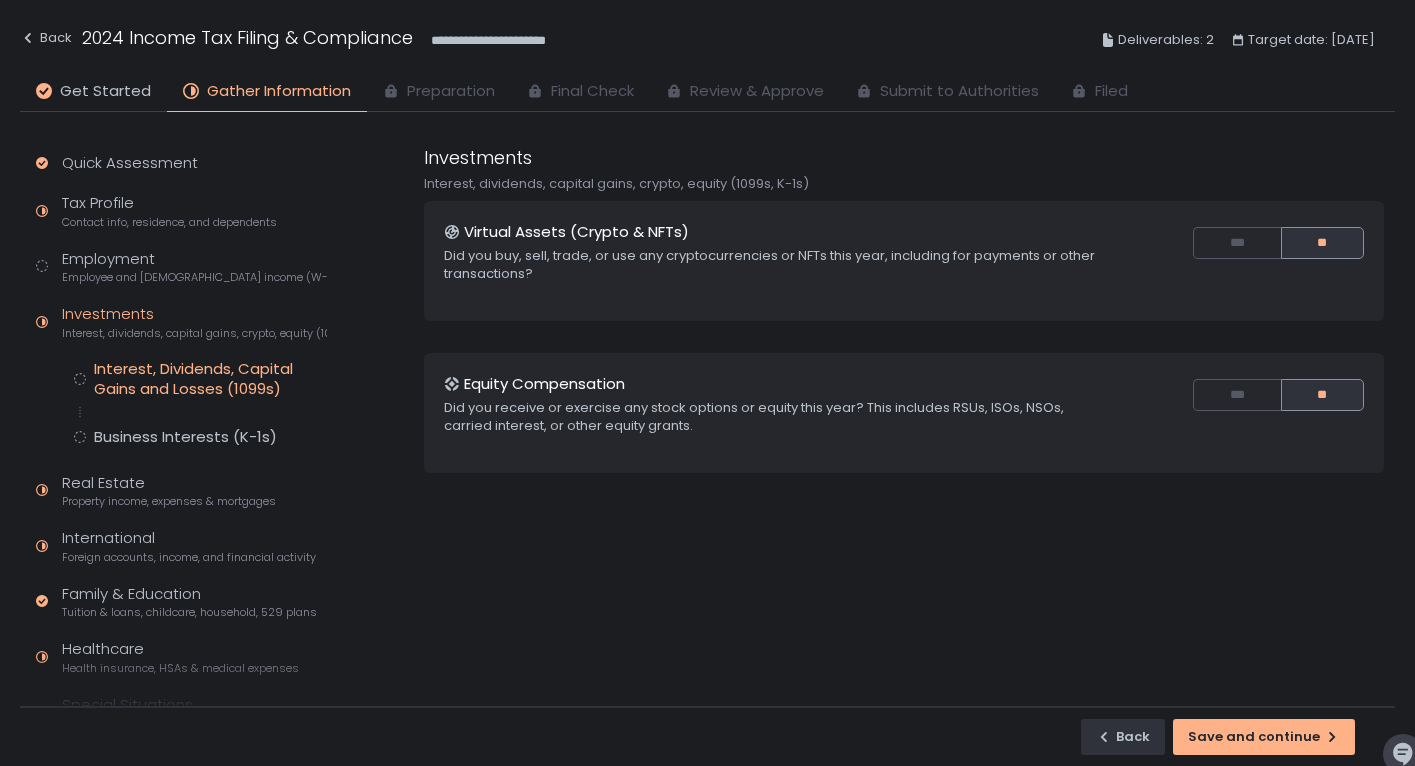 click on "Interest, Dividends, Capital Gains and Losses (1099s)" 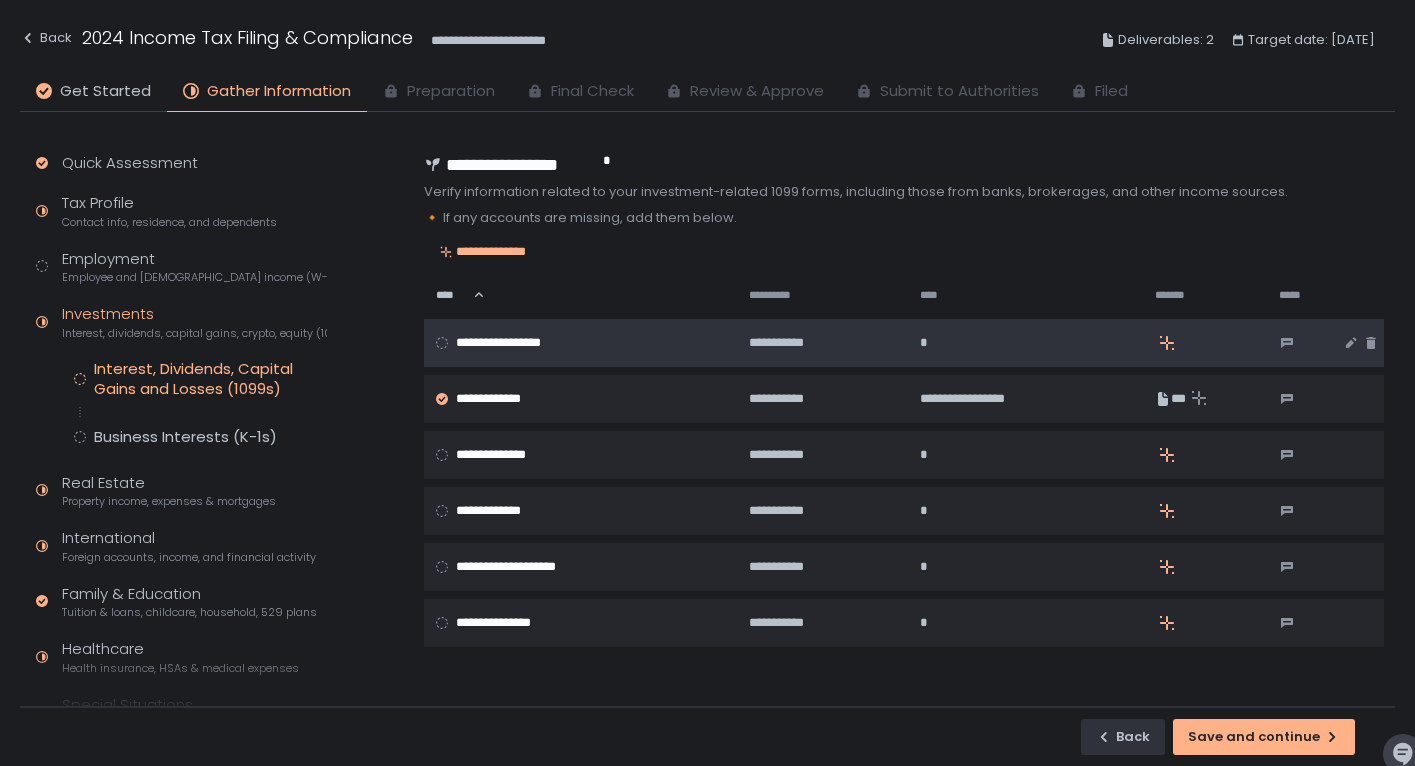 click on "**********" at bounding box center [578, 343] 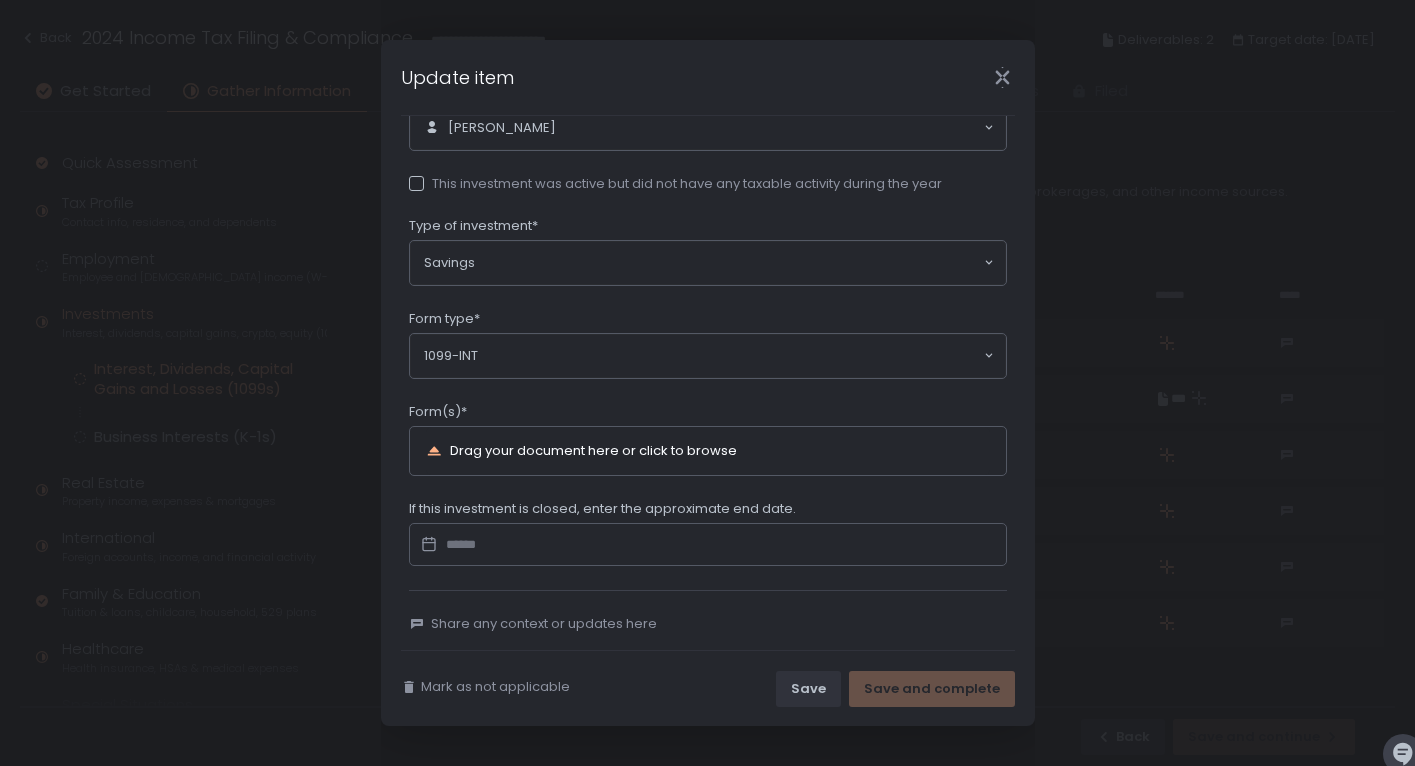 scroll, scrollTop: 188, scrollLeft: 0, axis: vertical 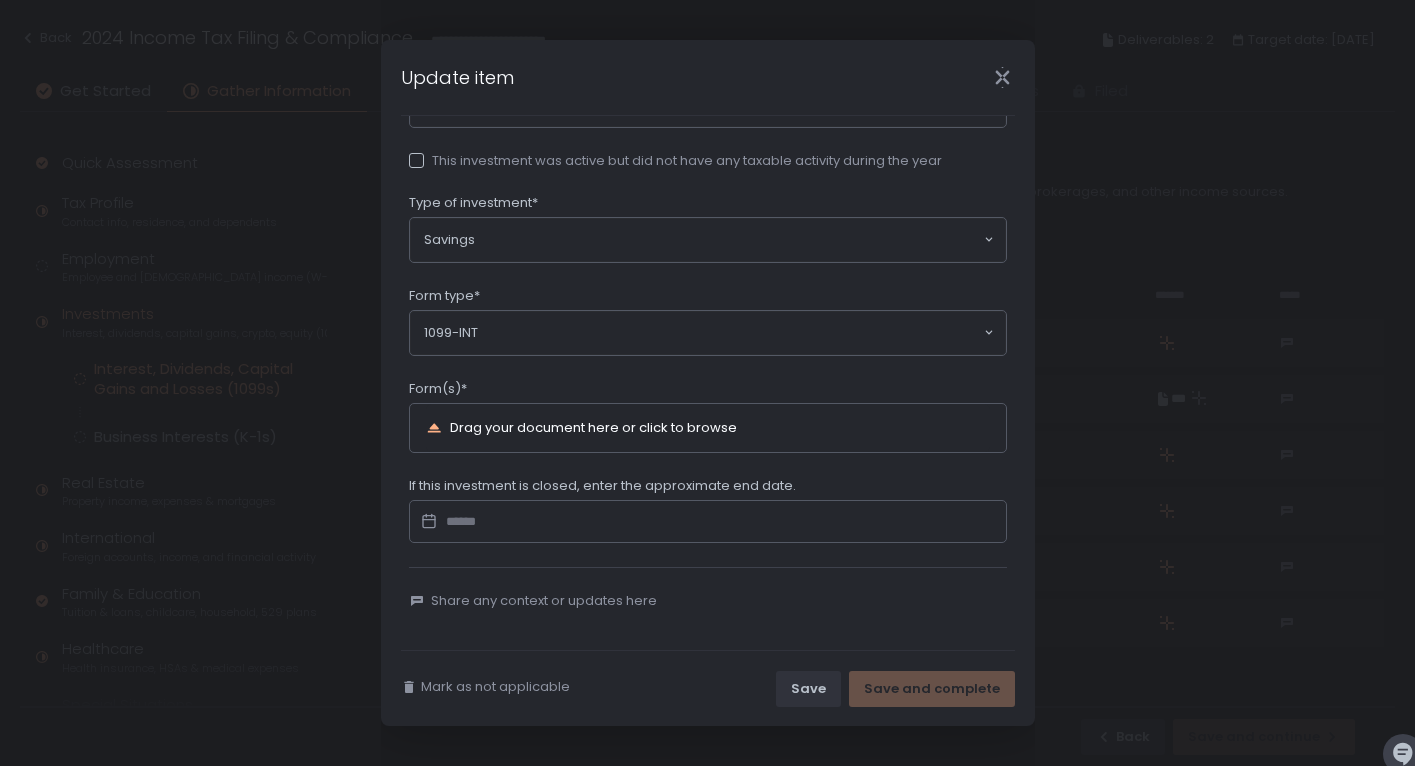 click 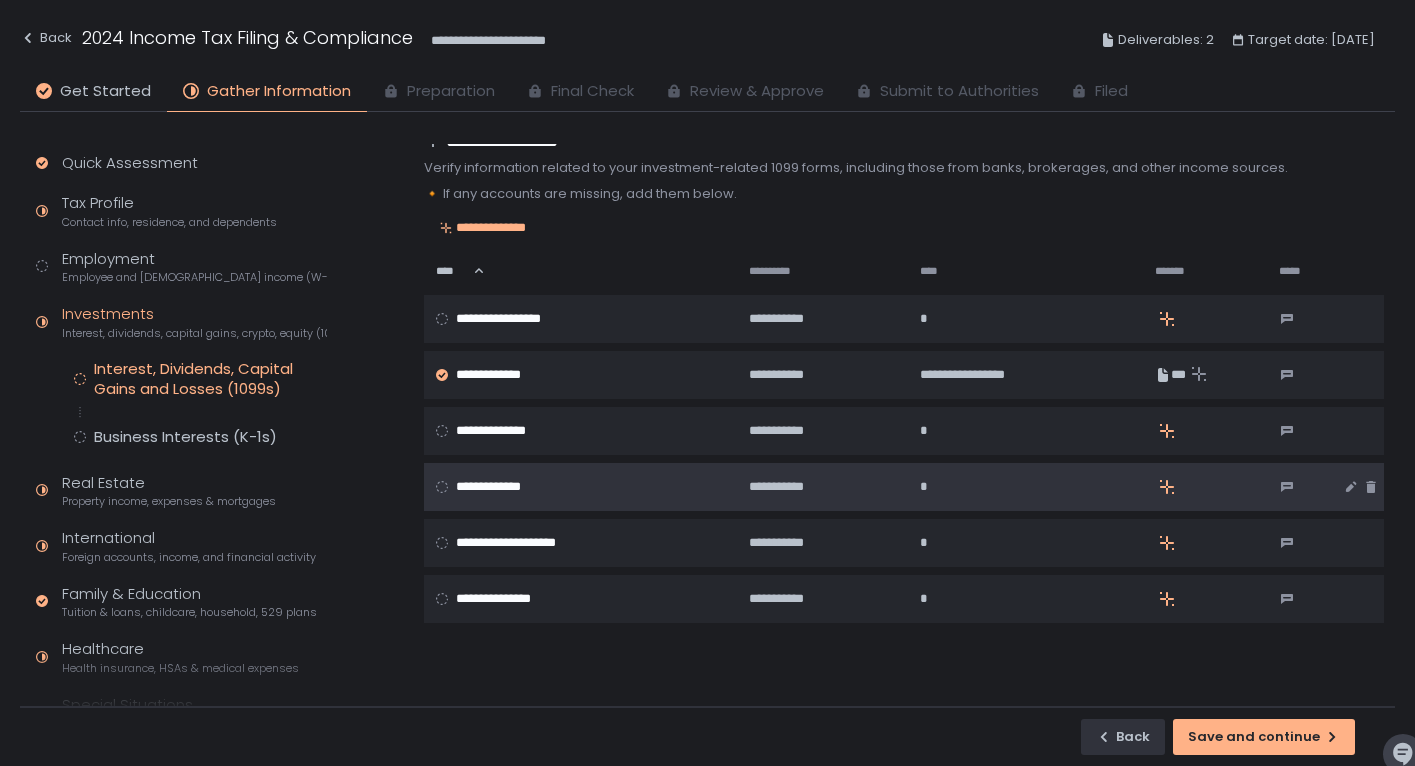 scroll, scrollTop: 0, scrollLeft: 0, axis: both 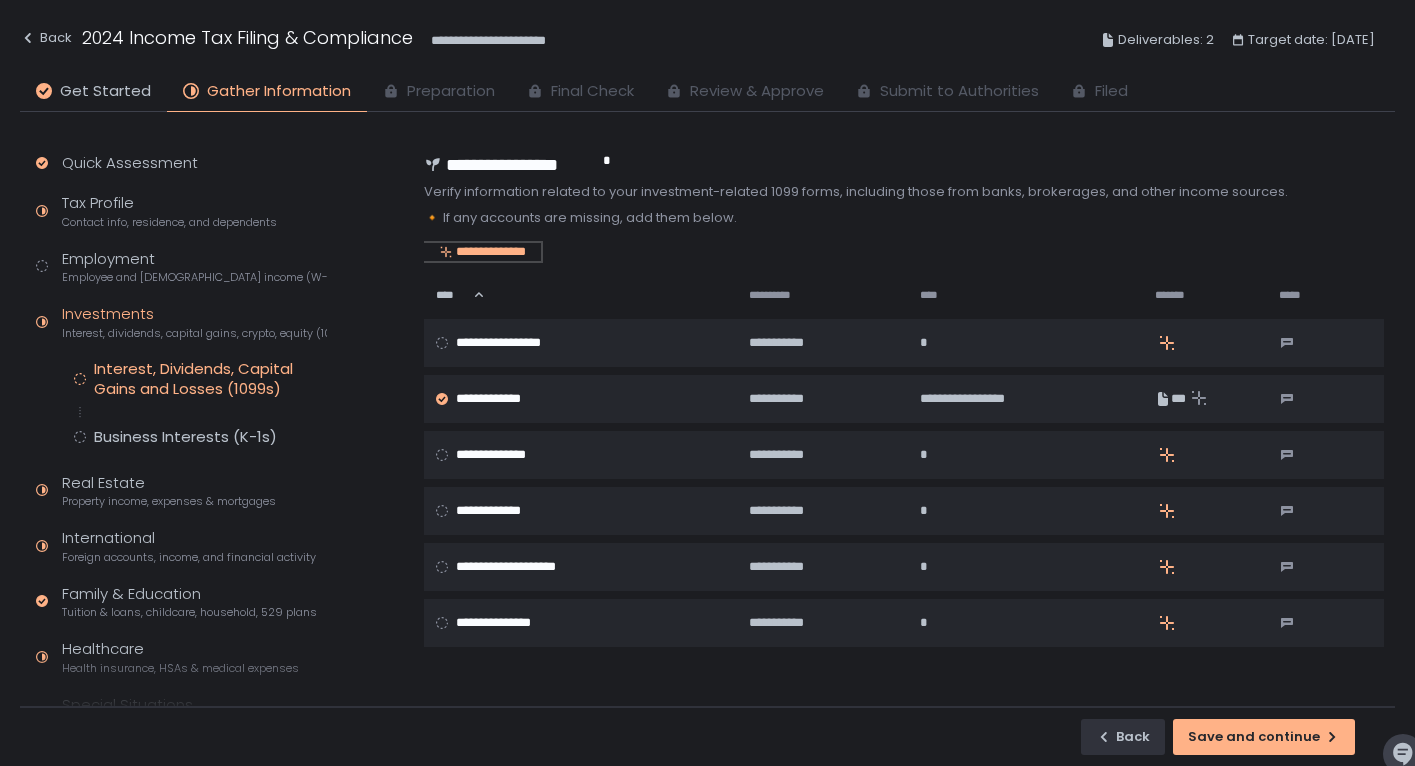 click on "**********" 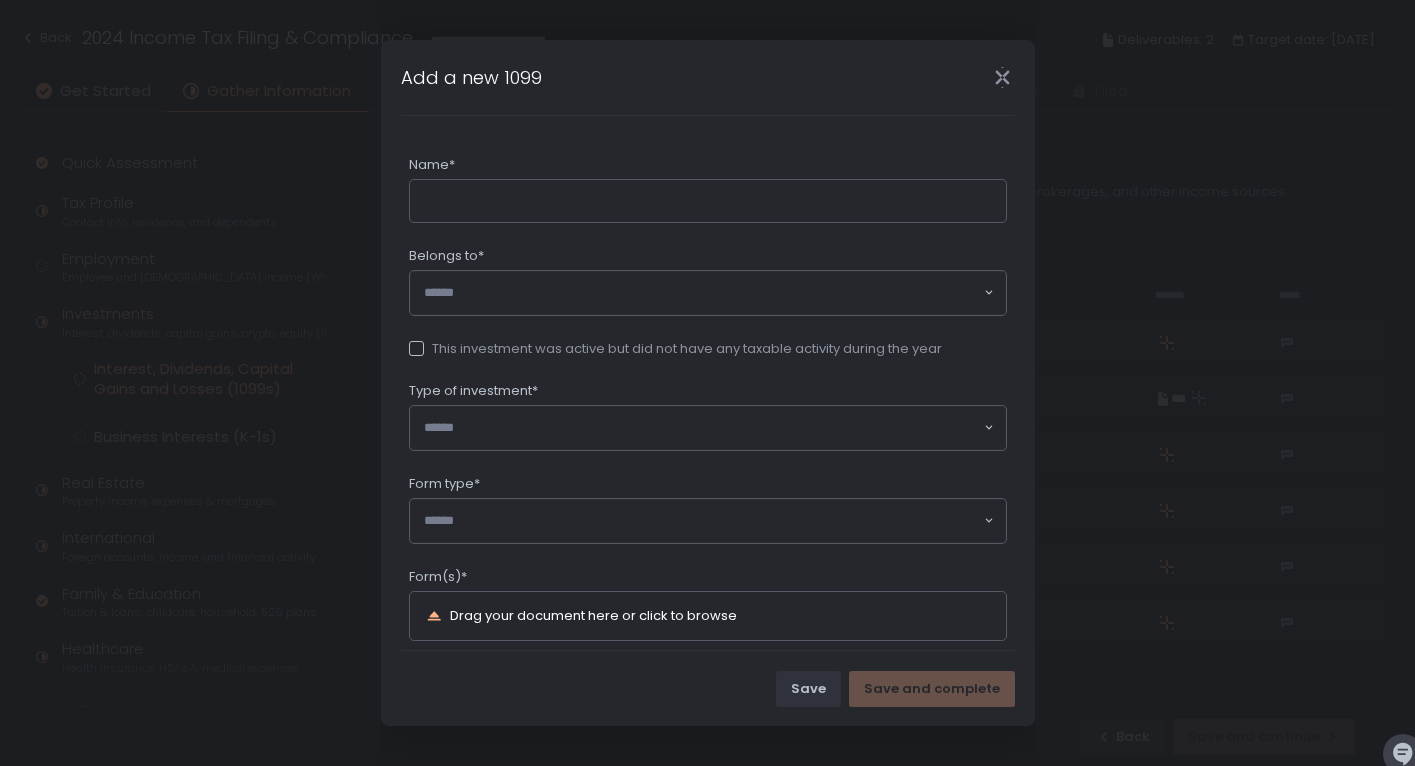 click 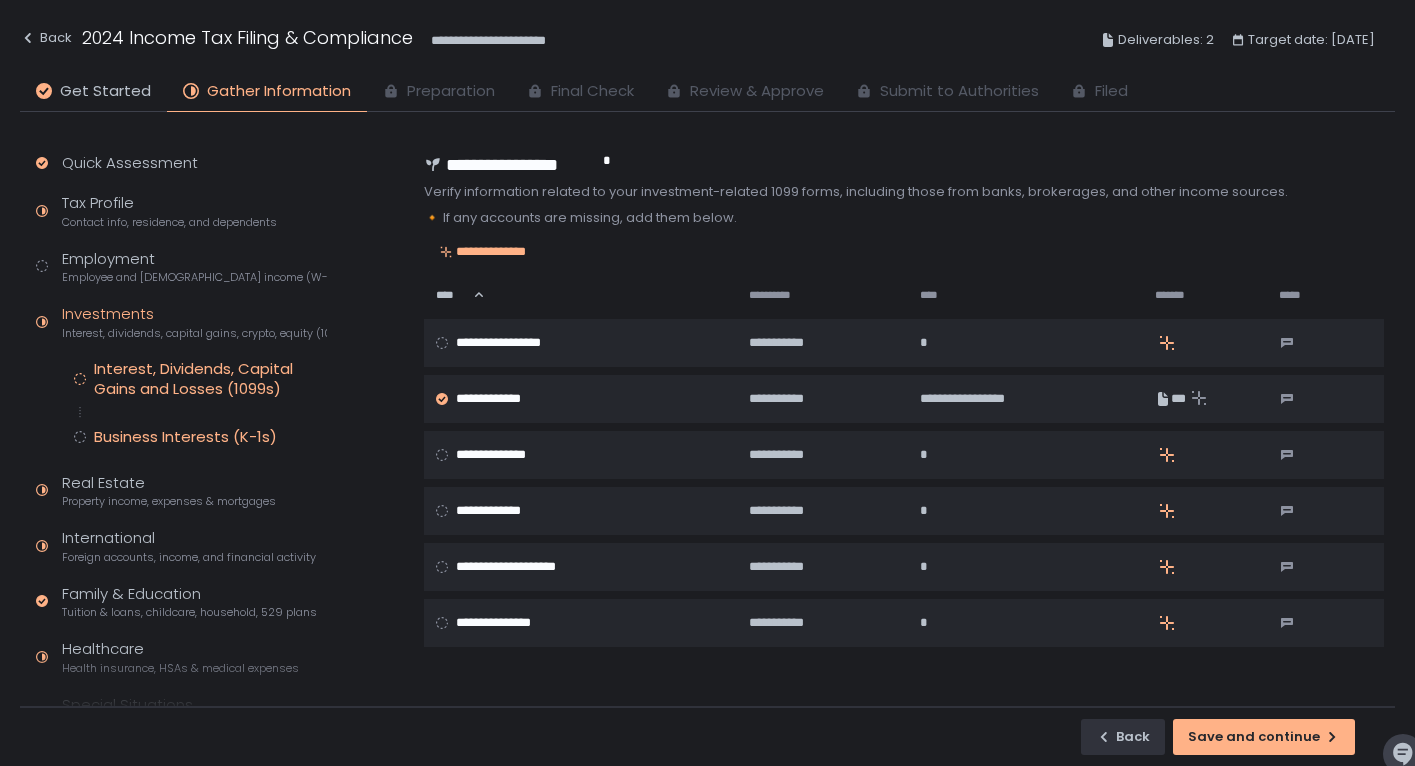 click on "Business Interests (K-1s)" 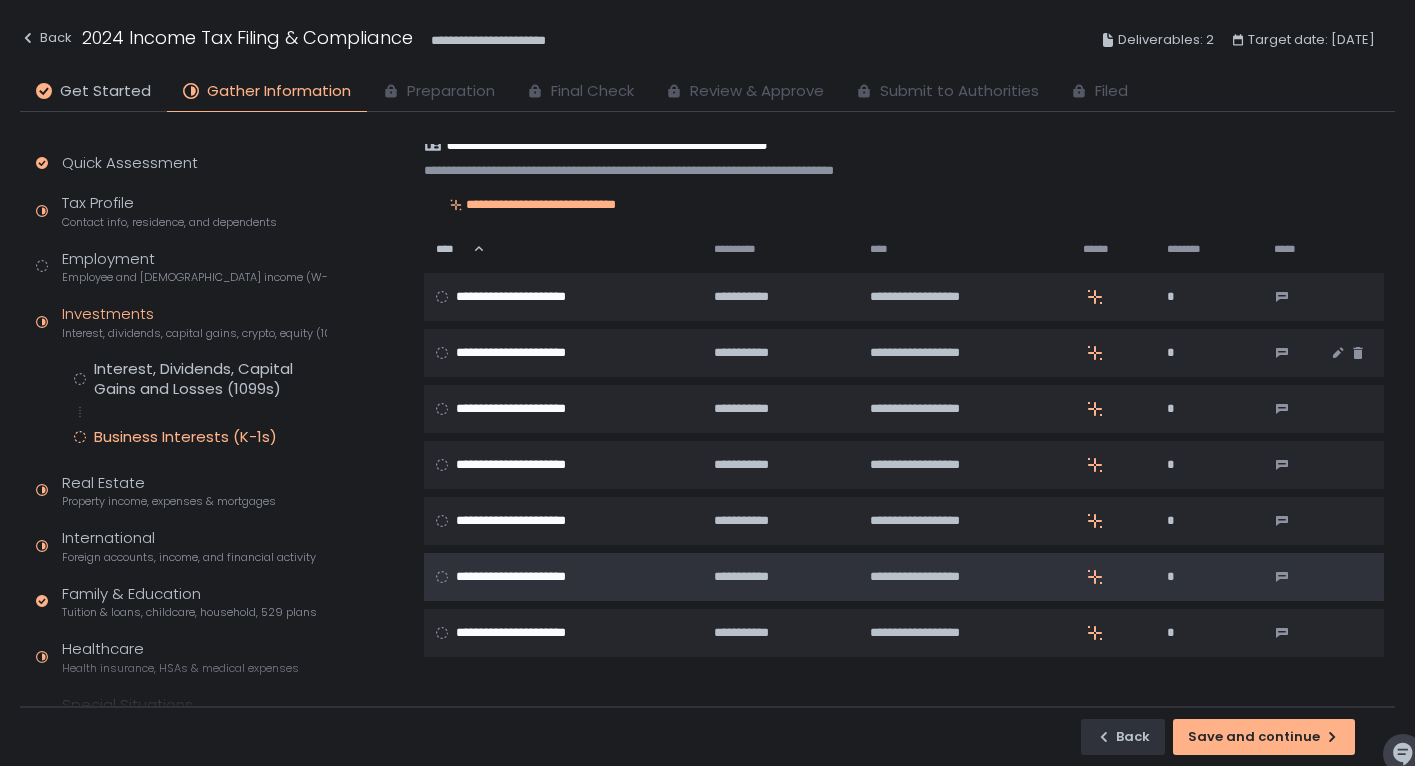scroll, scrollTop: 0, scrollLeft: 0, axis: both 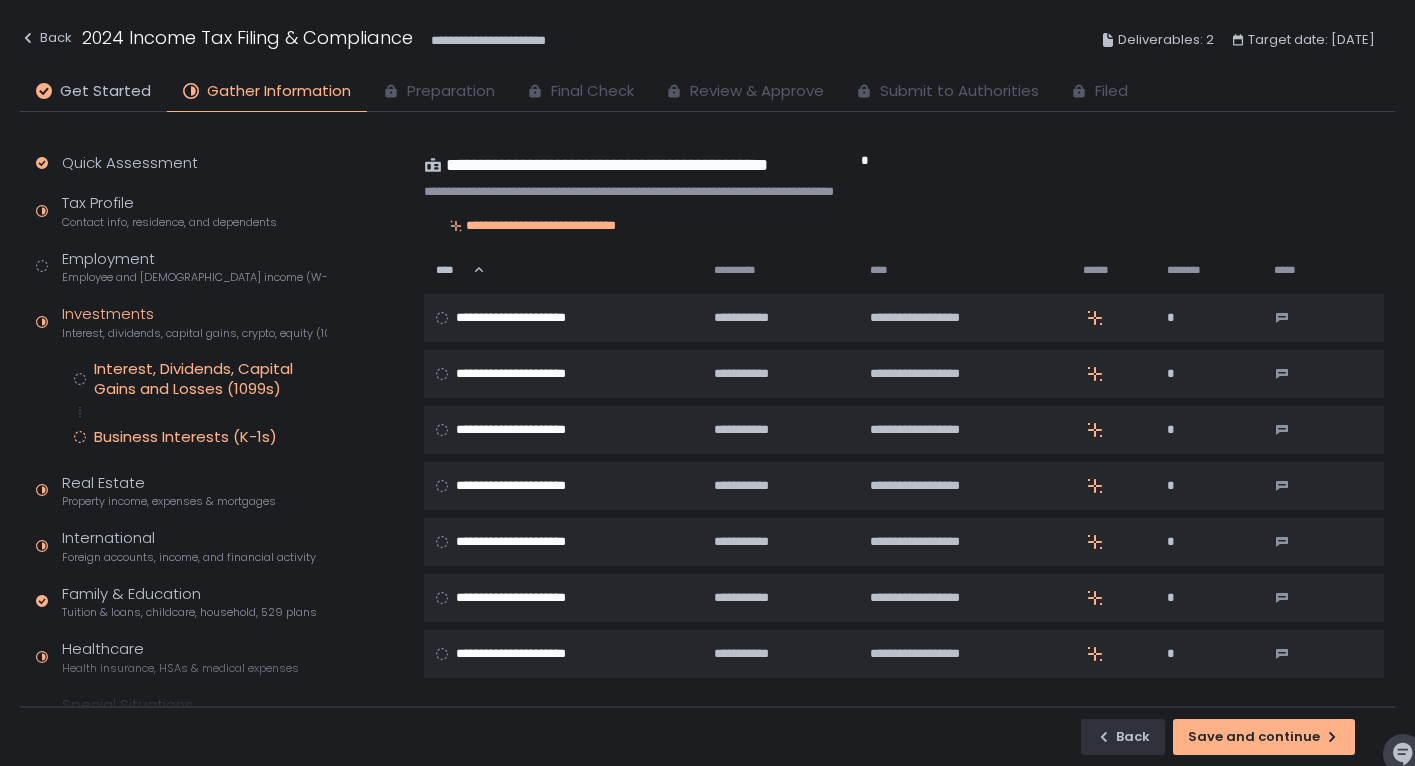 click on "Interest, Dividends, Capital Gains and Losses (1099s)" 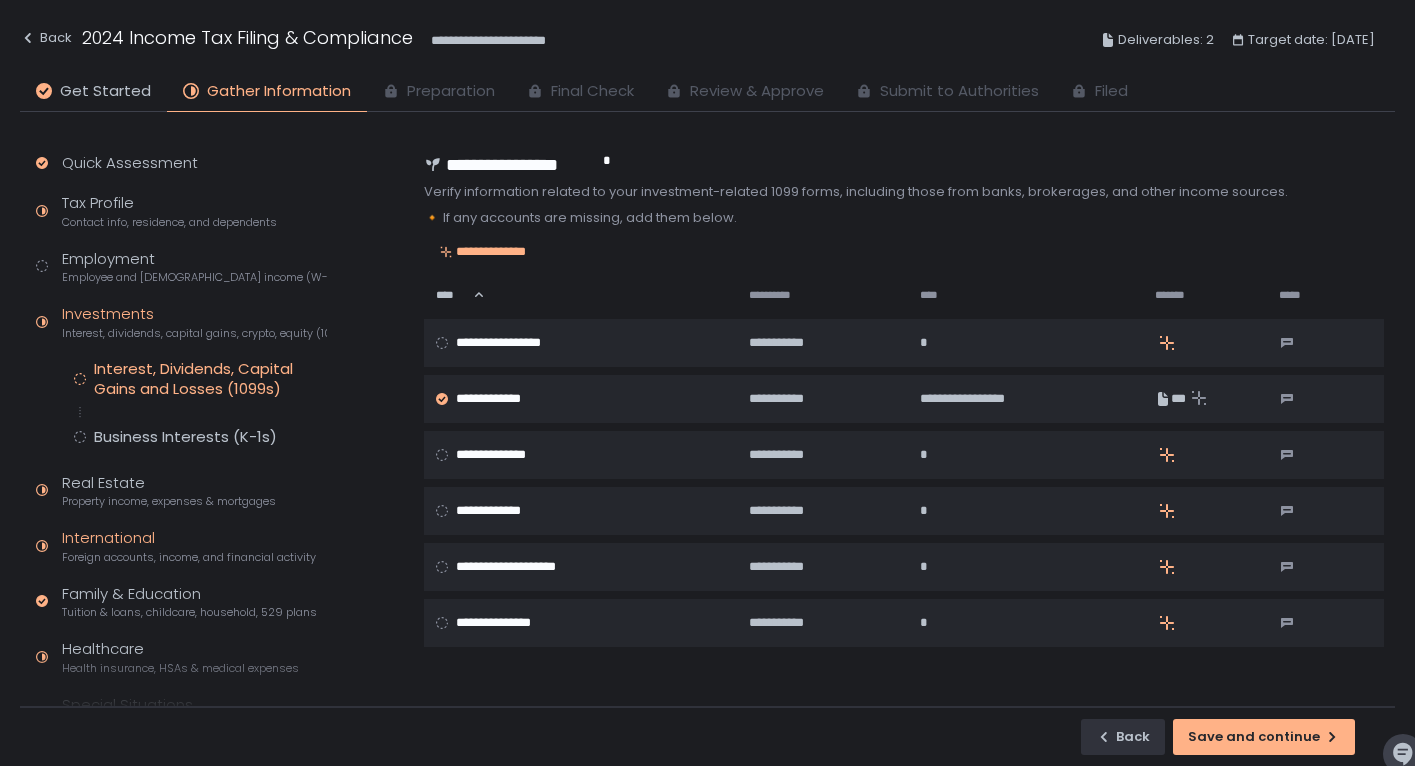 click on "International Foreign accounts, income, and financial activity" 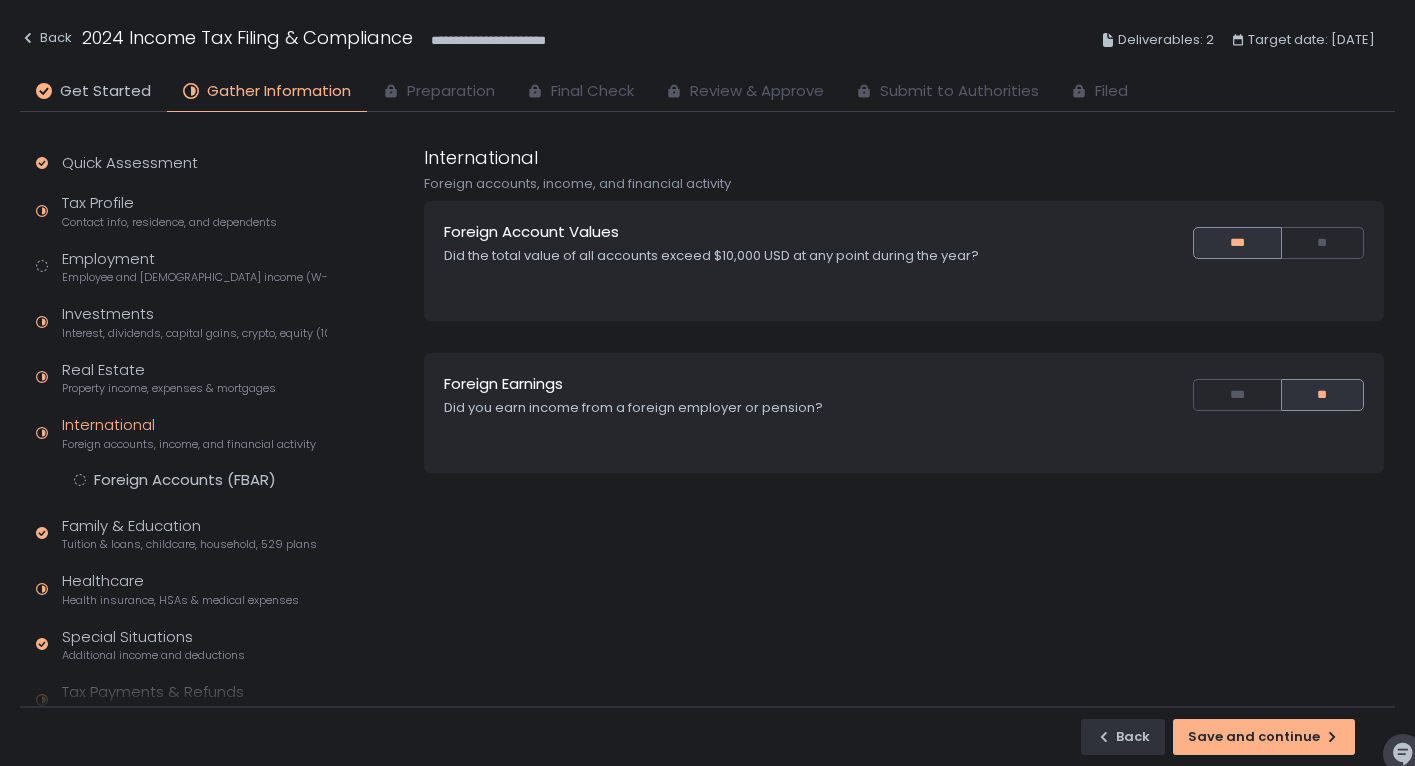 click on "Quick Assessment Tax Profile Contact info, residence, and dependents Employment Employee and [DEMOGRAPHIC_DATA] income (W-2s) Investments Interest, dividends, capital gains, crypto, equity (1099s, K-1s) Real Estate Property income, expenses & mortgages International Foreign accounts, income, and financial activity Foreign Accounts (FBAR) Family & Education Tuition & loans, childcare, household, 529 plans Healthcare Health insurance, HSAs & medical expenses Special Situations Additional income and deductions Tax Payments & Refunds Estimated payments and banking info Submit for Preparation" 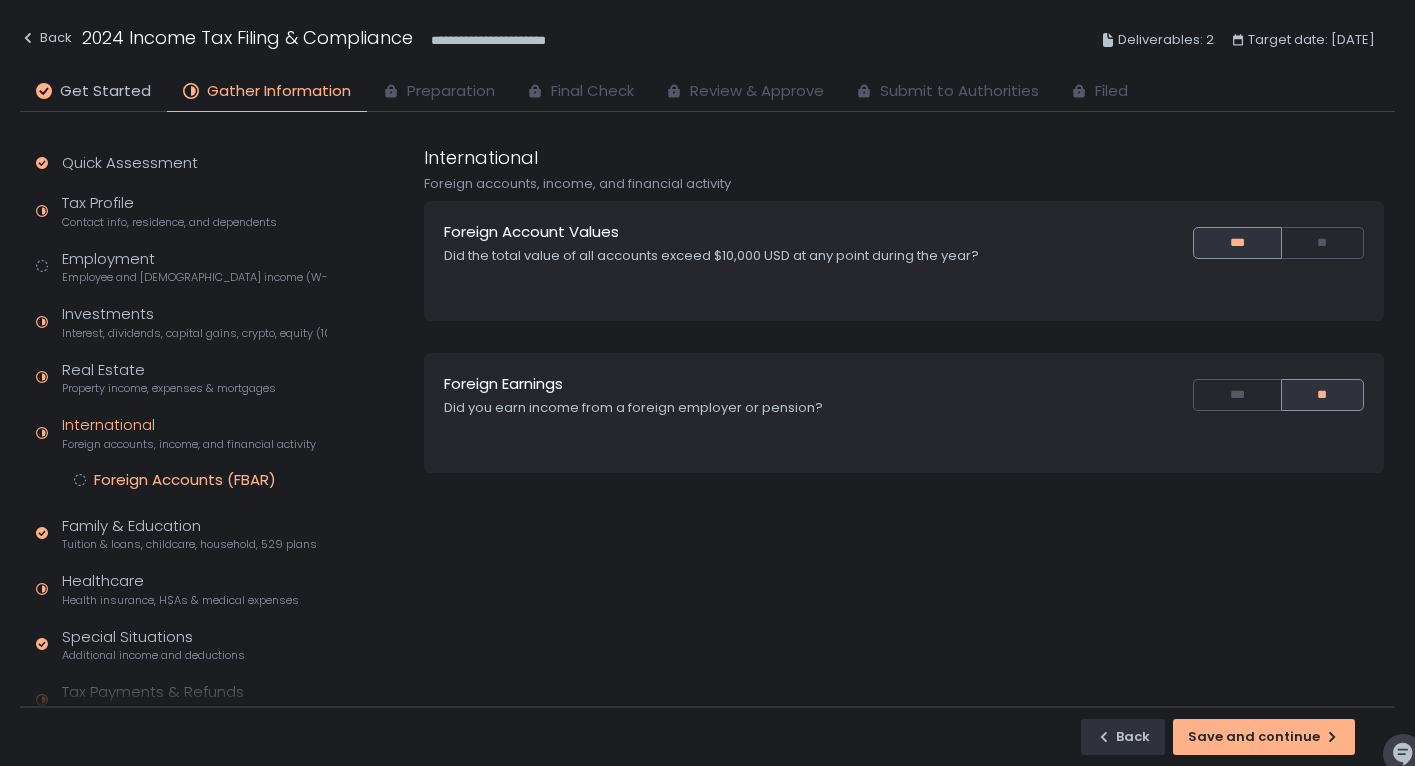click on "Foreign Accounts (FBAR)" 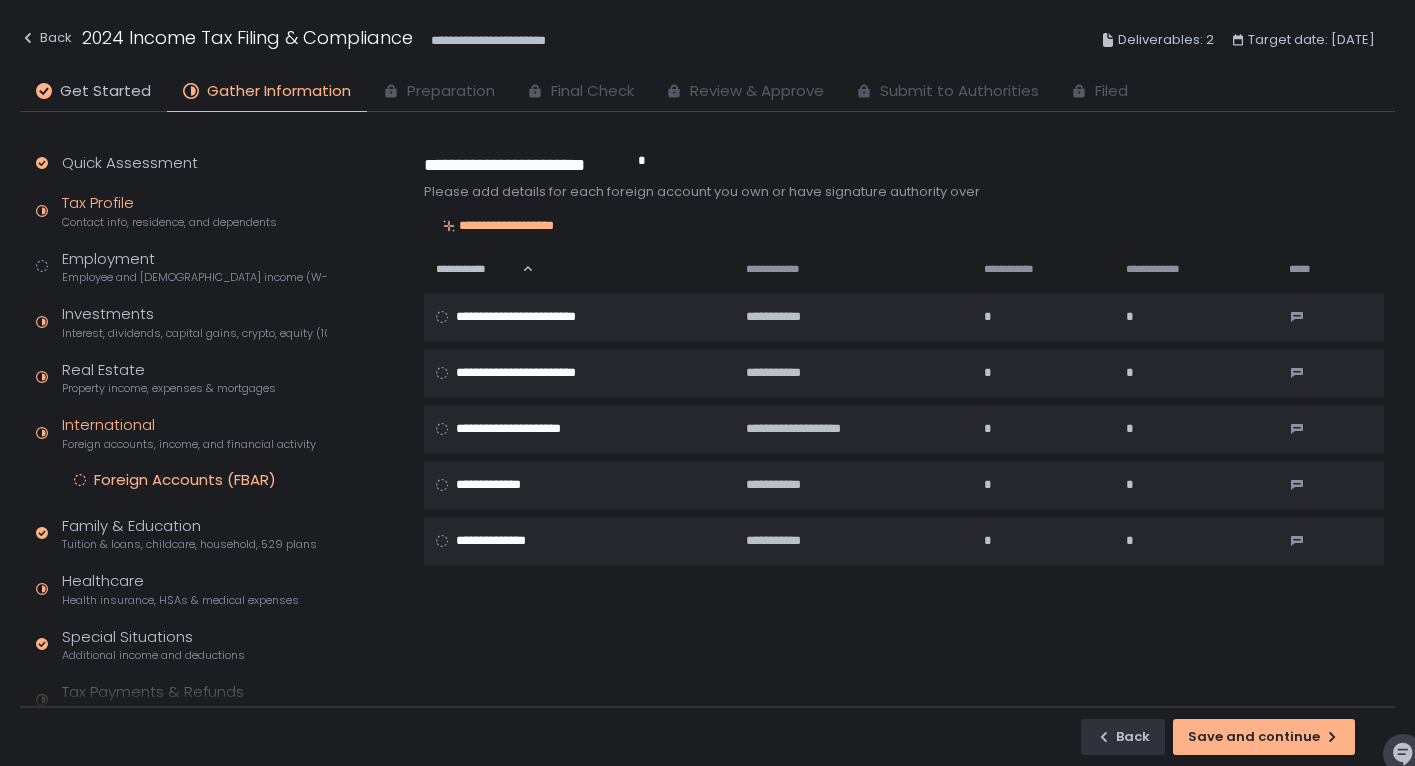 click on "Tax Profile Contact info, residence, and dependents" 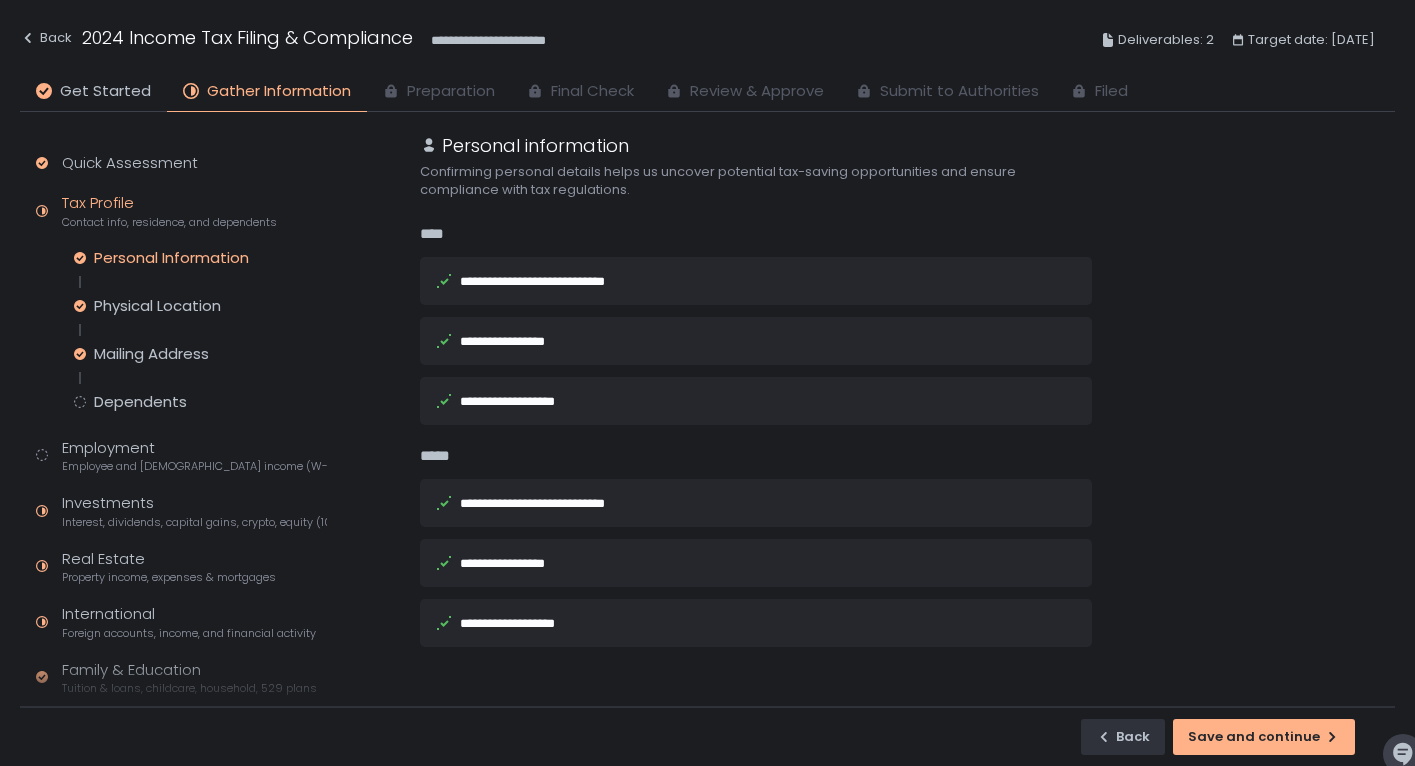 scroll, scrollTop: 21, scrollLeft: 0, axis: vertical 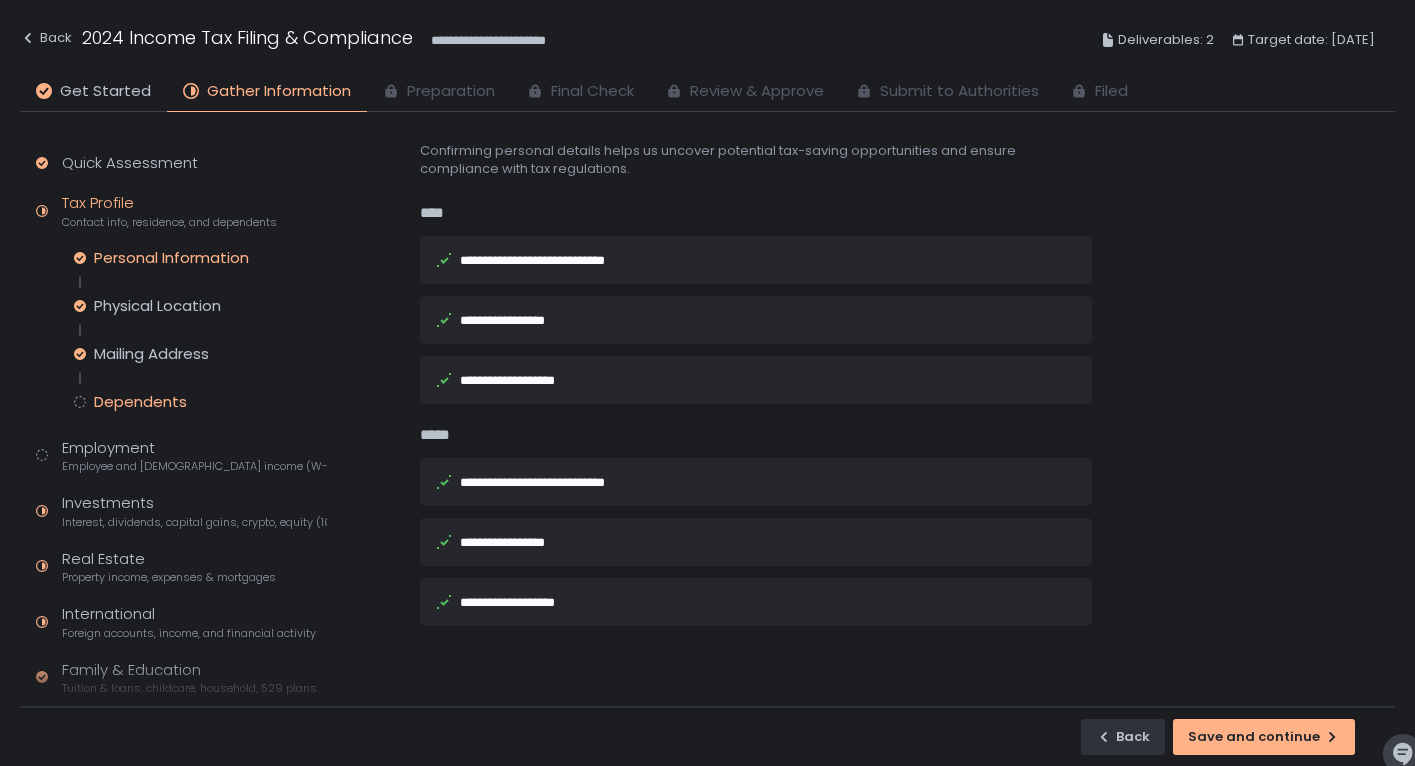 click on "Dependents" 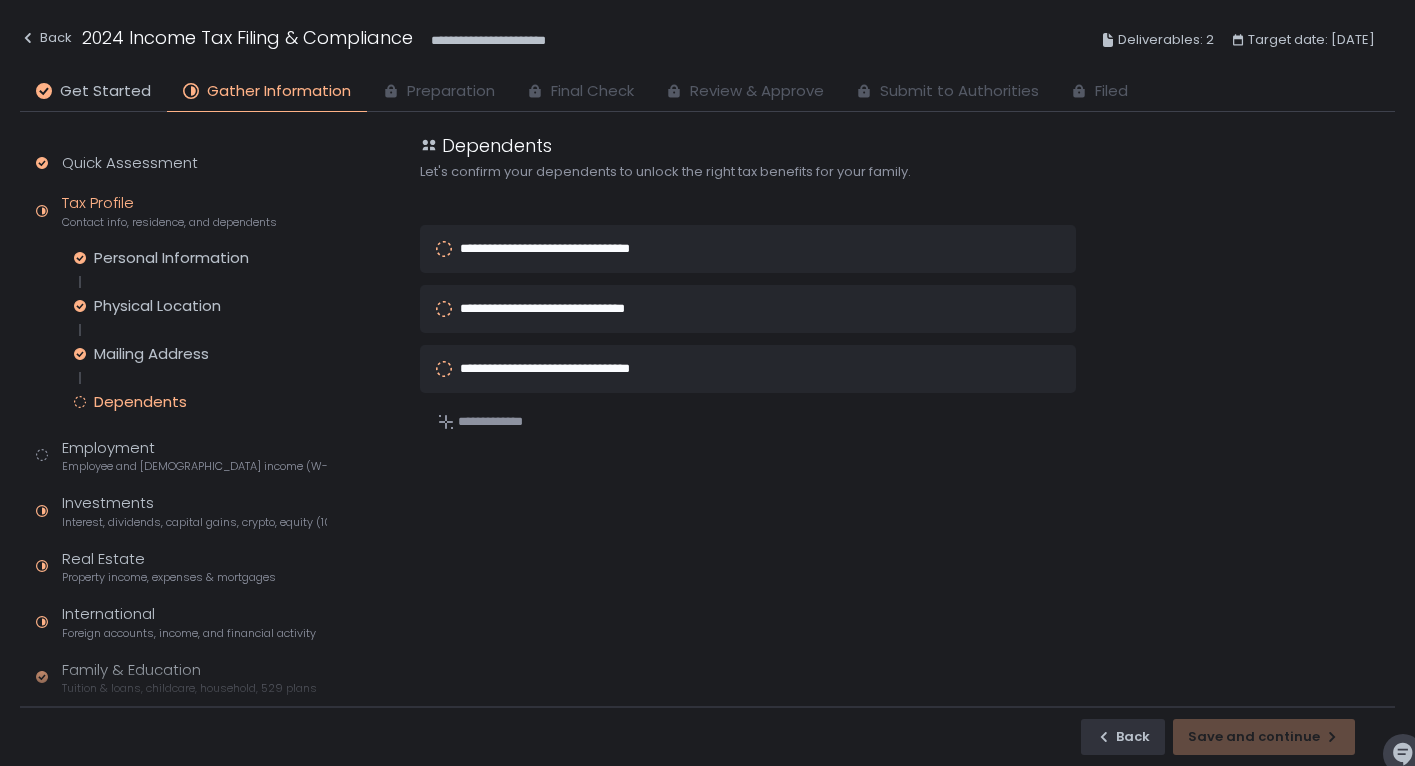 click on "**********" at bounding box center (574, 248) 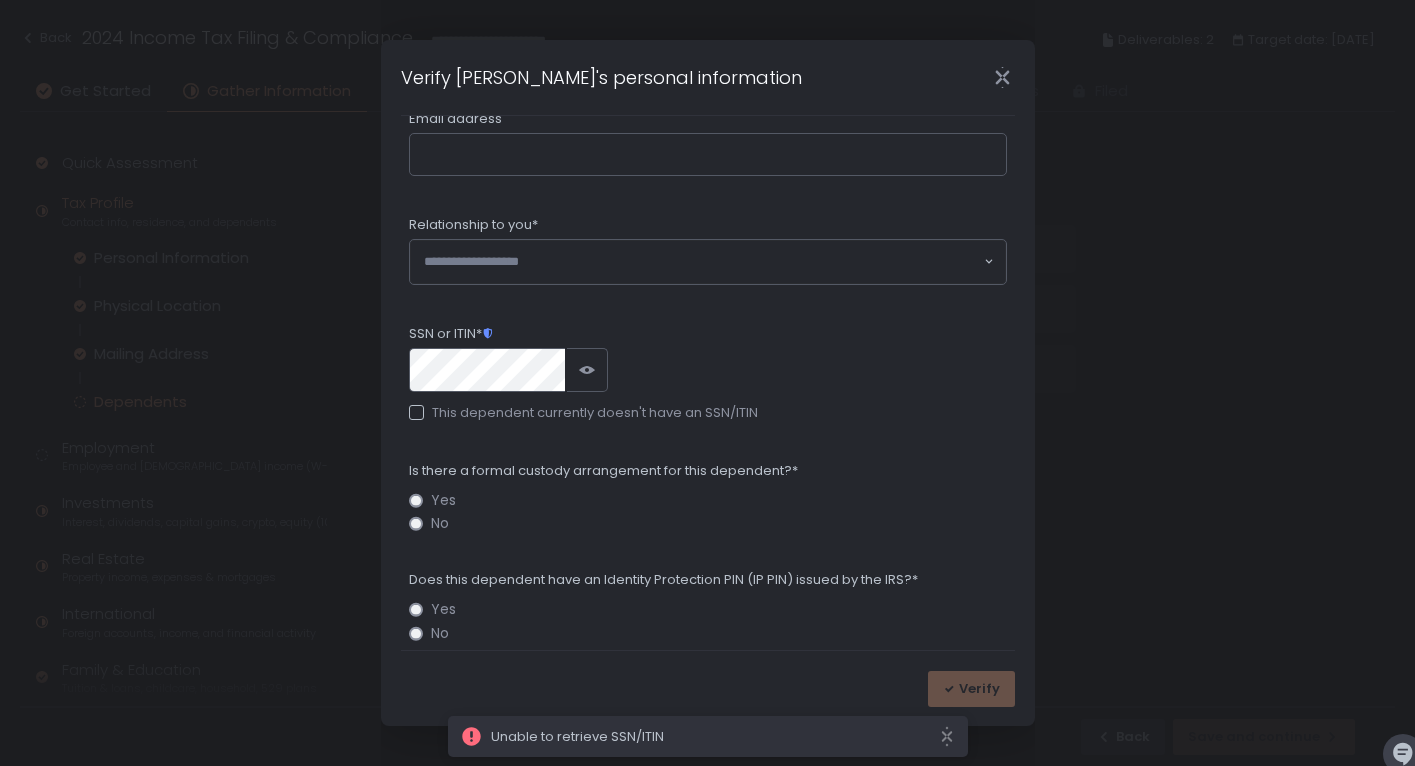 scroll, scrollTop: 442, scrollLeft: 0, axis: vertical 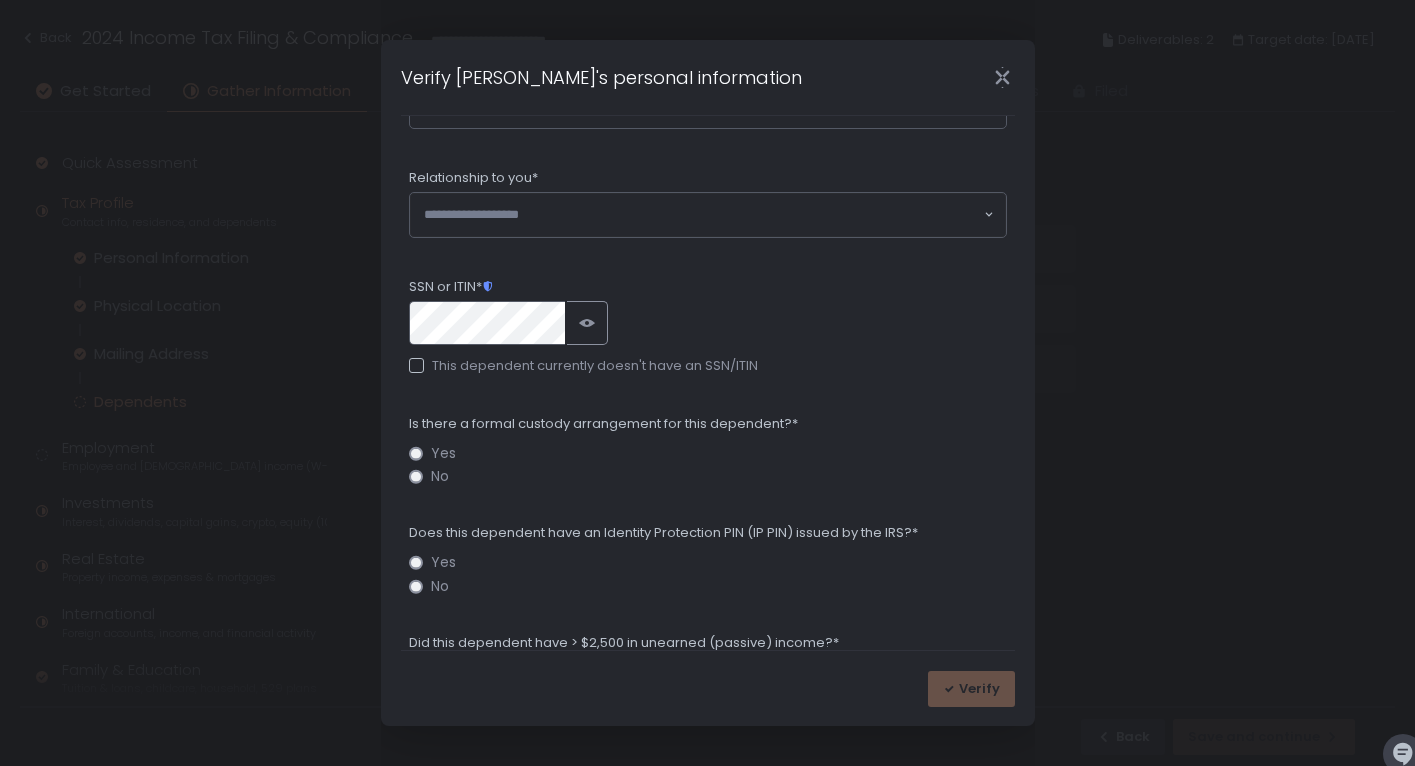 click on "**********" at bounding box center (707, 383) 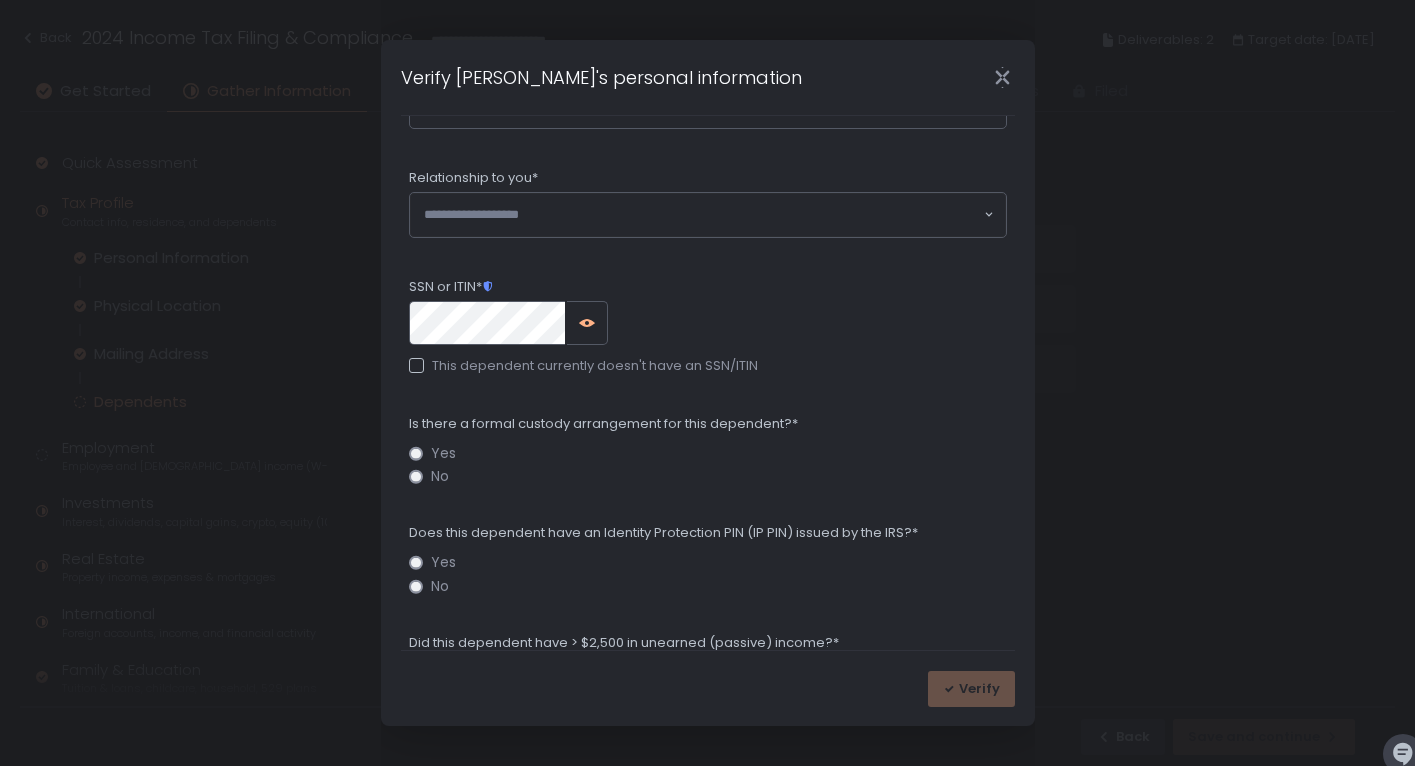 click 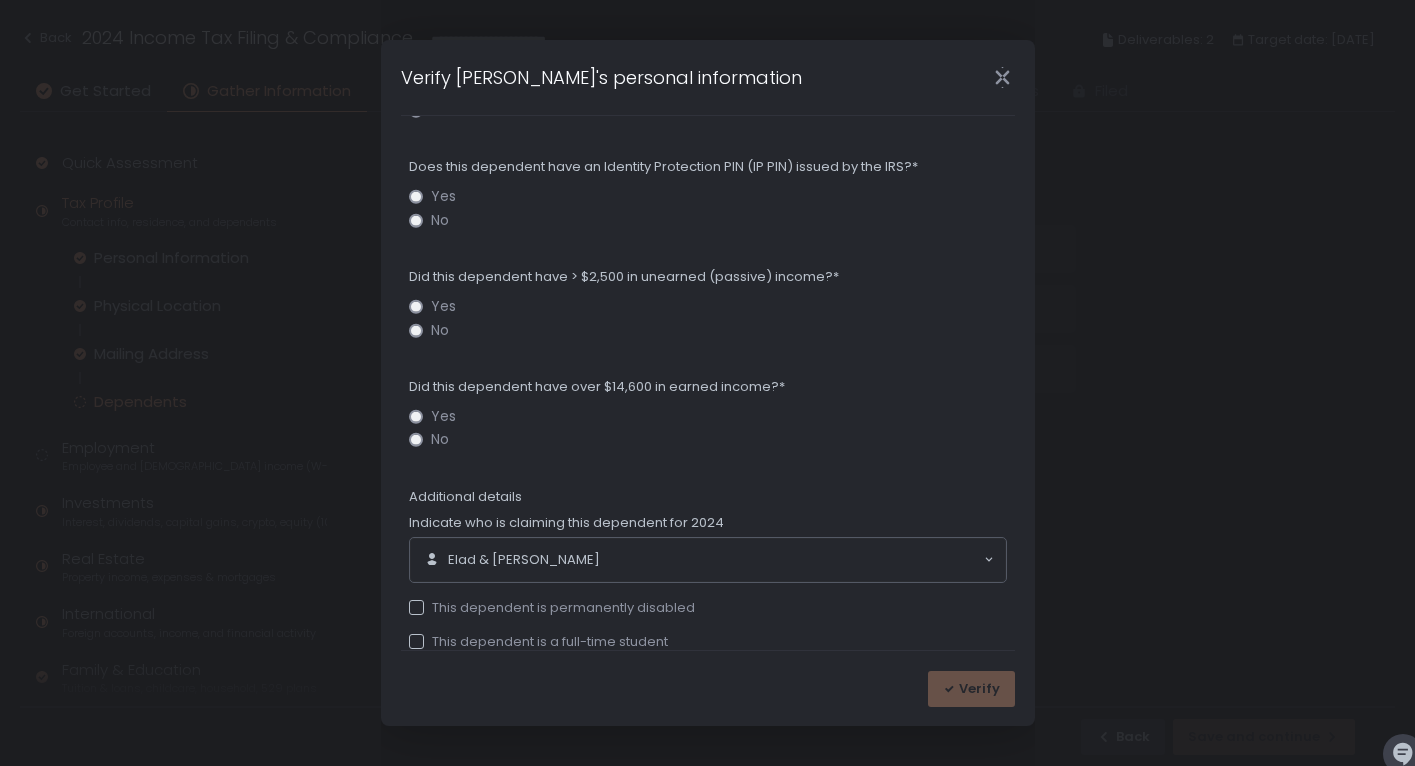 scroll, scrollTop: 857, scrollLeft: 0, axis: vertical 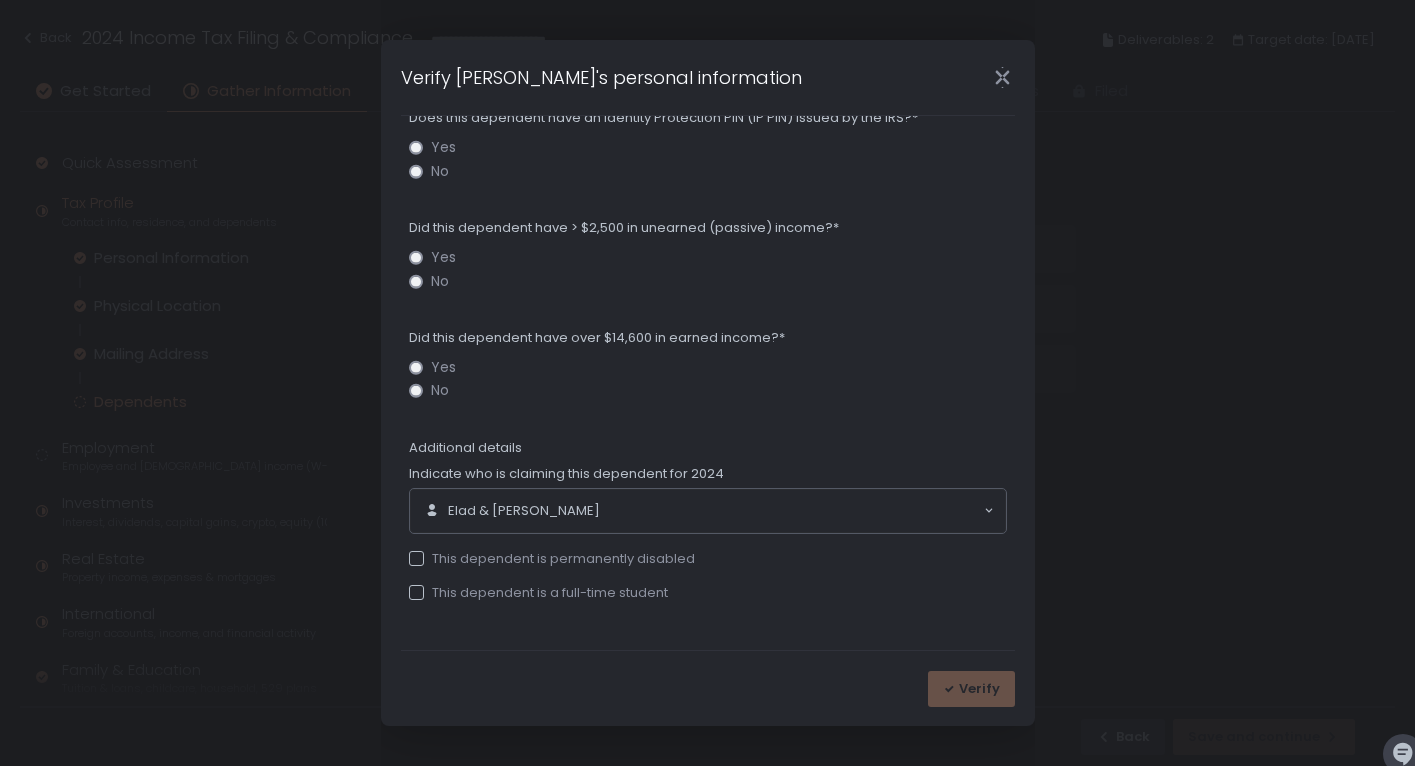 click on "No" 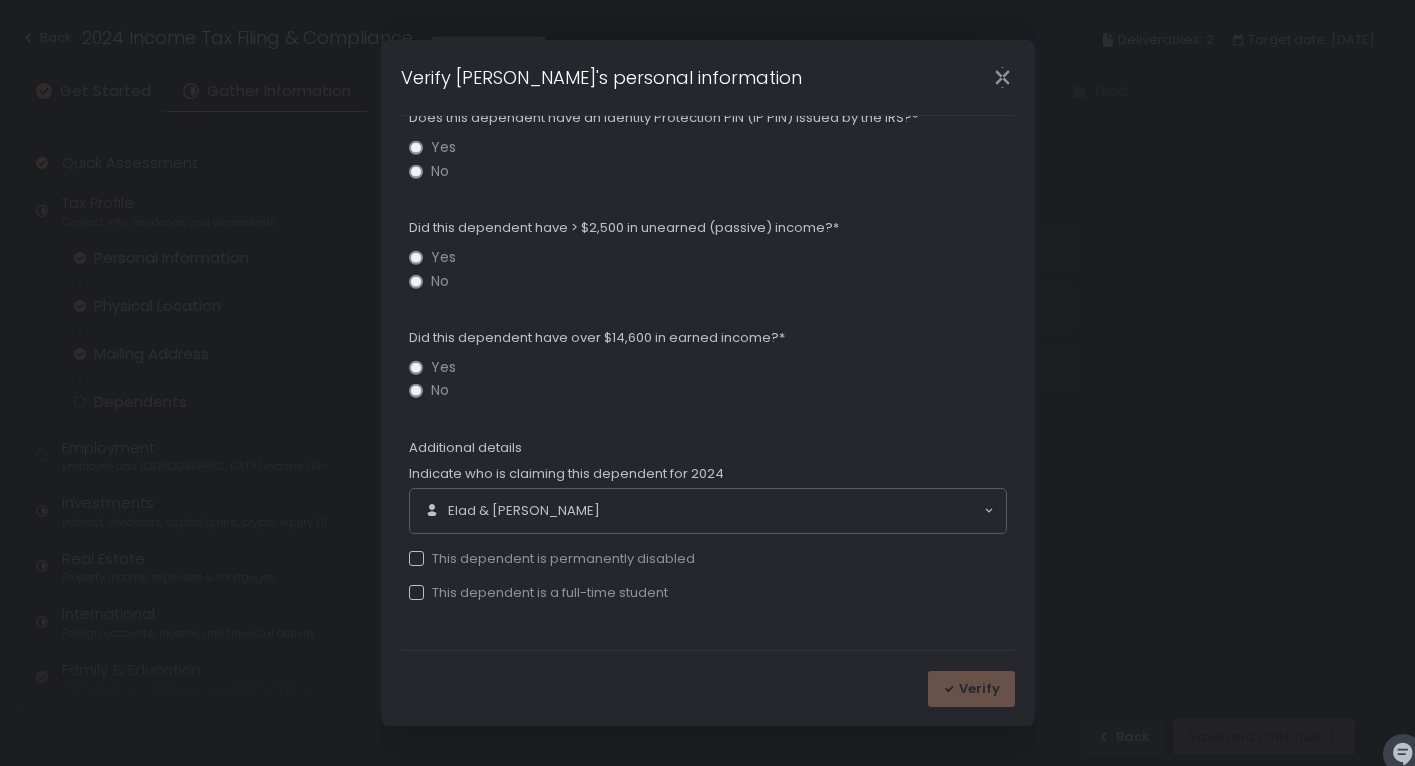 click on "Verify" 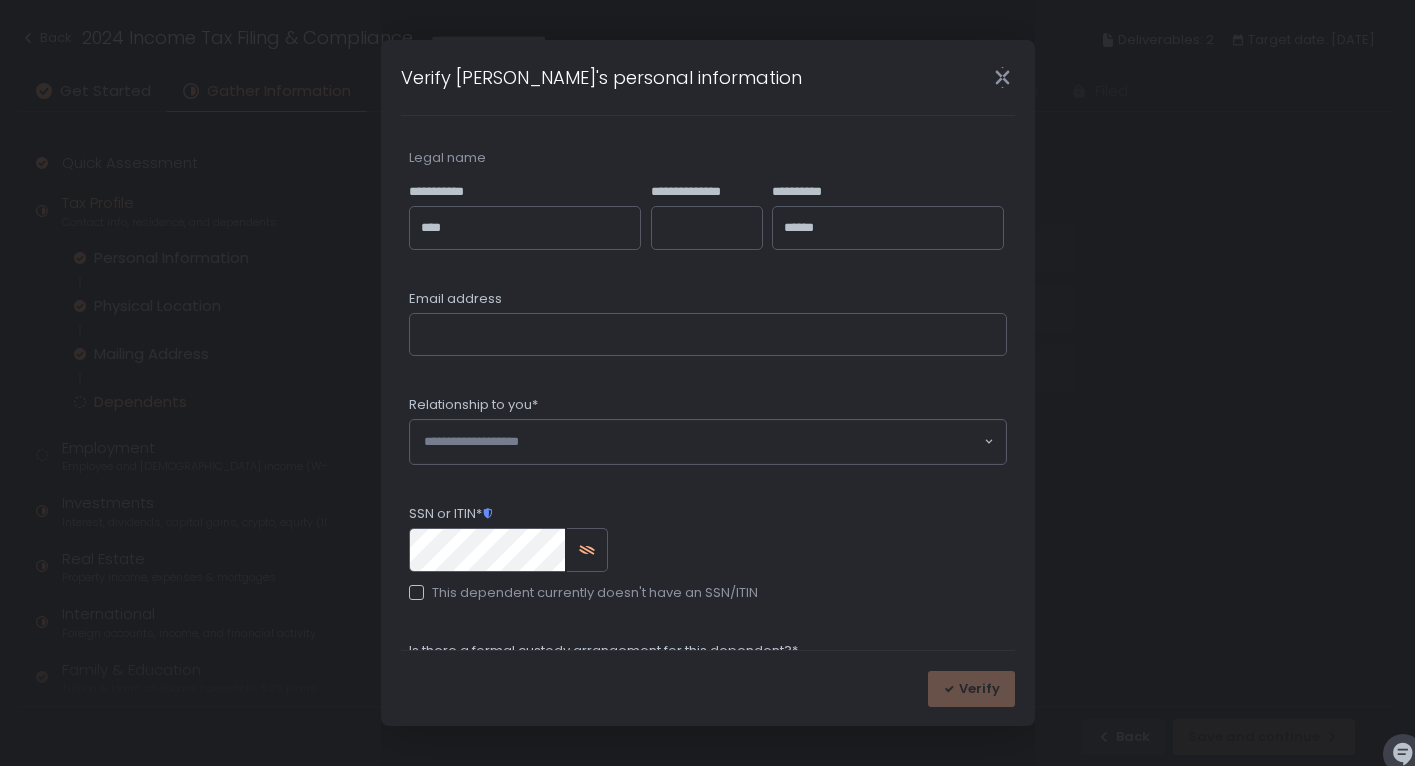 scroll, scrollTop: 87, scrollLeft: 0, axis: vertical 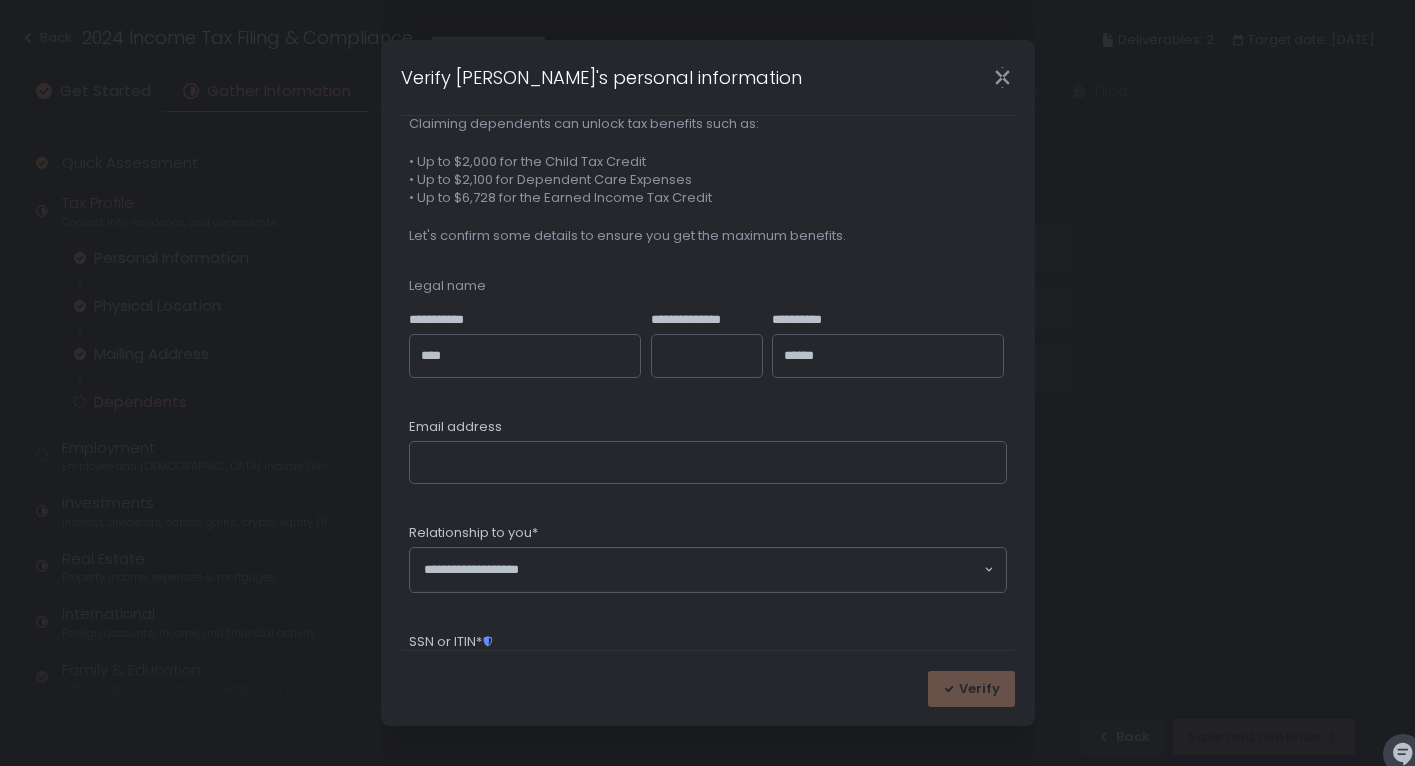 click 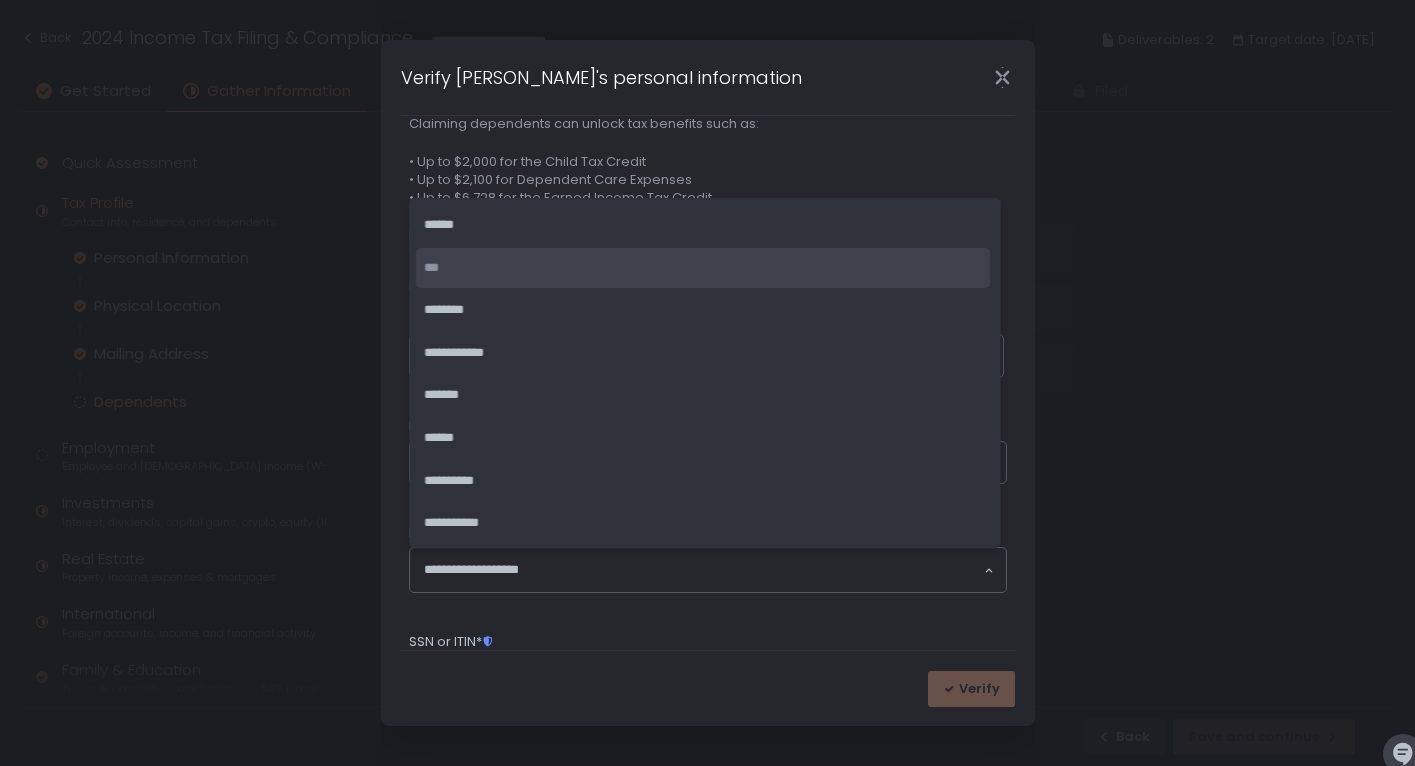 click on "***" 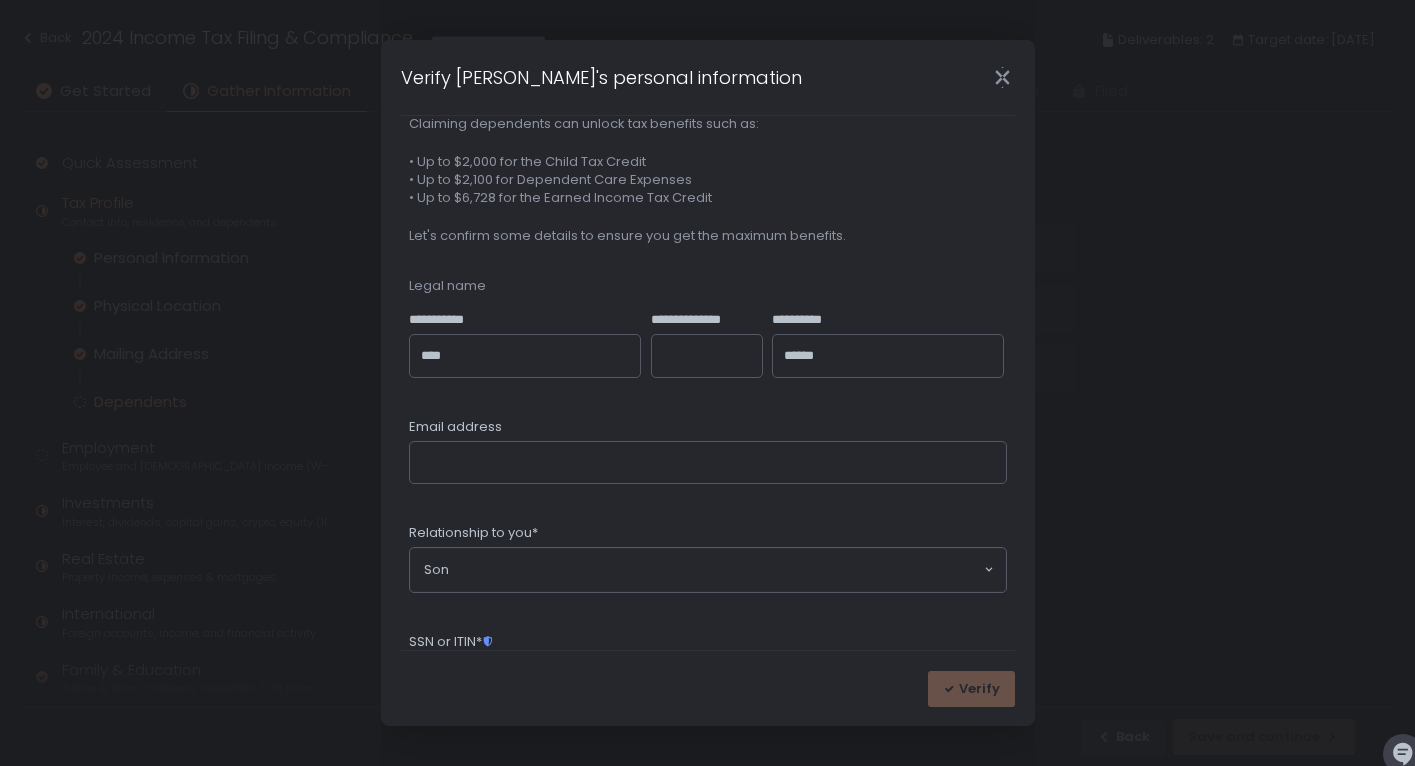 click on "Email address" at bounding box center [708, 429] 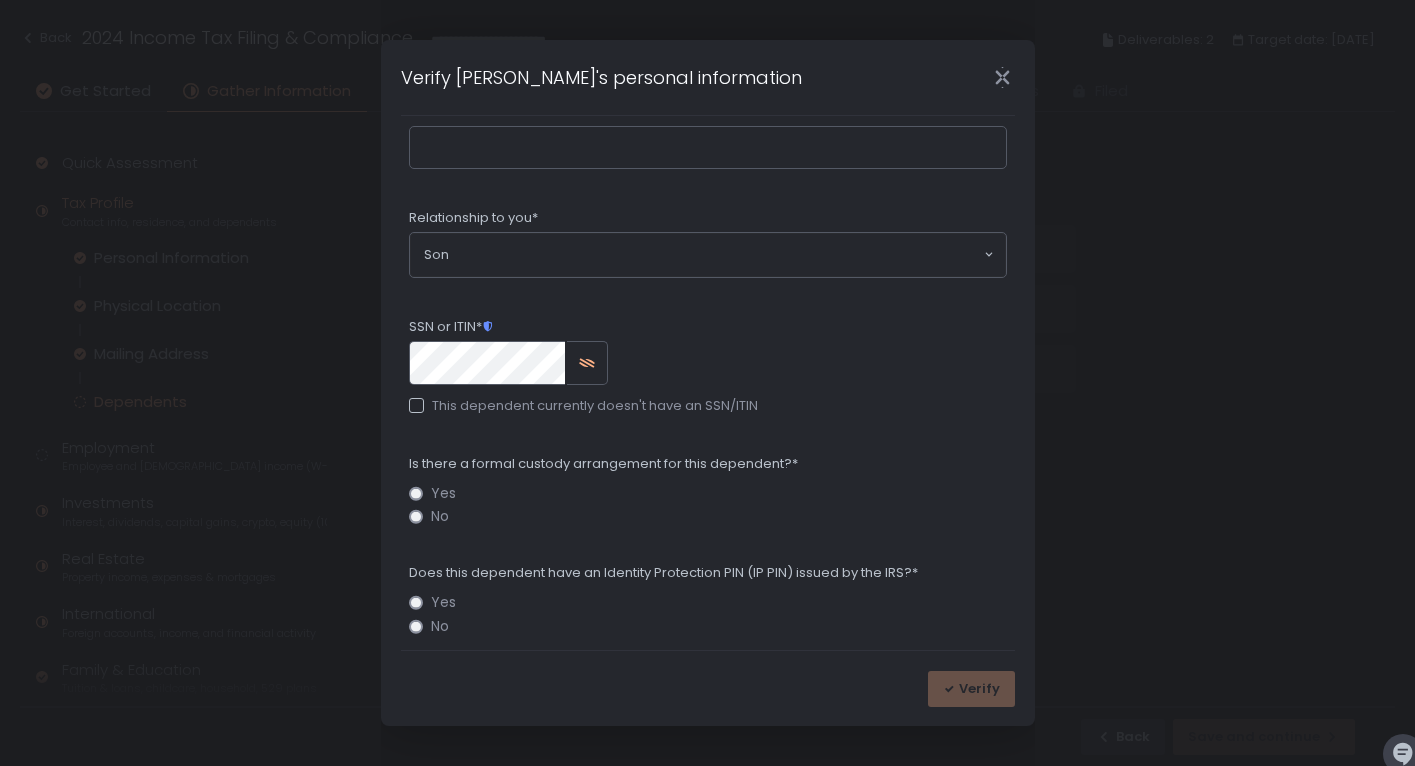 scroll, scrollTop: 562, scrollLeft: 0, axis: vertical 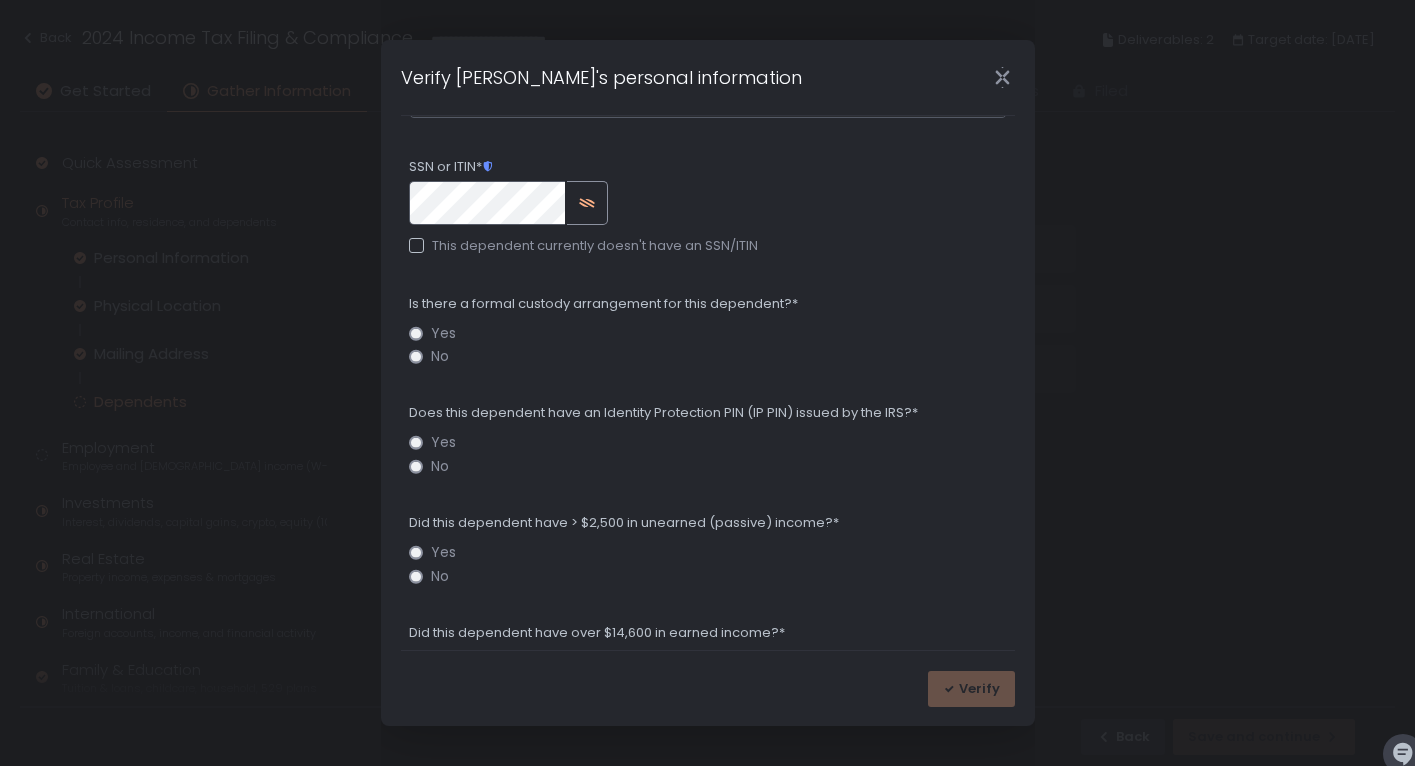 click at bounding box center (587, 203) 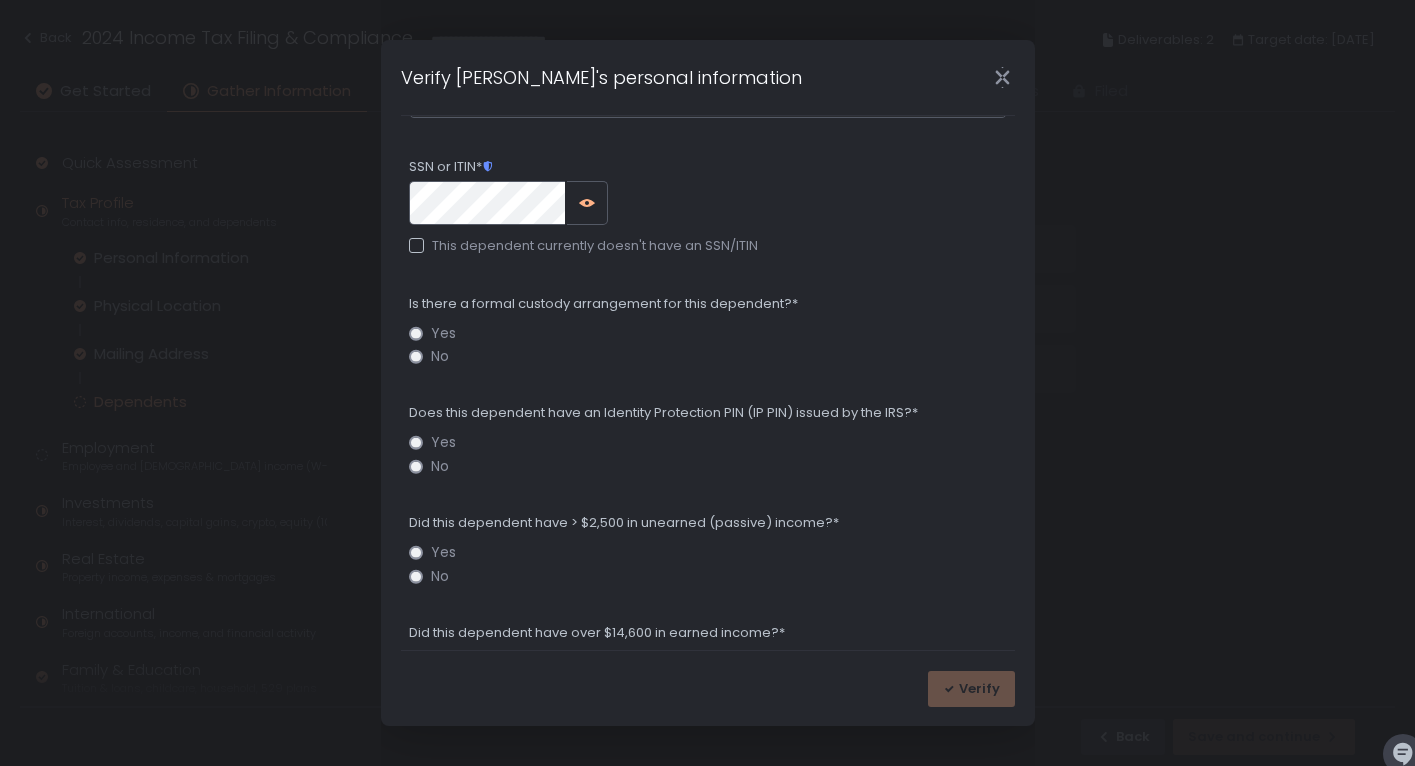 click on "**********" at bounding box center (708, 349) 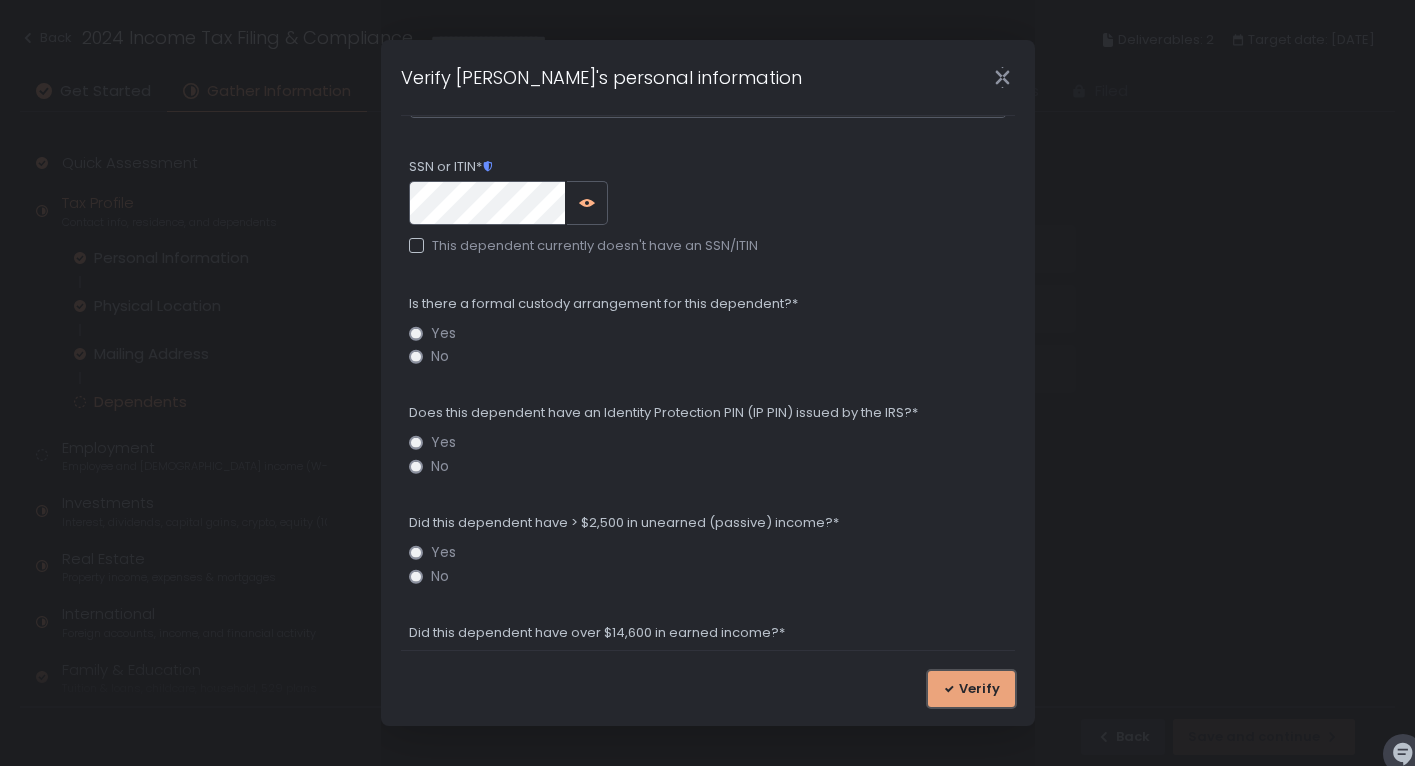 click on "Verify" at bounding box center [979, 689] 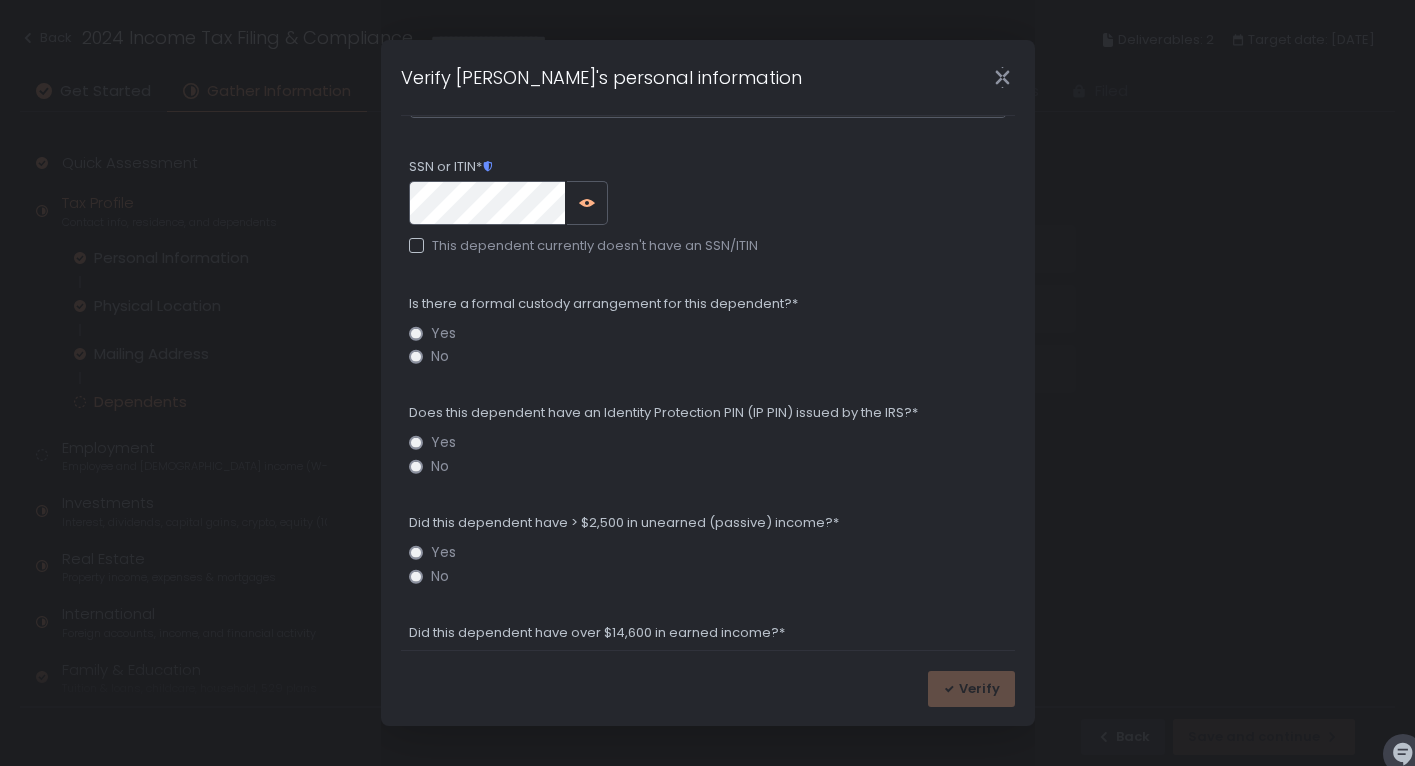 scroll, scrollTop: 0, scrollLeft: 0, axis: both 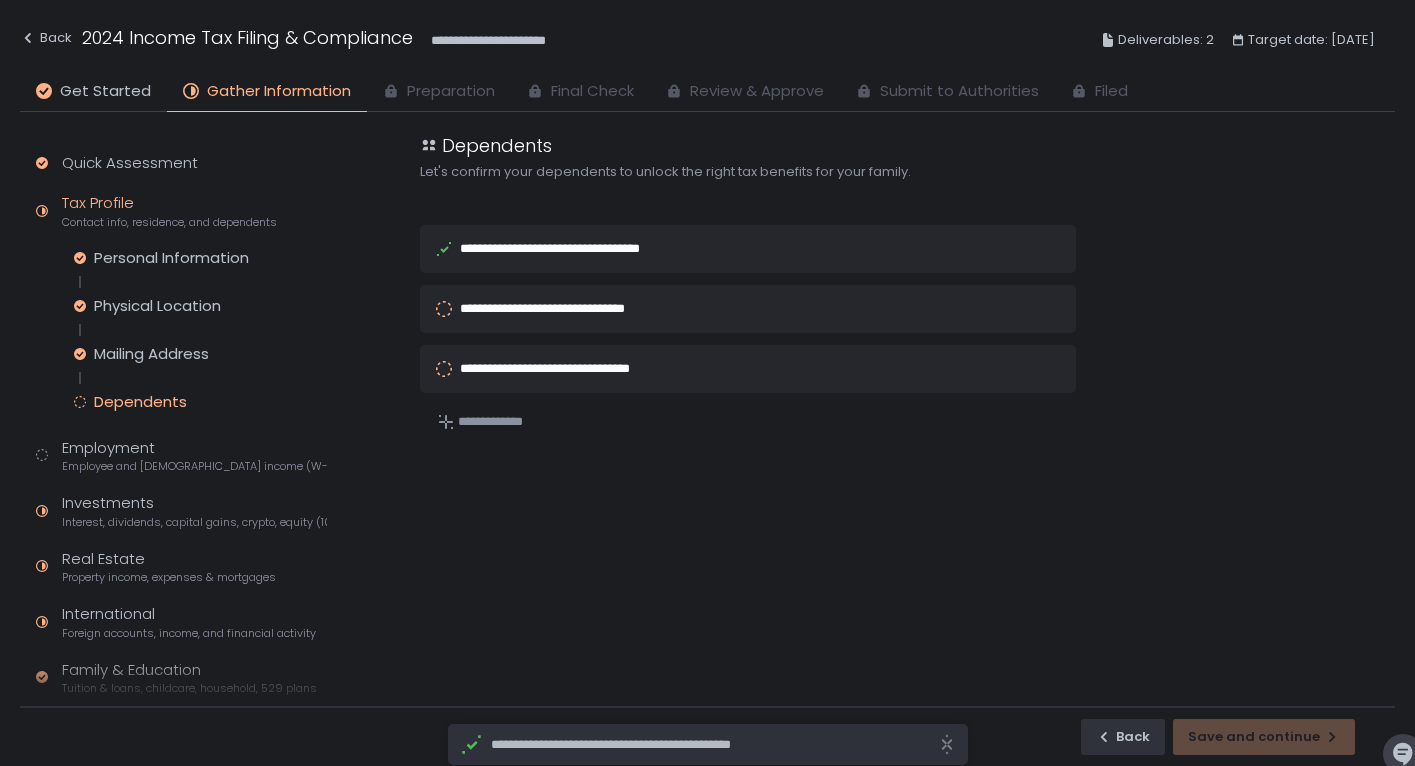 click on "**********" at bounding box center (565, 308) 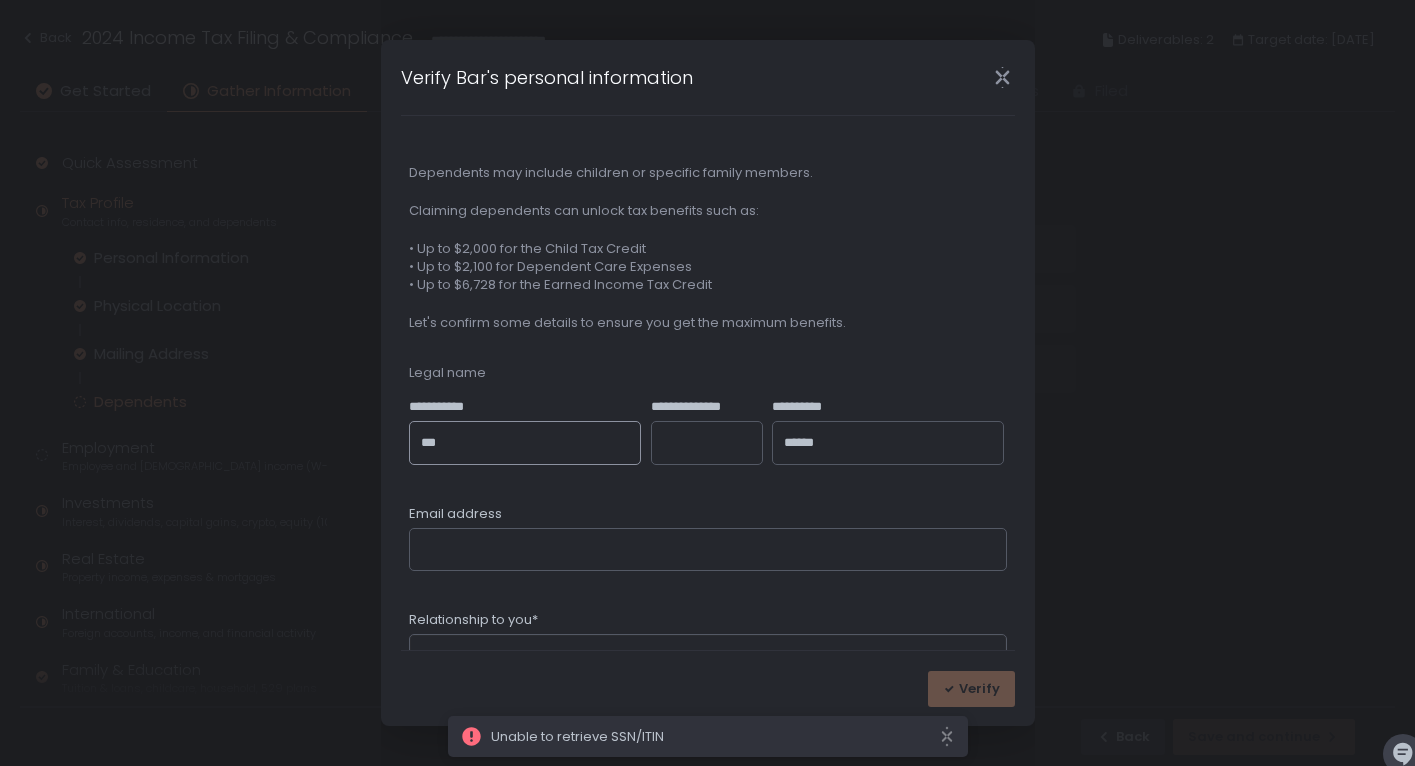 scroll, scrollTop: 60, scrollLeft: 0, axis: vertical 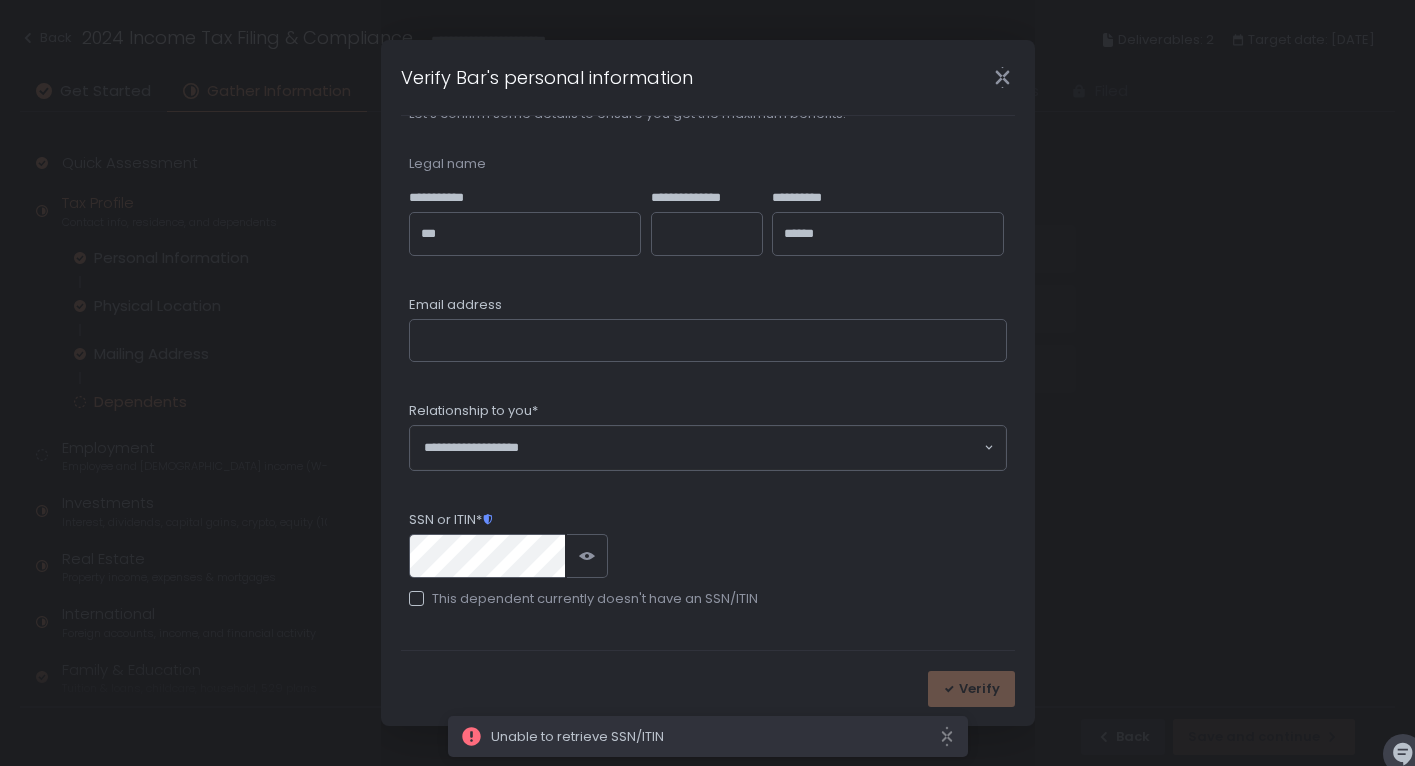 click 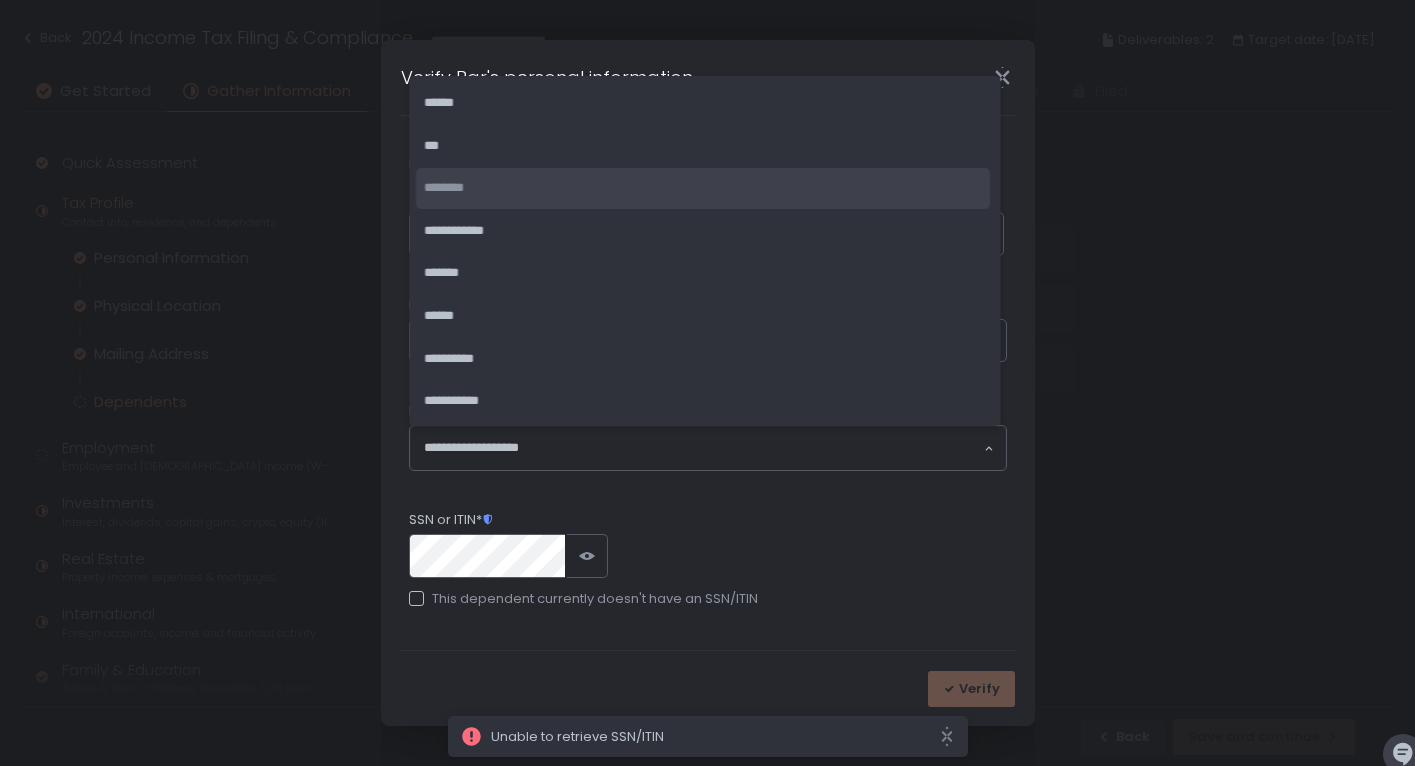click on "********" 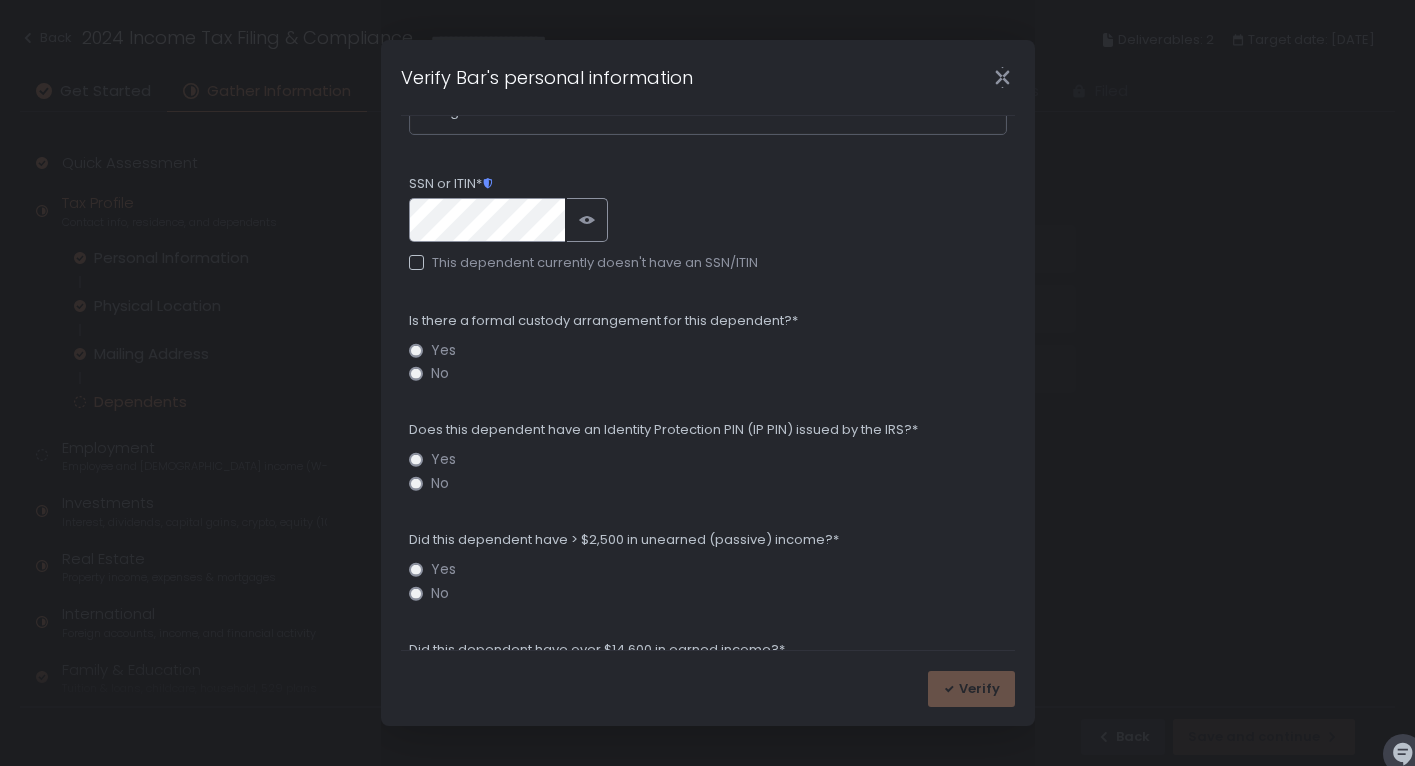 scroll, scrollTop: 469, scrollLeft: 0, axis: vertical 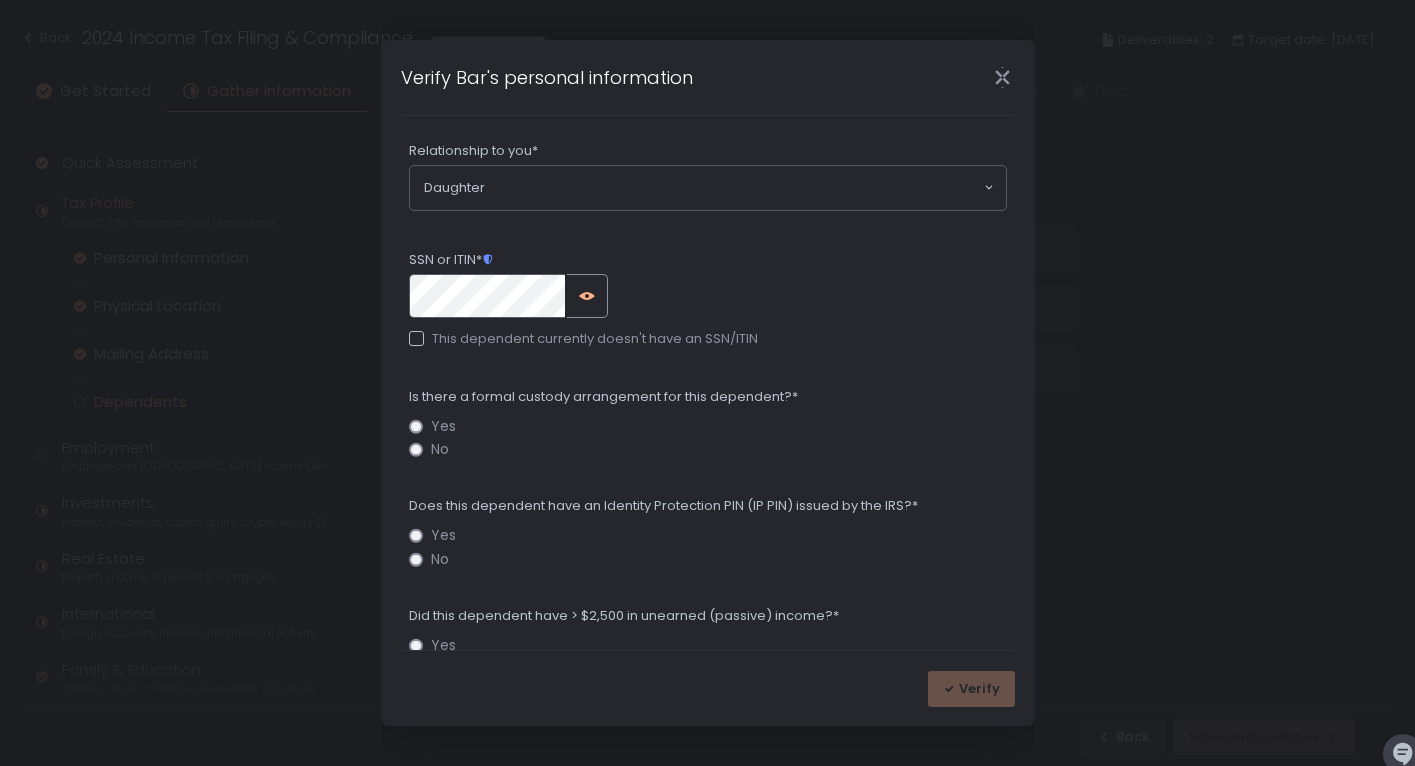 click 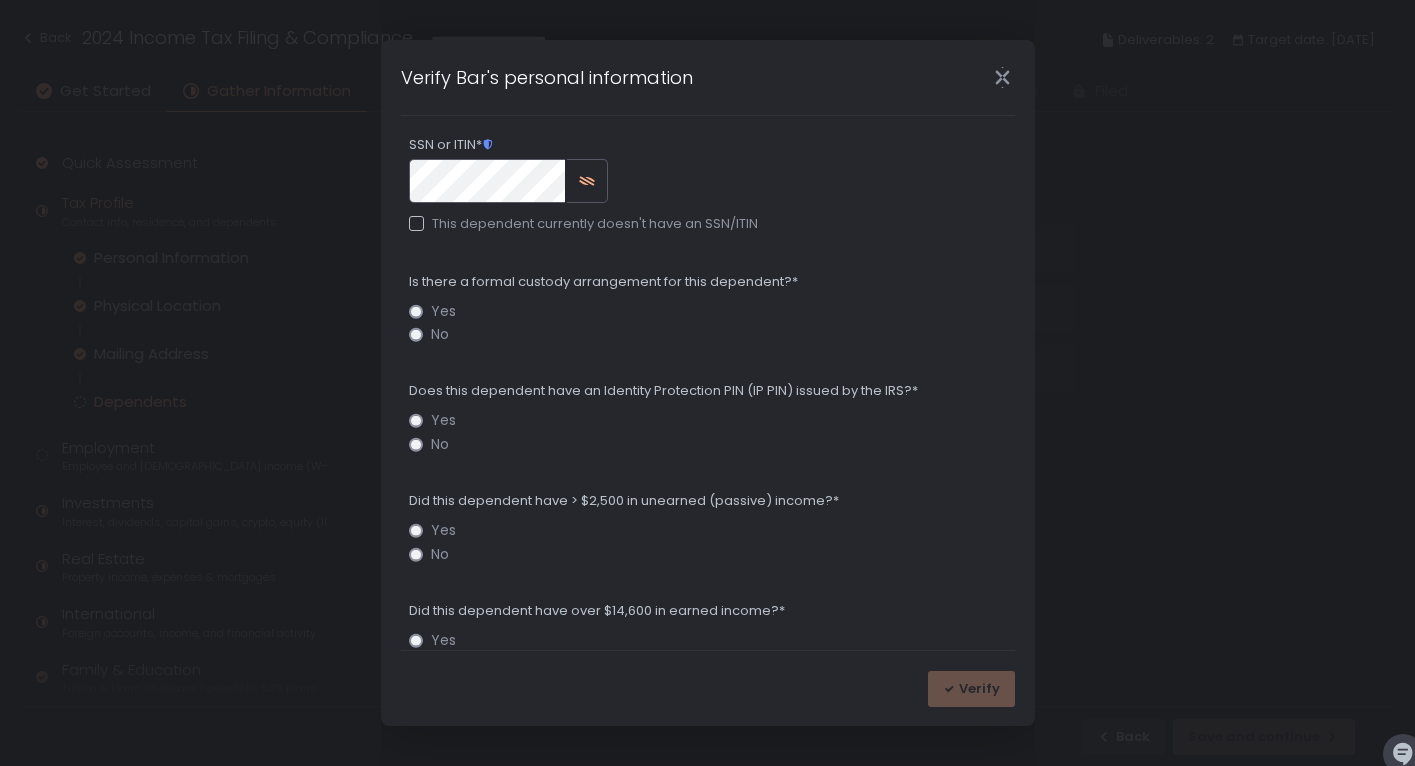scroll, scrollTop: 598, scrollLeft: 0, axis: vertical 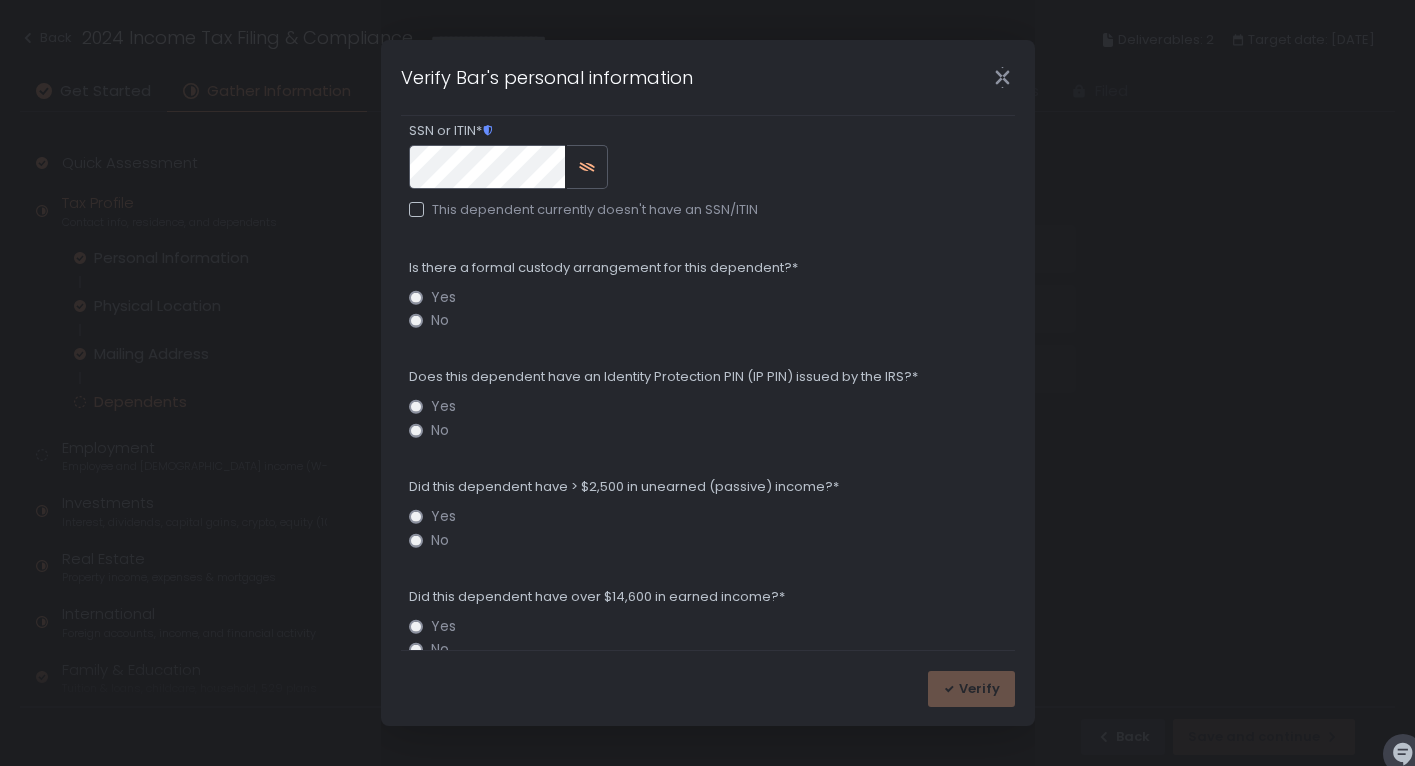 click on "No" 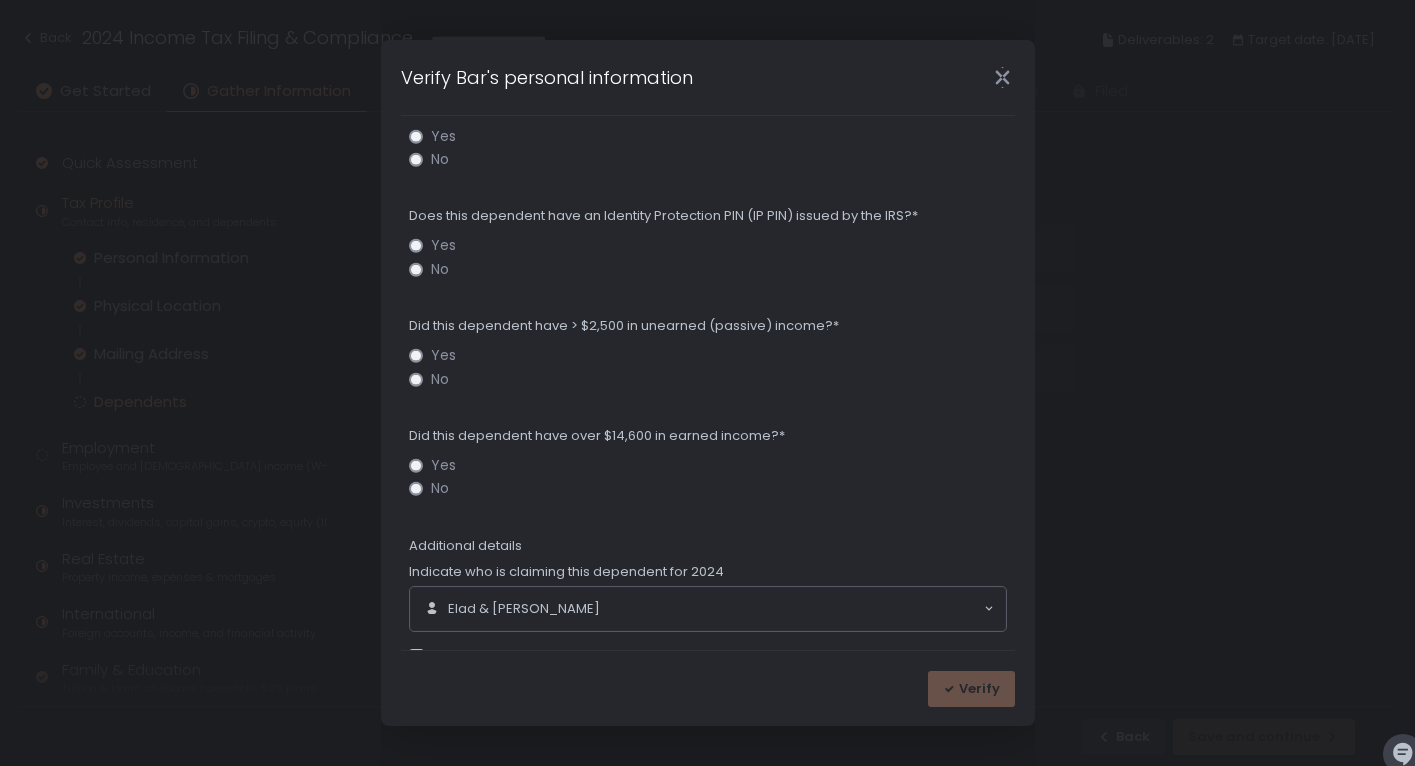 scroll, scrollTop: 857, scrollLeft: 0, axis: vertical 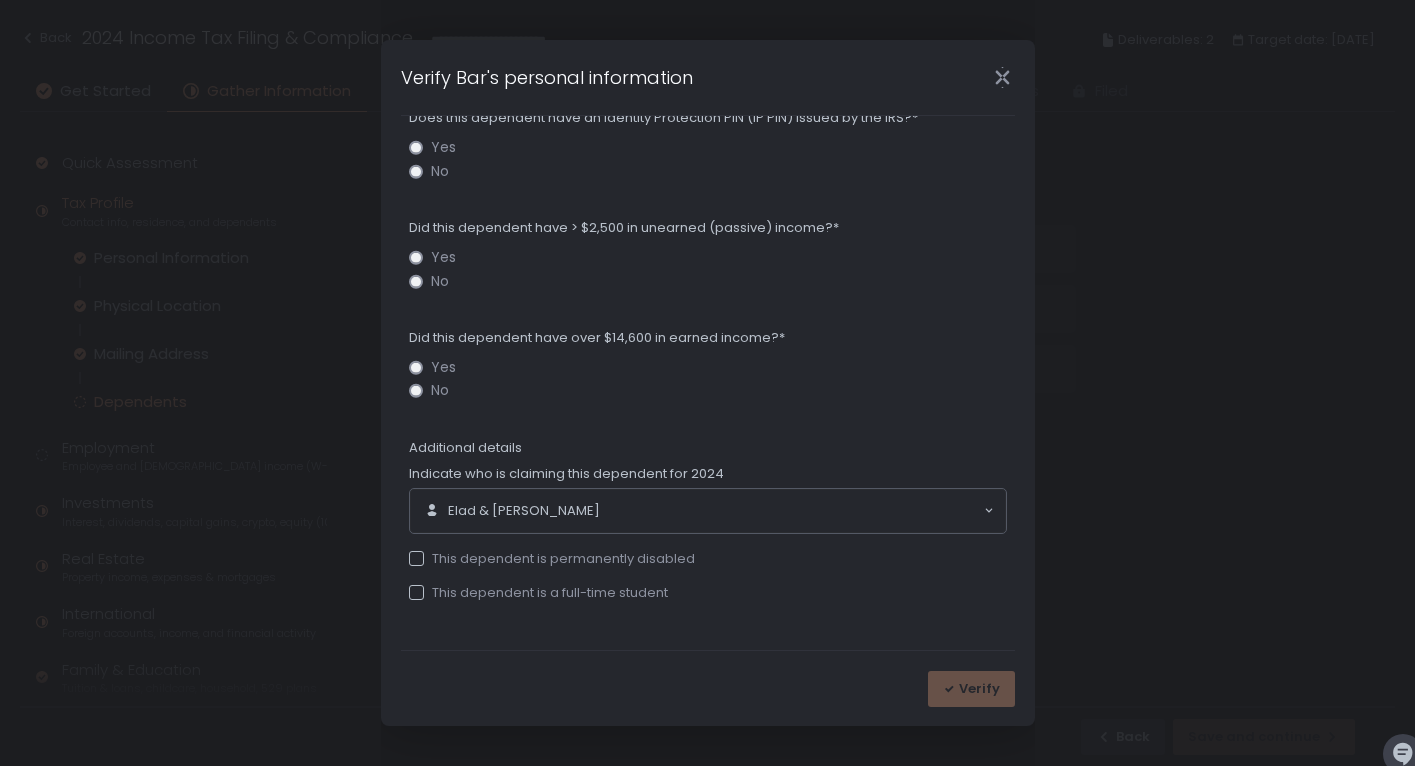 click on "No" 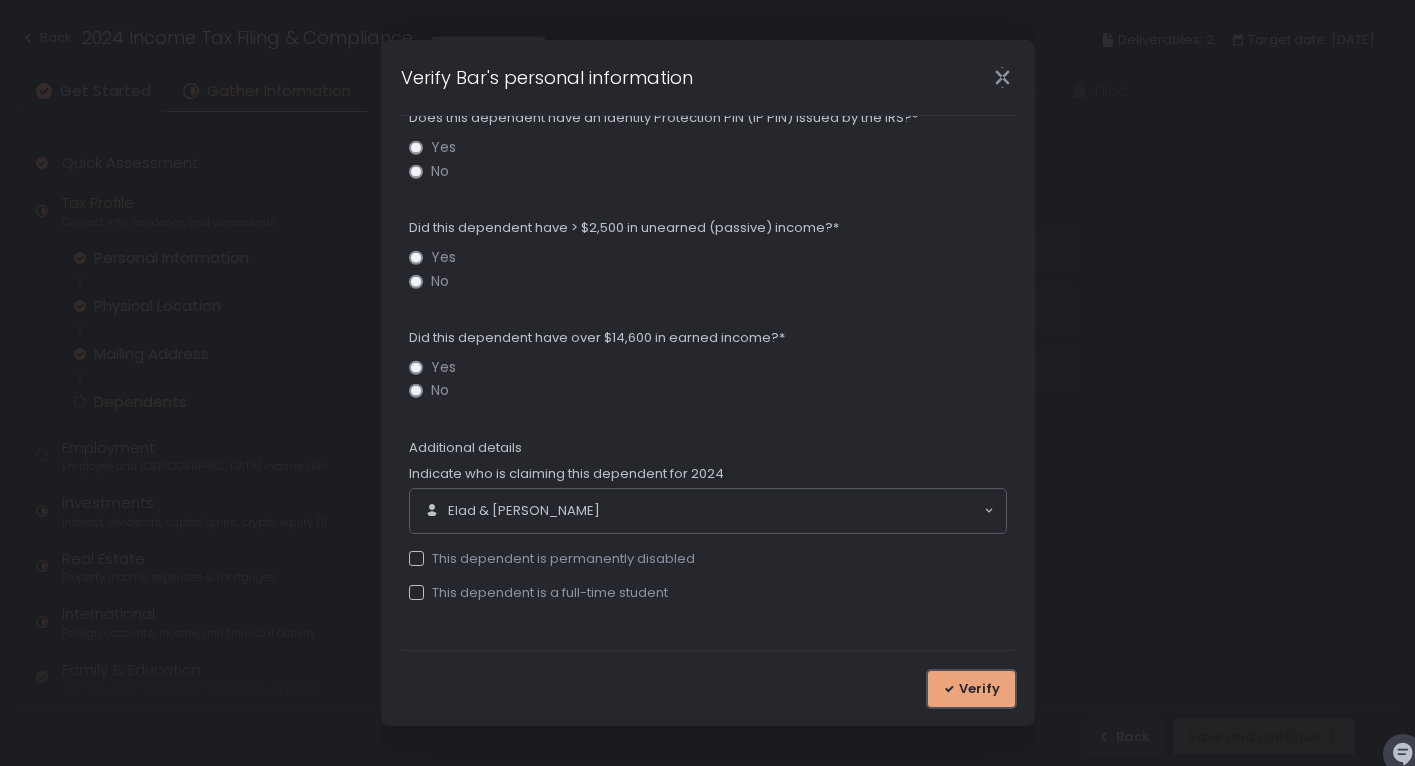 click on "Verify" at bounding box center (971, 689) 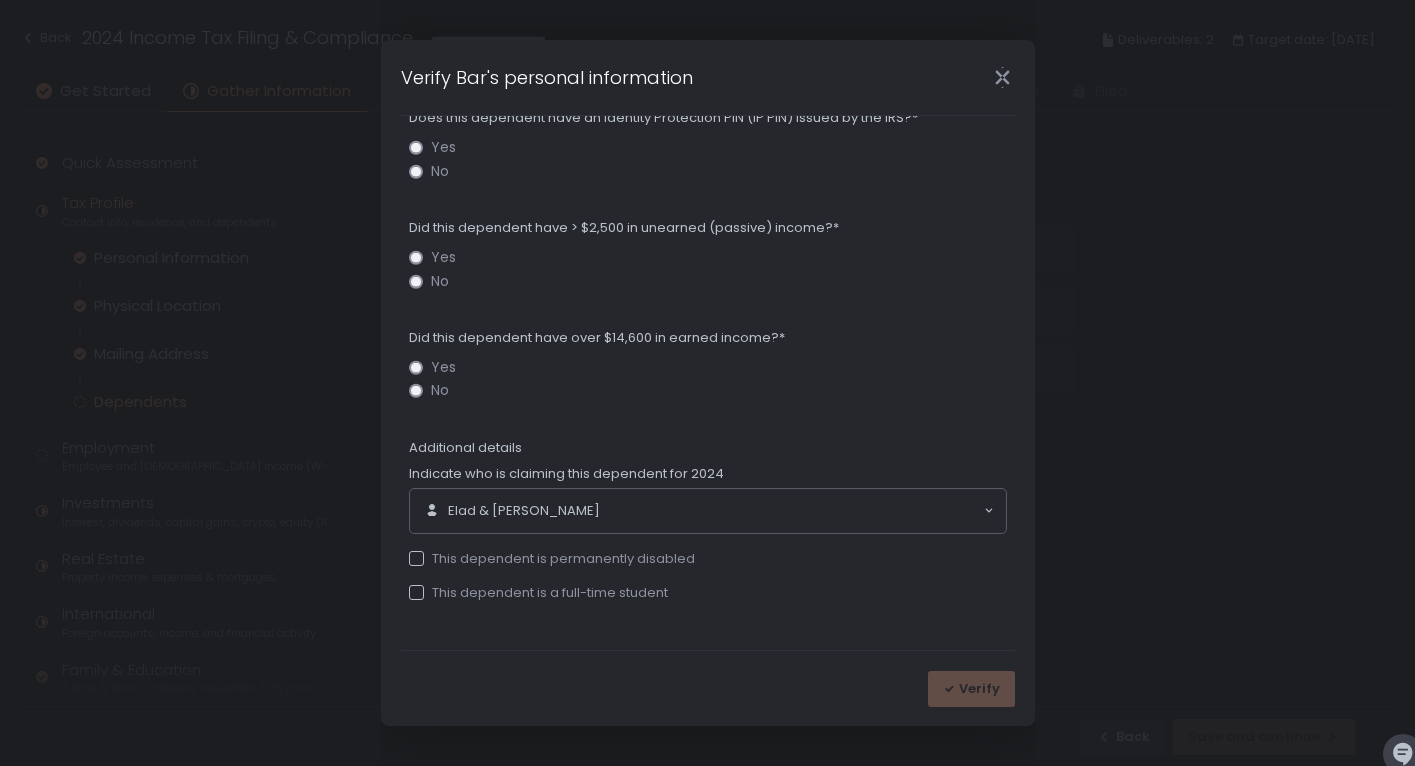 scroll, scrollTop: 0, scrollLeft: 0, axis: both 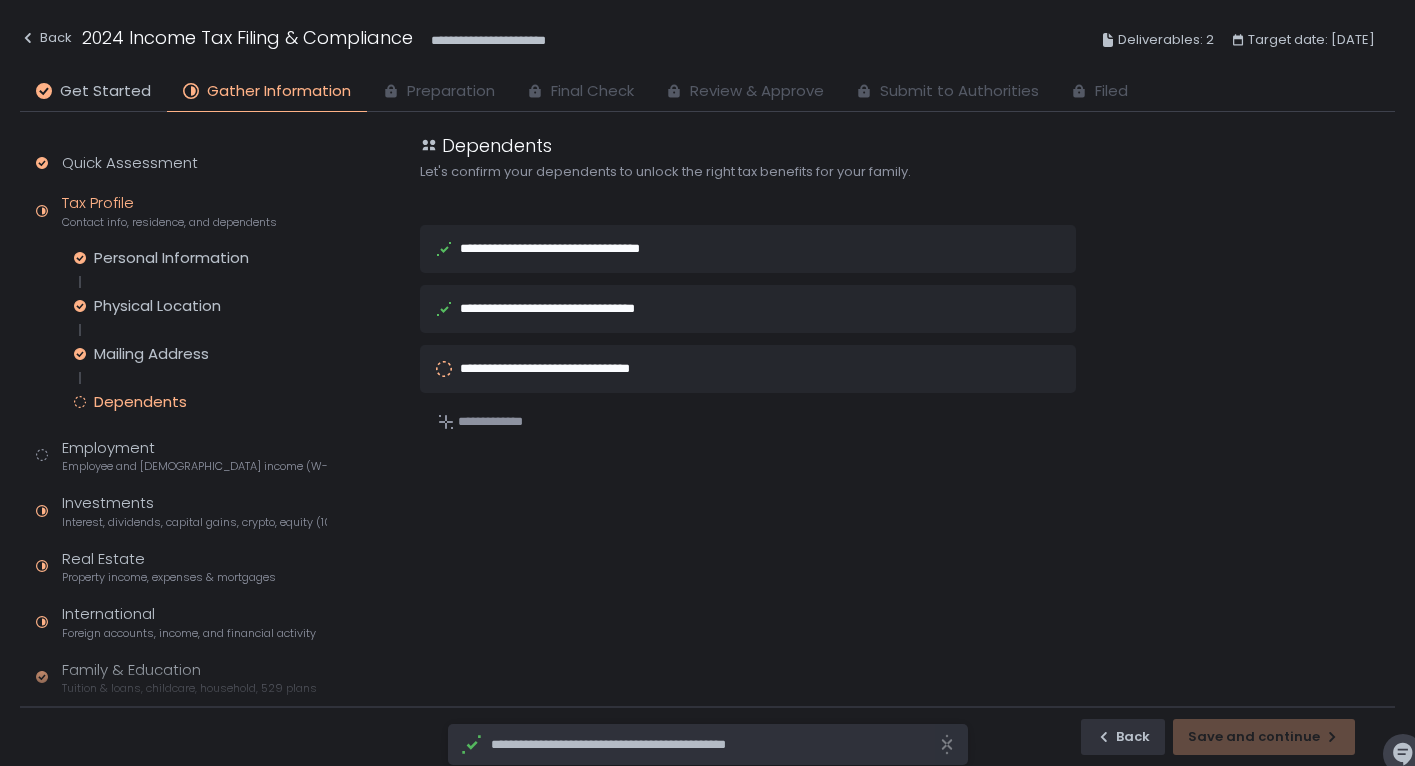click on "**********" at bounding box center (748, 369) 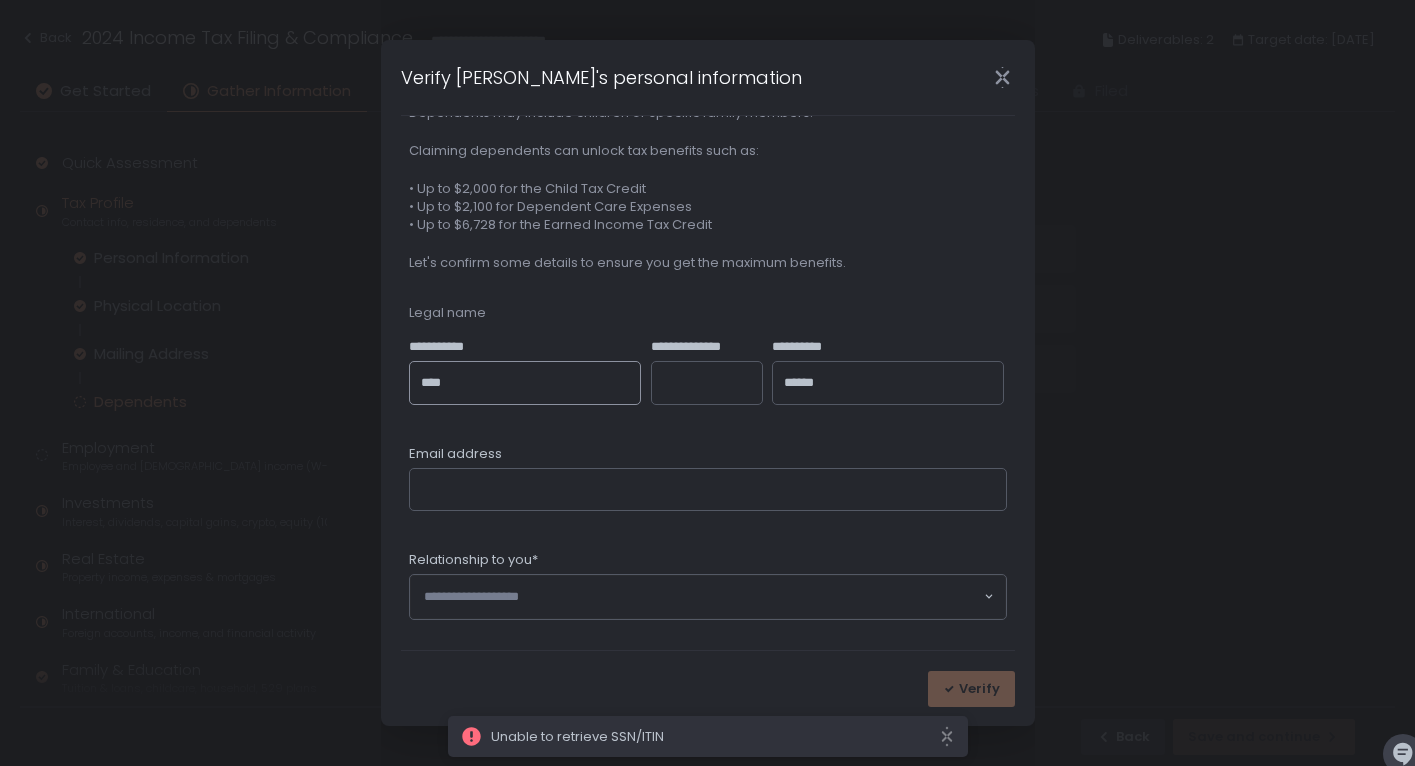 scroll, scrollTop: 352, scrollLeft: 0, axis: vertical 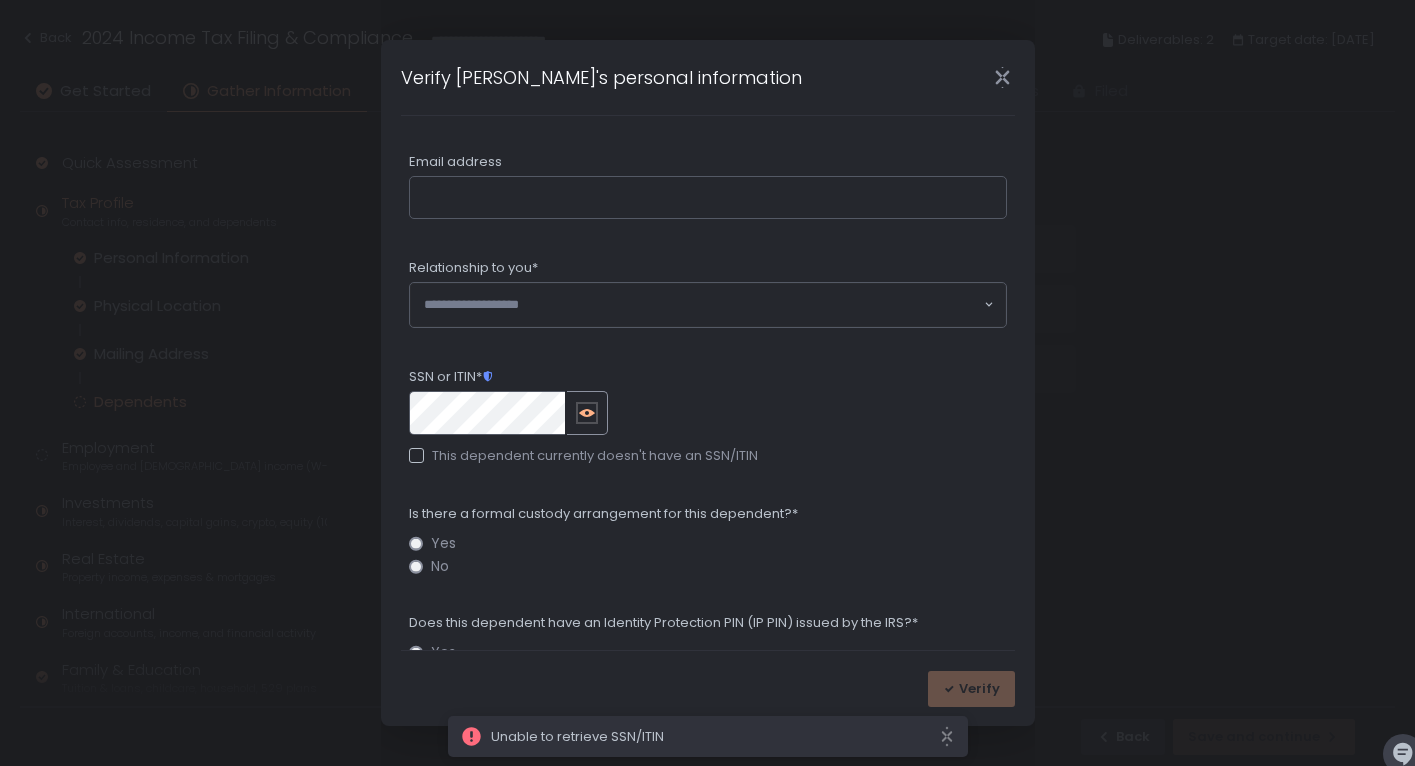 click 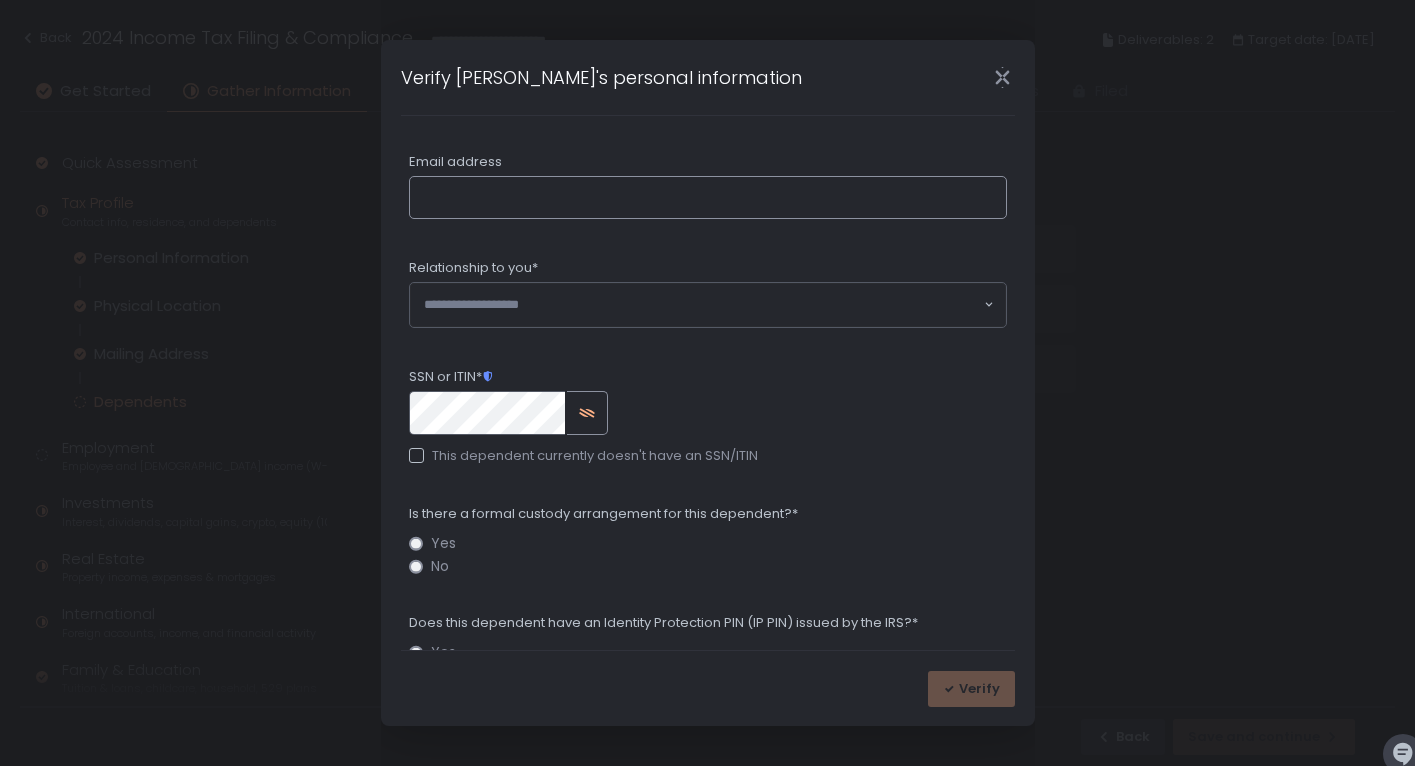 click on "Email address" 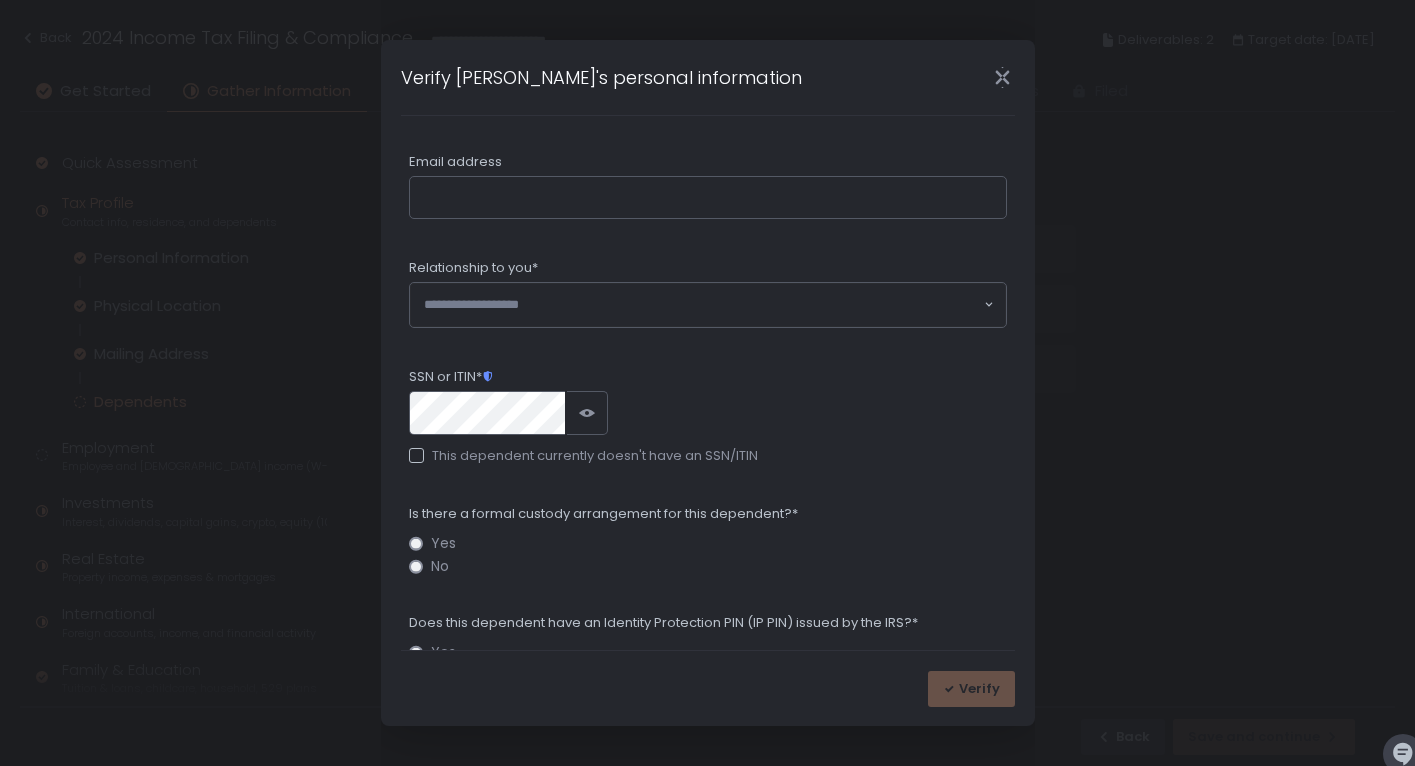 click on "**********" at bounding box center [708, 559] 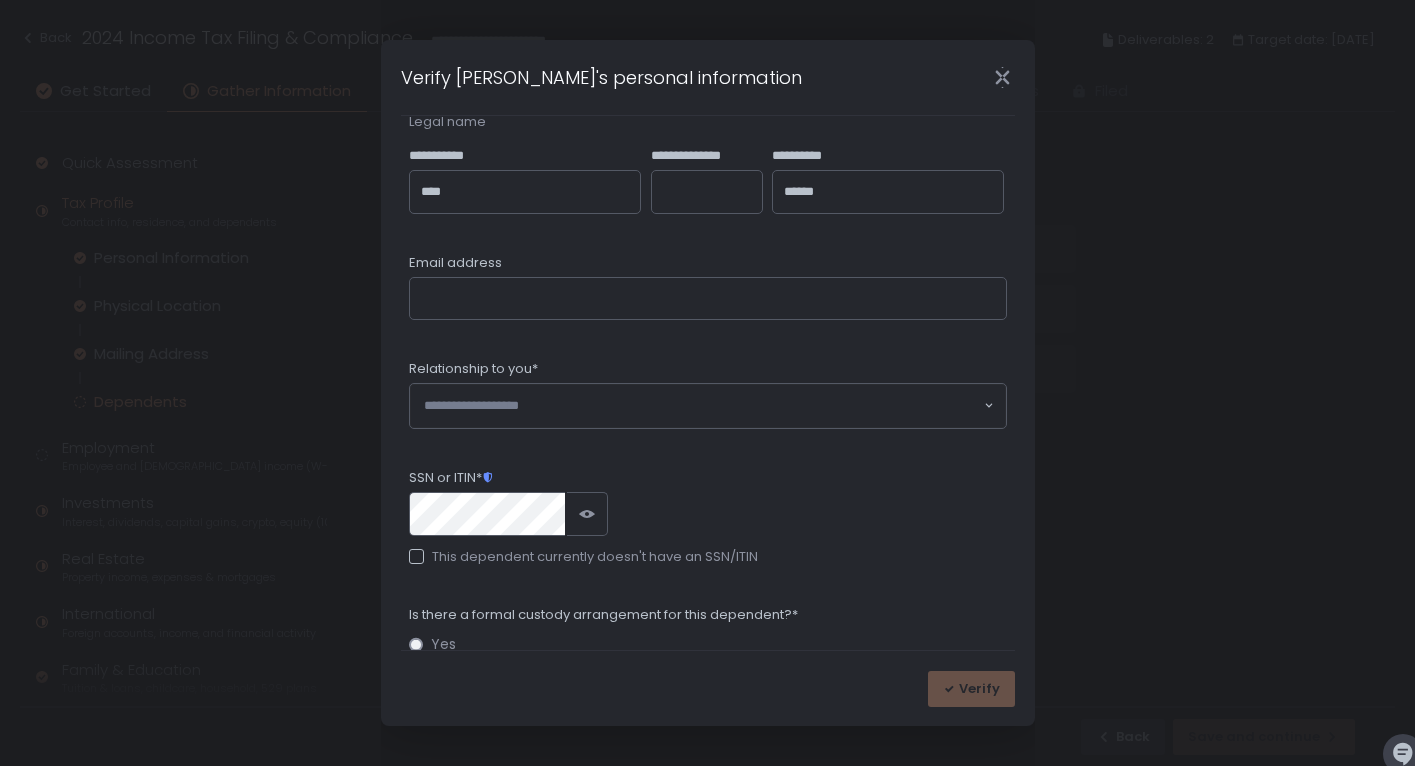 scroll, scrollTop: 182, scrollLeft: 0, axis: vertical 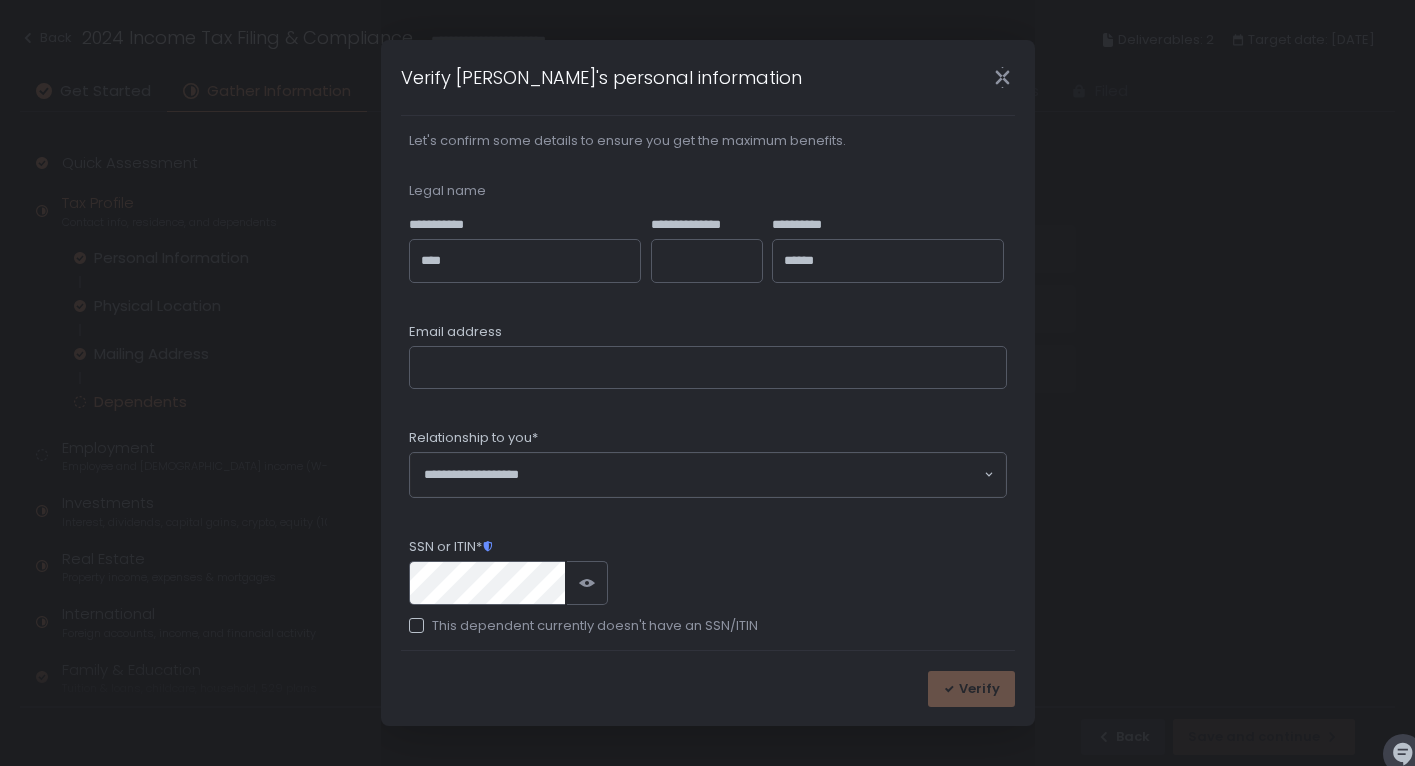 click 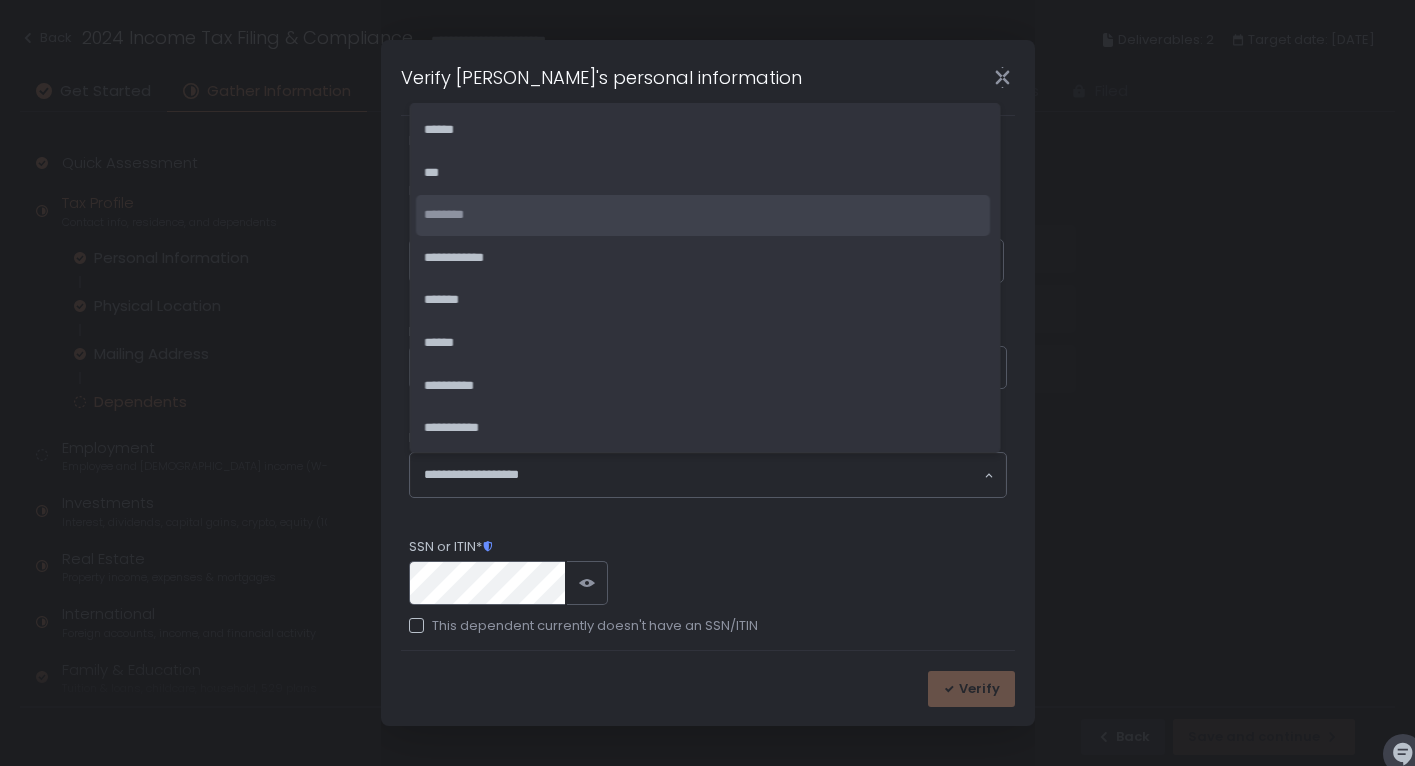 click on "********" 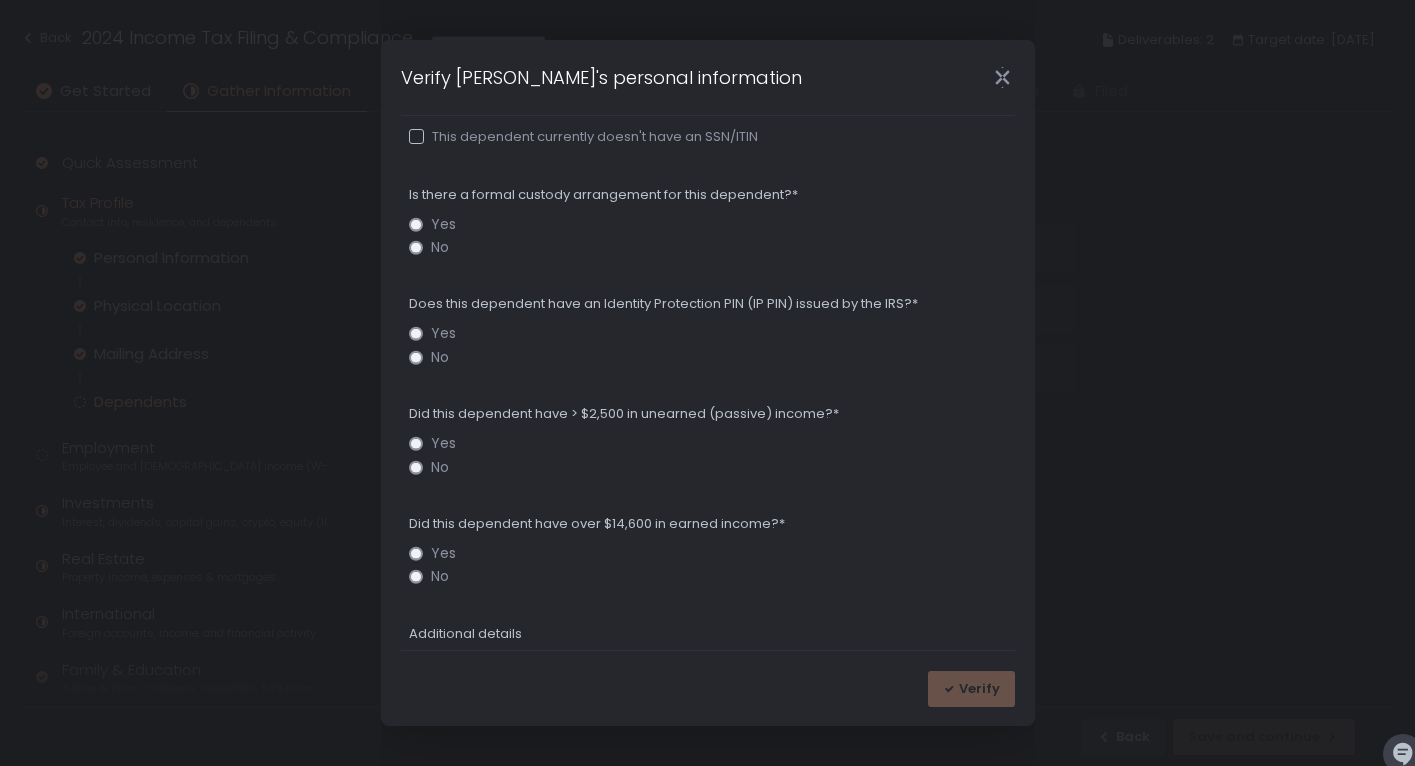 scroll, scrollTop: 695, scrollLeft: 0, axis: vertical 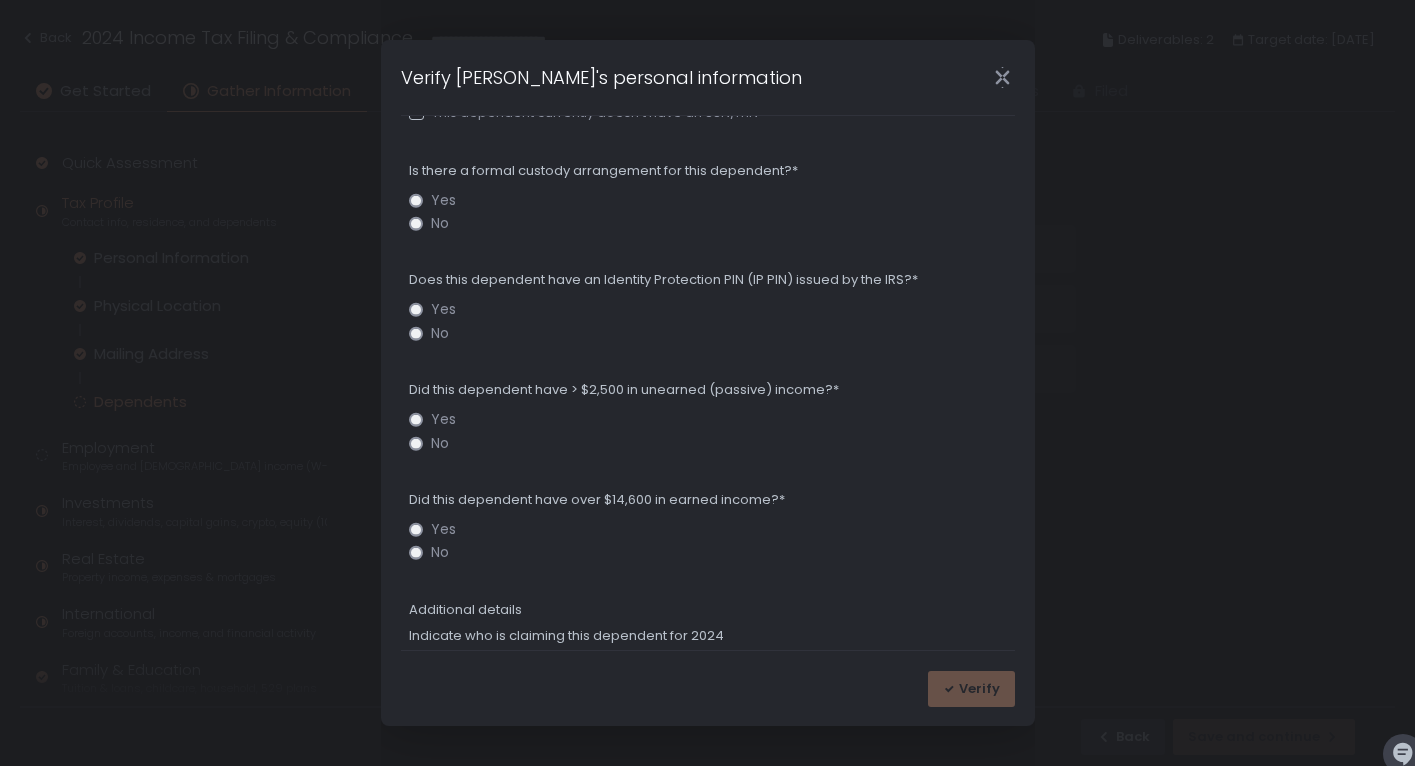 click on "No" 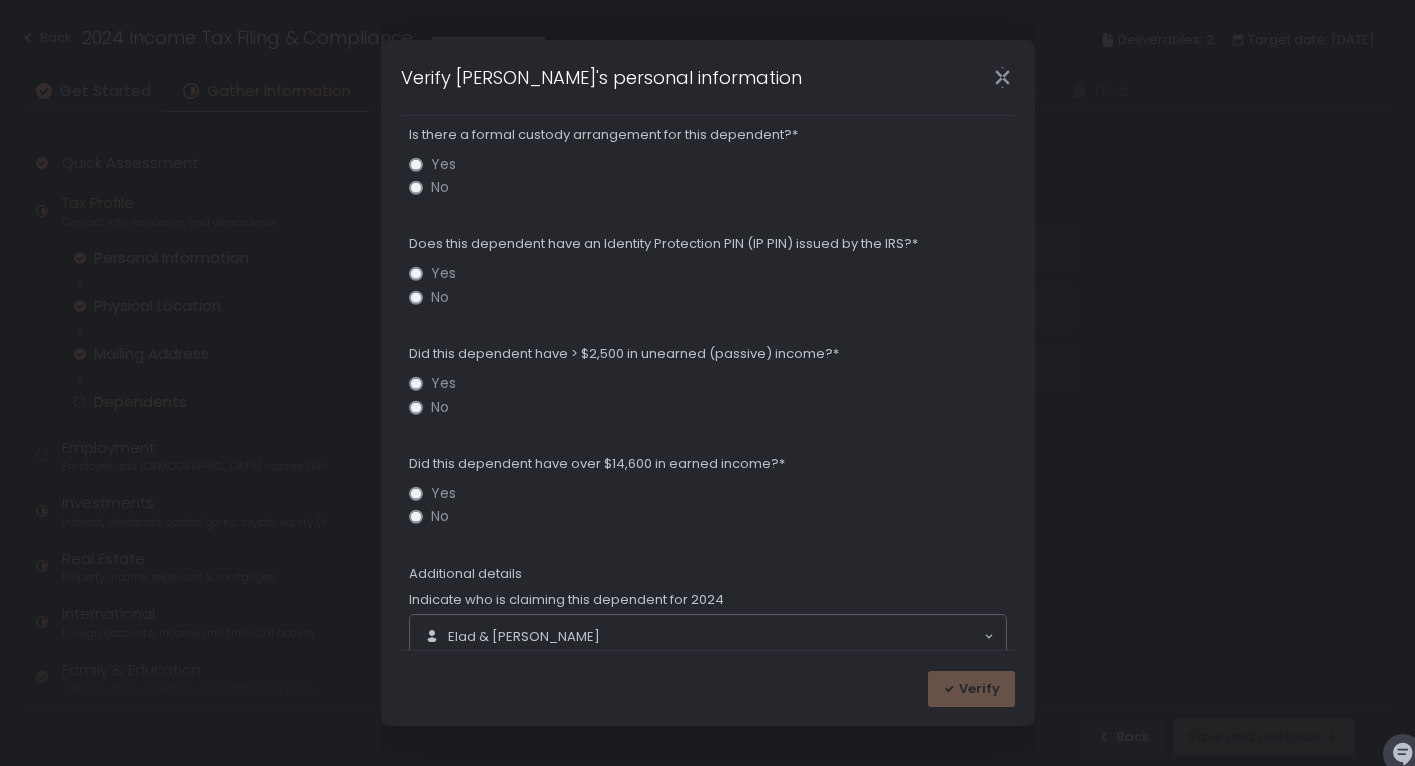 scroll, scrollTop: 754, scrollLeft: 0, axis: vertical 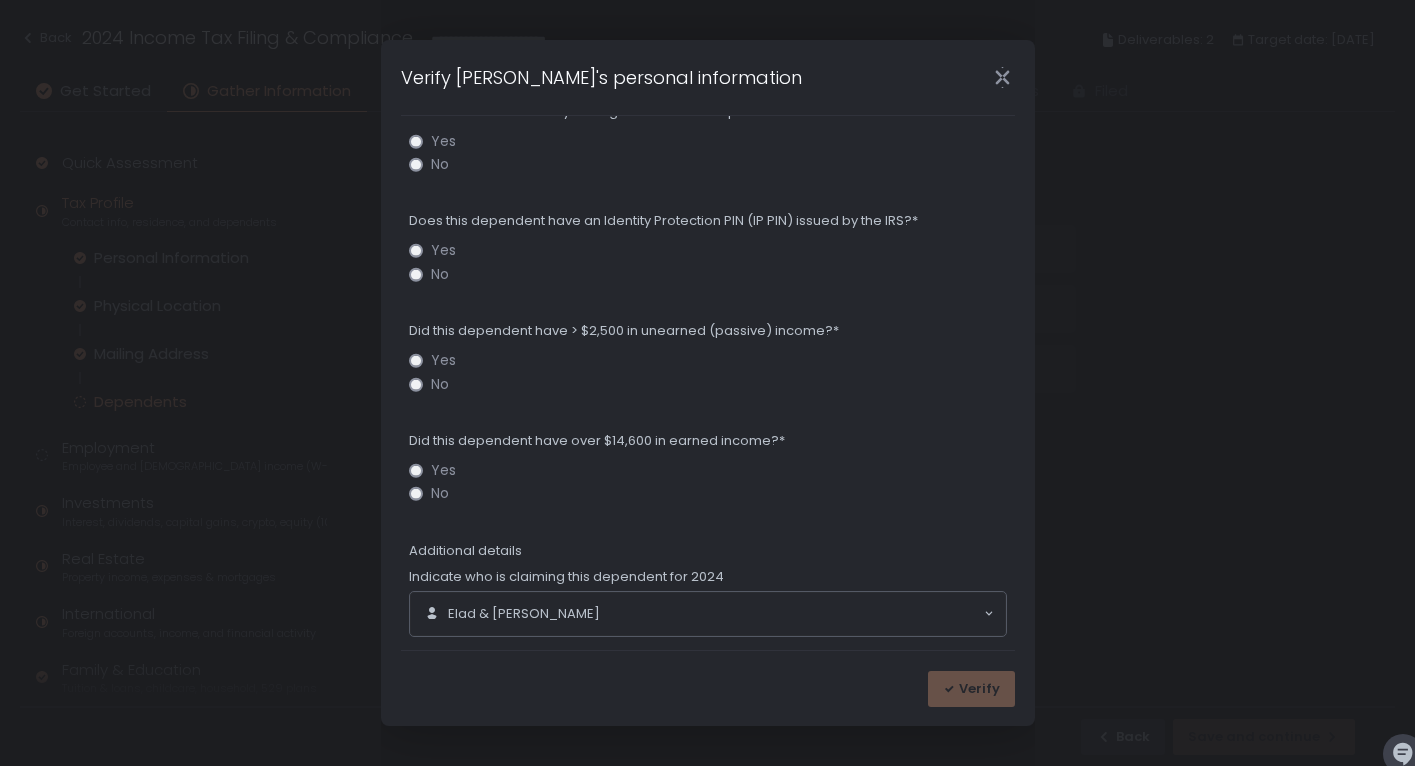 click on "No" 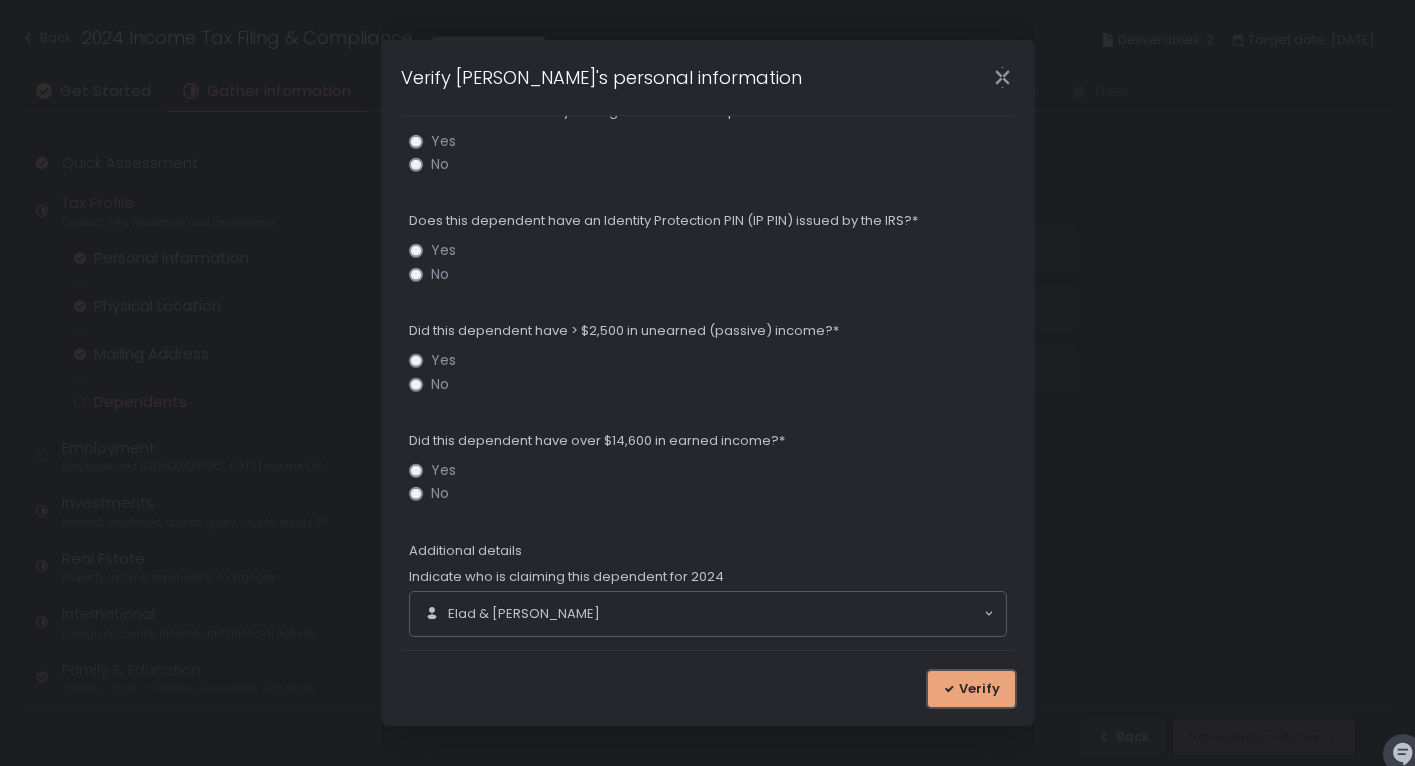 click on "Verify" at bounding box center [979, 689] 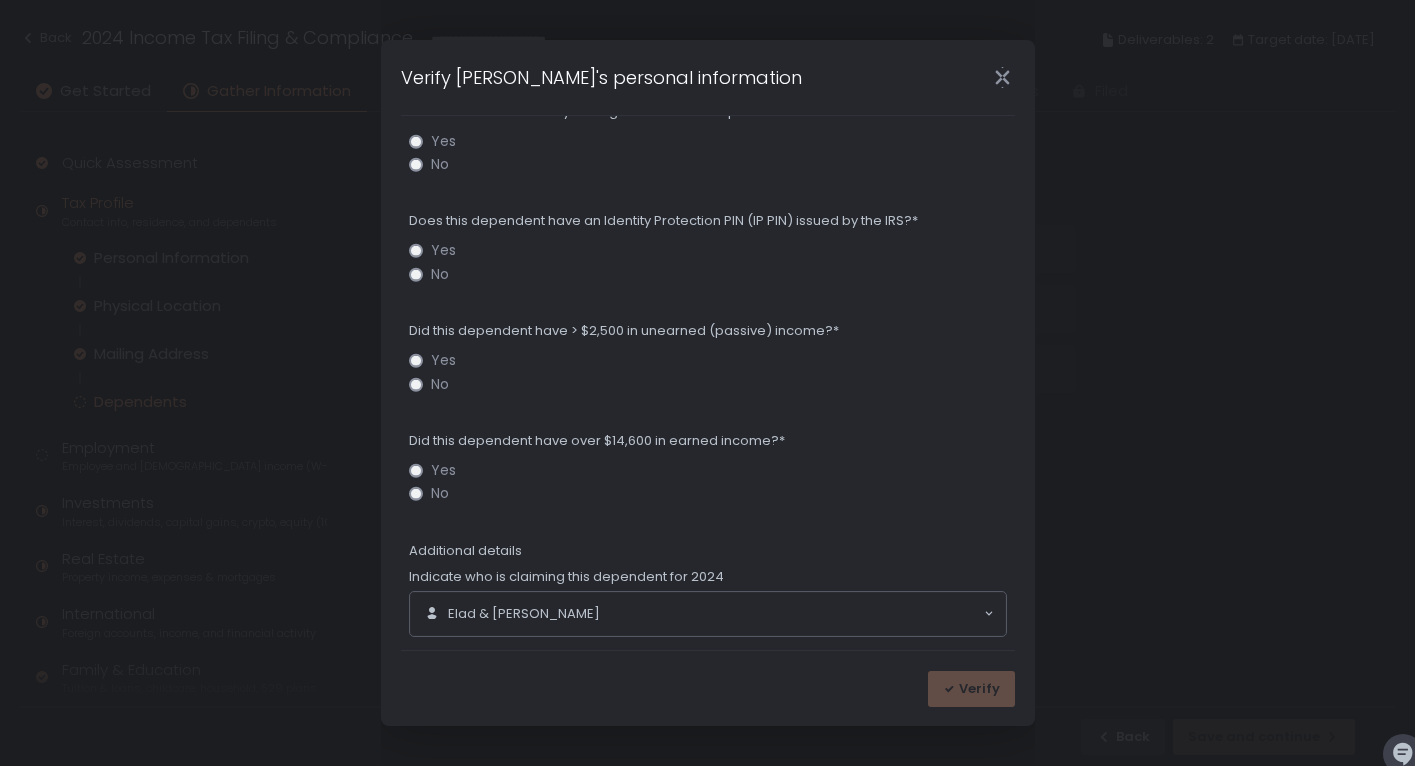 scroll, scrollTop: 0, scrollLeft: 0, axis: both 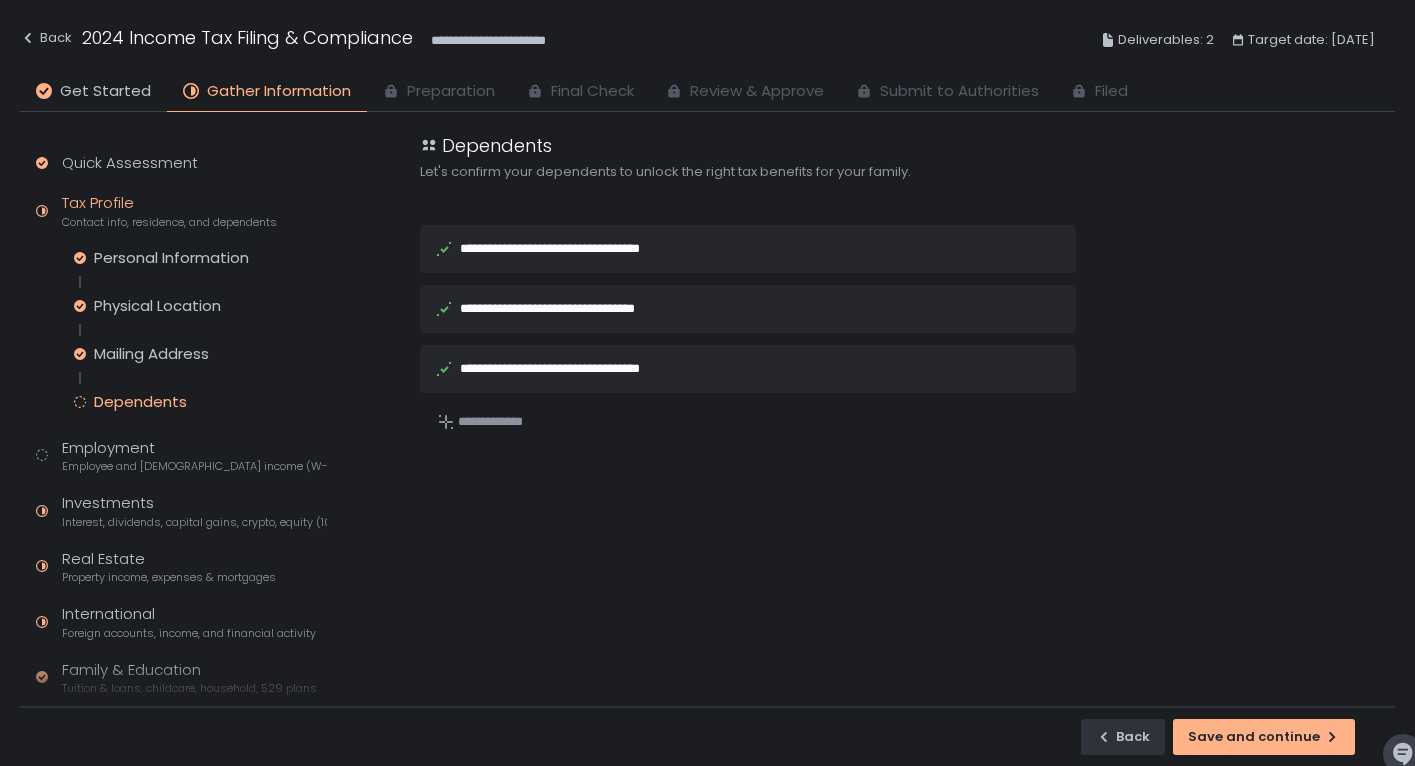click on "**********" at bounding box center (756, 321) 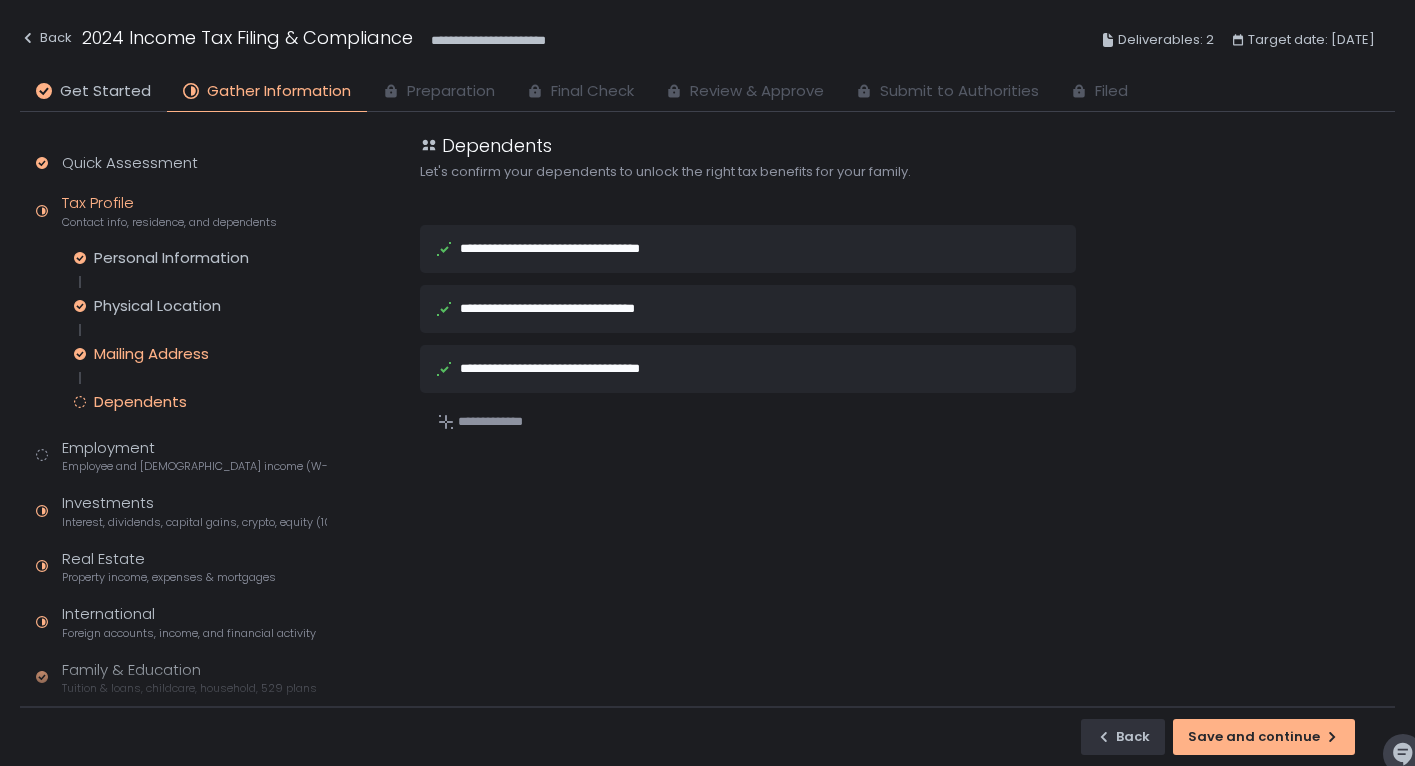 click on "Mailing Address" 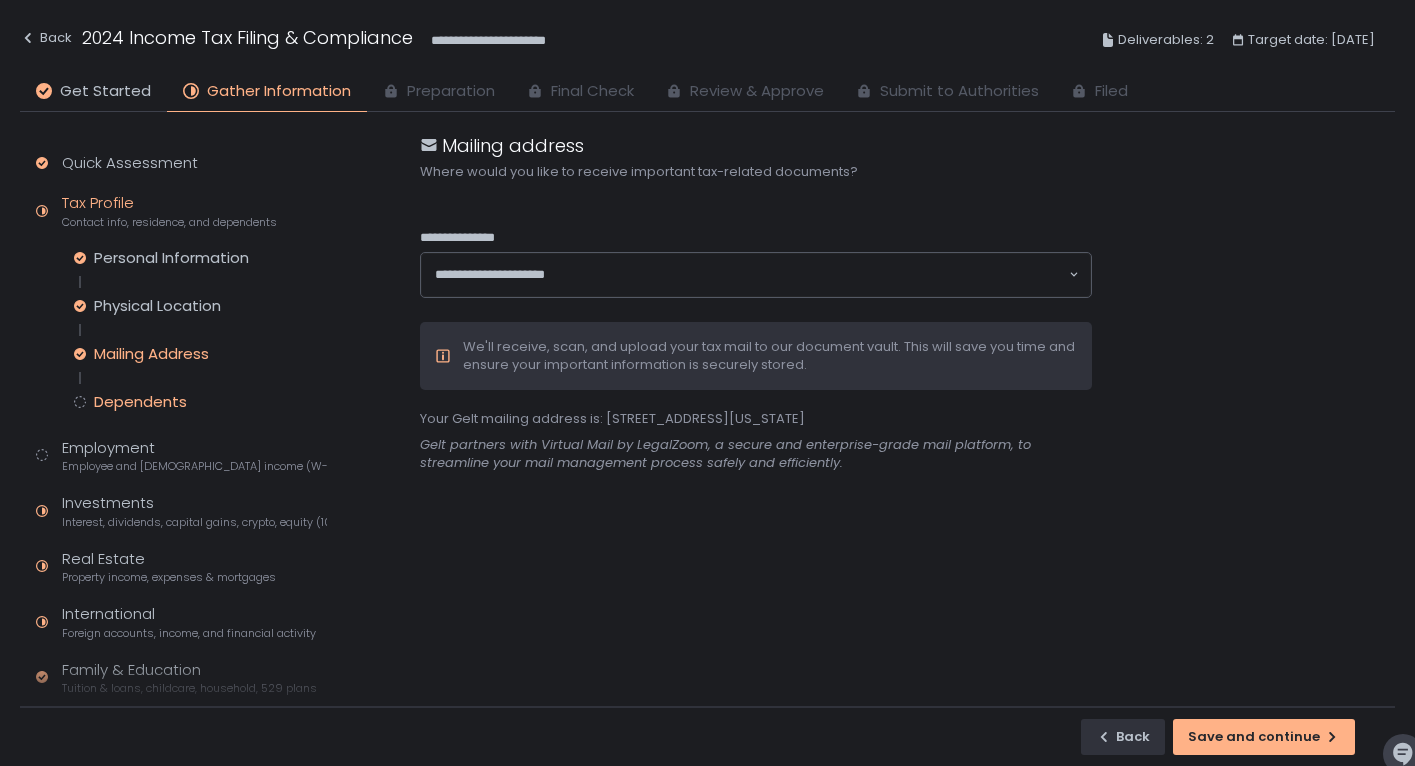 click on "Dependents" 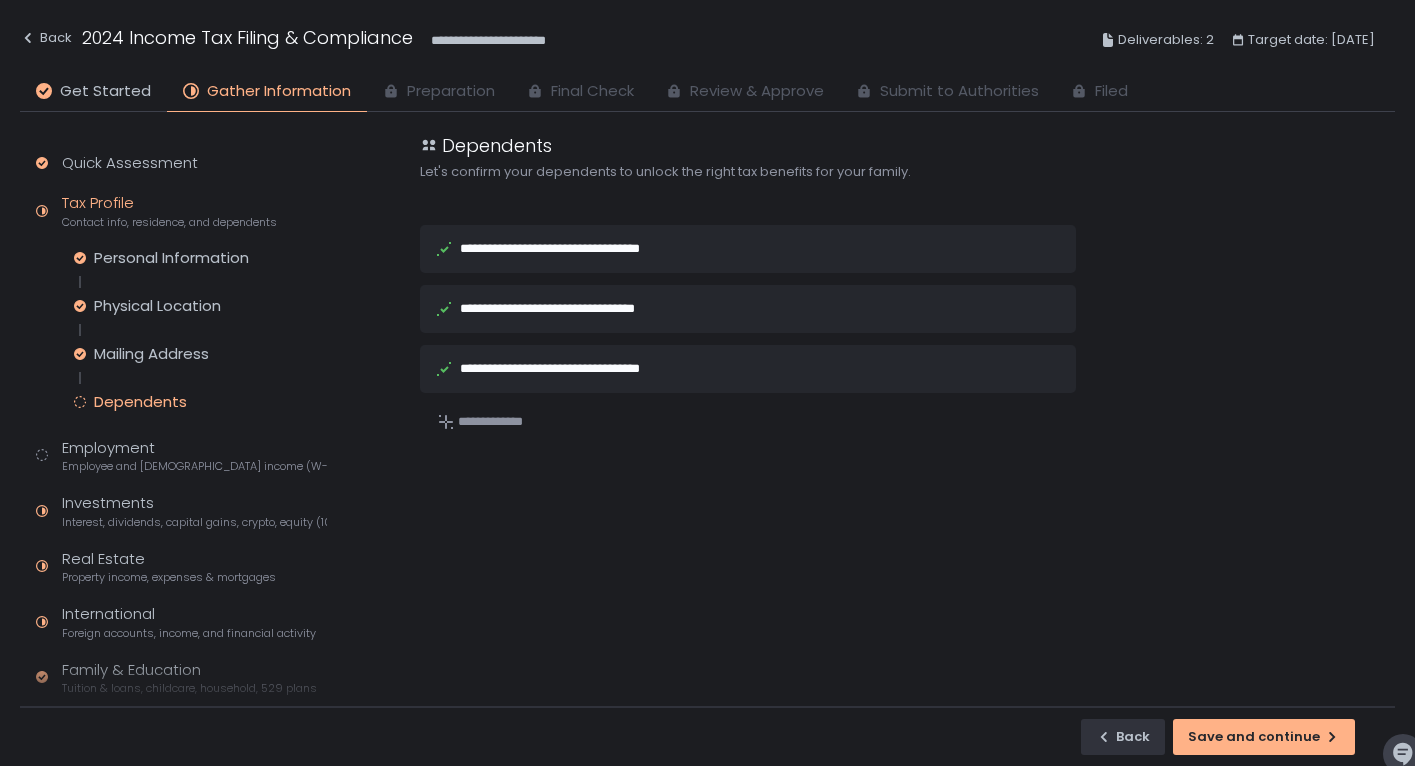 drag, startPoint x: 486, startPoint y: 545, endPoint x: 355, endPoint y: 528, distance: 132.09845 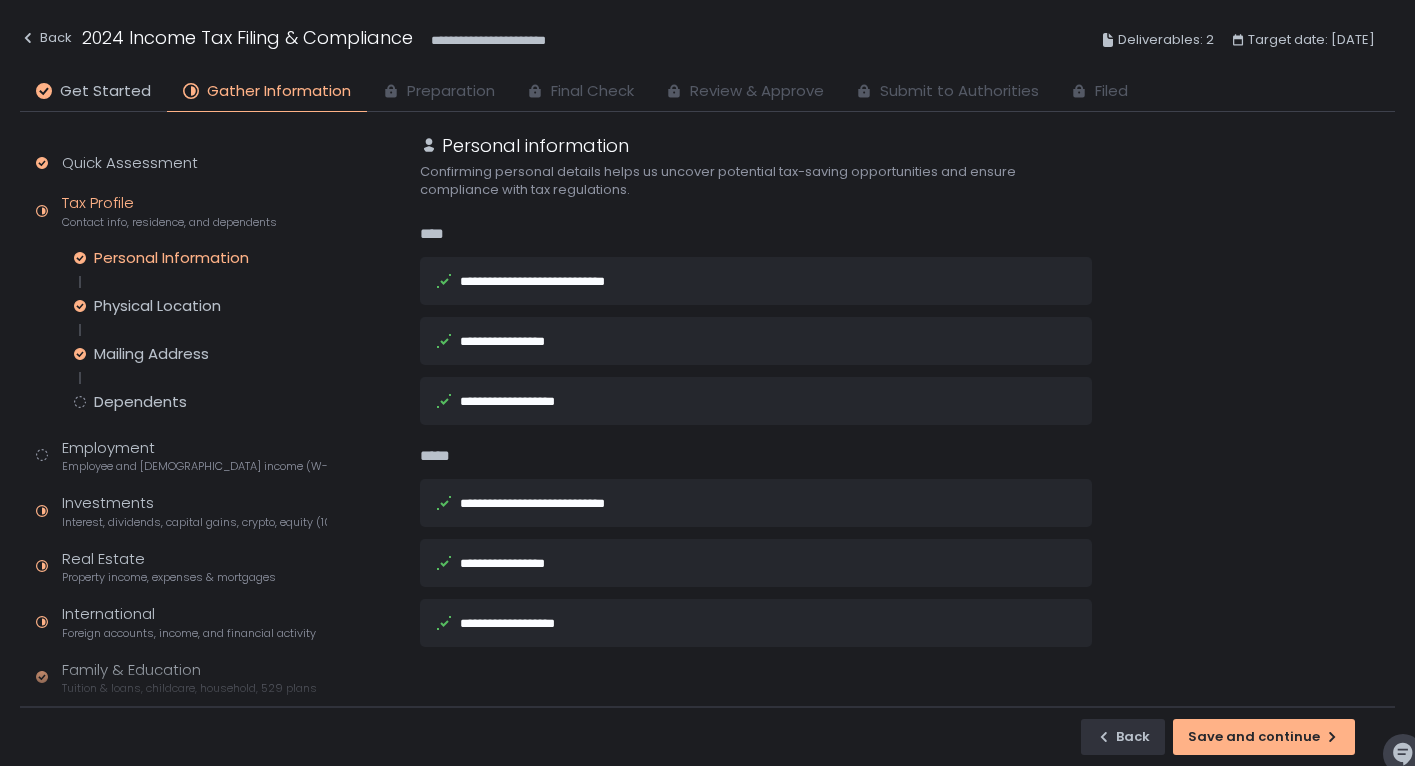 click on "Quick Assessment Tax Profile Contact info, residence, and dependents Personal Information Physical Location Mailing Address Dependents Employment Employee and [DEMOGRAPHIC_DATA] income (W-2s) Investments Interest, dividends, capital gains, crypto, equity (1099s, K-1s) Real Estate Property income, expenses & mortgages International Foreign accounts, income, and financial activity Family & Education Tuition & loans, childcare, household, 529 plans Healthcare Health insurance, HSAs & medical expenses Special Situations Additional income and deductions Tax Payments & Refunds Estimated payments and banking info Submit for Preparation" 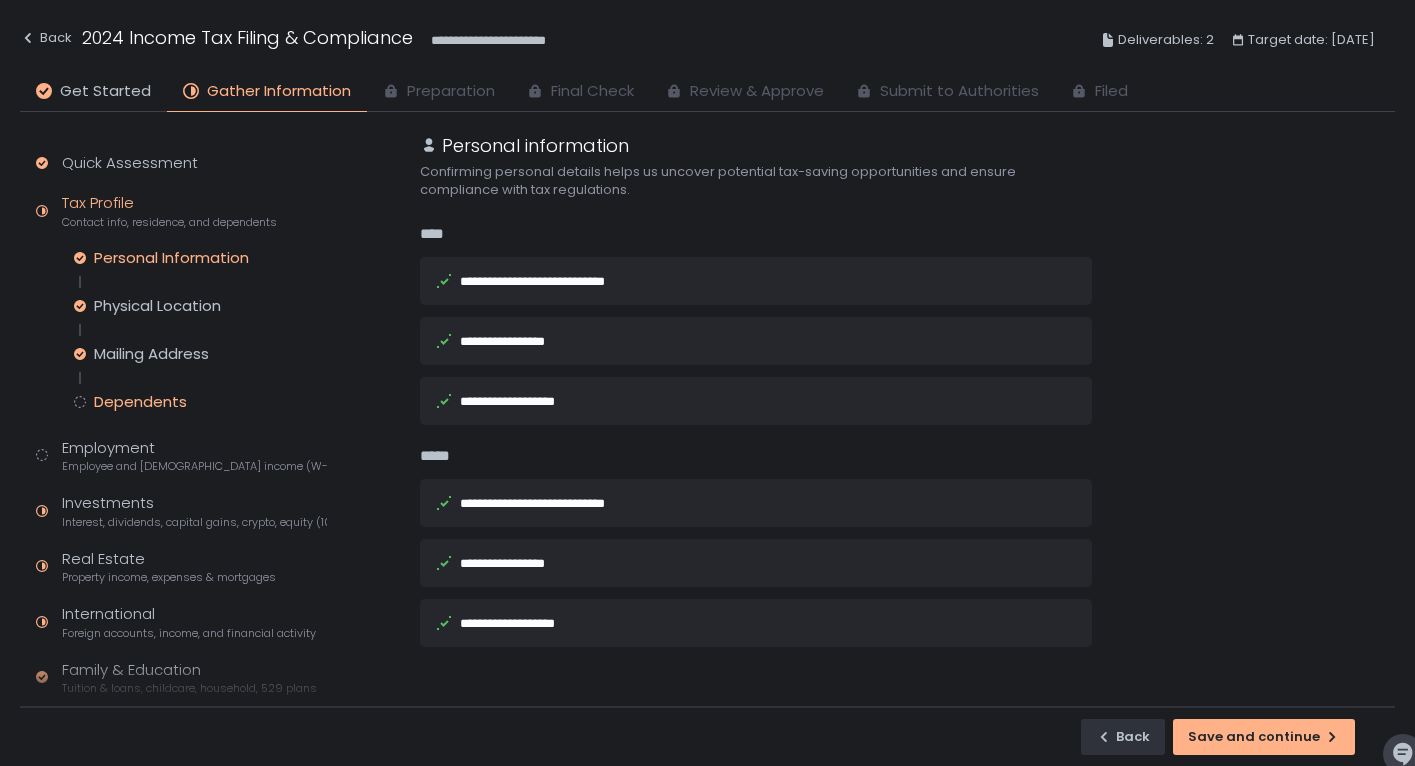 click on "Dependents" 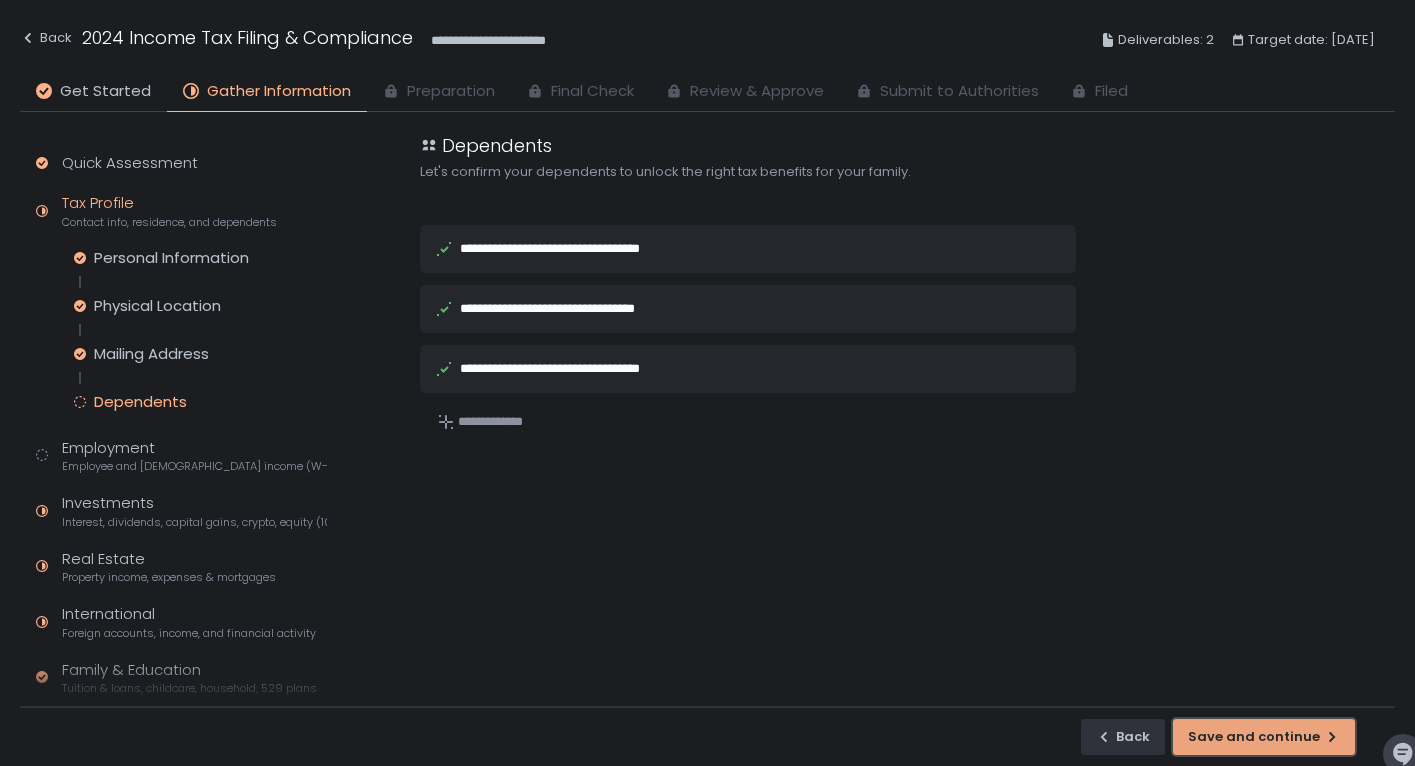 click on "Save and continue" 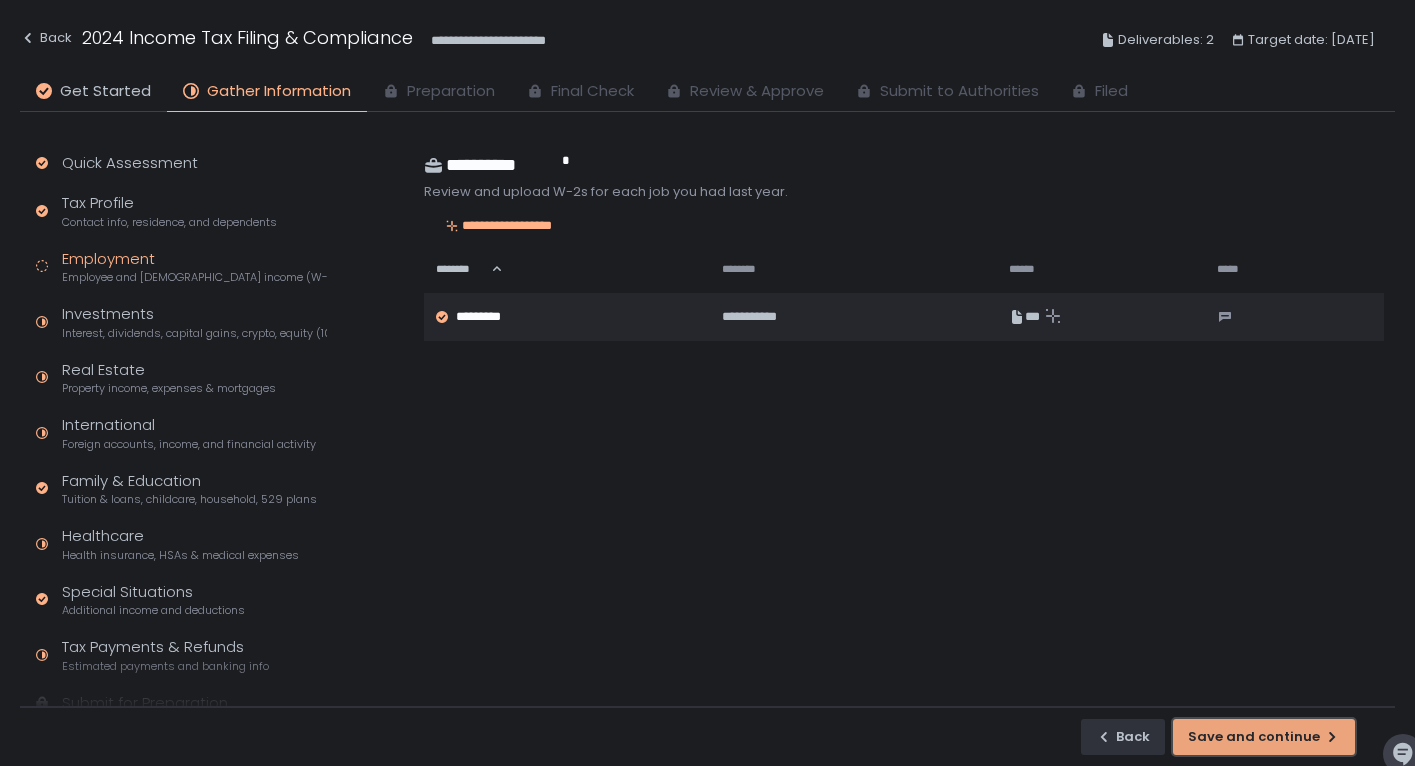 click on "Save and continue" 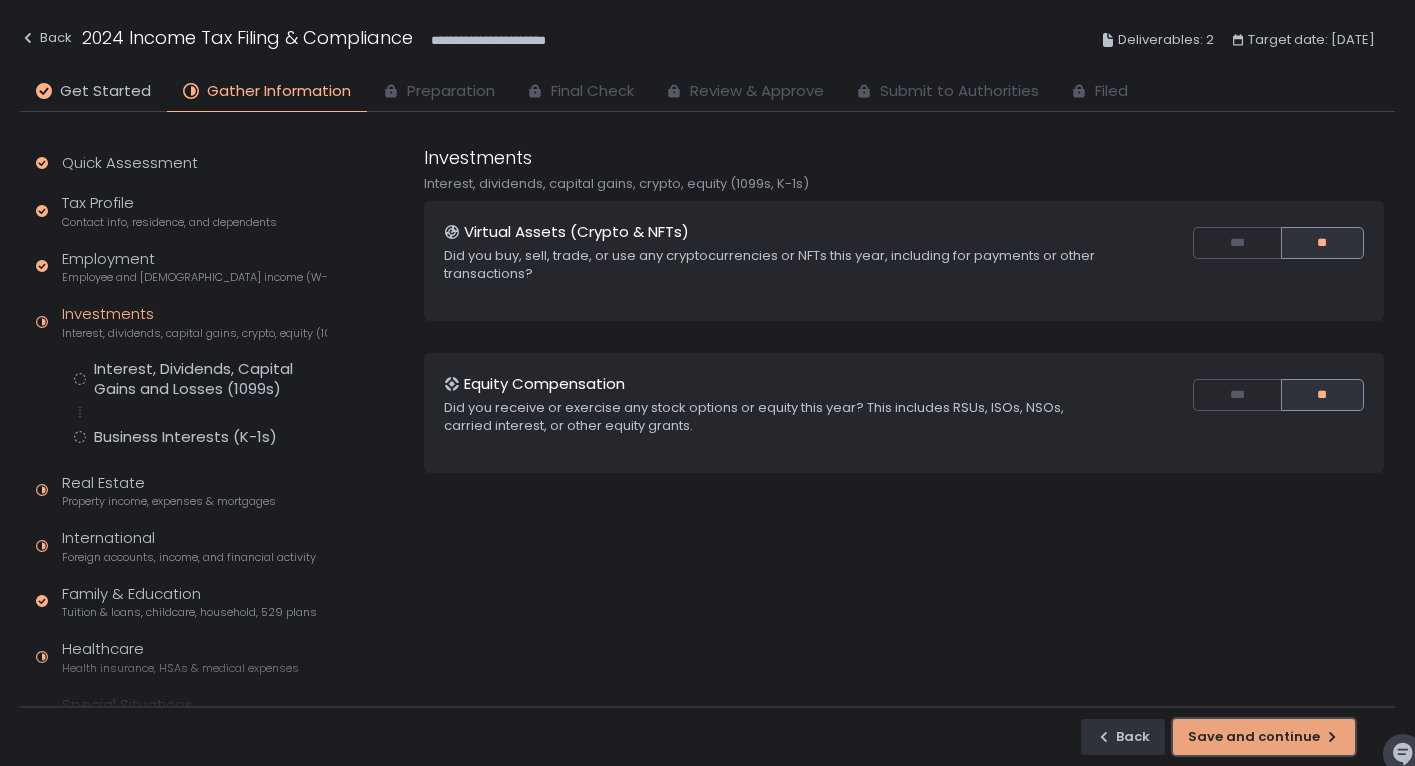 click on "Save and continue" 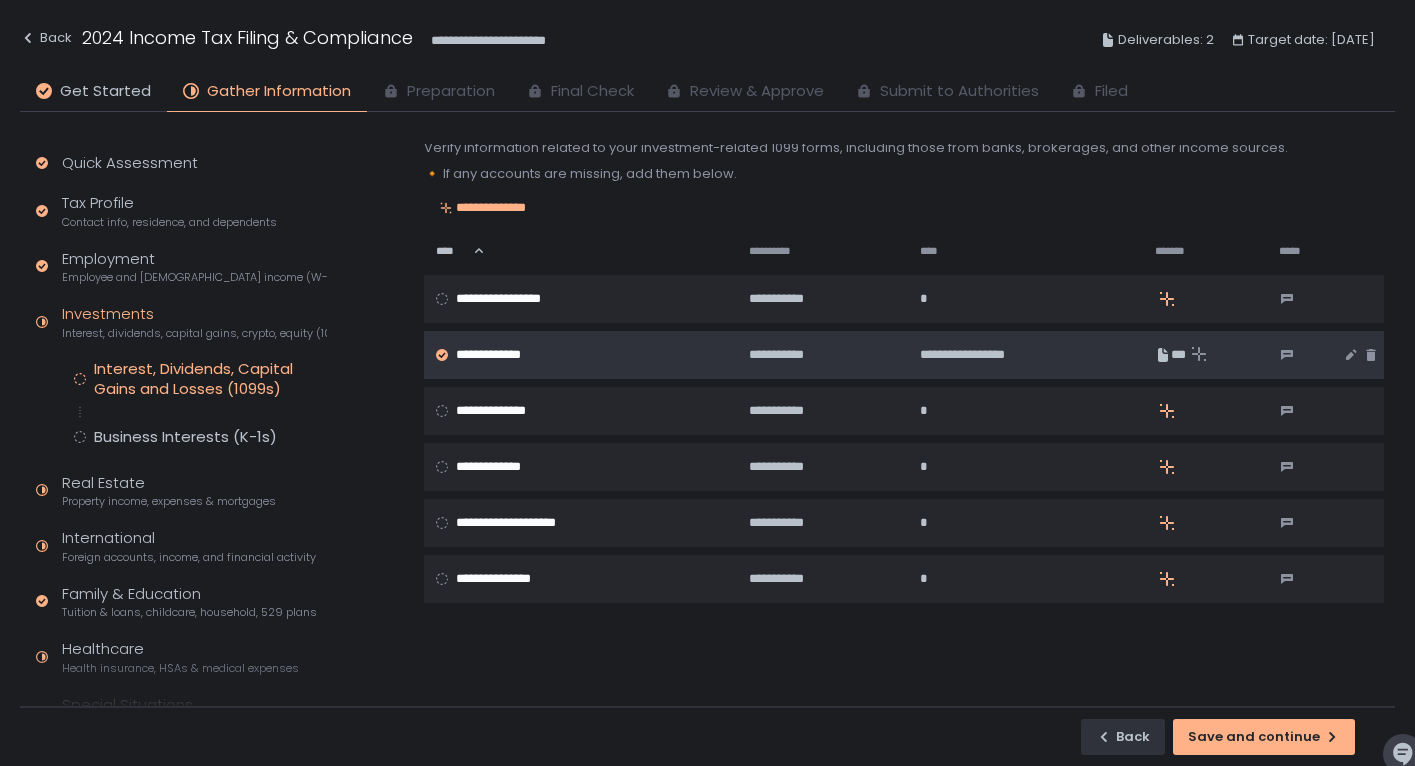 scroll, scrollTop: 33, scrollLeft: 0, axis: vertical 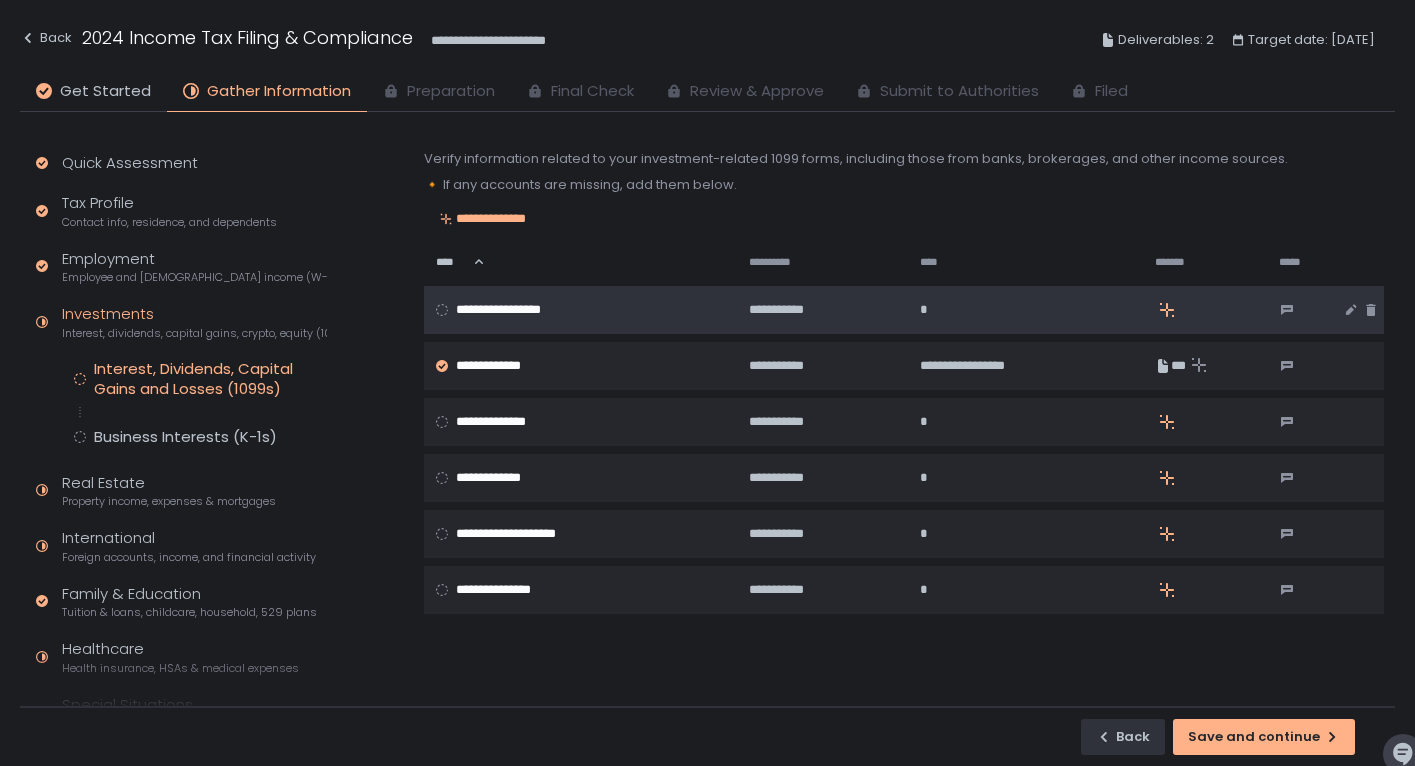 click 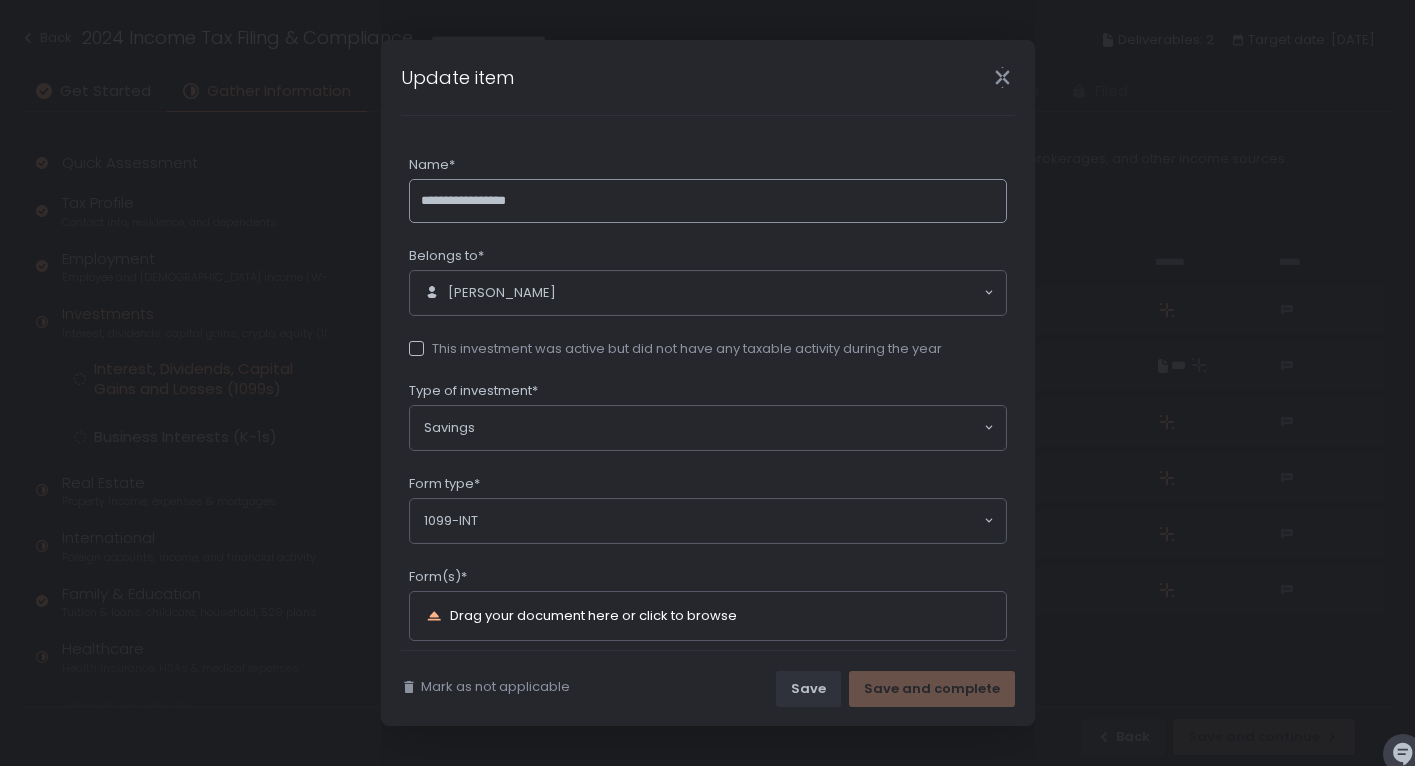 scroll, scrollTop: 188, scrollLeft: 0, axis: vertical 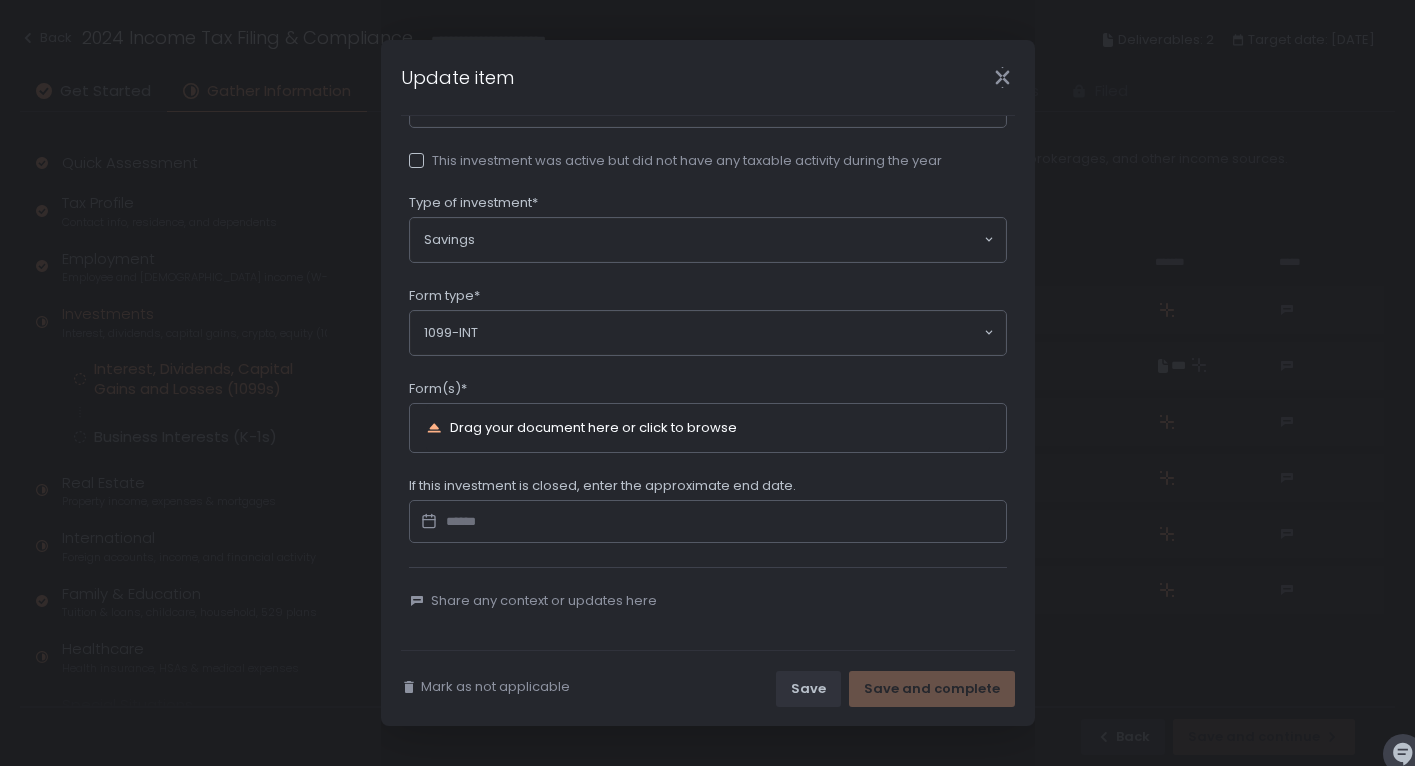 click 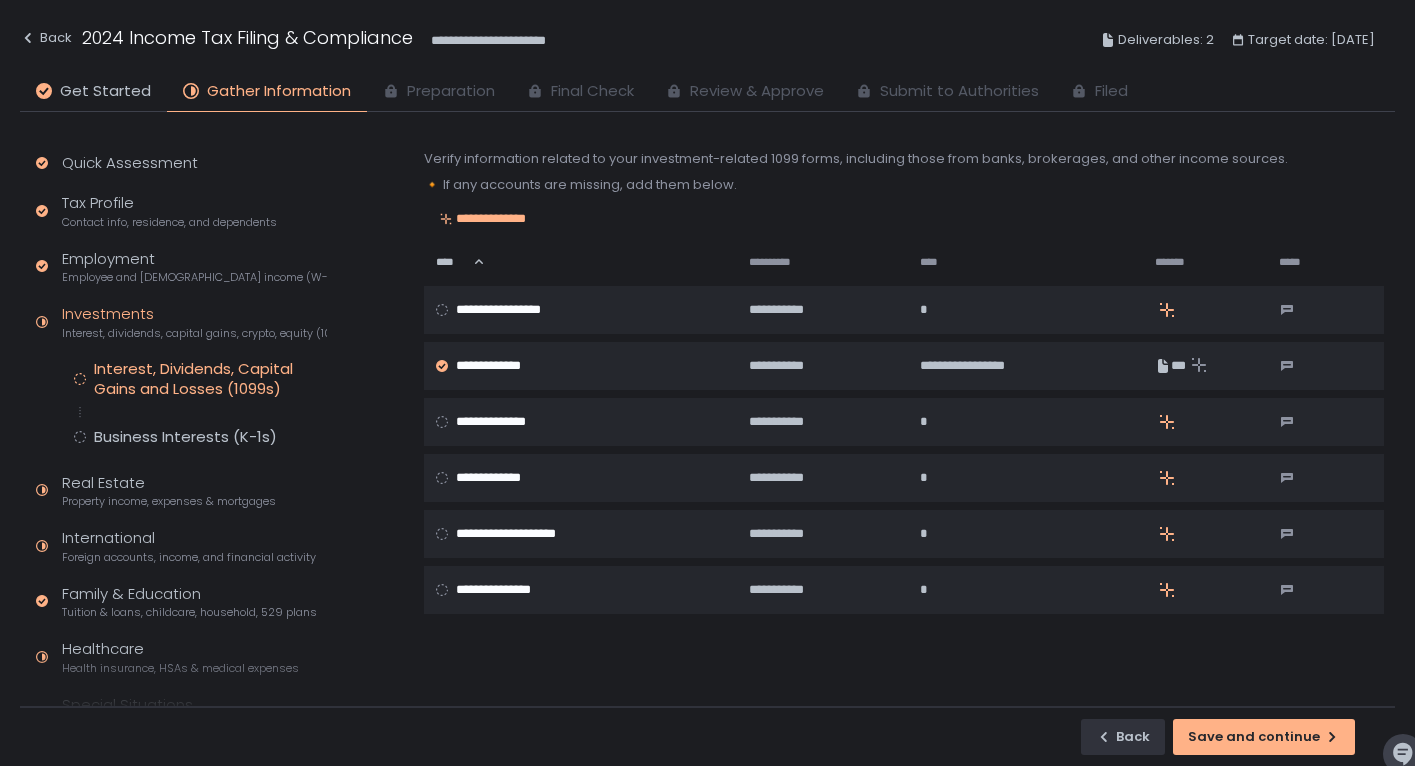 scroll, scrollTop: 0, scrollLeft: 0, axis: both 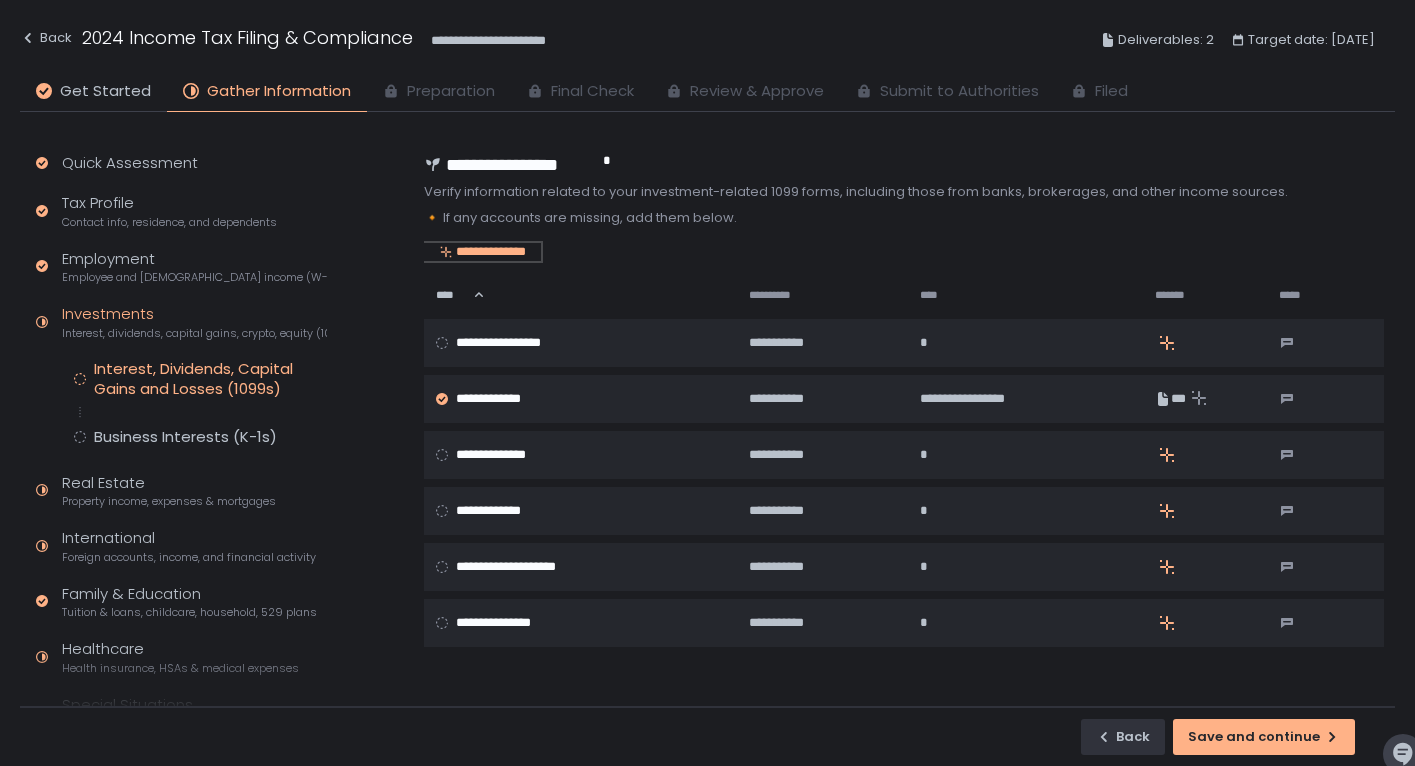 click on "**********" 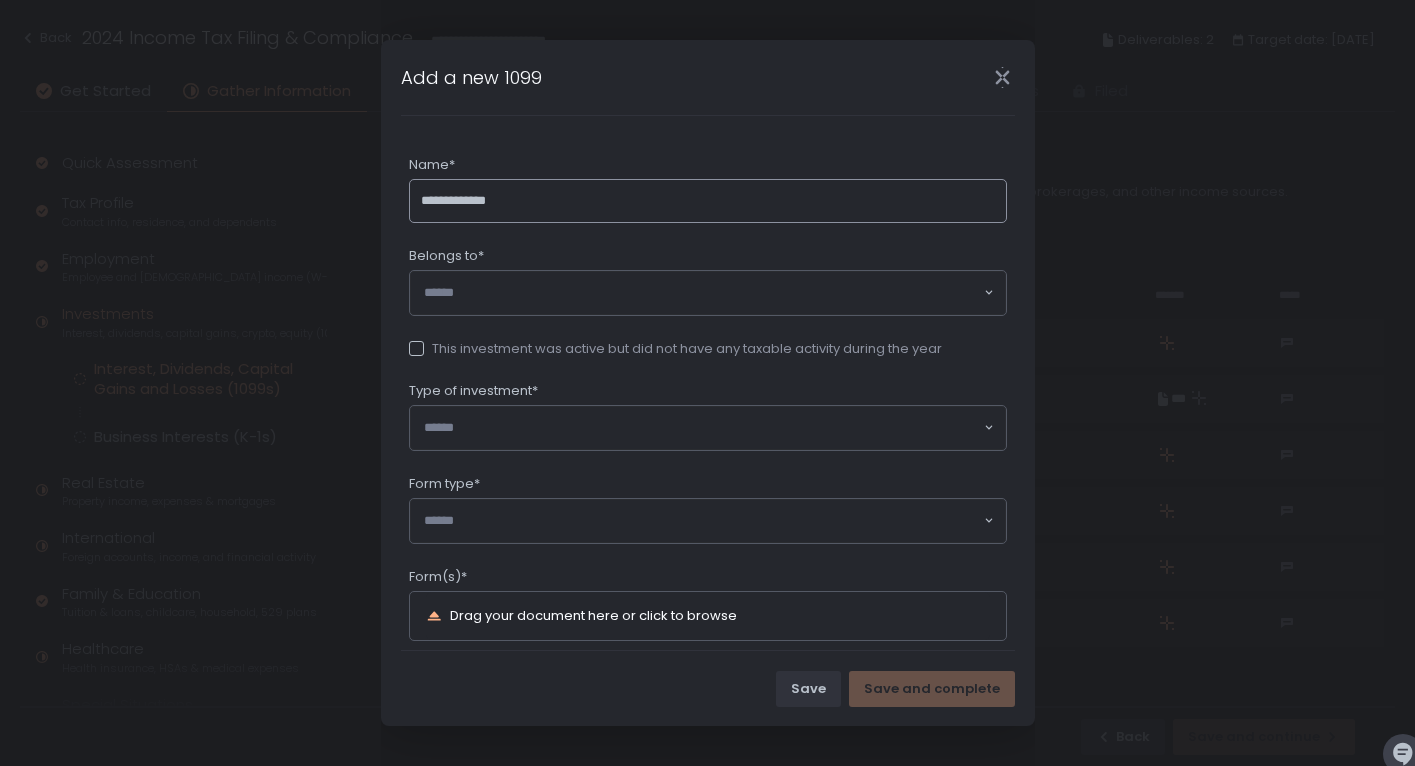type on "**********" 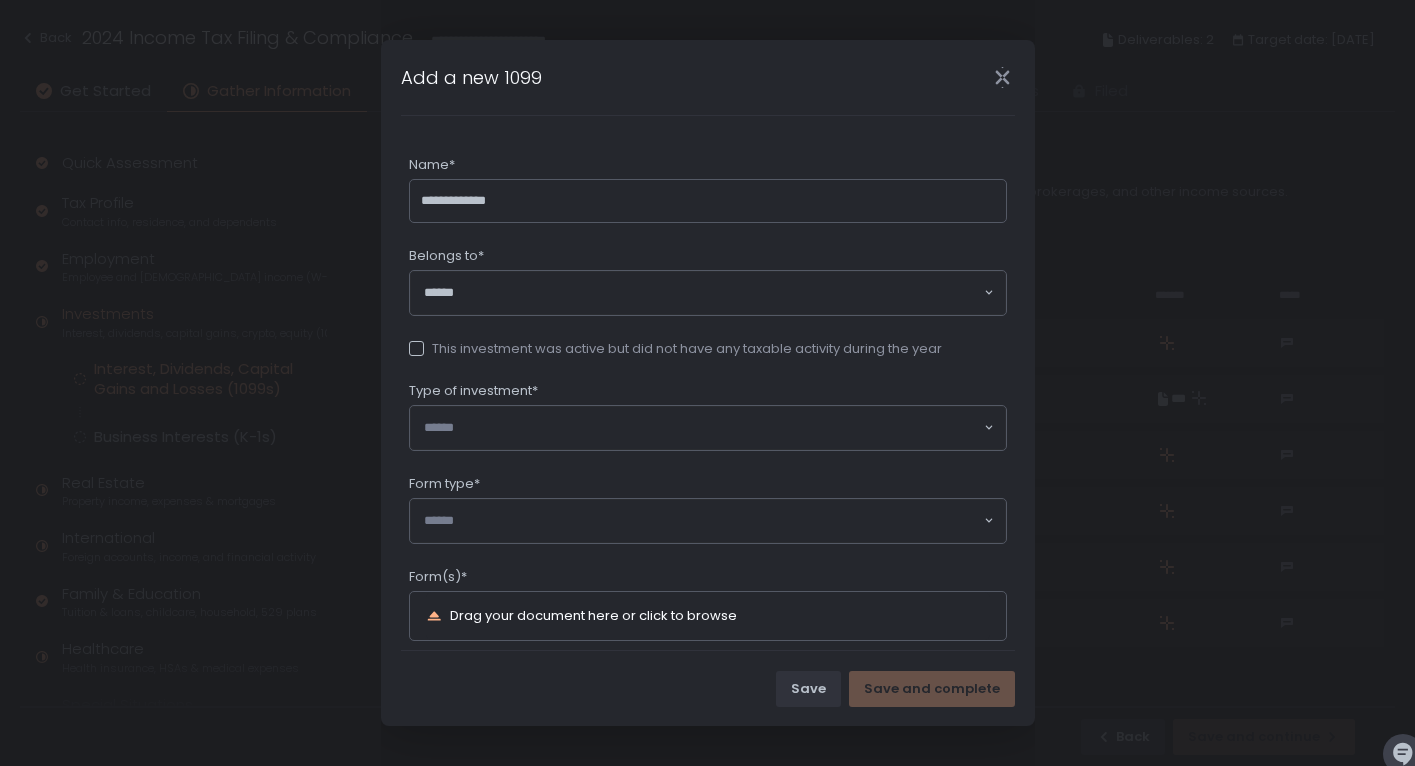 click 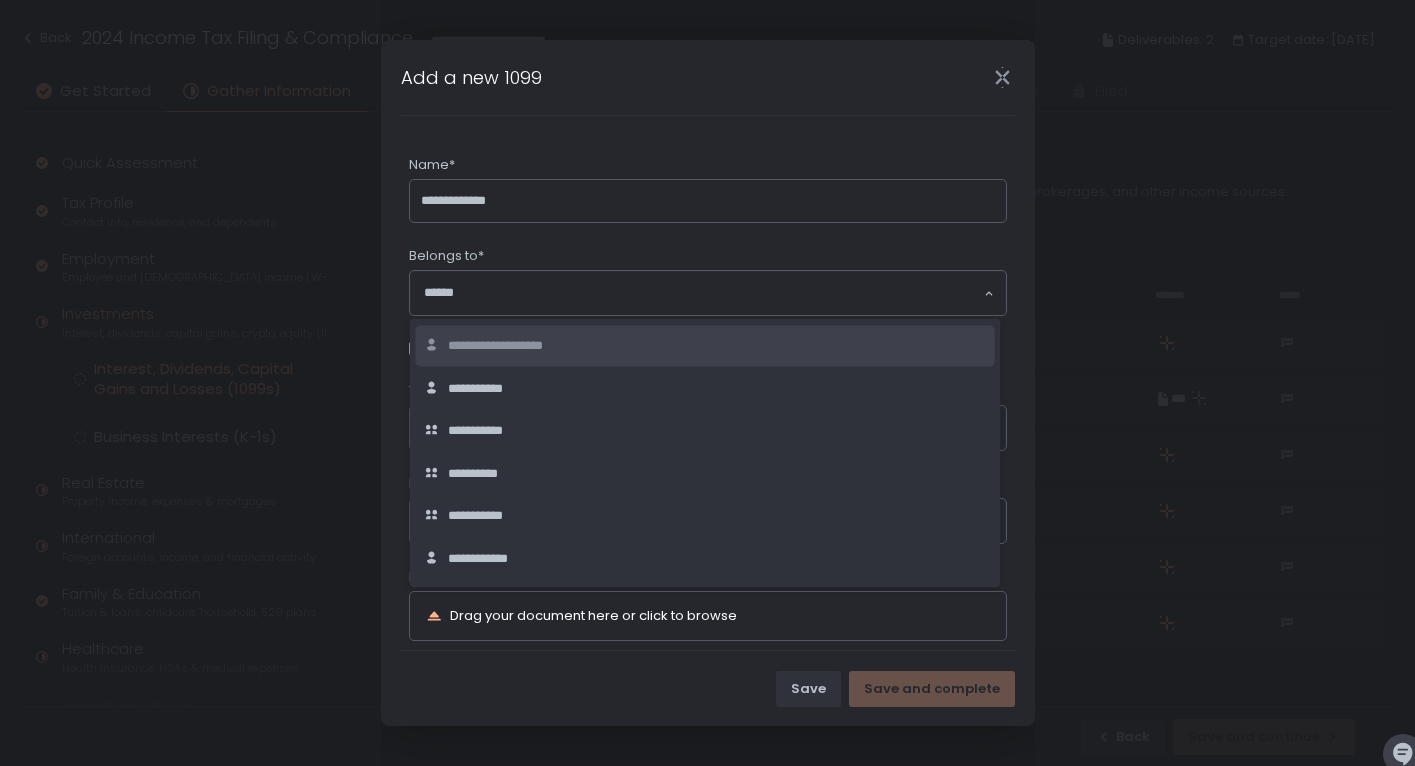 click on "**********" 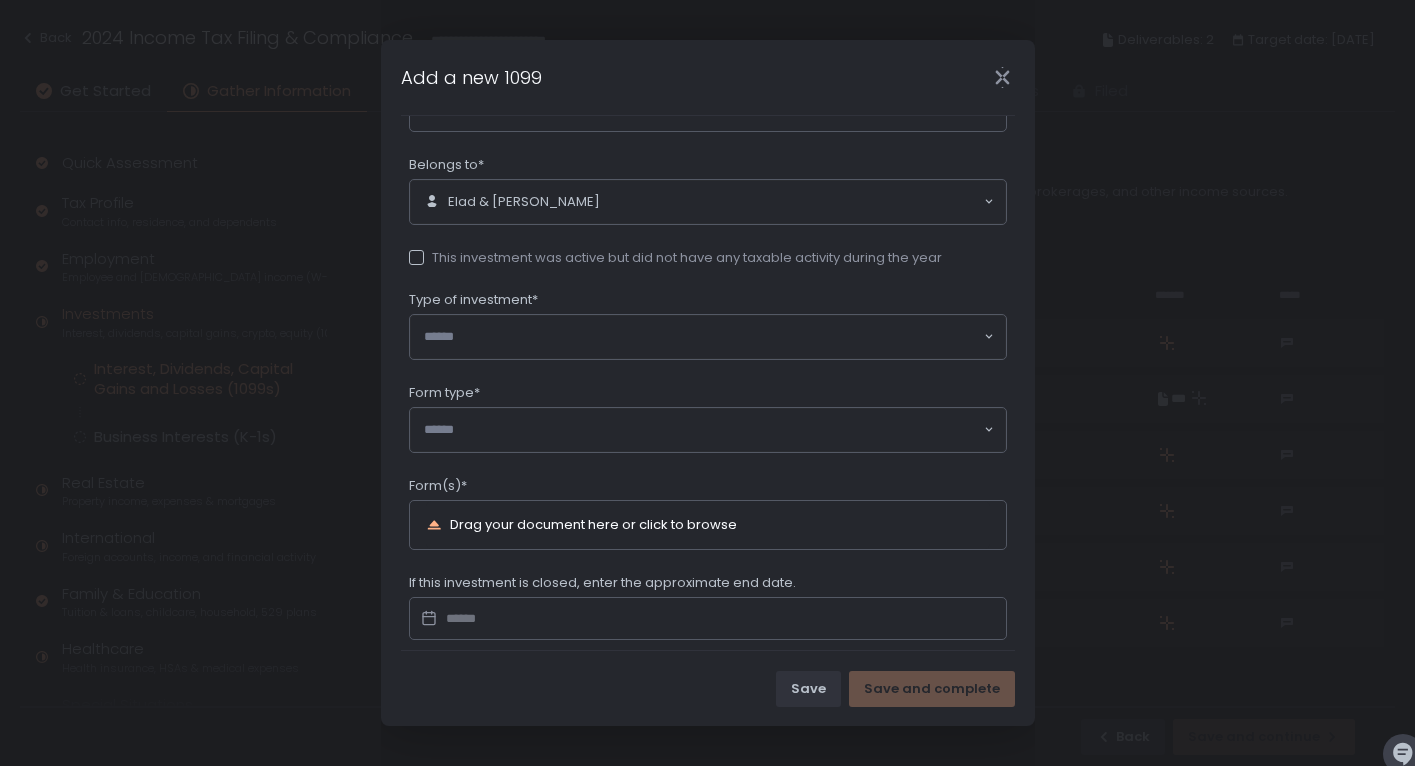 scroll, scrollTop: 109, scrollLeft: 0, axis: vertical 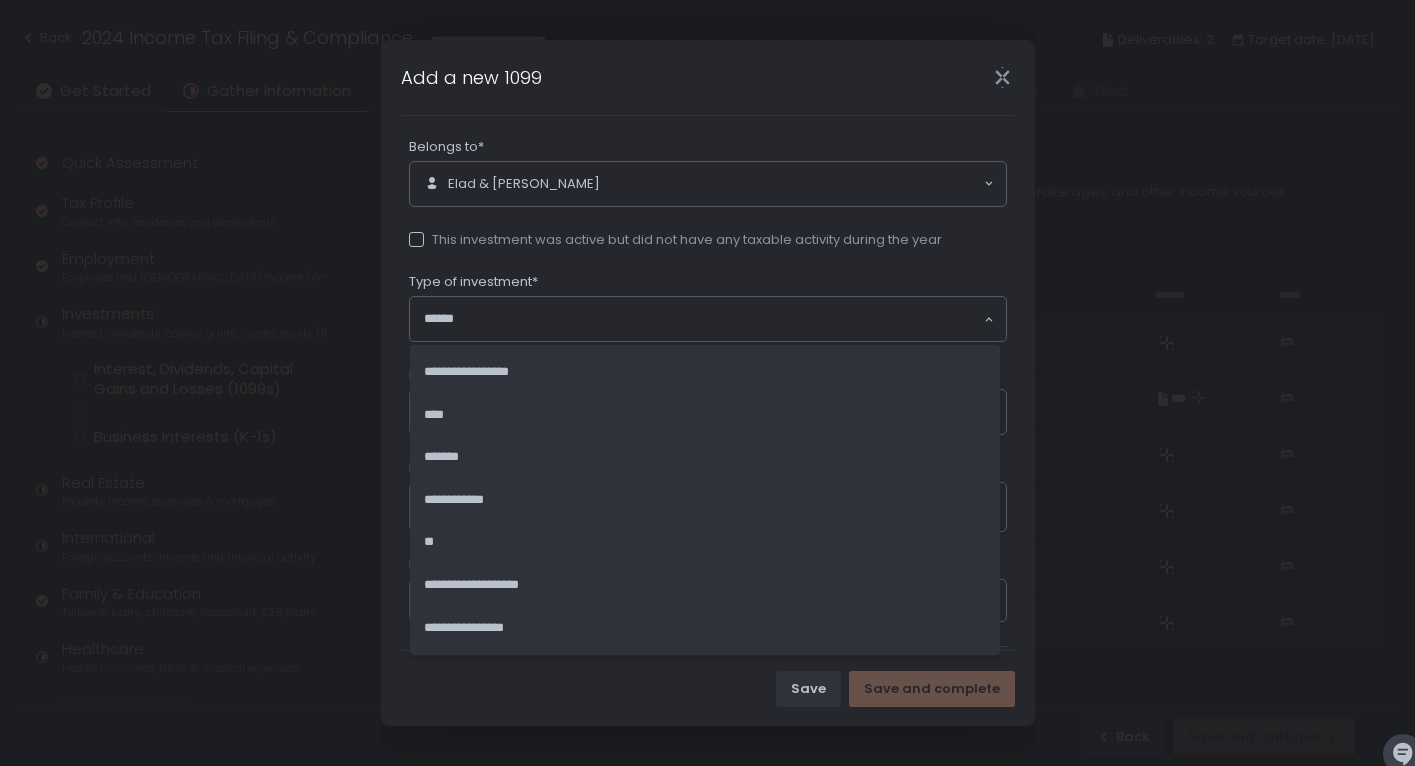 click 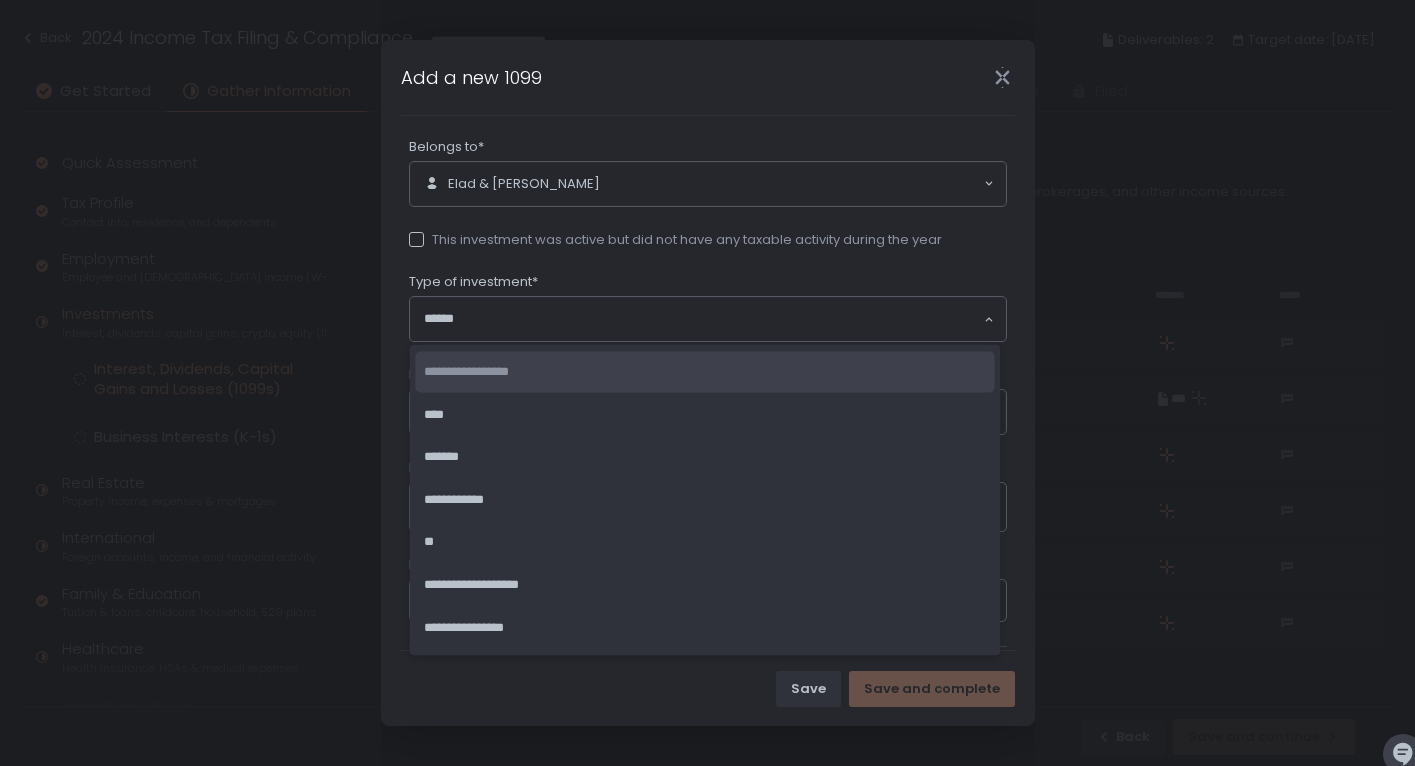 click on "**********" 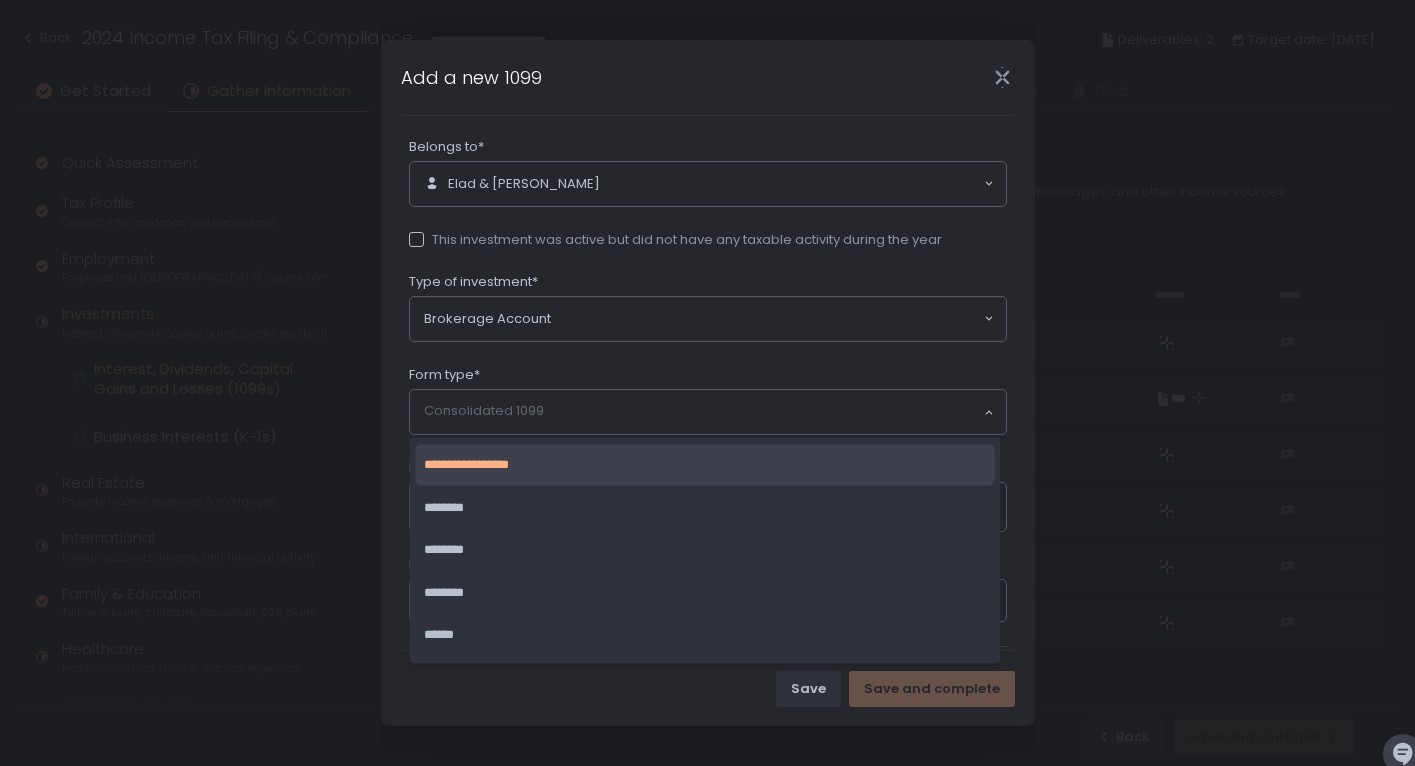 click on "Consolidated 1099" at bounding box center (703, 412) 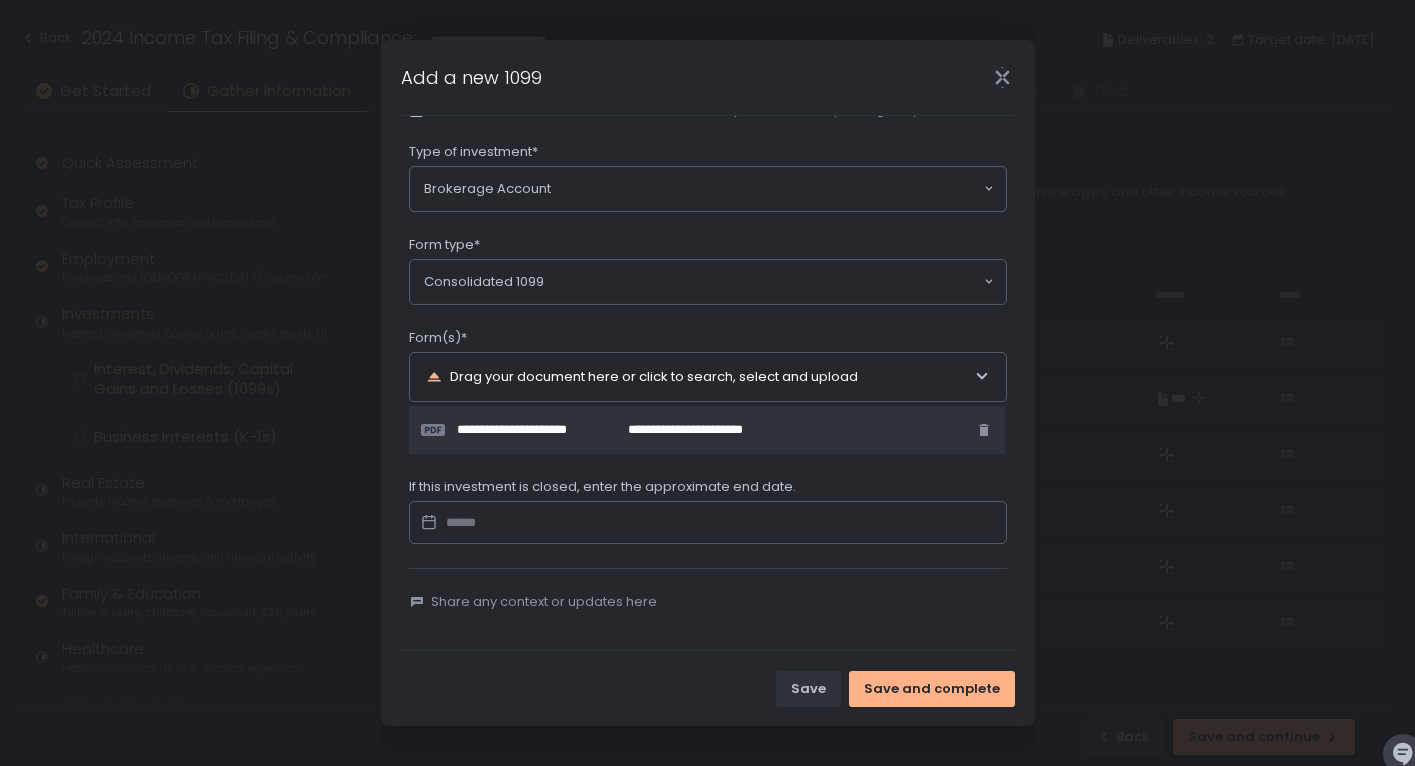 scroll, scrollTop: 240, scrollLeft: 0, axis: vertical 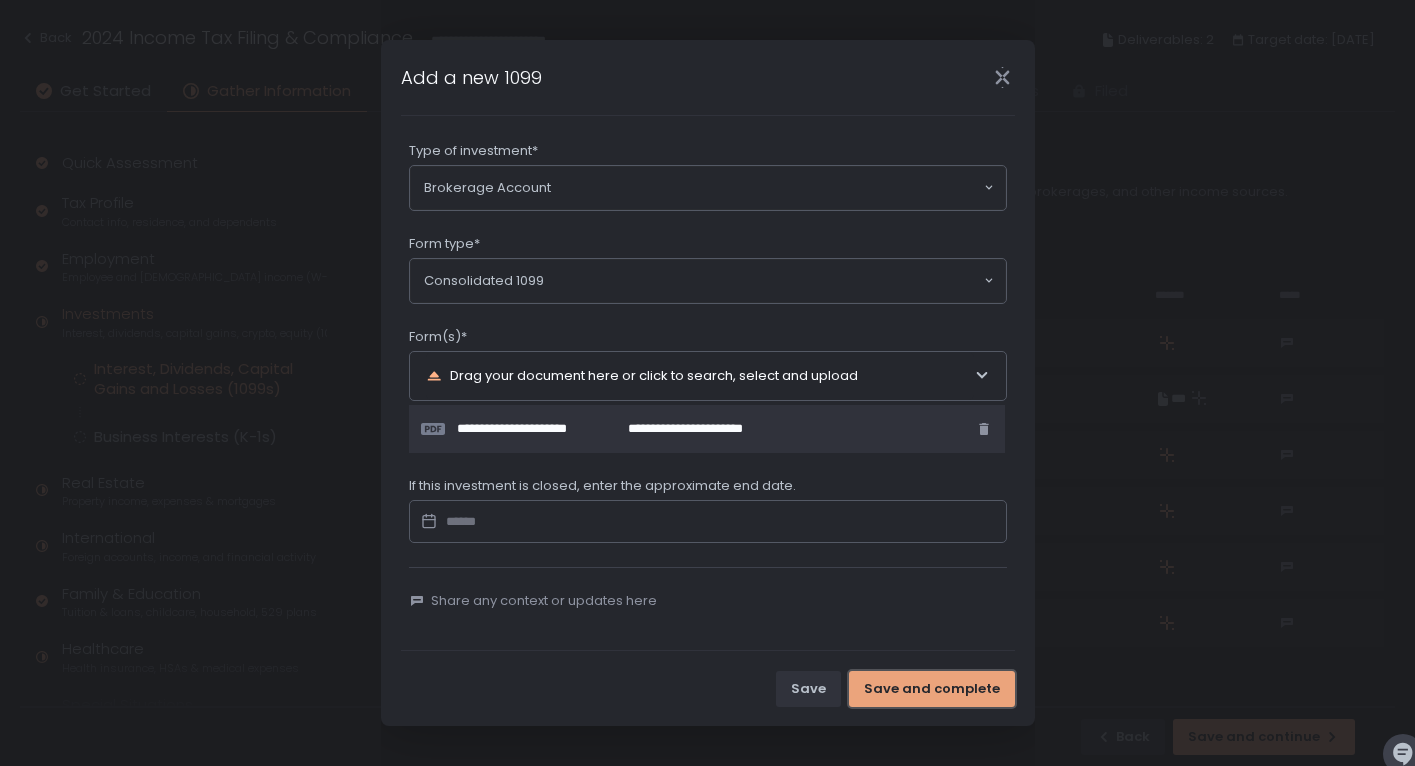 click on "Save and complete" at bounding box center (932, 689) 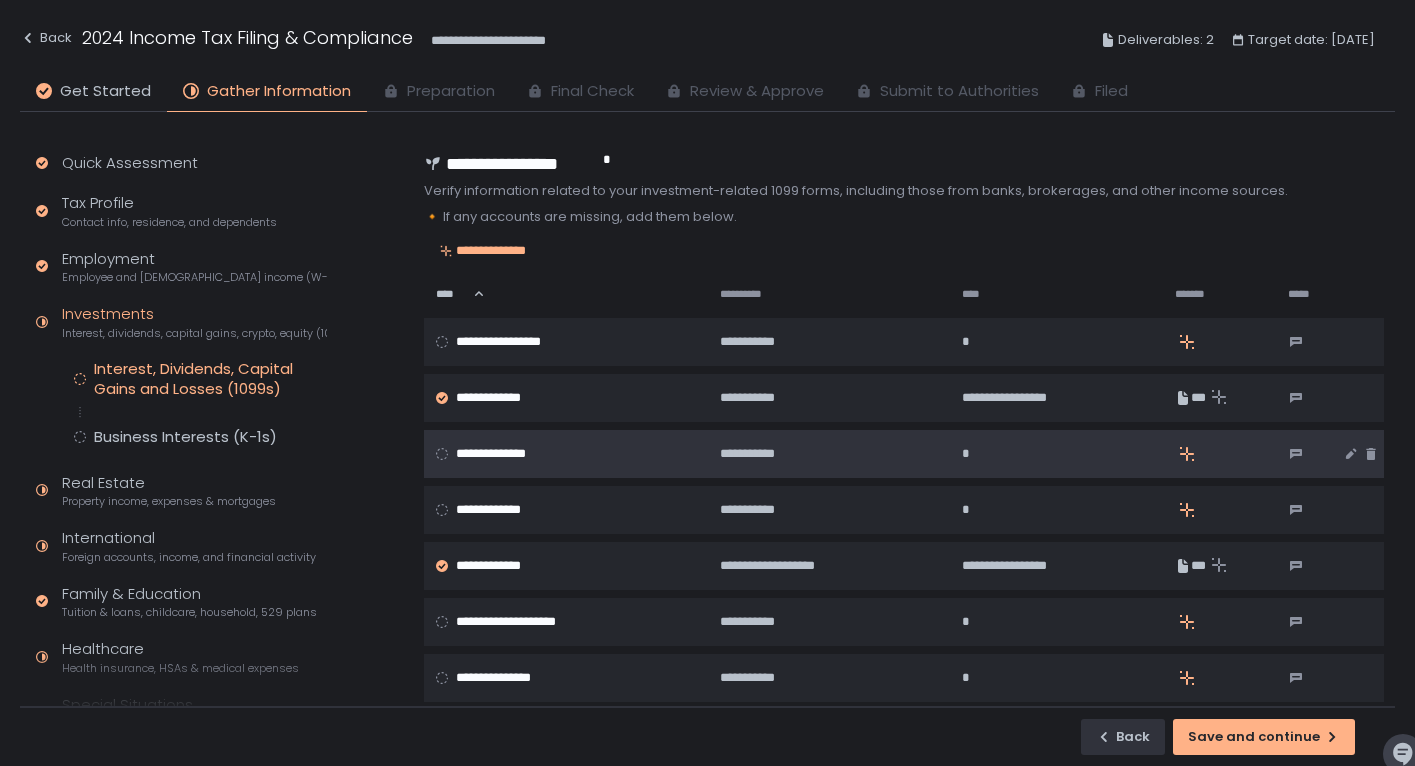 scroll, scrollTop: 204, scrollLeft: 0, axis: vertical 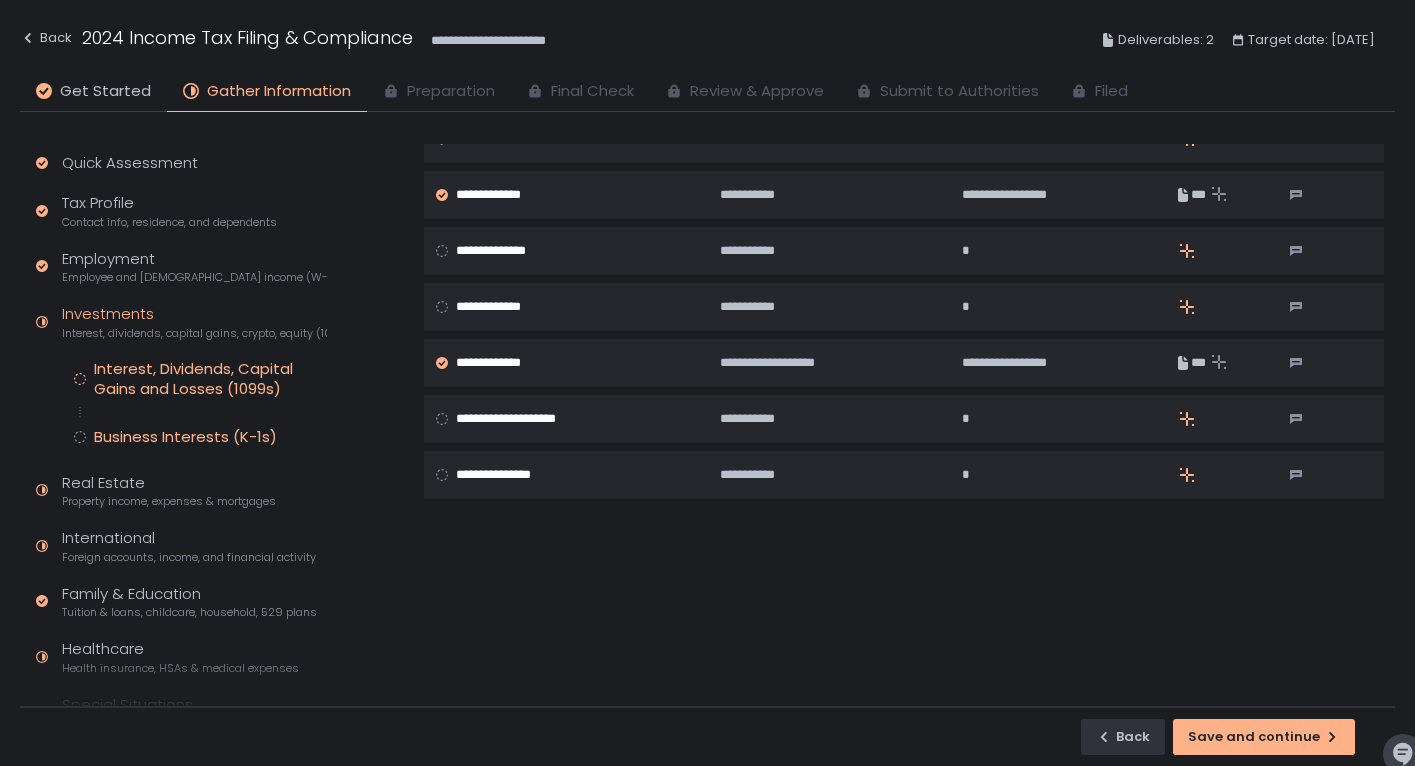 click on "Business Interests (K-1s)" 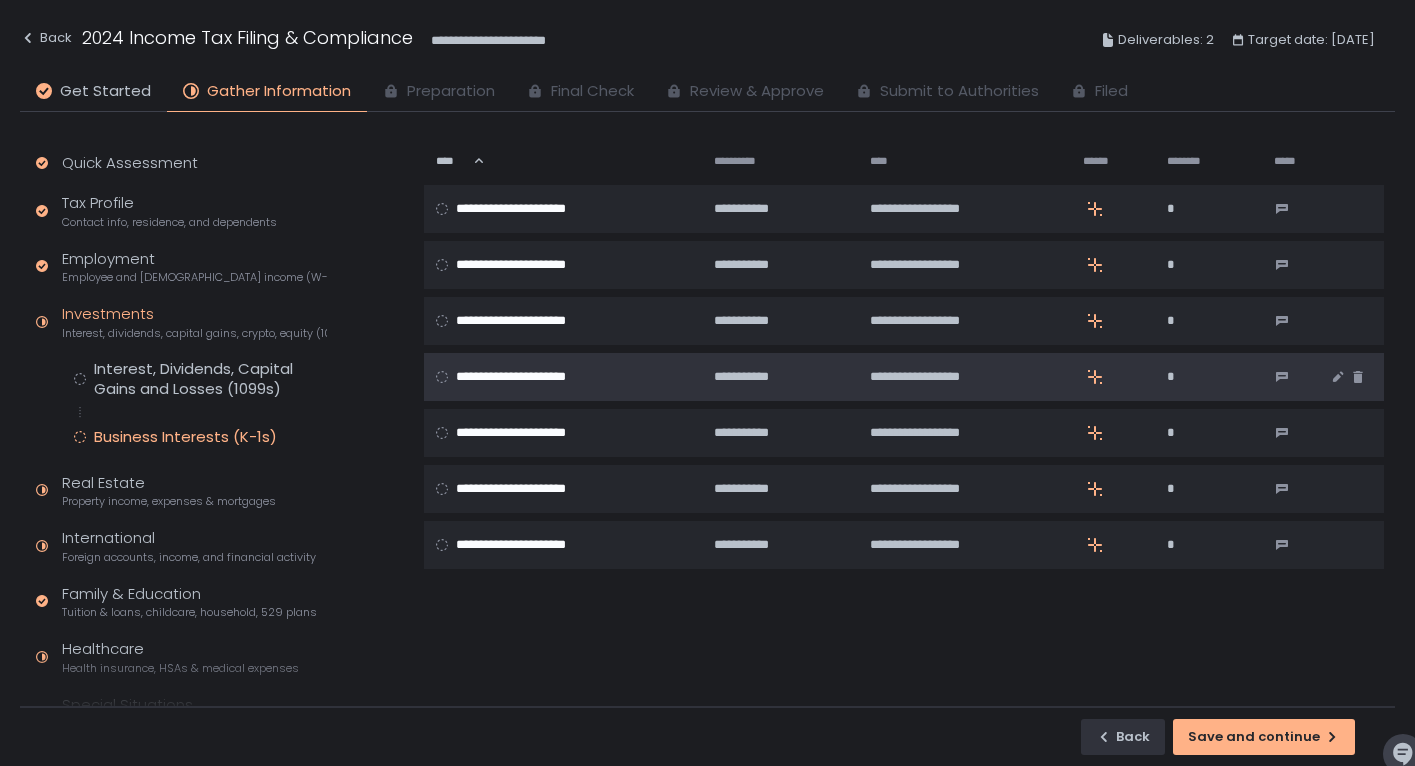 scroll, scrollTop: 0, scrollLeft: 0, axis: both 